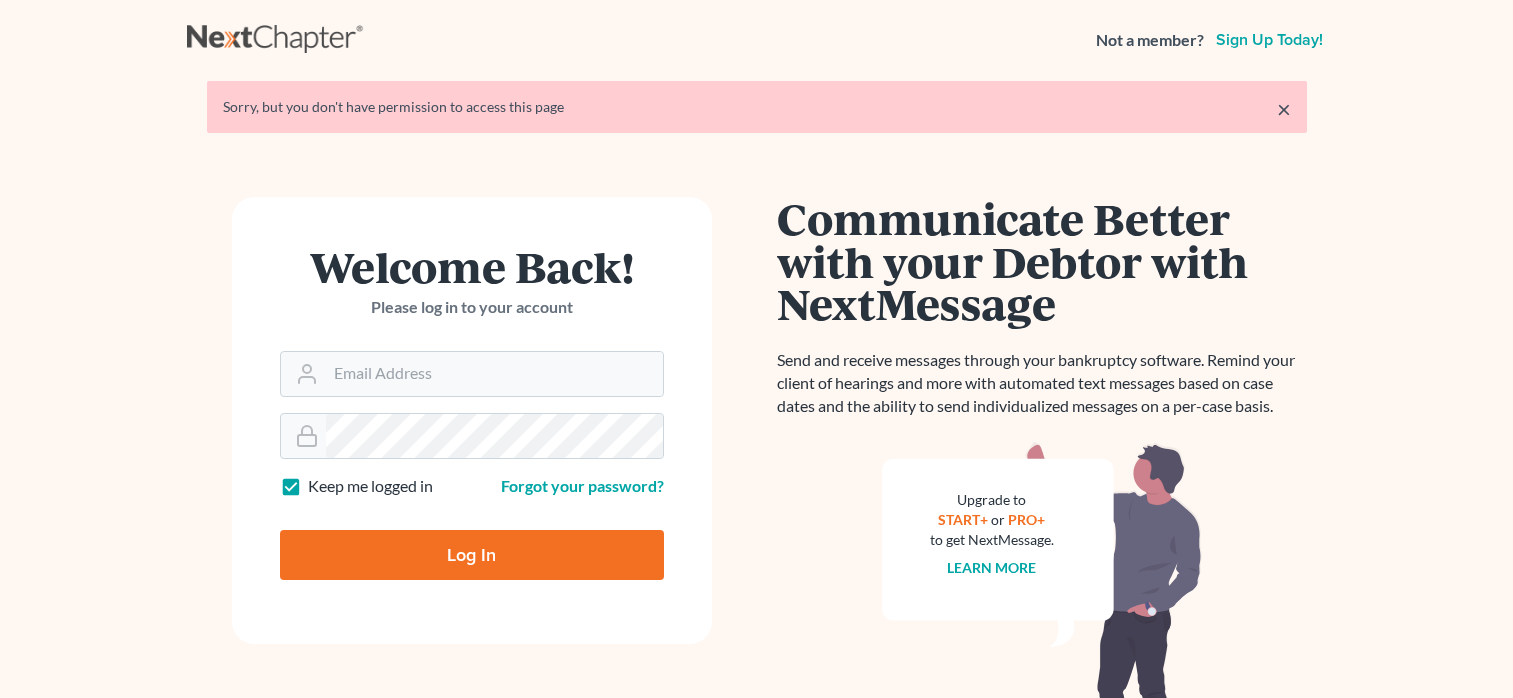 scroll, scrollTop: 0, scrollLeft: 0, axis: both 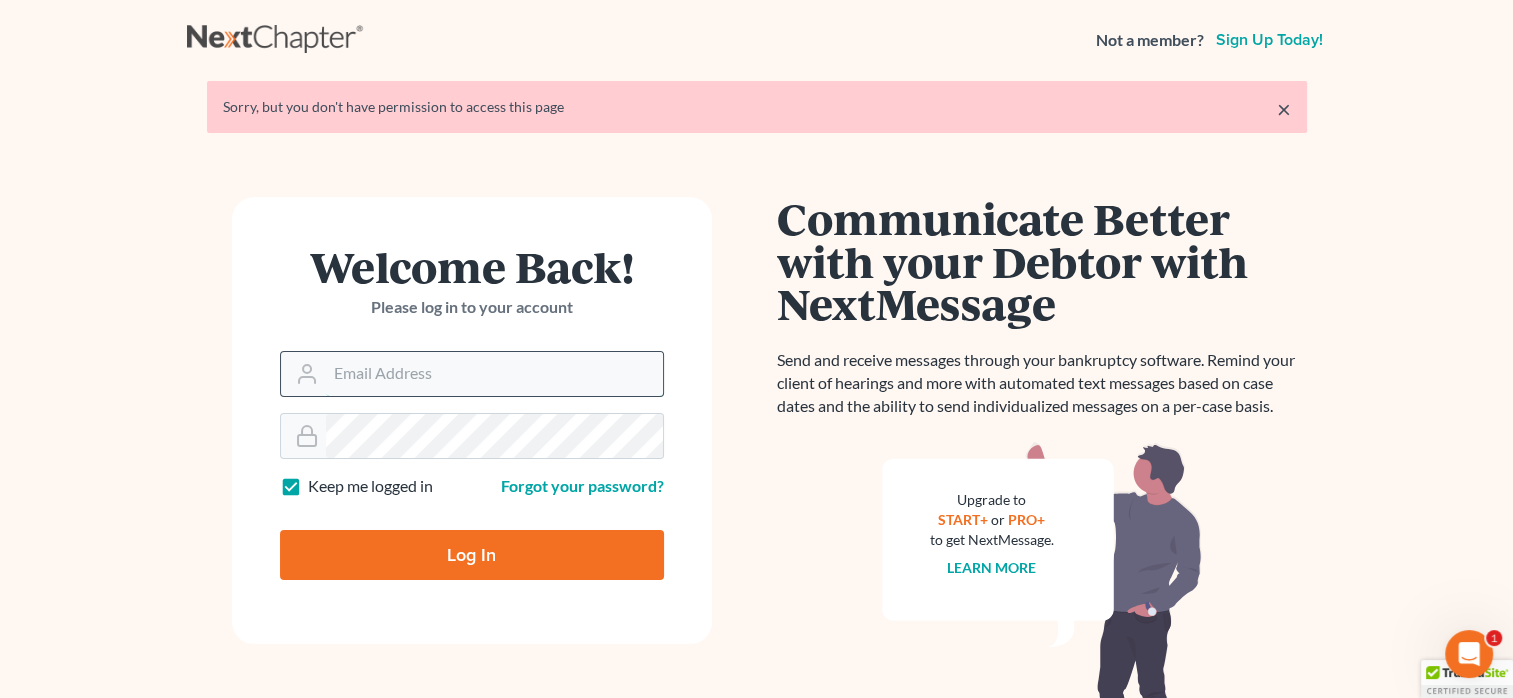 click on "Email Address" at bounding box center [494, 374] 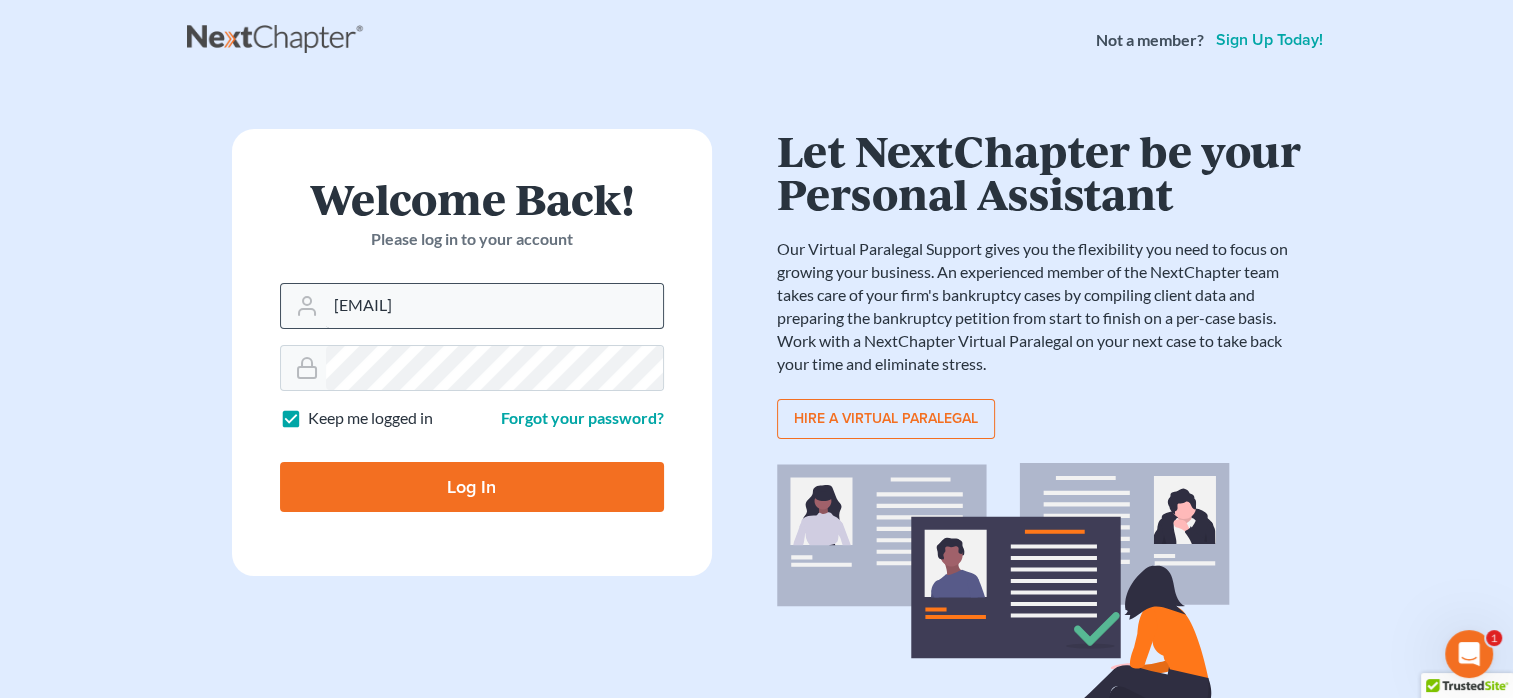 click on "Keep me logged in" at bounding box center [370, 418] 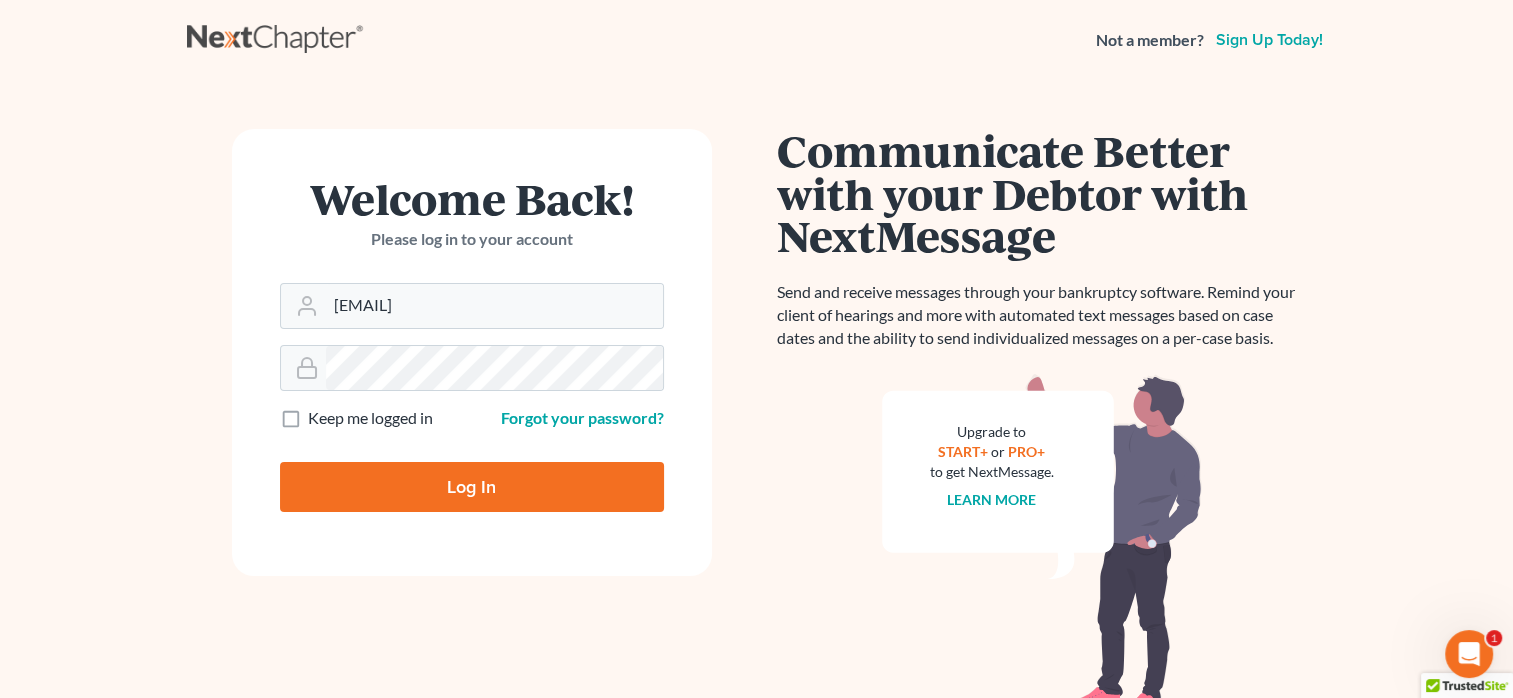 click on "Log In" at bounding box center (472, 487) 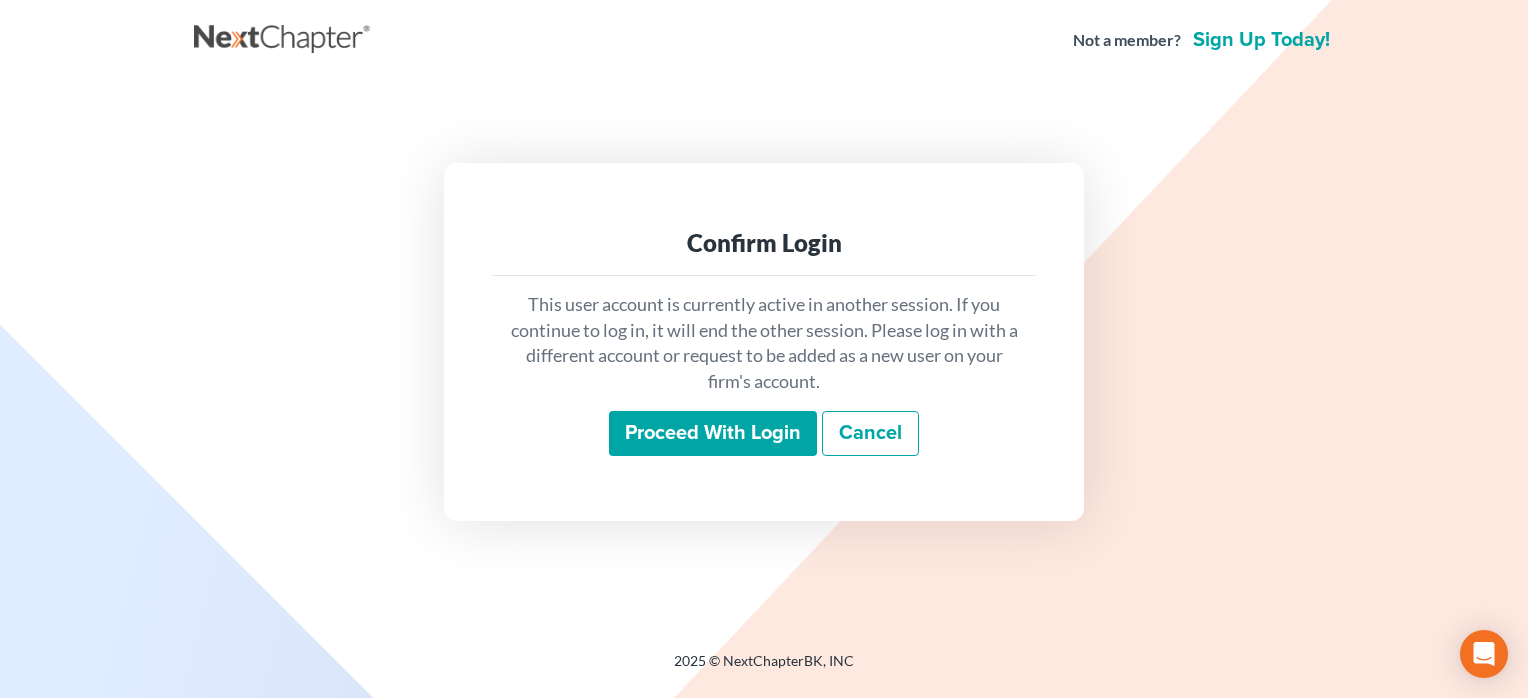 scroll, scrollTop: 0, scrollLeft: 0, axis: both 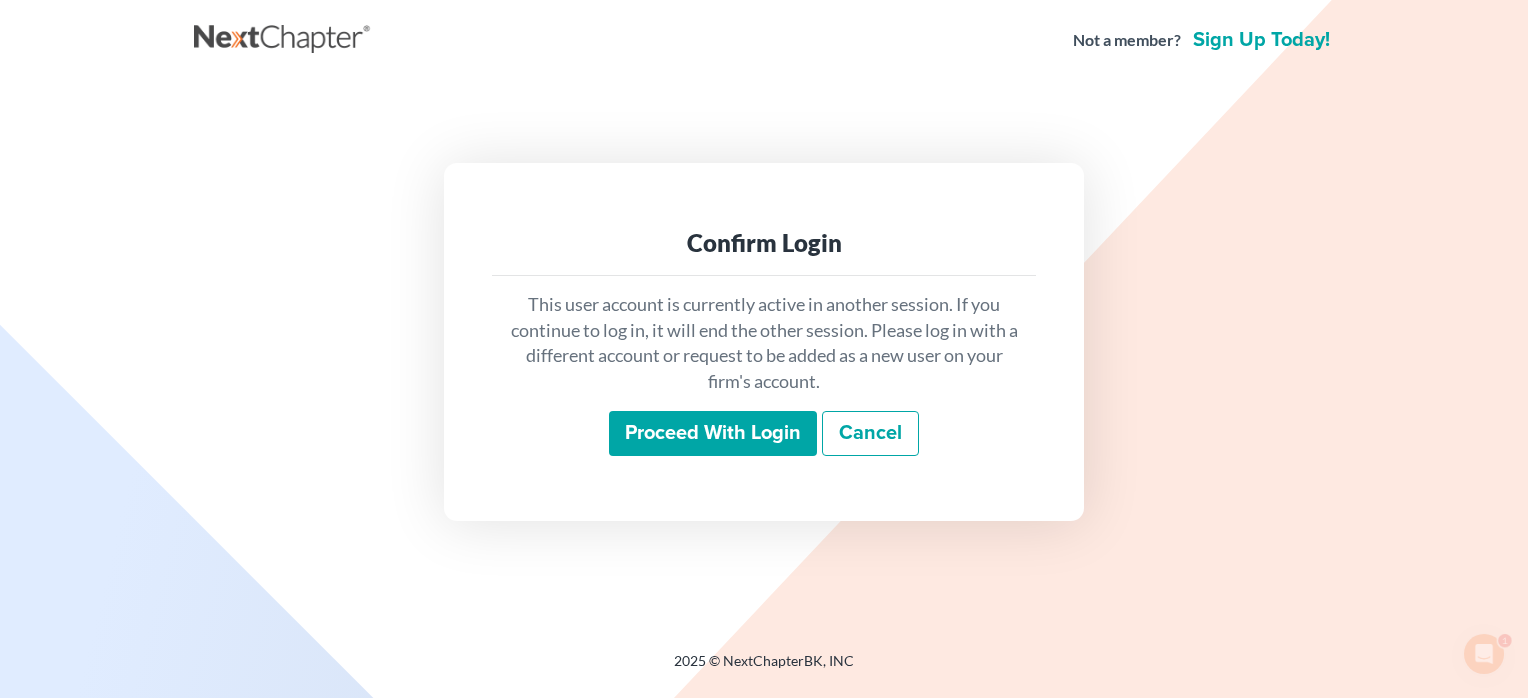 click on "Proceed with login" at bounding box center (713, 434) 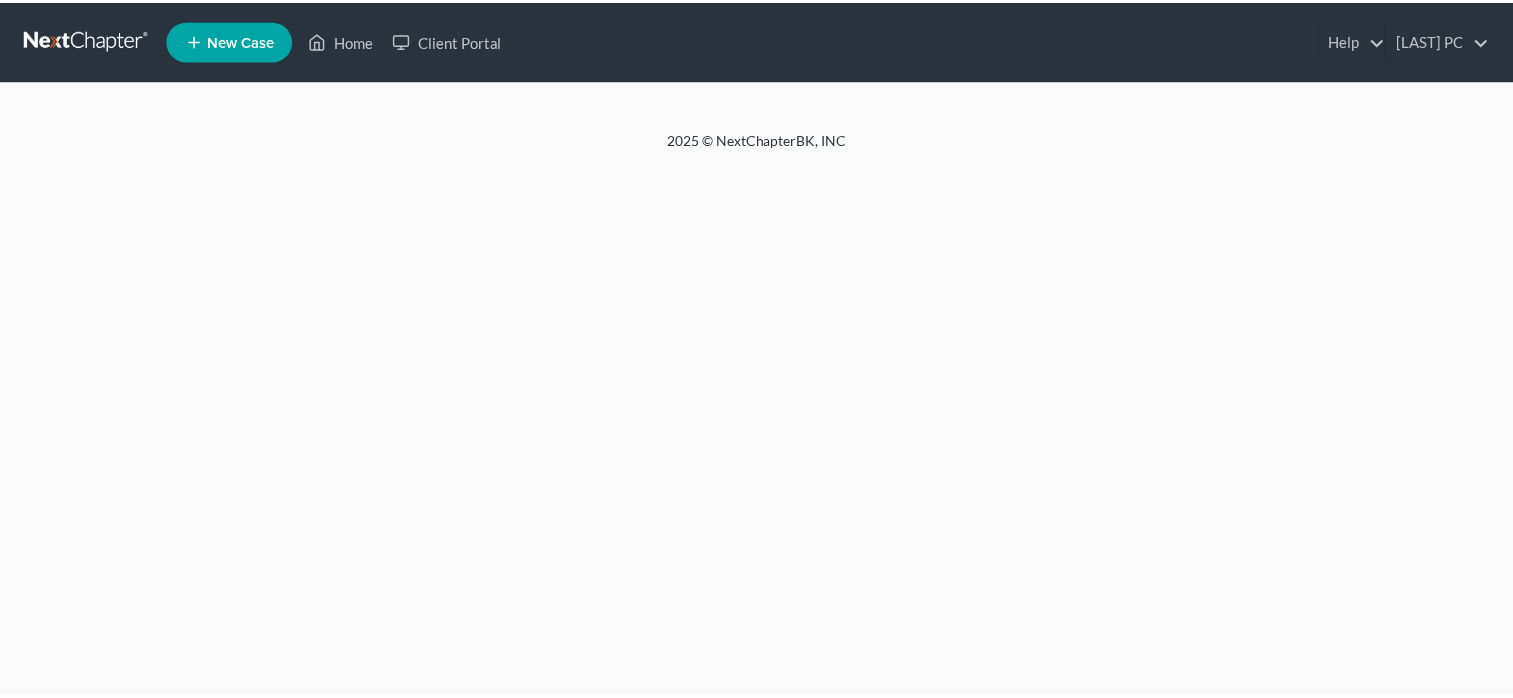 scroll, scrollTop: 0, scrollLeft: 0, axis: both 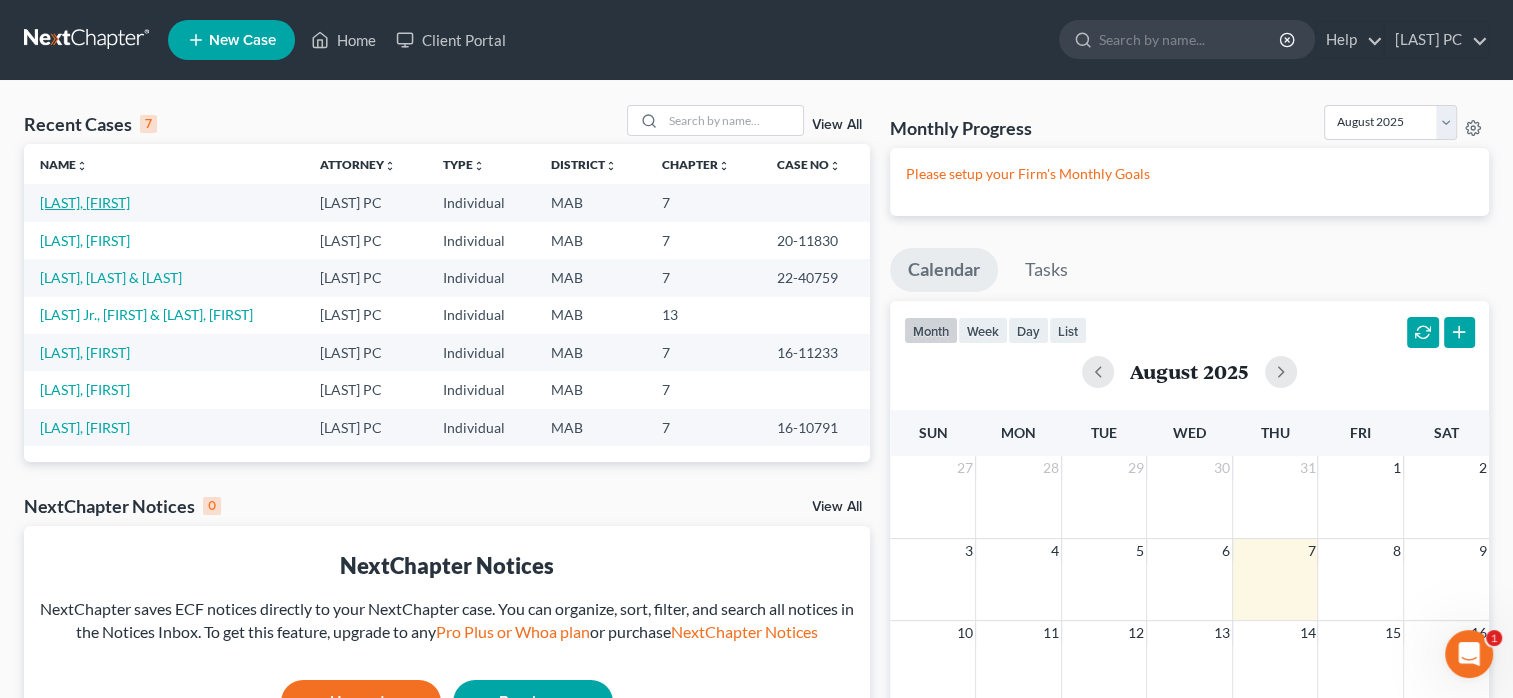 click on "[LAST], [FIRST]" at bounding box center [85, 202] 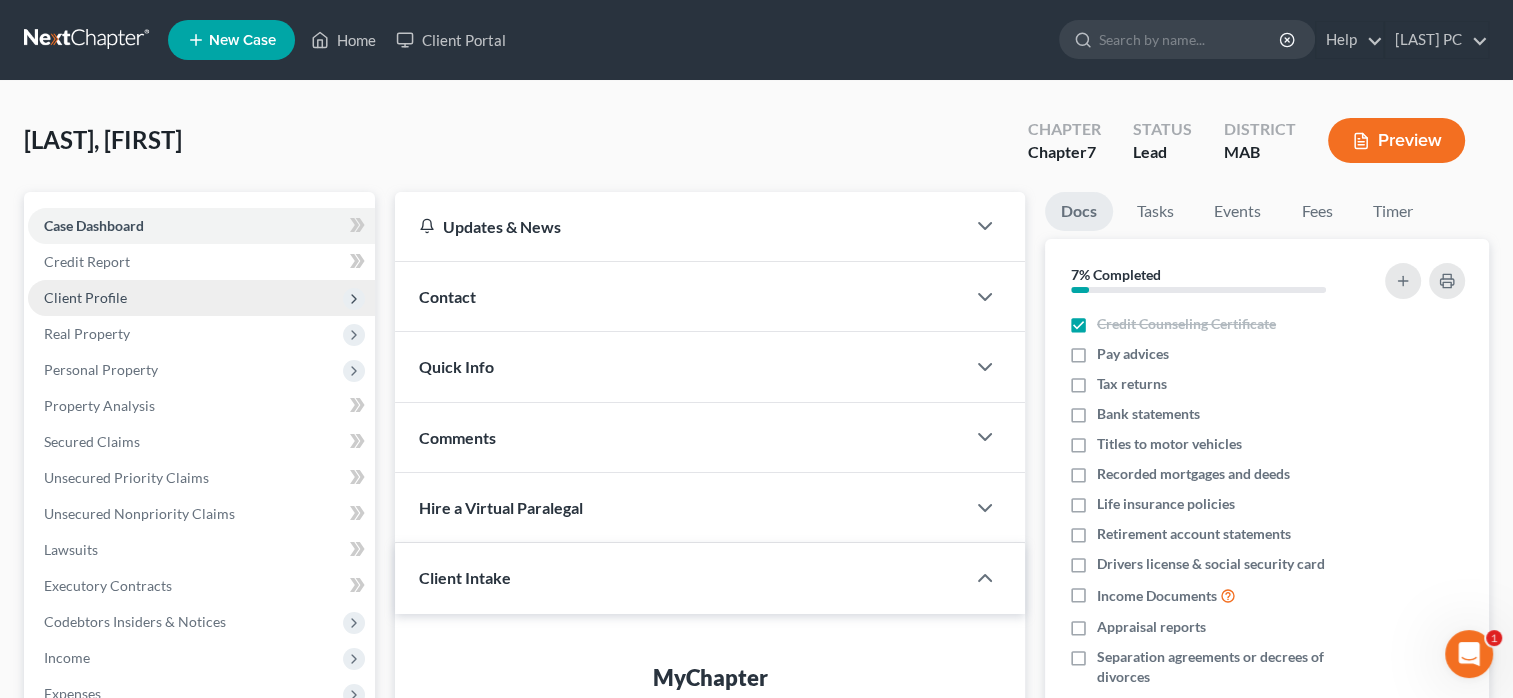 click on "Client Profile" at bounding box center [85, 297] 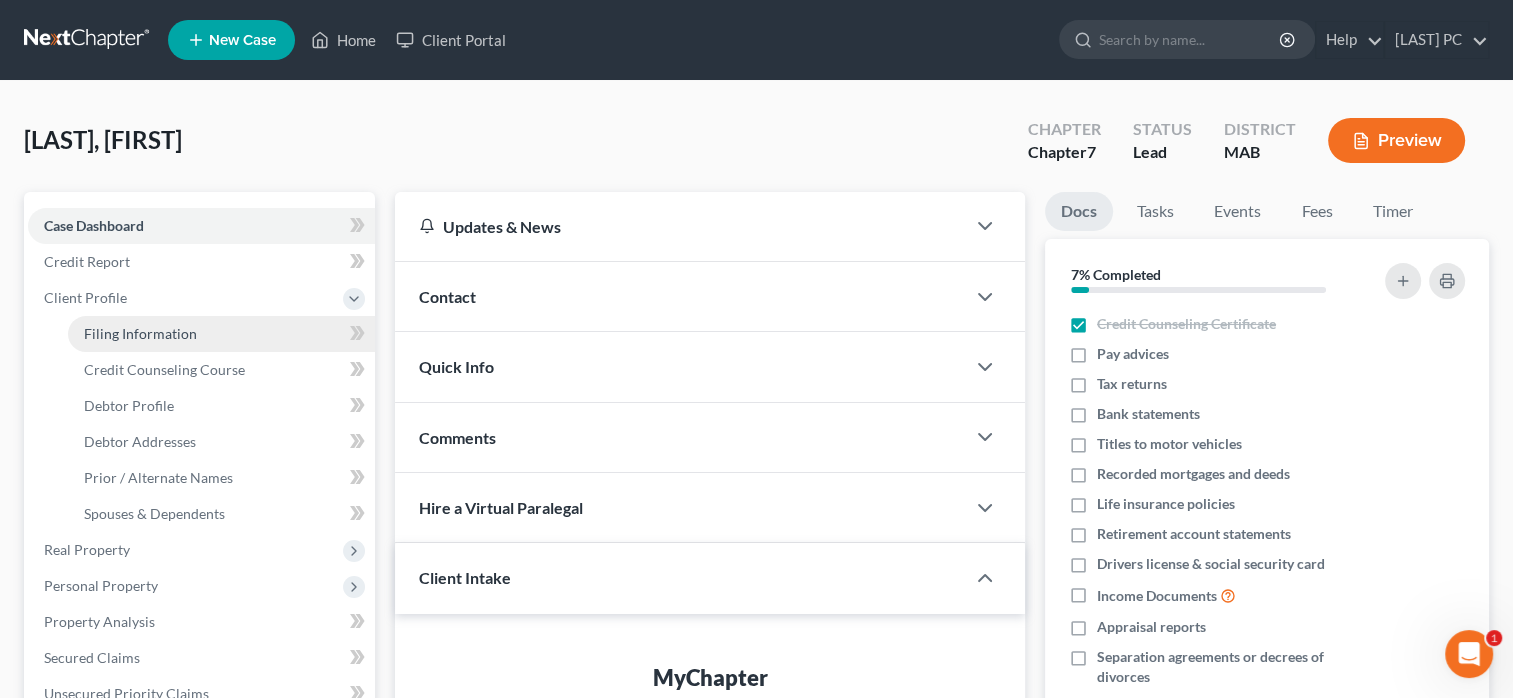 click on "Filing Information" at bounding box center [140, 333] 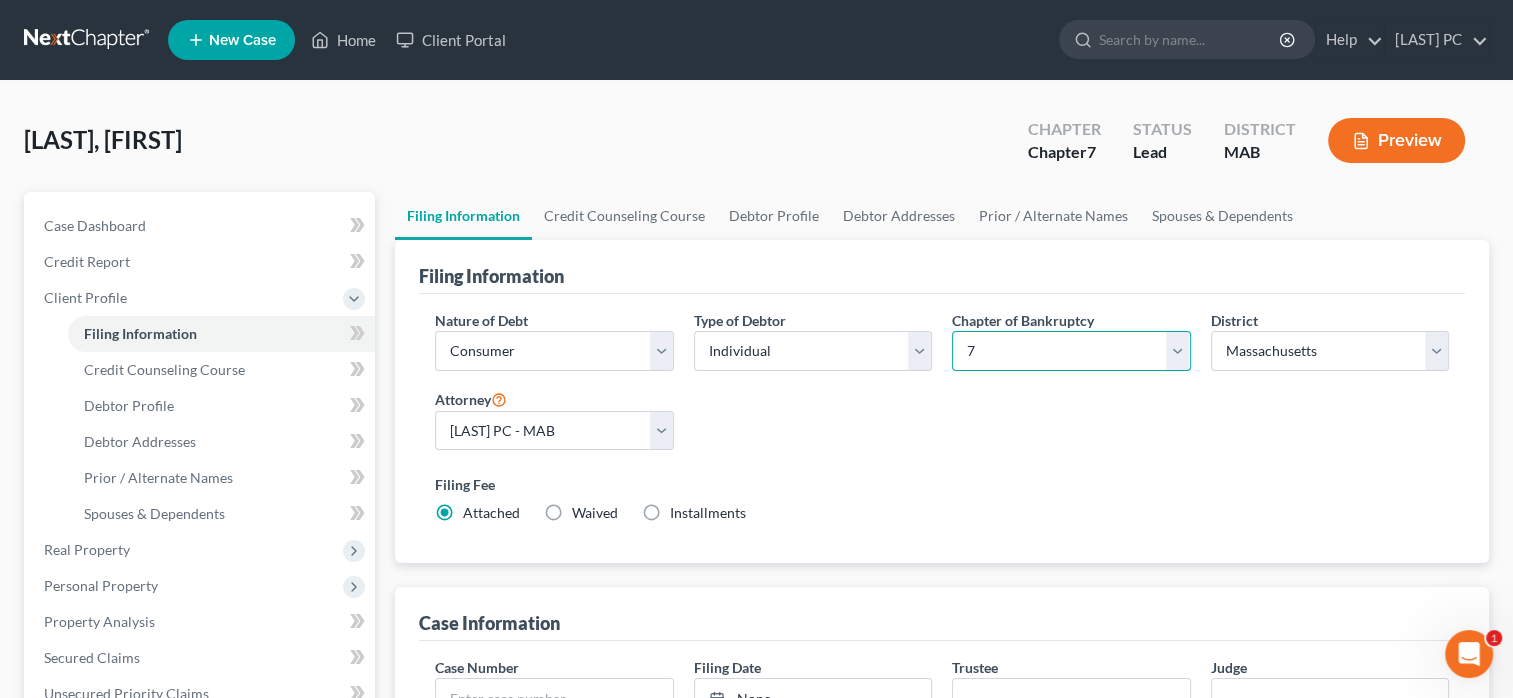 click on "Select 7 11 12 13" at bounding box center [1071, 351] 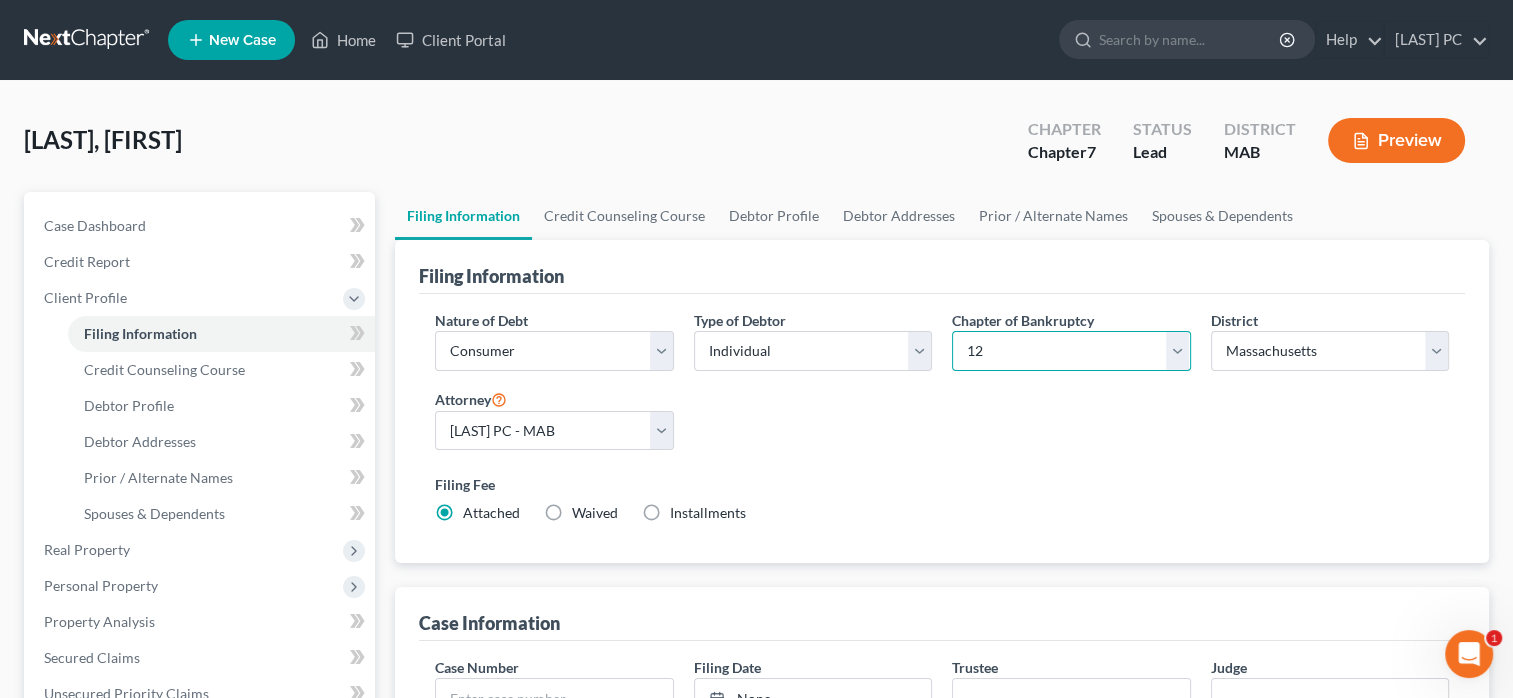 click on "Select 7 11 12 13" at bounding box center (1071, 351) 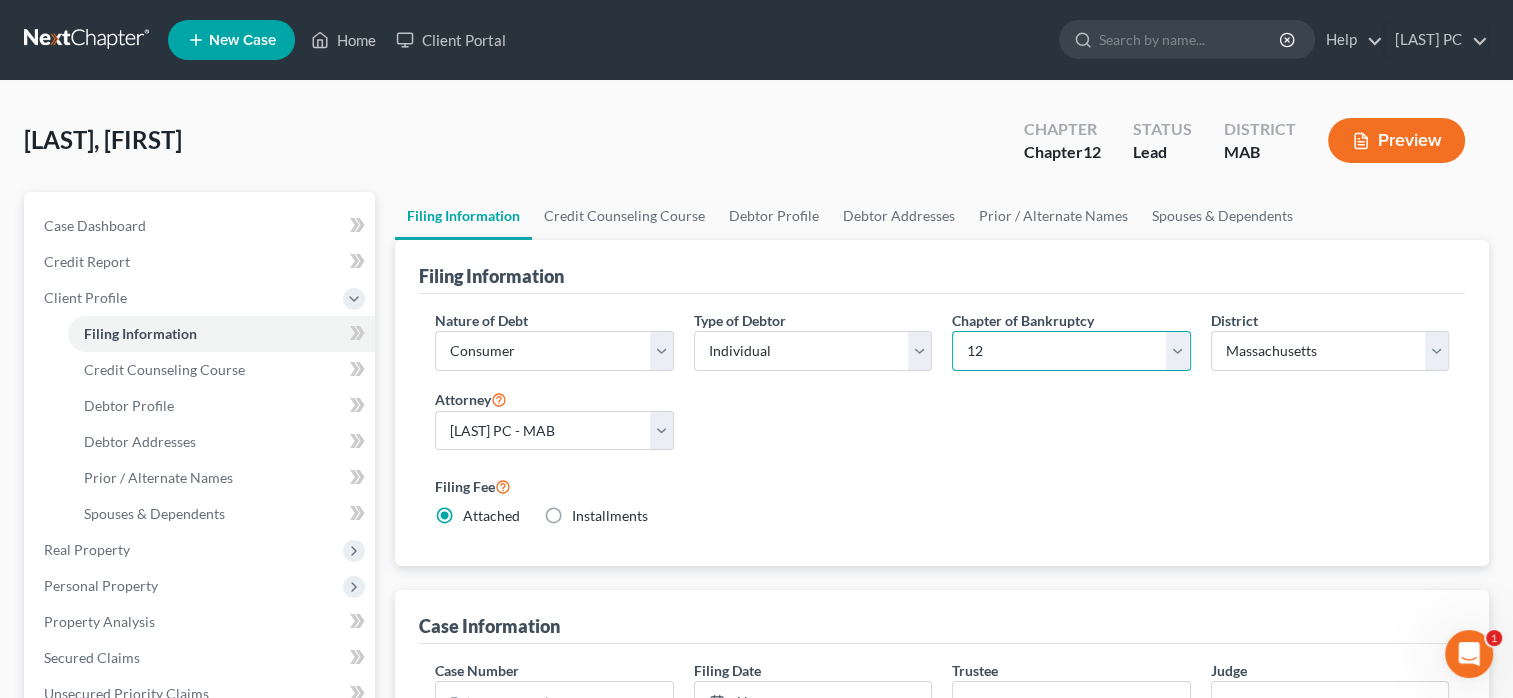 click on "Select 7 11 12 13" at bounding box center [1071, 351] 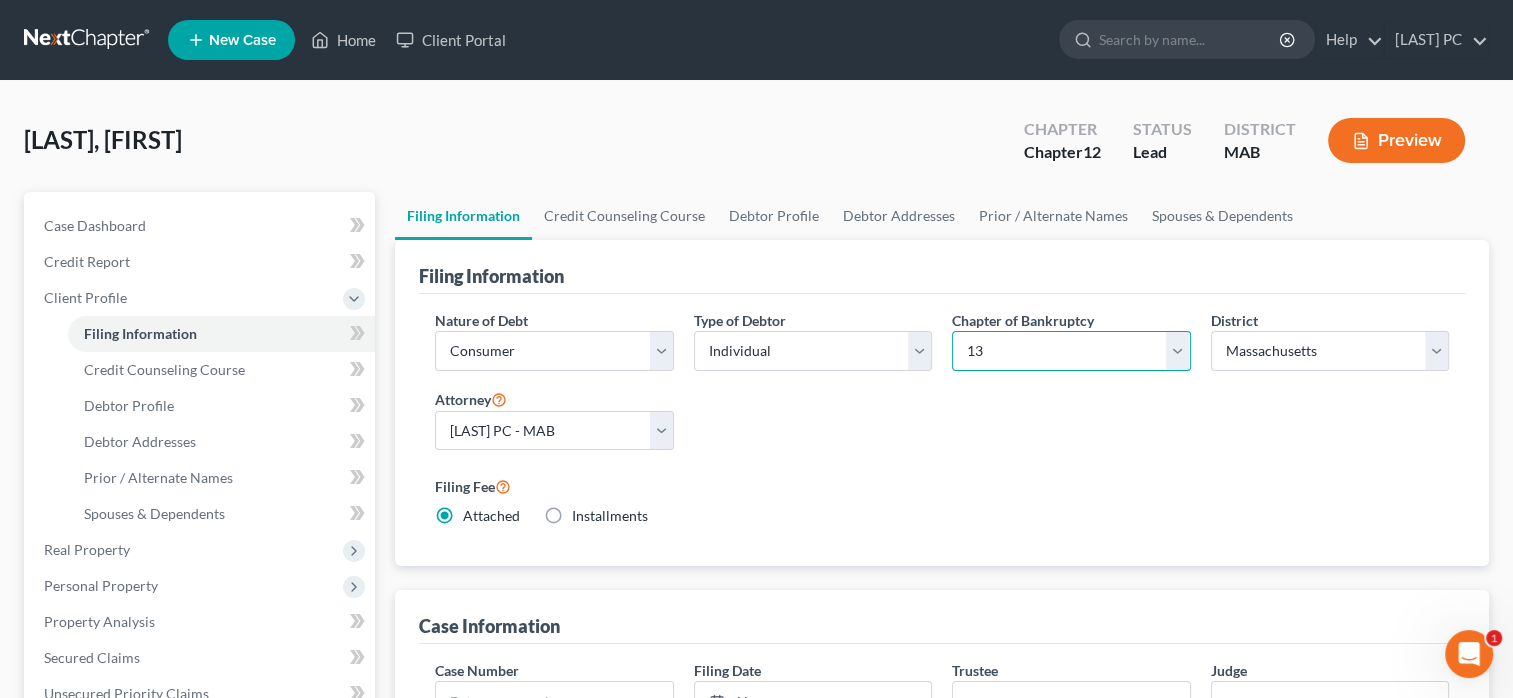 click on "Select 7 11 12 13" at bounding box center (1071, 351) 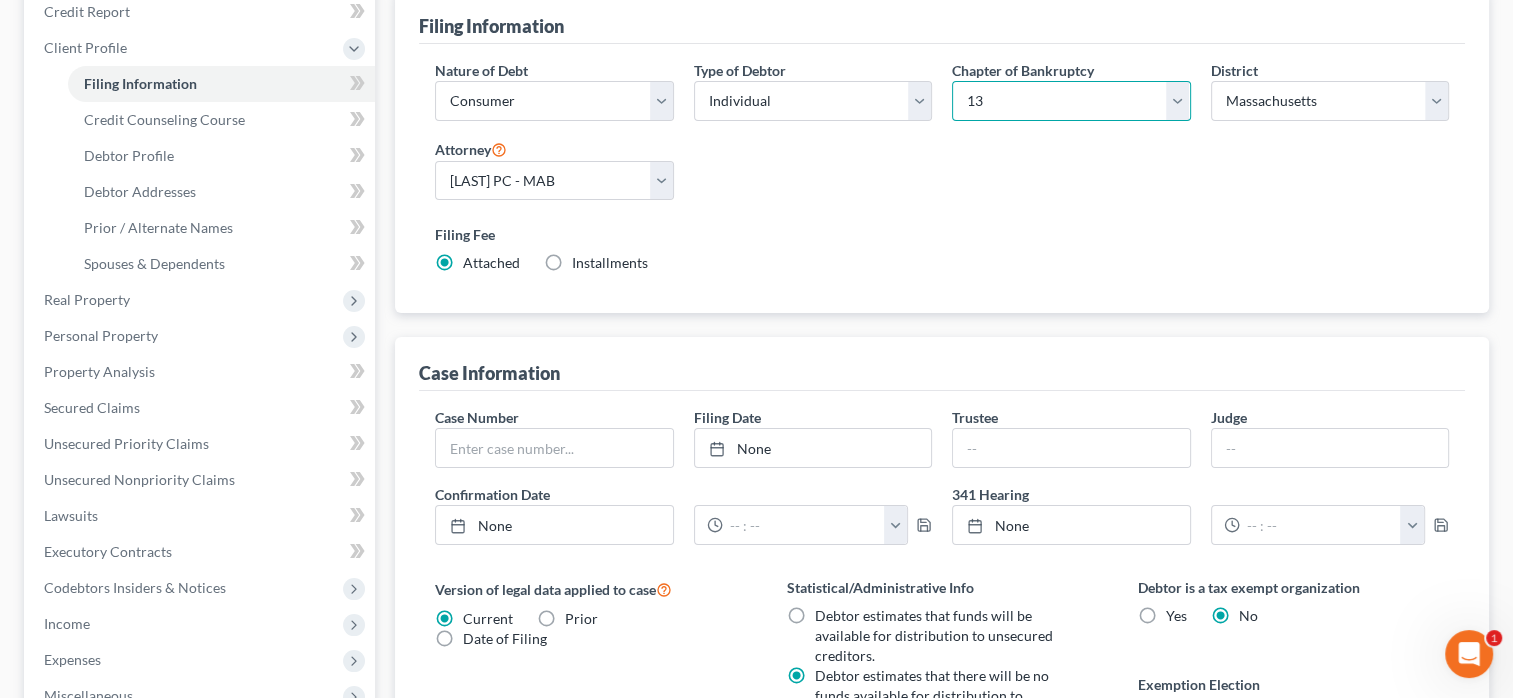 scroll, scrollTop: 259, scrollLeft: 0, axis: vertical 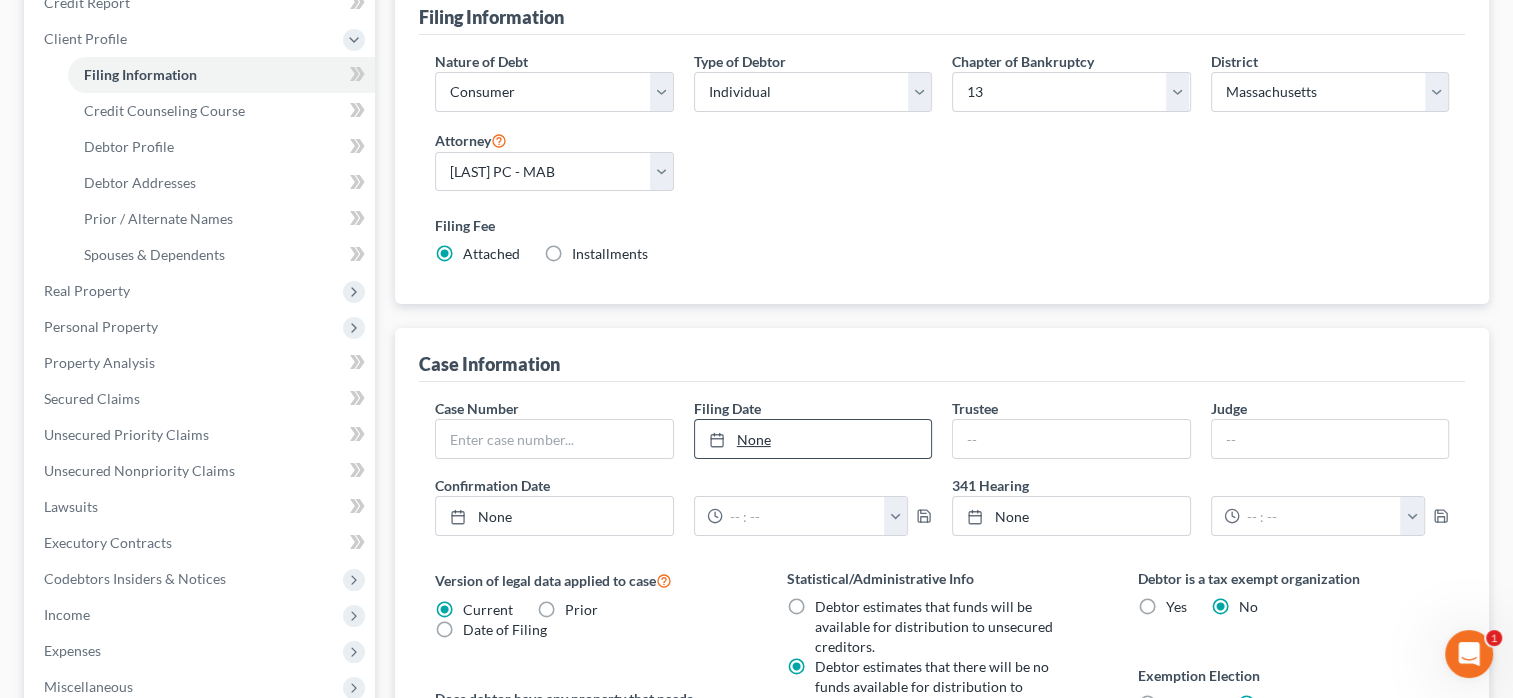type on "8/7/2025" 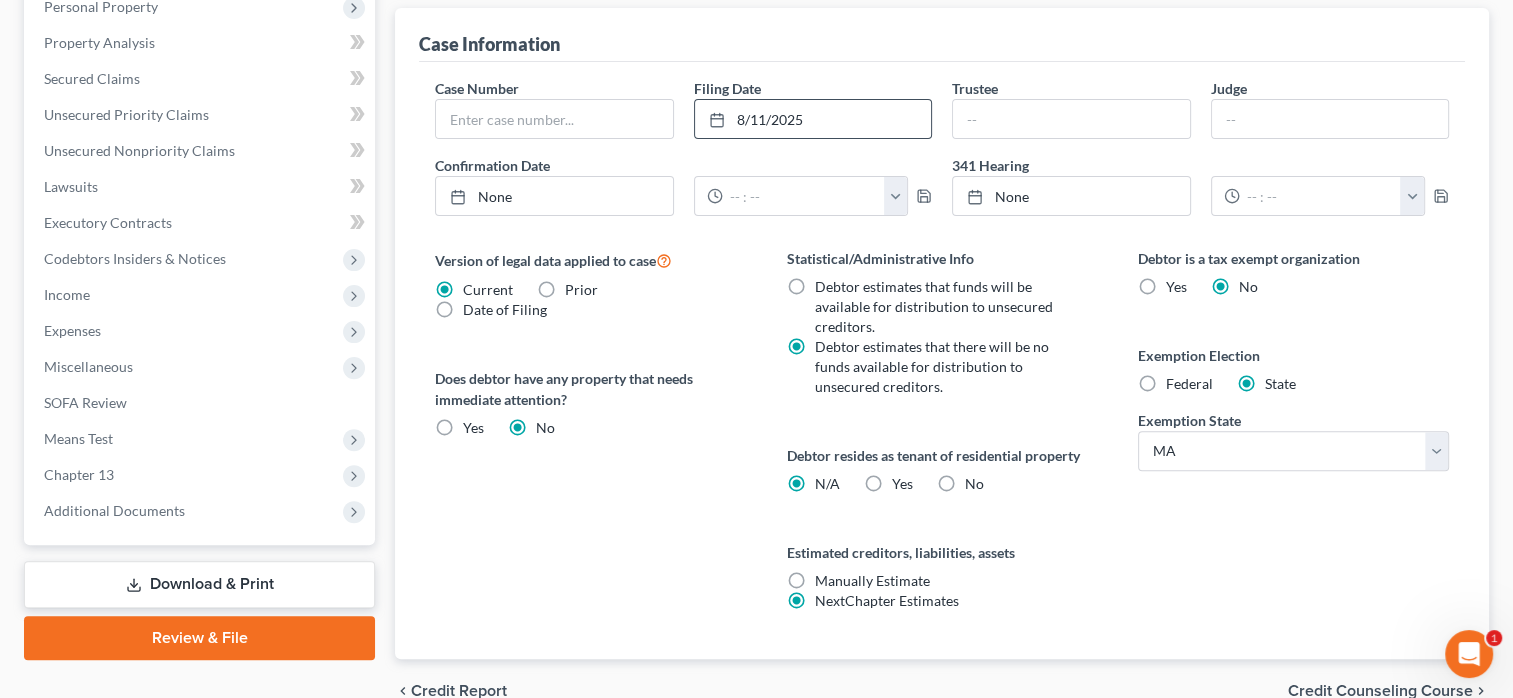 scroll, scrollTop: 580, scrollLeft: 0, axis: vertical 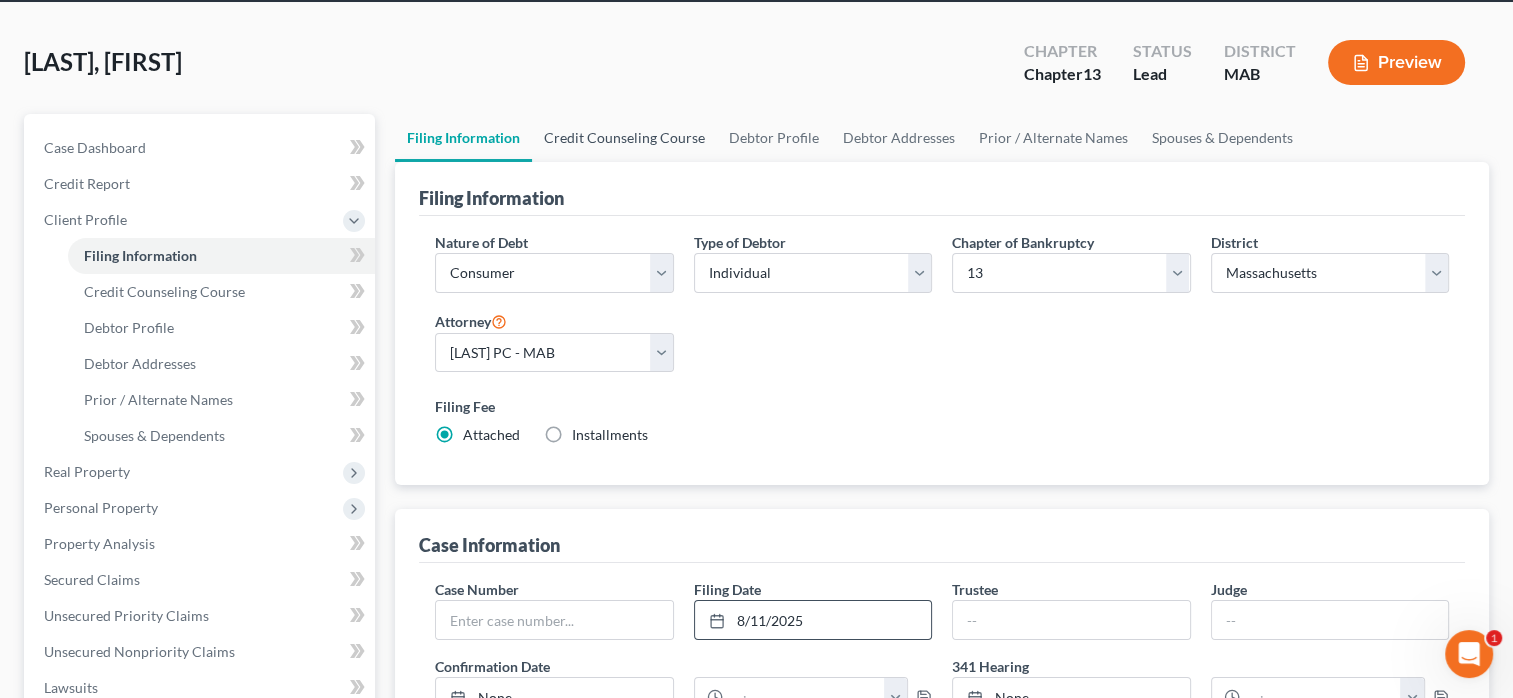click on "Credit Counseling Course" at bounding box center [624, 138] 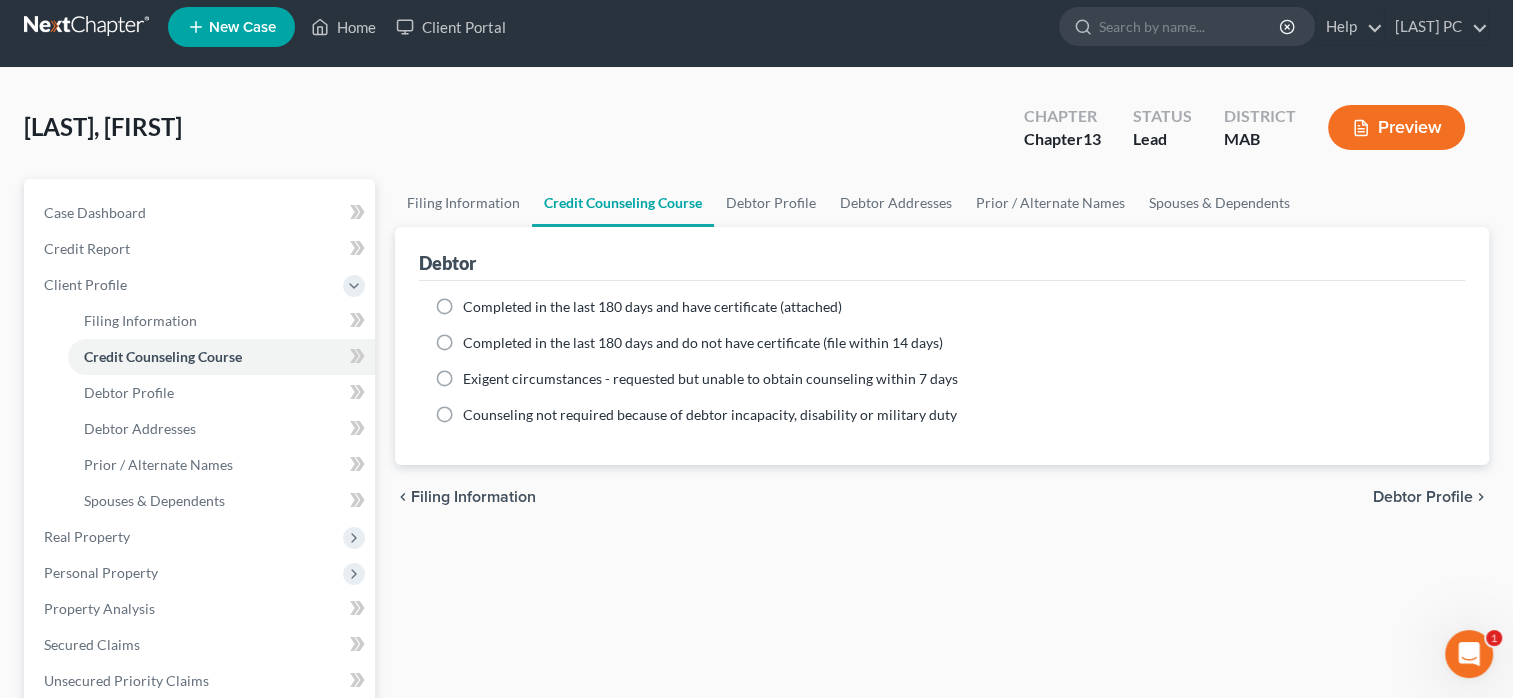 scroll, scrollTop: 0, scrollLeft: 0, axis: both 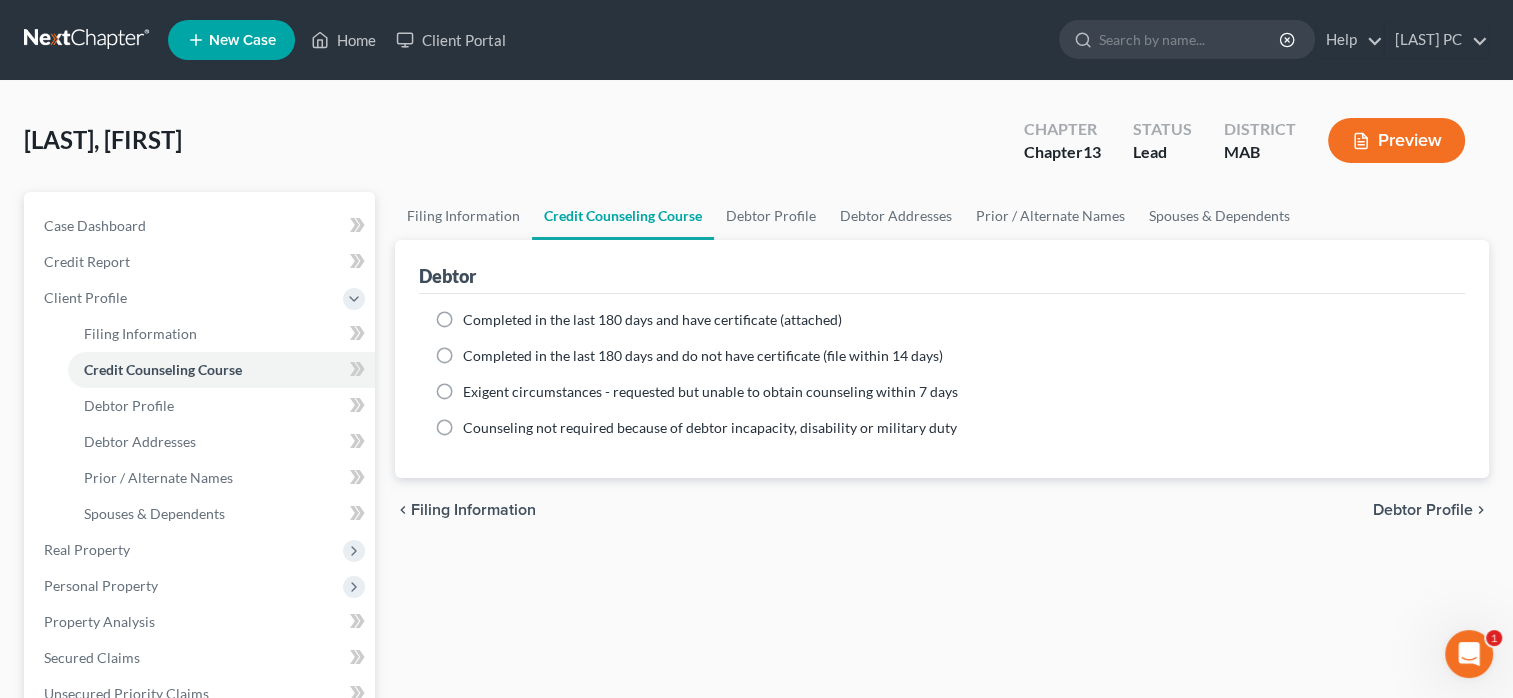 click on "Completed in the last 180 days and have certificate (attached)" at bounding box center [652, 320] 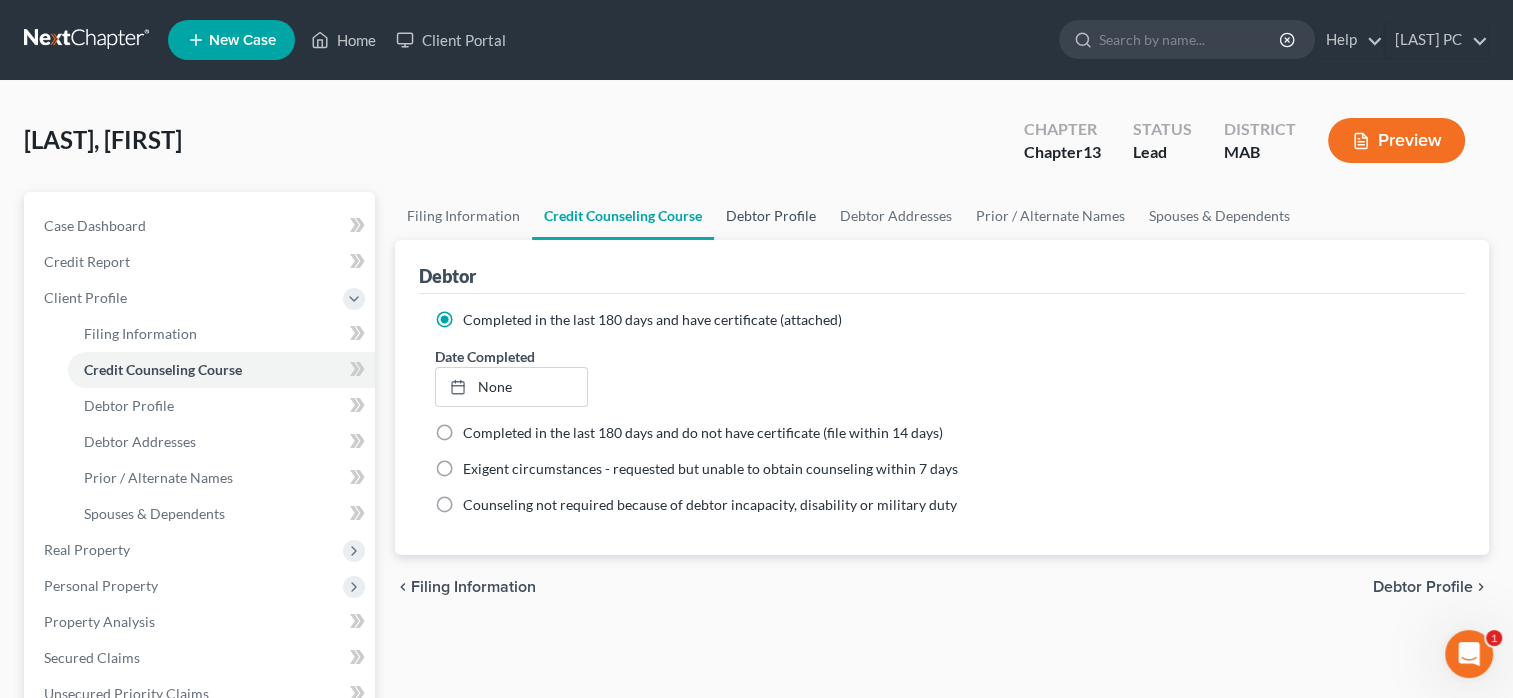 click on "Debtor Profile" at bounding box center [771, 216] 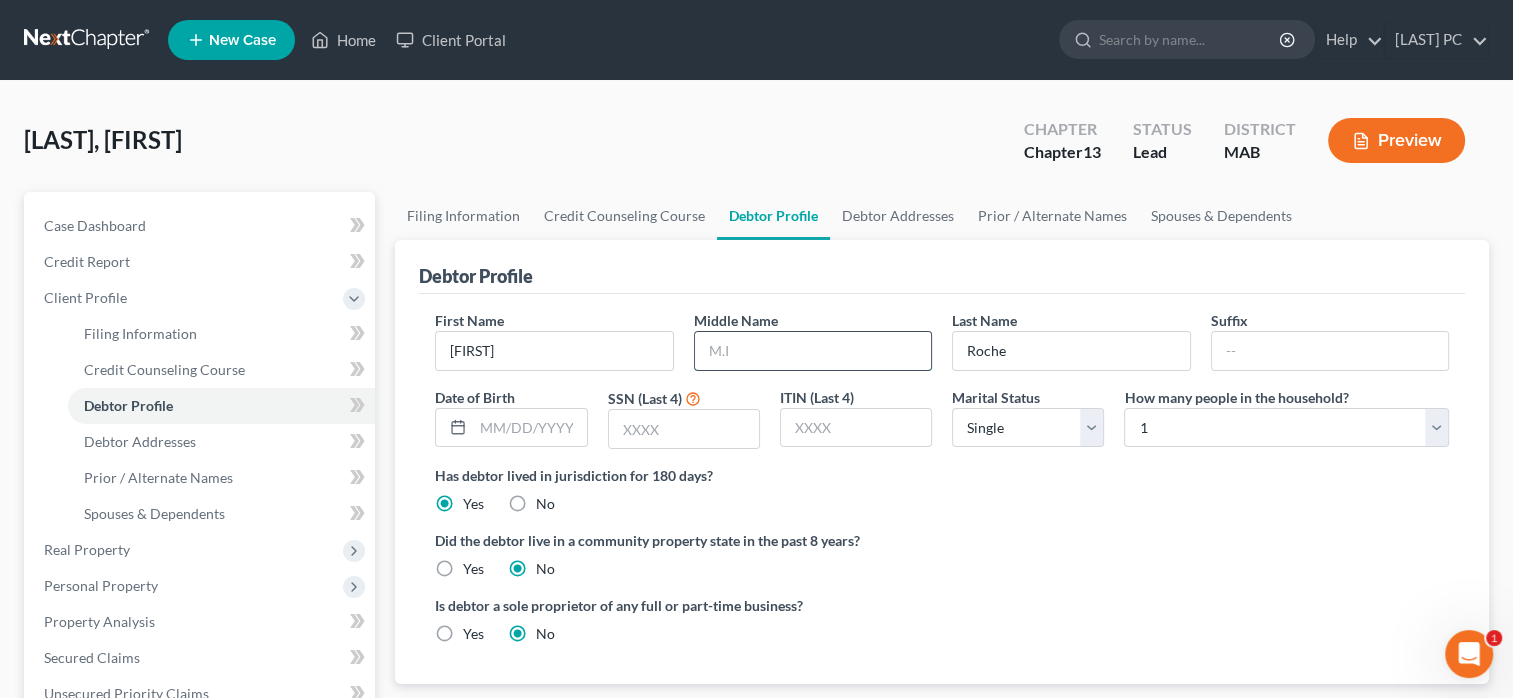 click at bounding box center (813, 351) 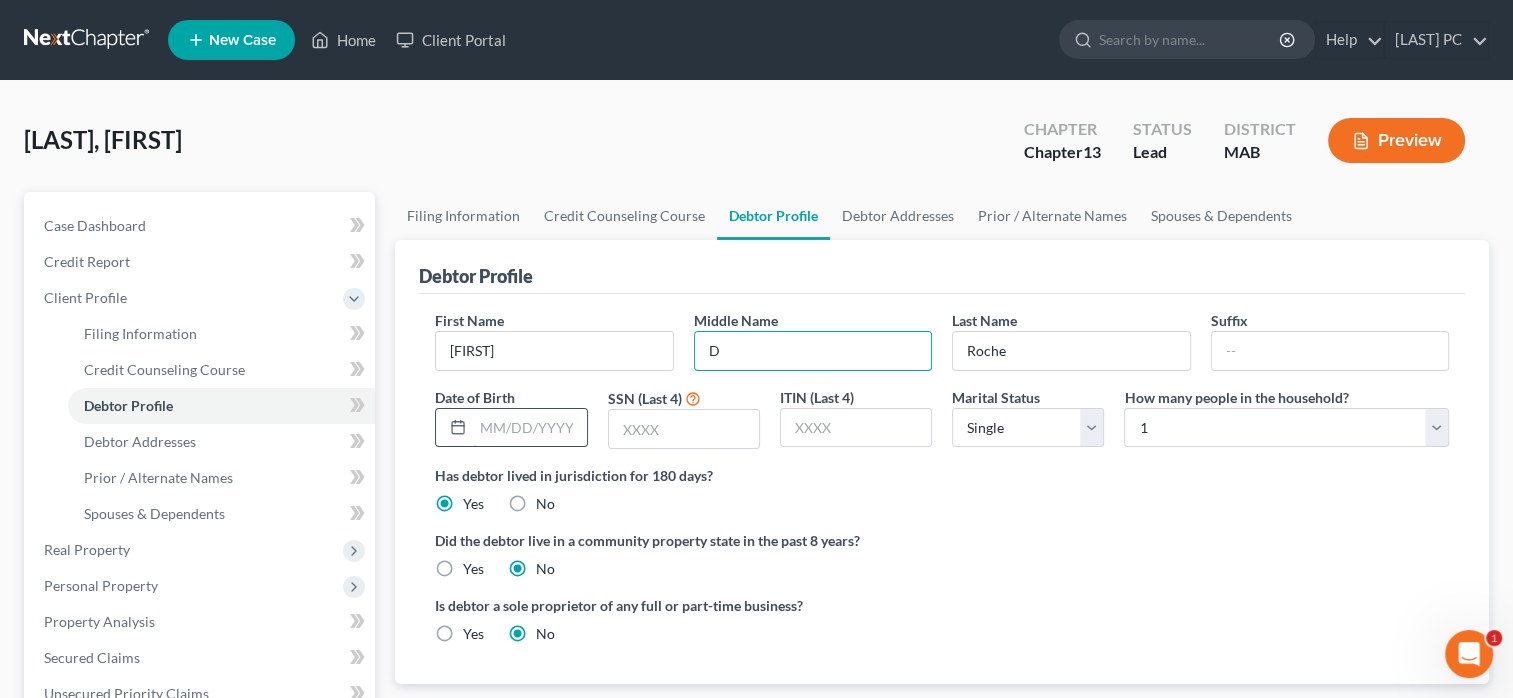 type on "D" 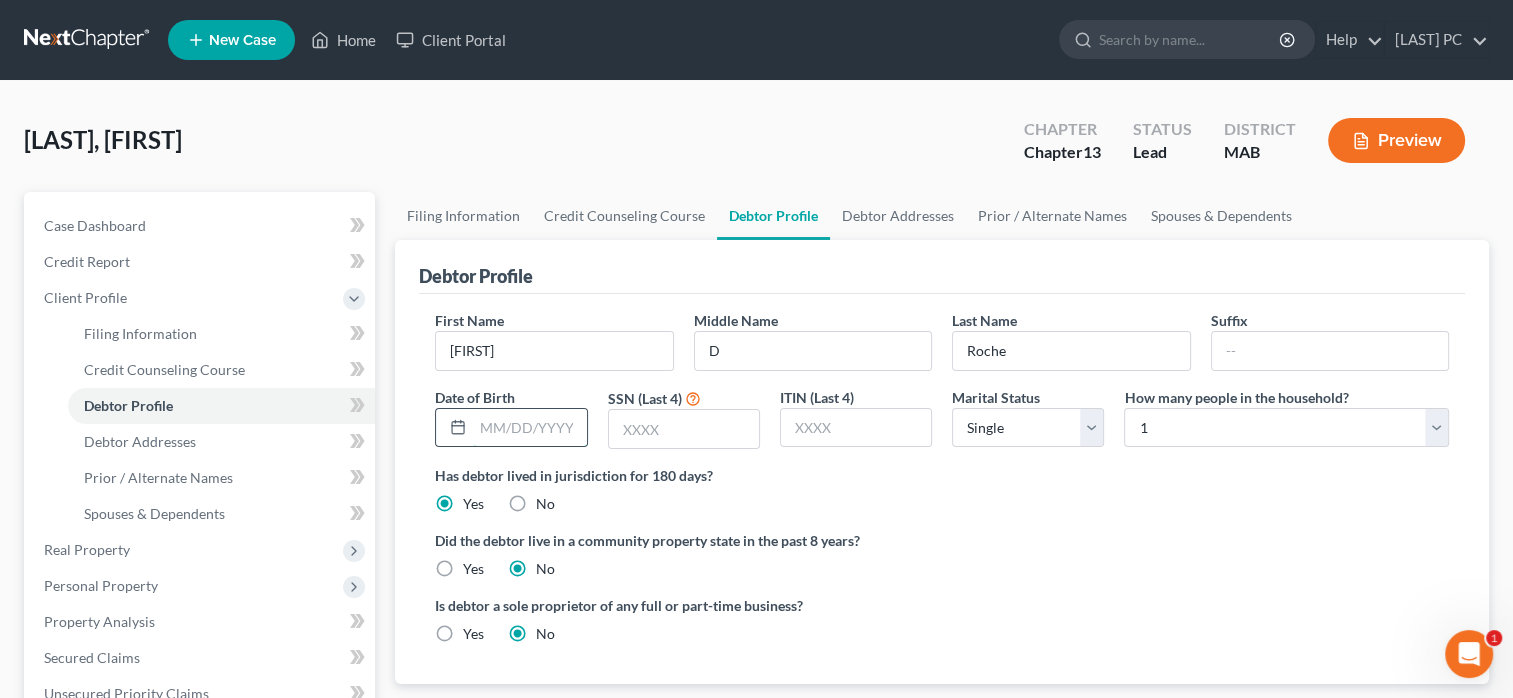 click at bounding box center [529, 428] 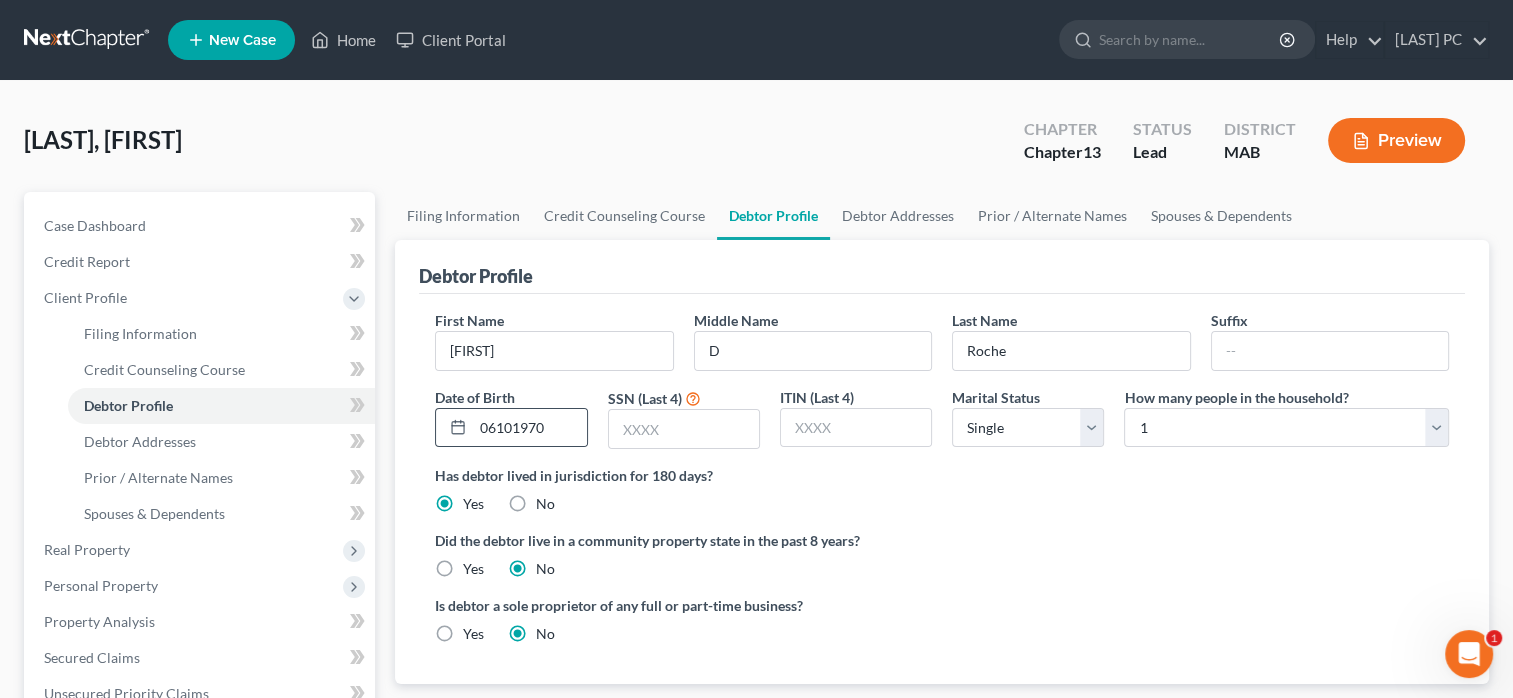 click 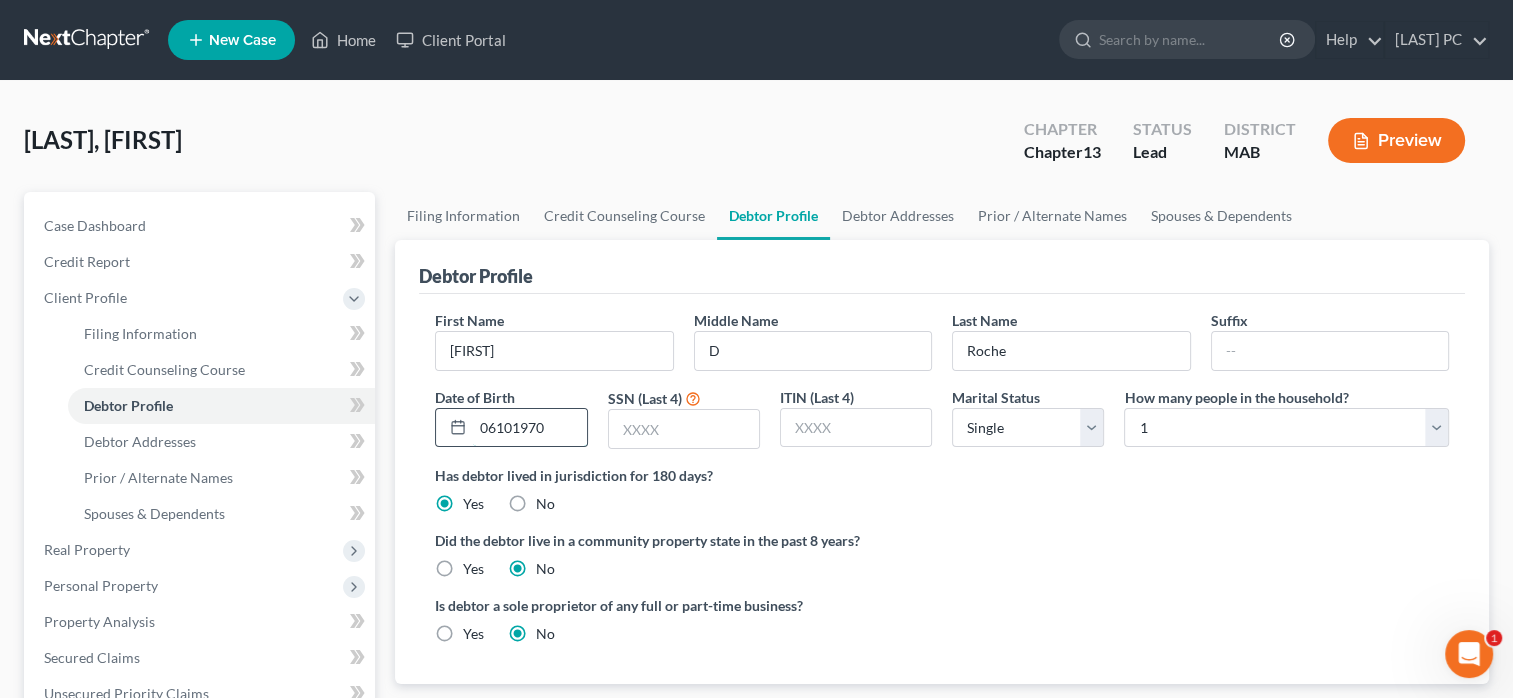 click on "06101970" at bounding box center [529, 428] 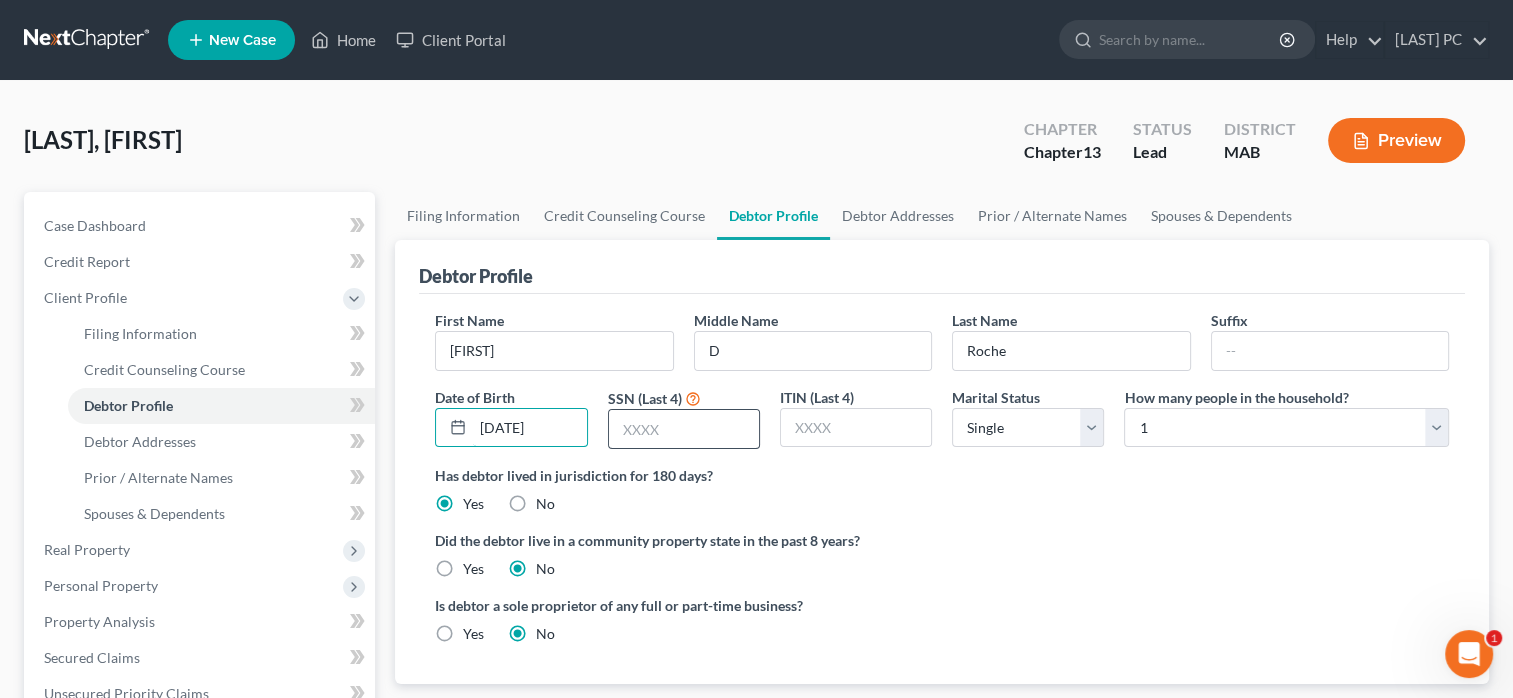 type on "[DATE]" 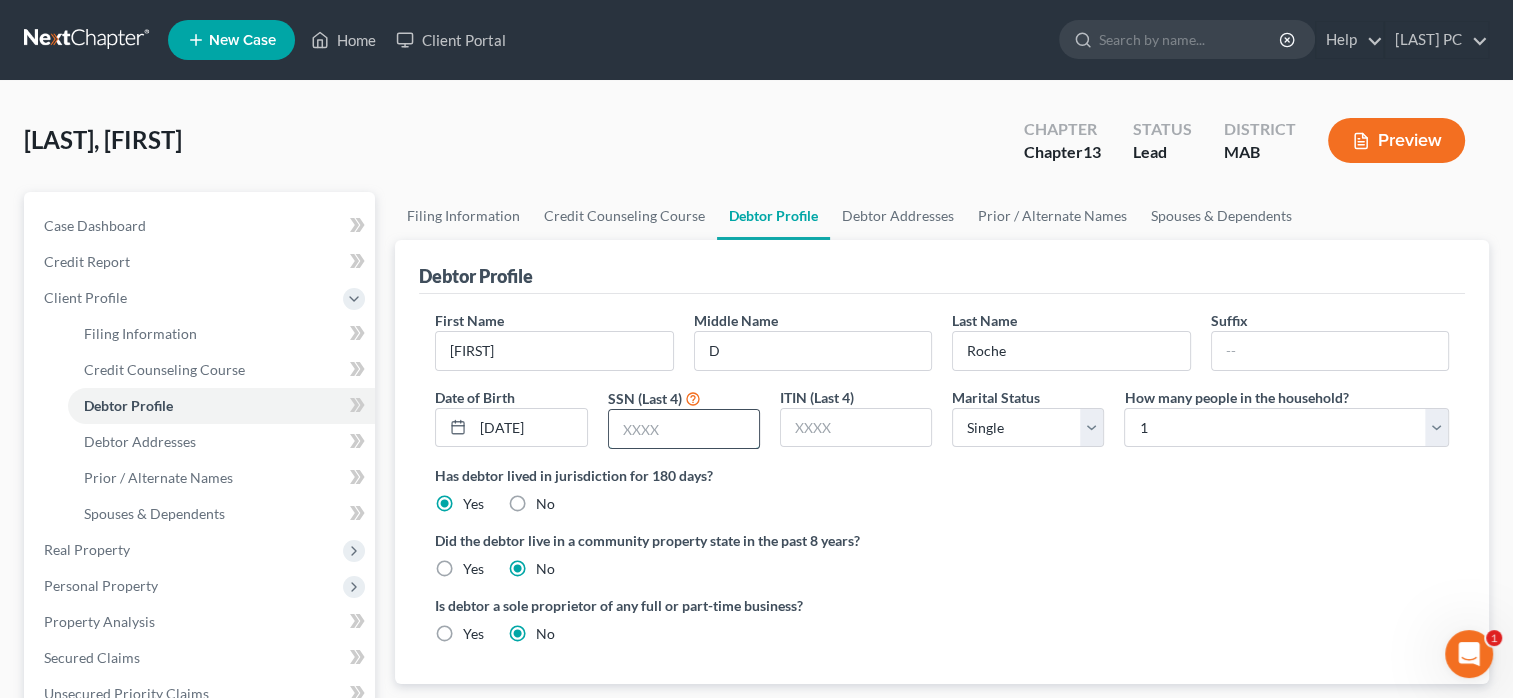 click at bounding box center (684, 429) 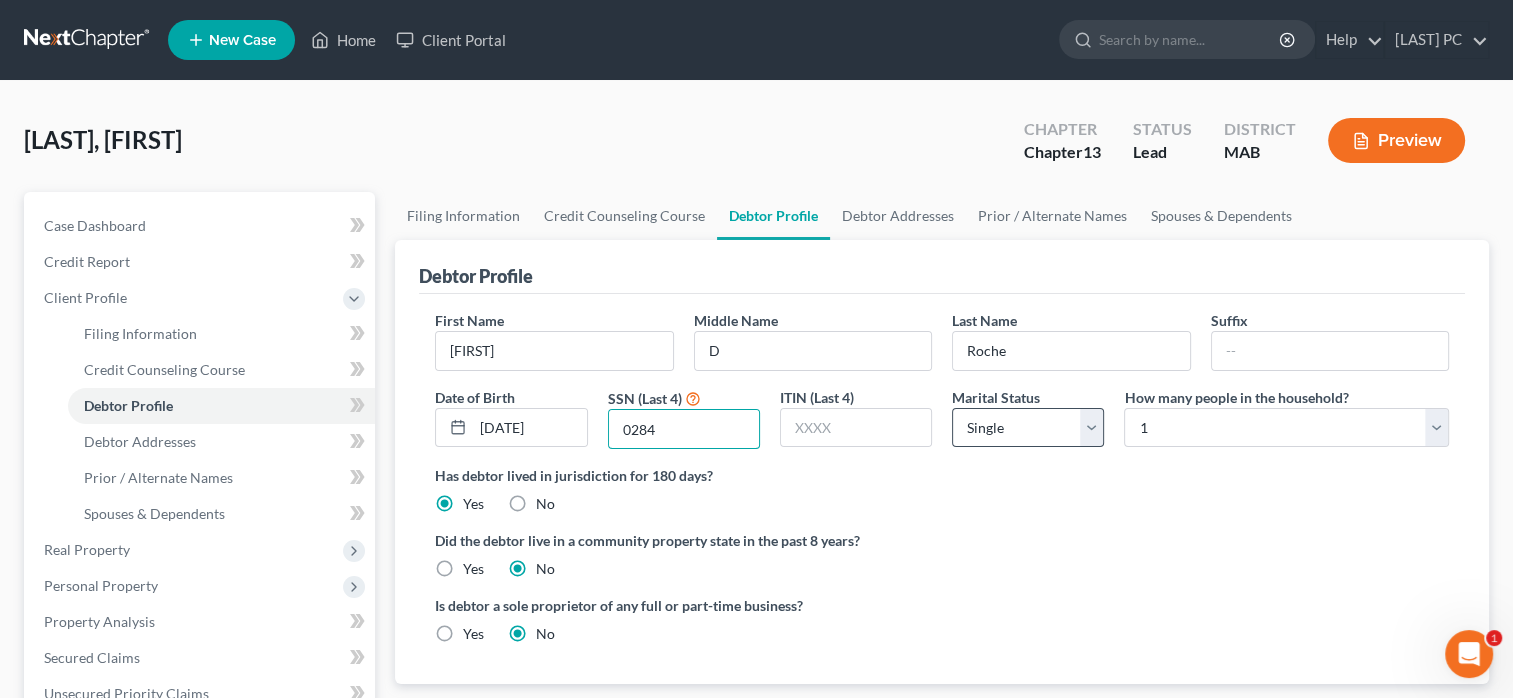 type on "0284" 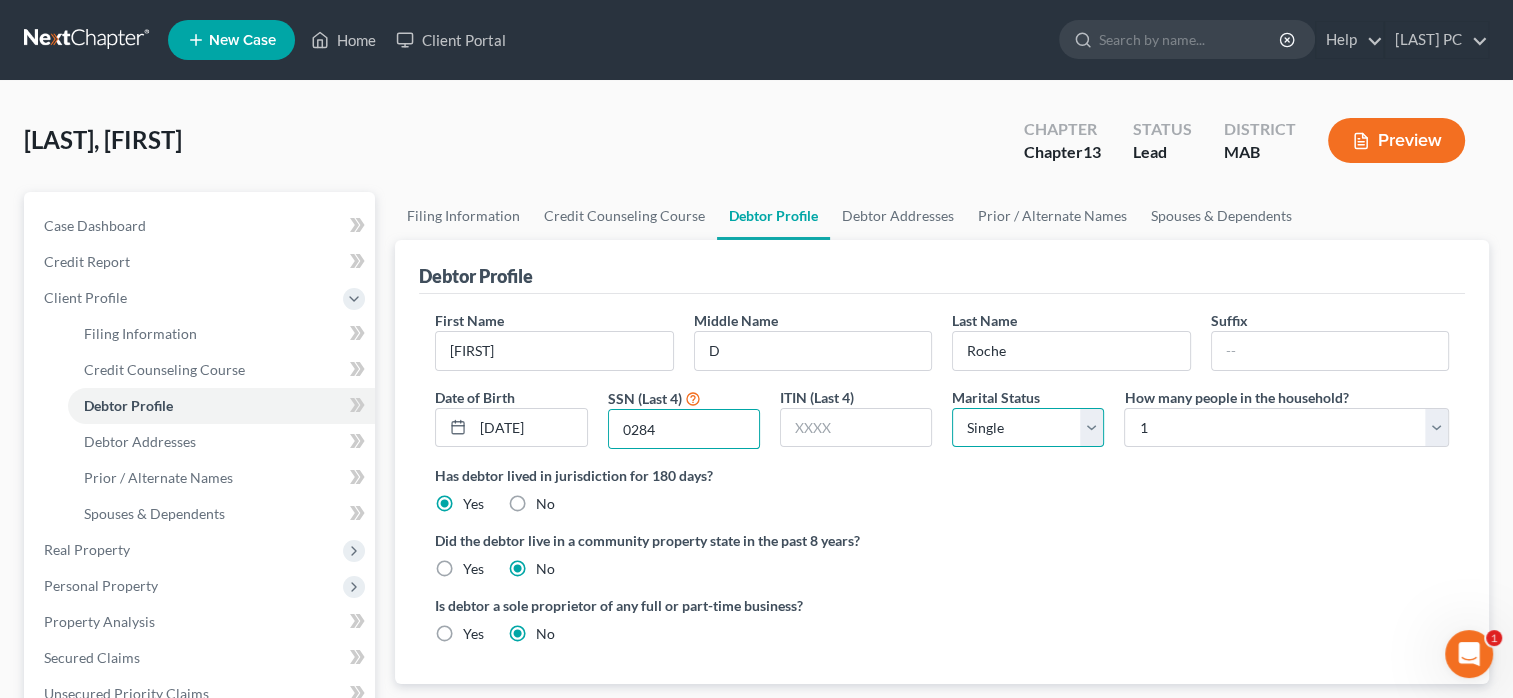 click on "Select Single Married Separated Divorced Widowed" at bounding box center (1028, 428) 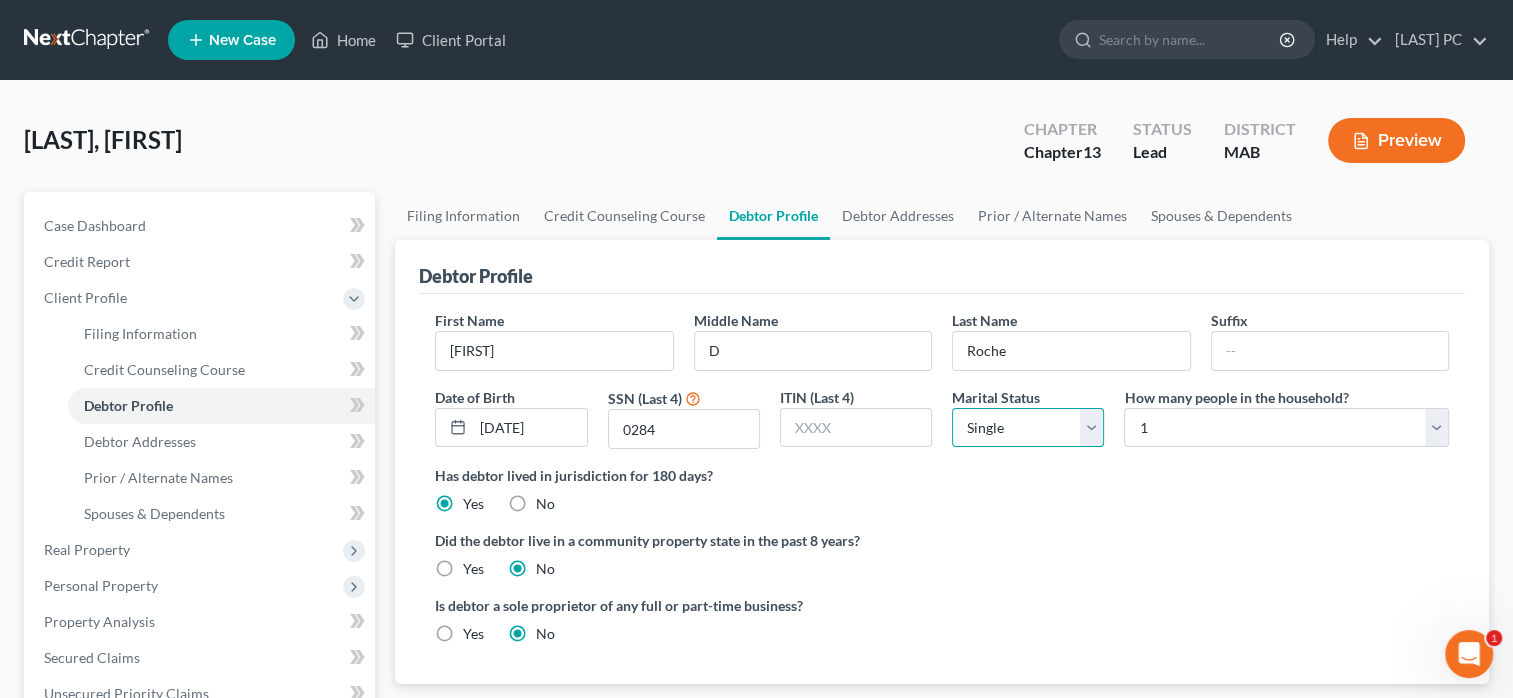 select on "1" 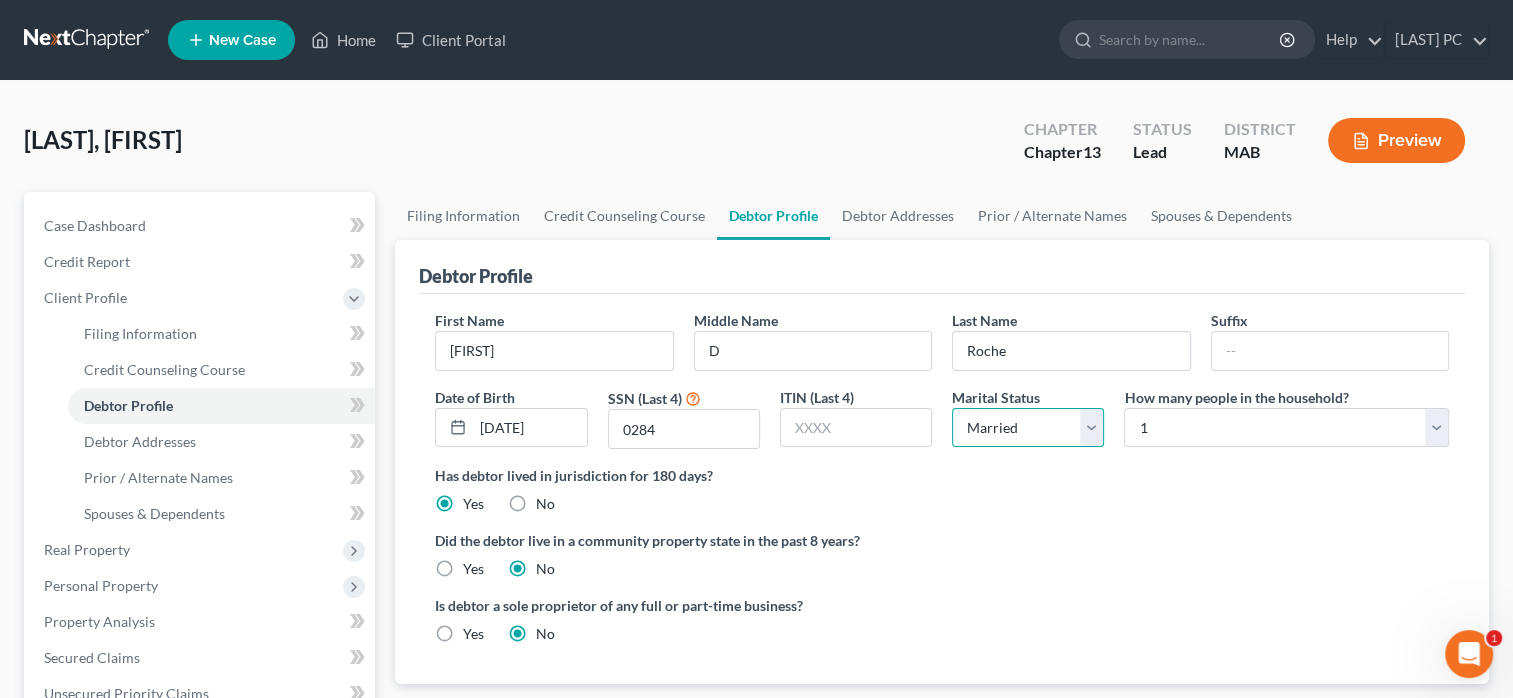 click on "Select Single Married Separated Divorced Widowed" at bounding box center [1028, 428] 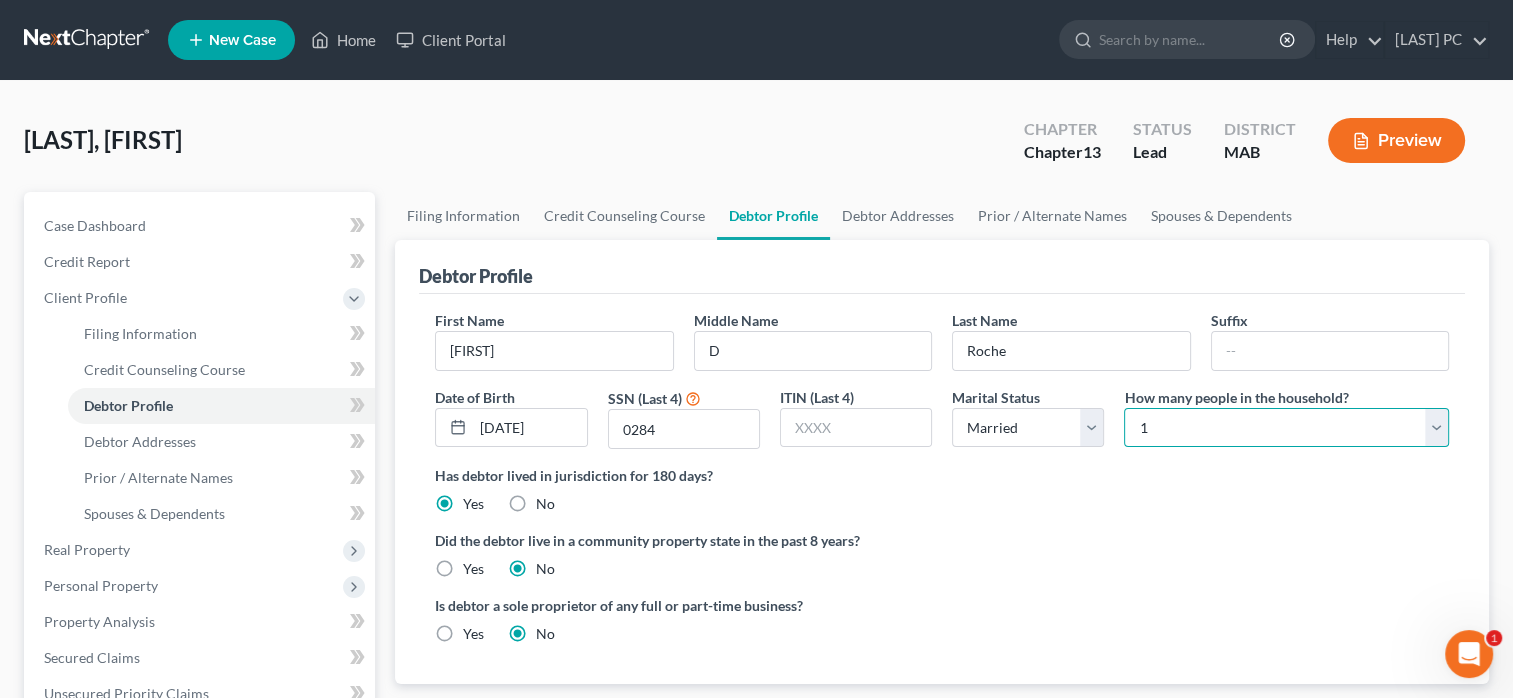 click on "Select 1 2 3 4 5 6 7 8 9 10 11 12 13 14 15 16 17 18 19 20" at bounding box center (1286, 428) 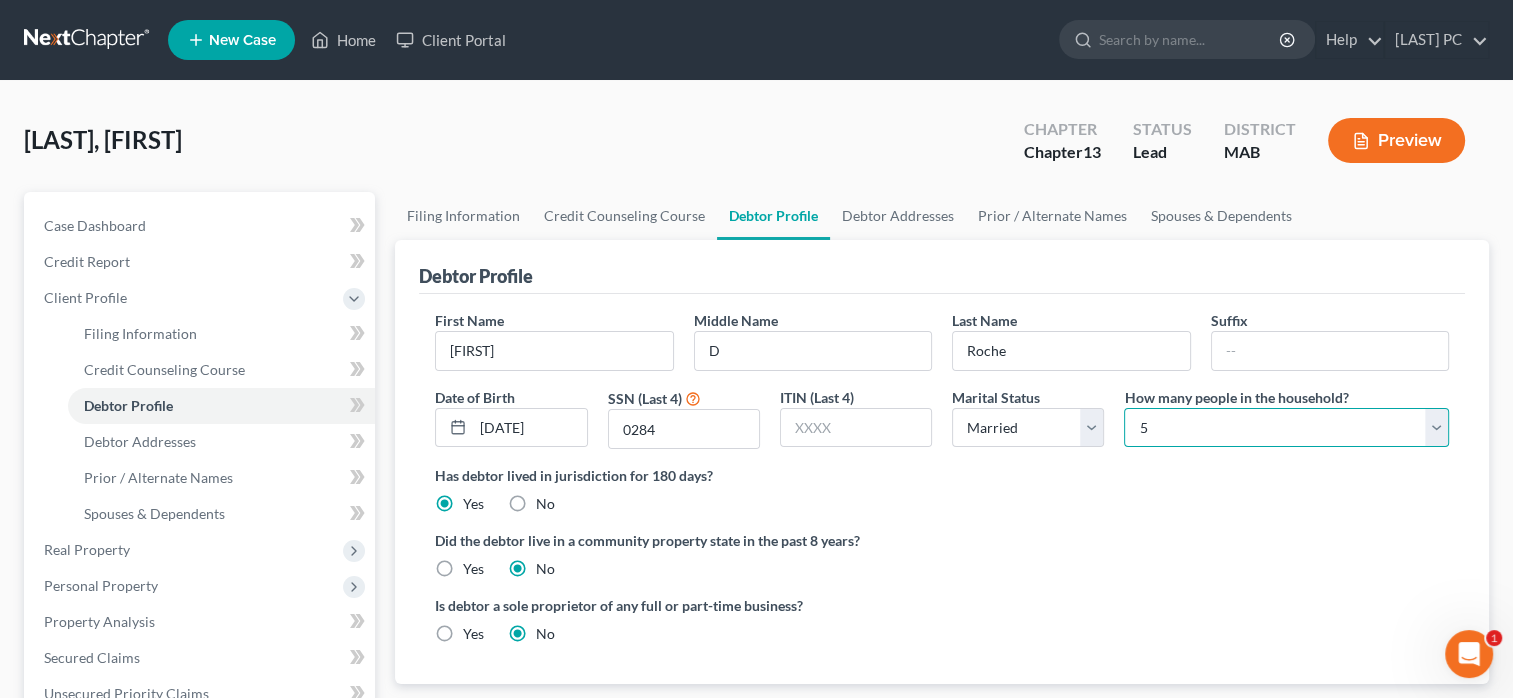 click on "Select 1 2 3 4 5 6 7 8 9 10 11 12 13 14 15 16 17 18 19 20" at bounding box center [1286, 428] 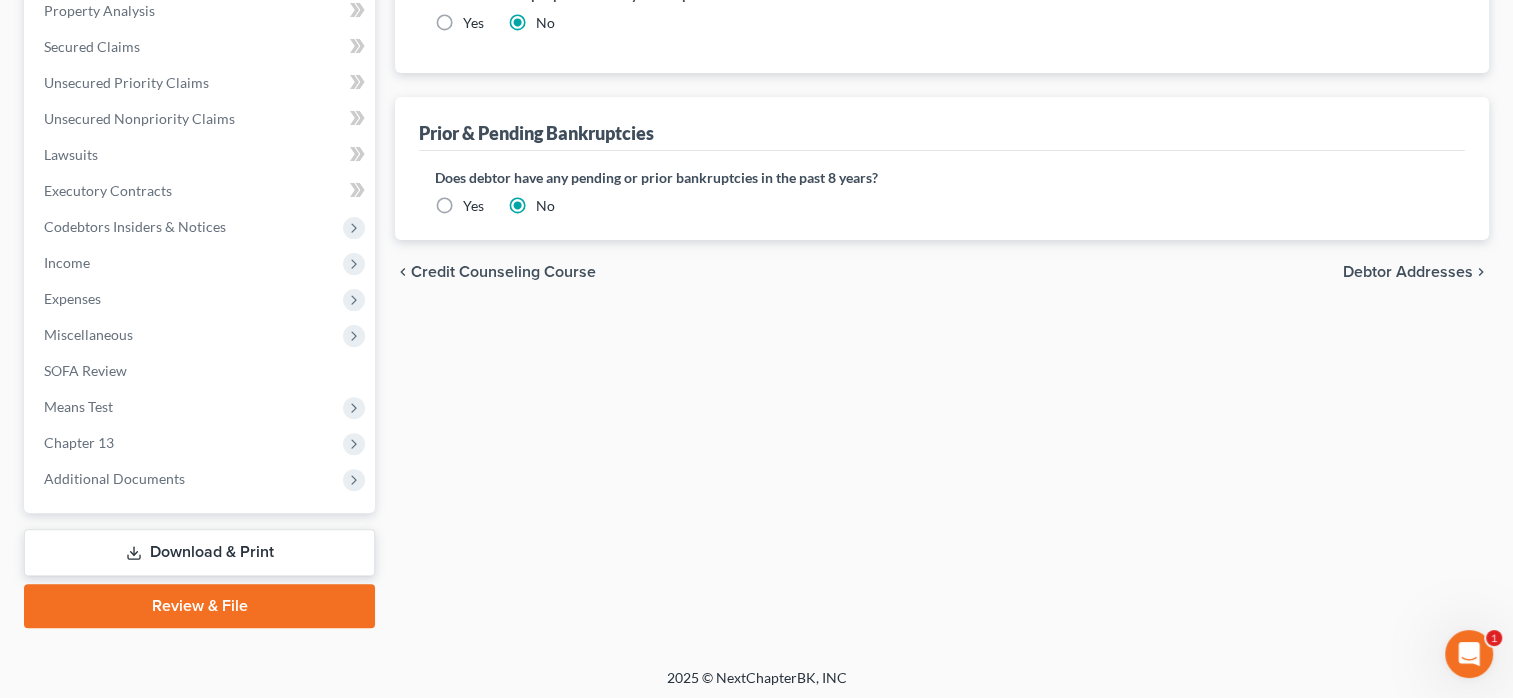 scroll, scrollTop: 615, scrollLeft: 0, axis: vertical 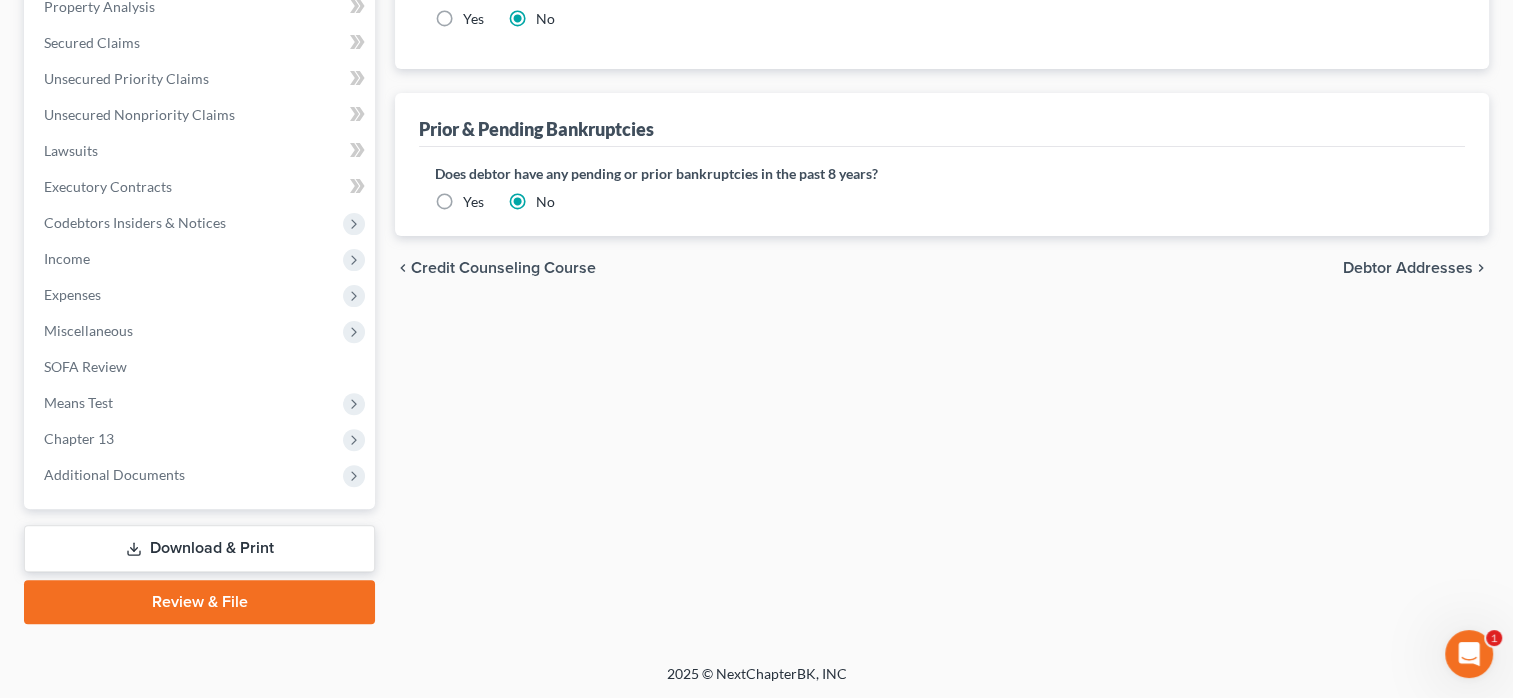 click on "Credit Counseling Course" at bounding box center (503, 268) 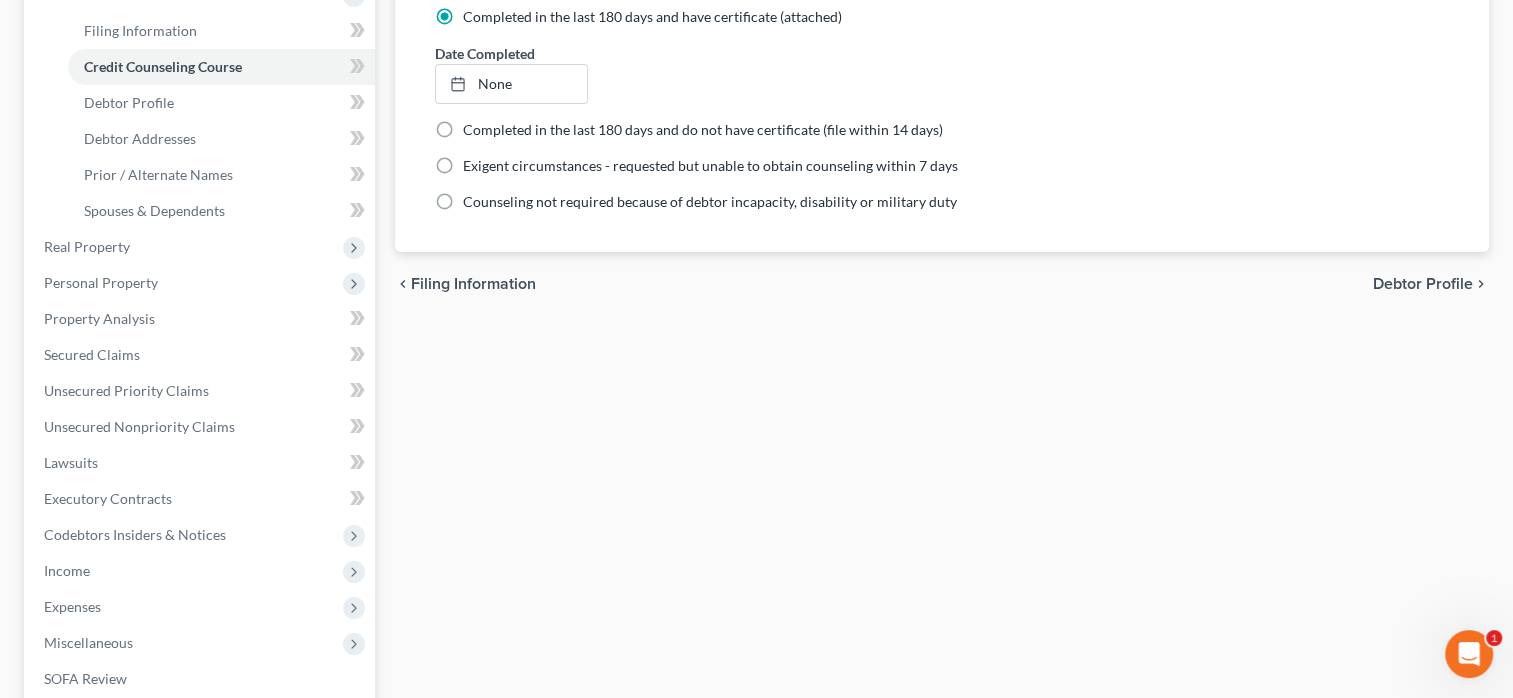 scroll, scrollTop: 0, scrollLeft: 0, axis: both 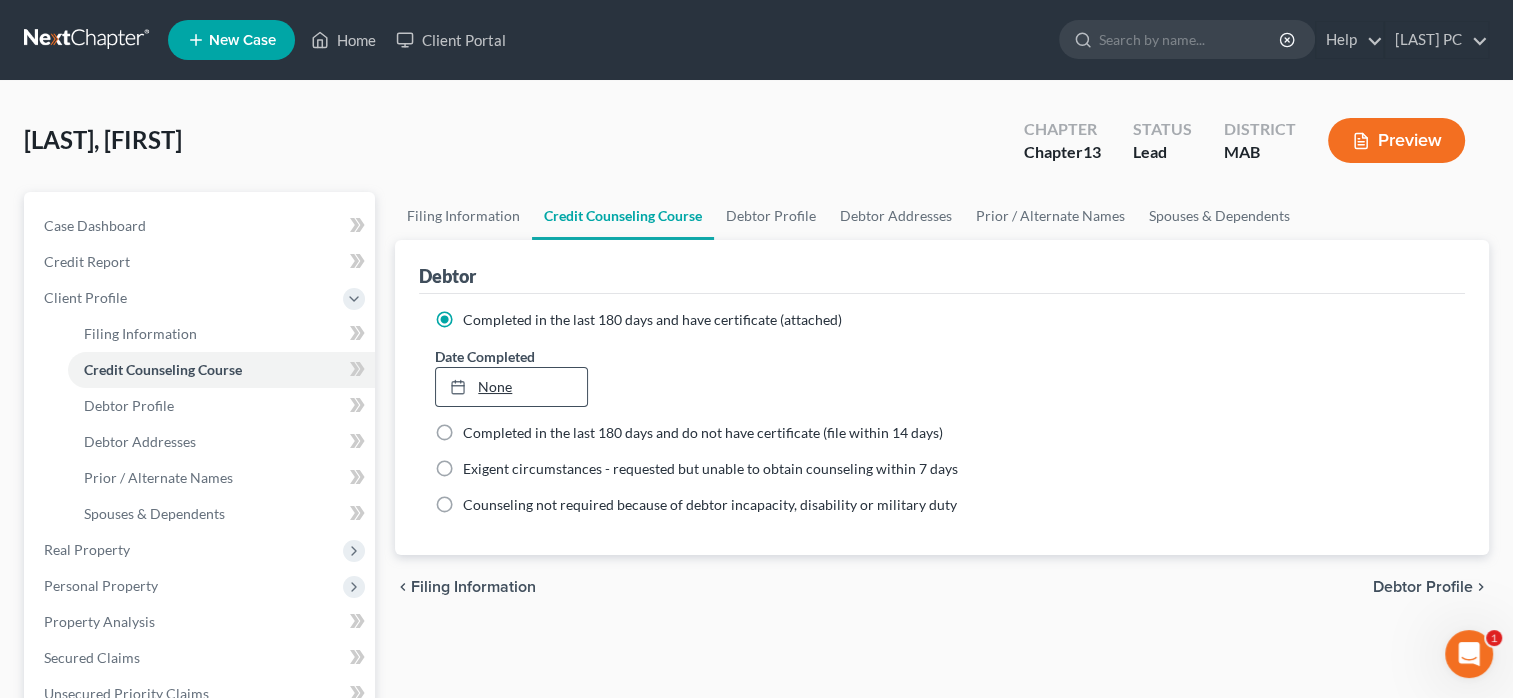 type on "8/7/2025" 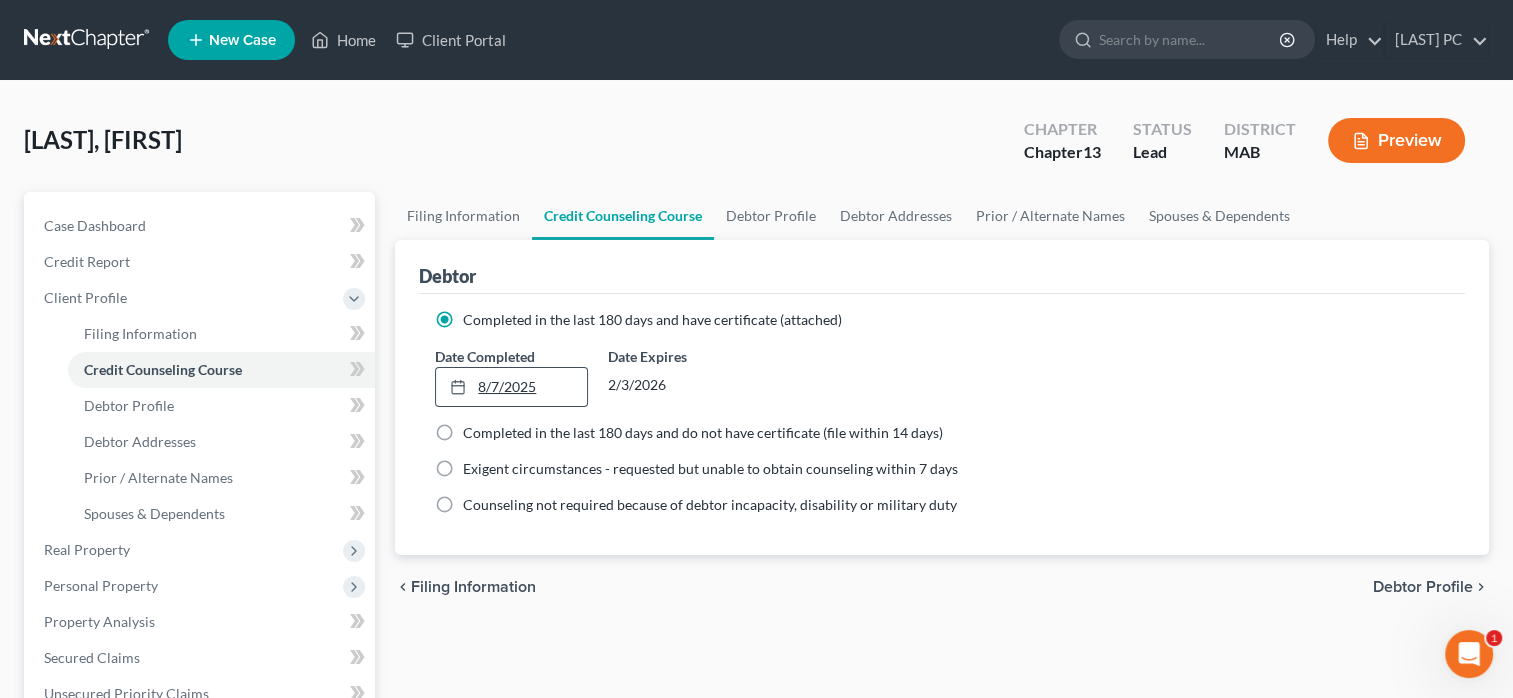 click on "8/7/2025" at bounding box center [511, 387] 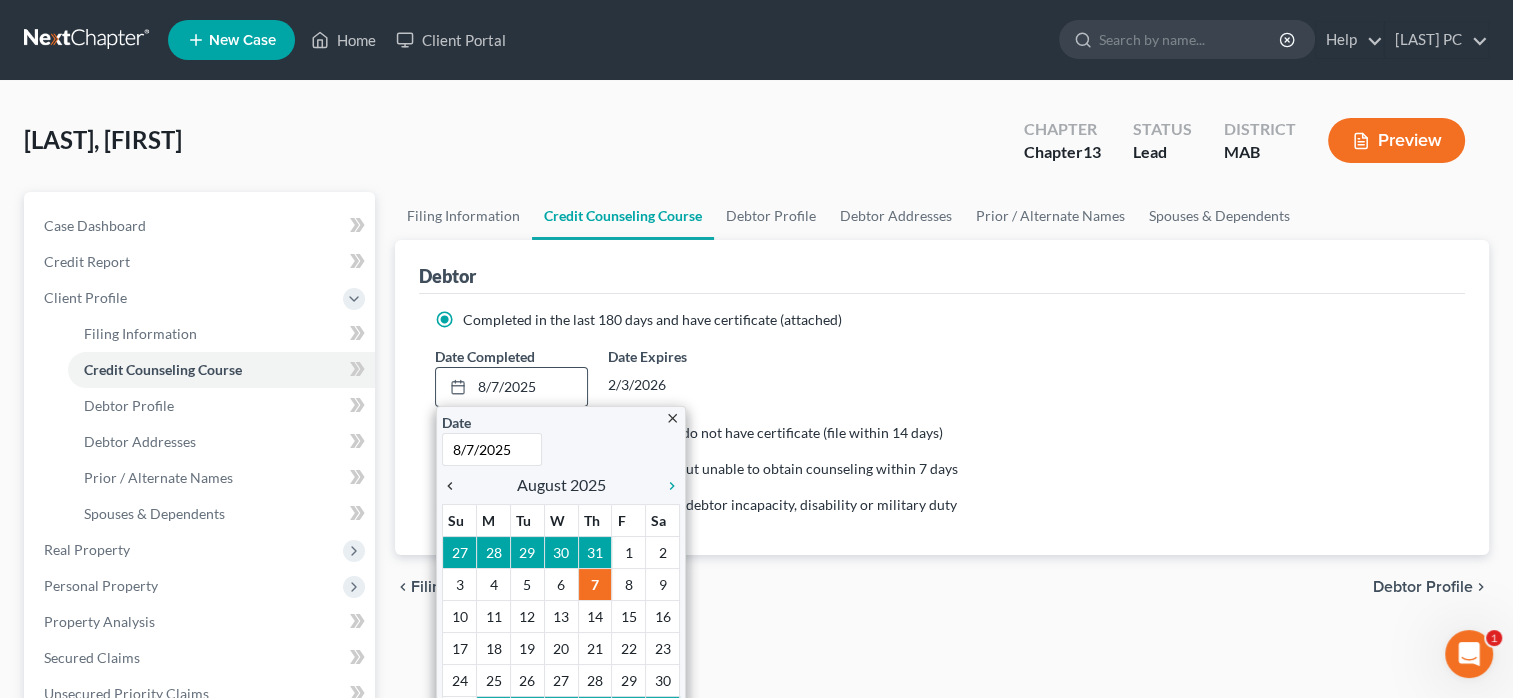 click on "chevron_left" at bounding box center [455, 486] 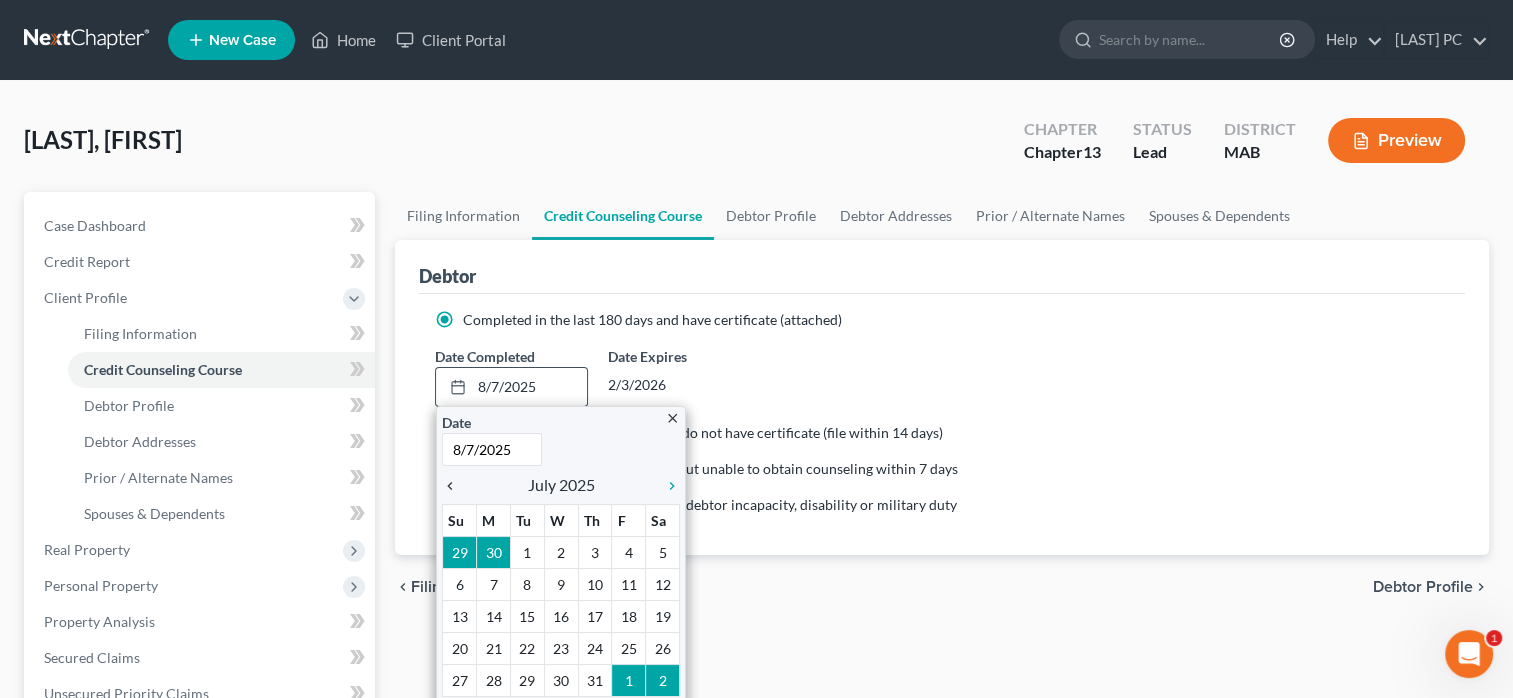 click on "chevron_left" at bounding box center (455, 486) 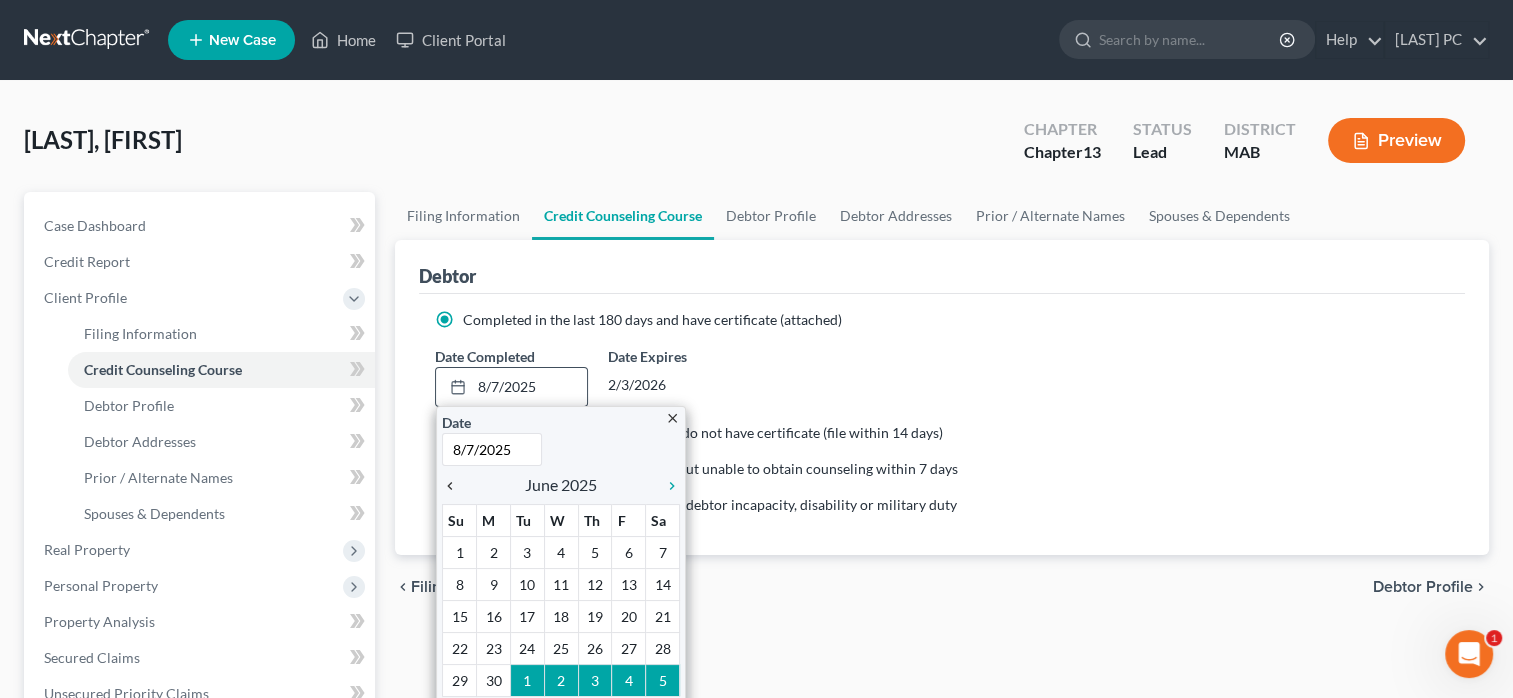 click on "chevron_left" at bounding box center [455, 486] 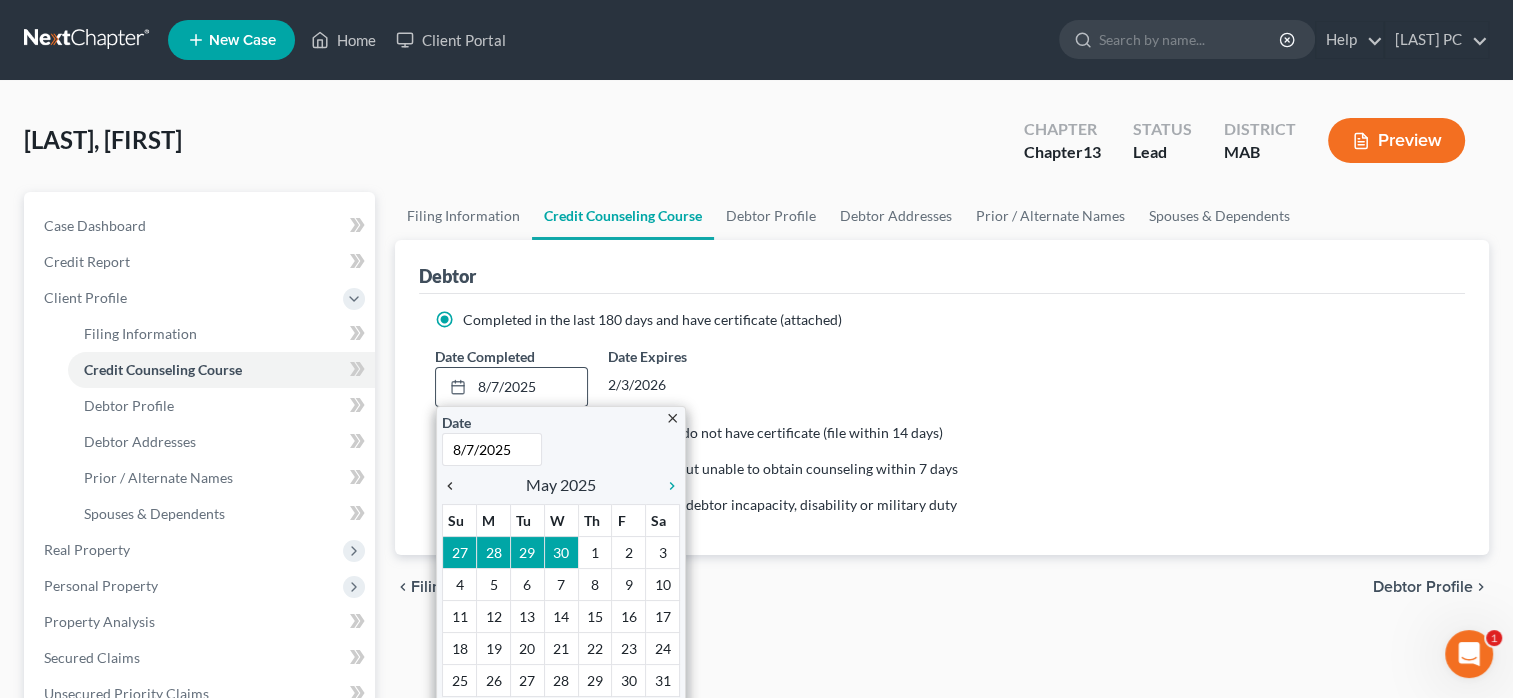 click on "chevron_left" at bounding box center [455, 486] 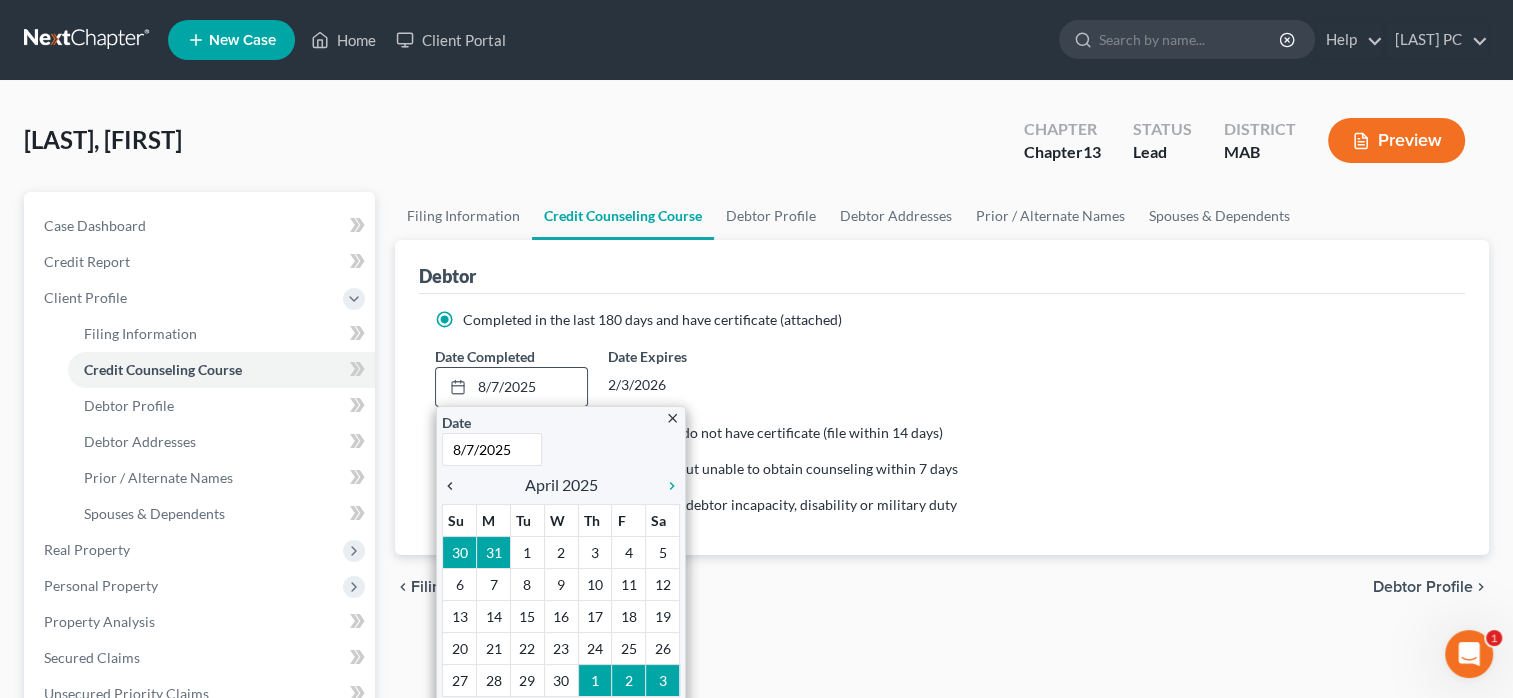 click on "chevron_left" at bounding box center (455, 486) 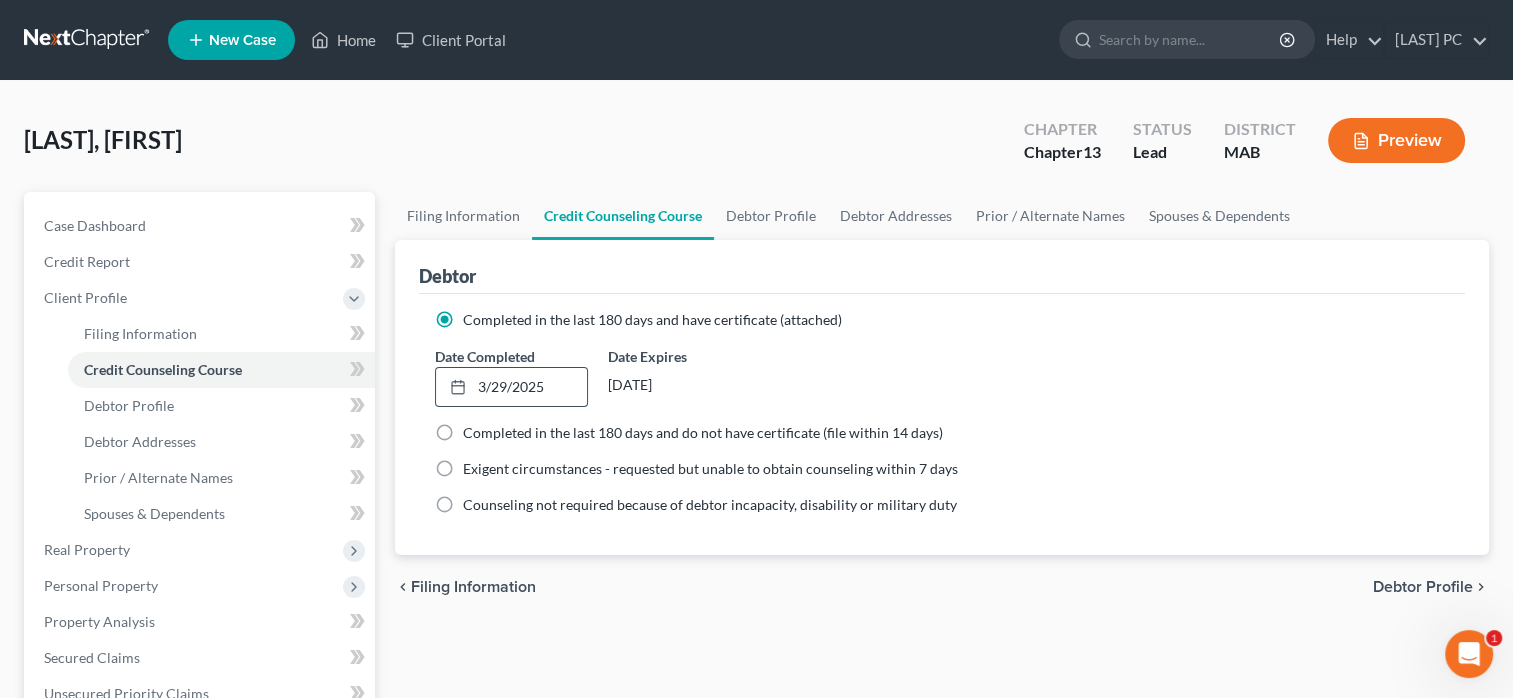 click on "Debtor Profile" at bounding box center [1423, 587] 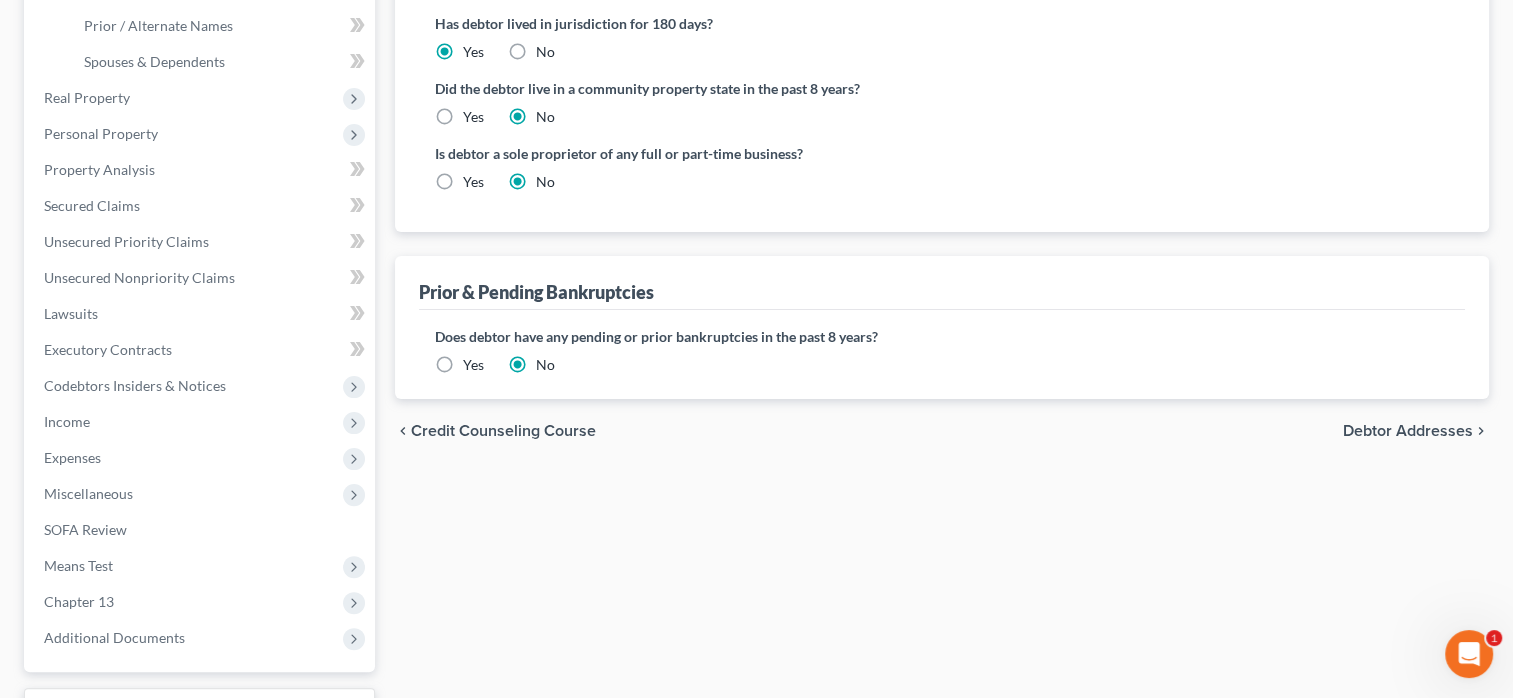 scroll, scrollTop: 453, scrollLeft: 0, axis: vertical 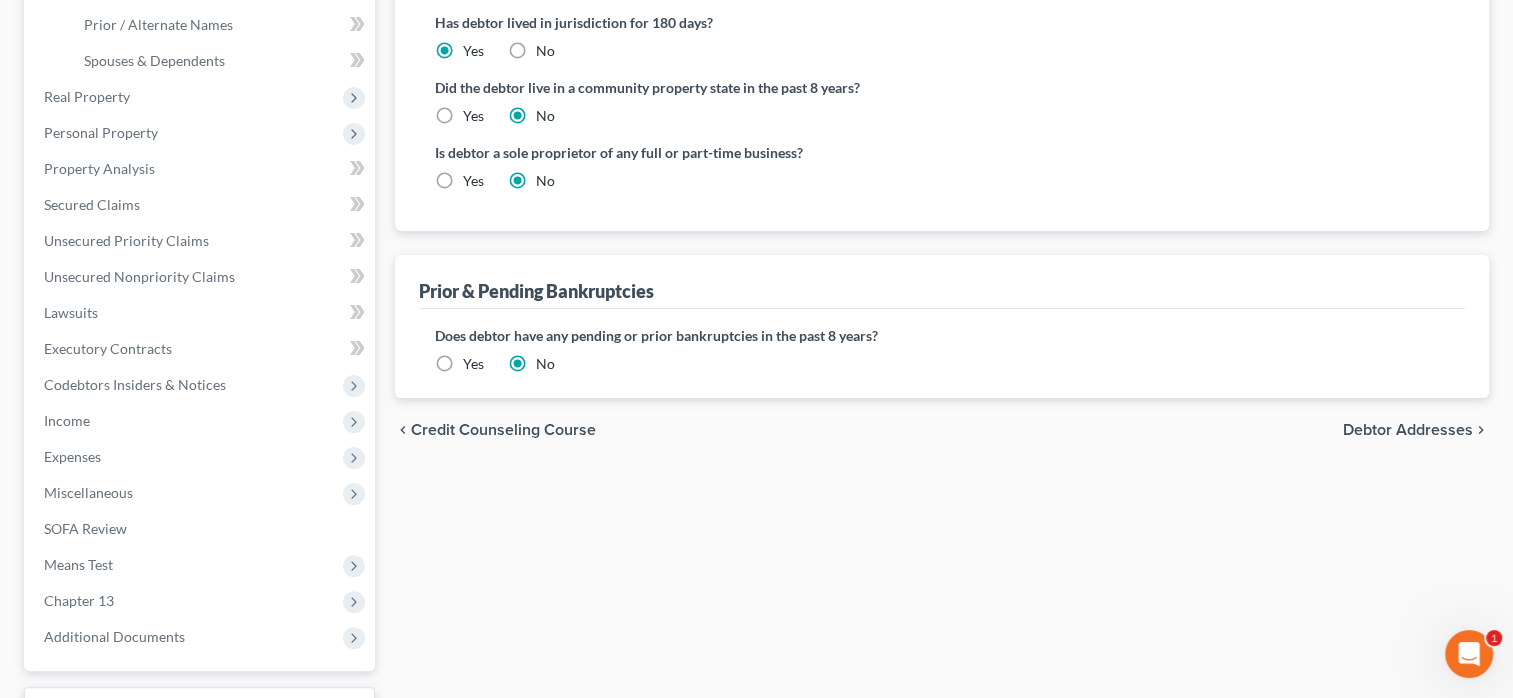 click on "Debtor Addresses" at bounding box center [1408, 430] 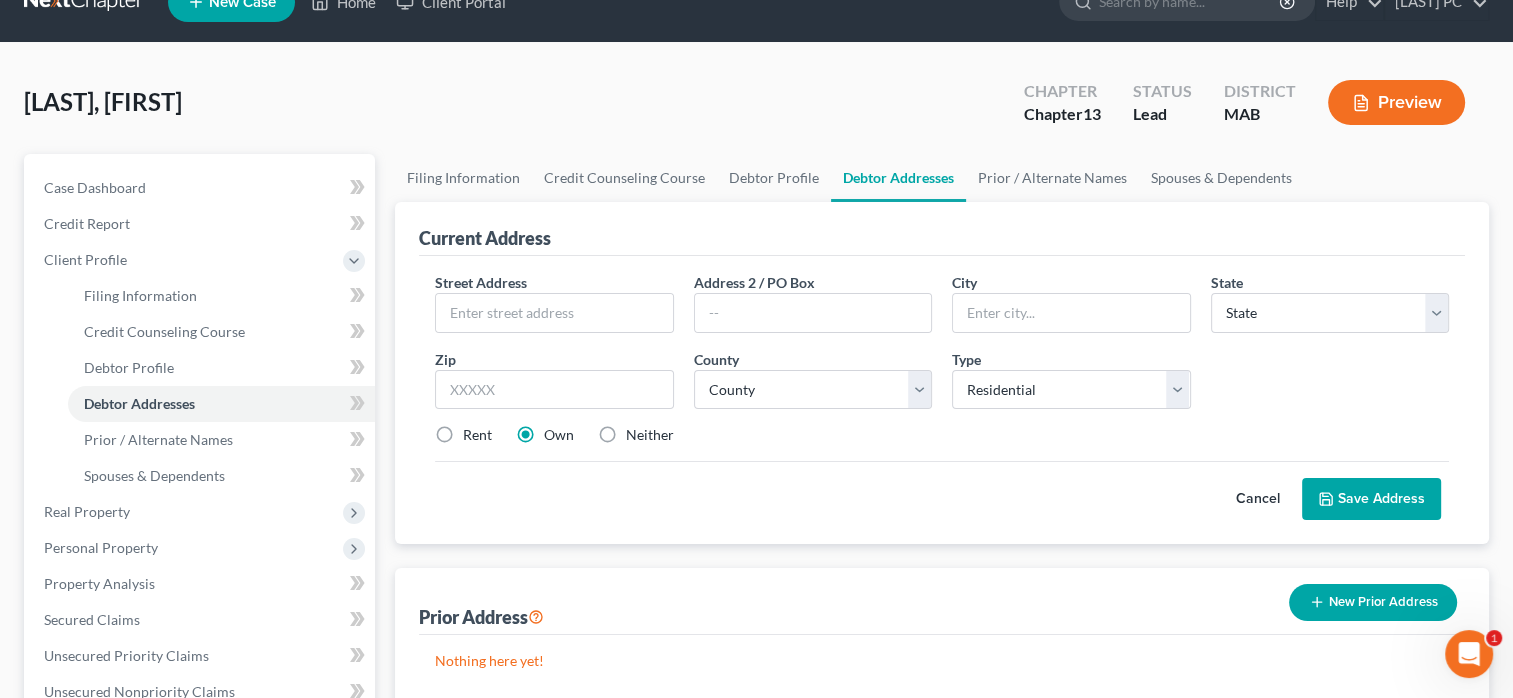 scroll, scrollTop: 0, scrollLeft: 0, axis: both 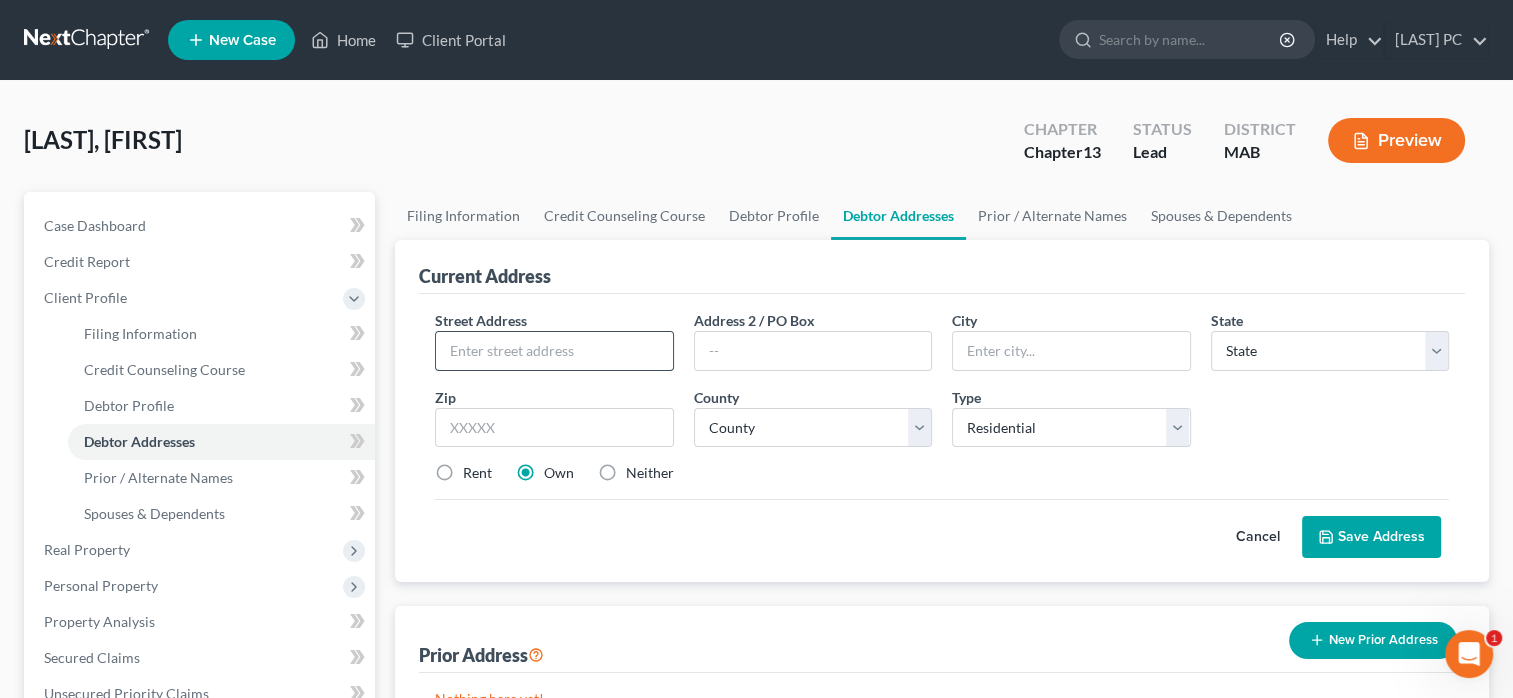 click at bounding box center (554, 351) 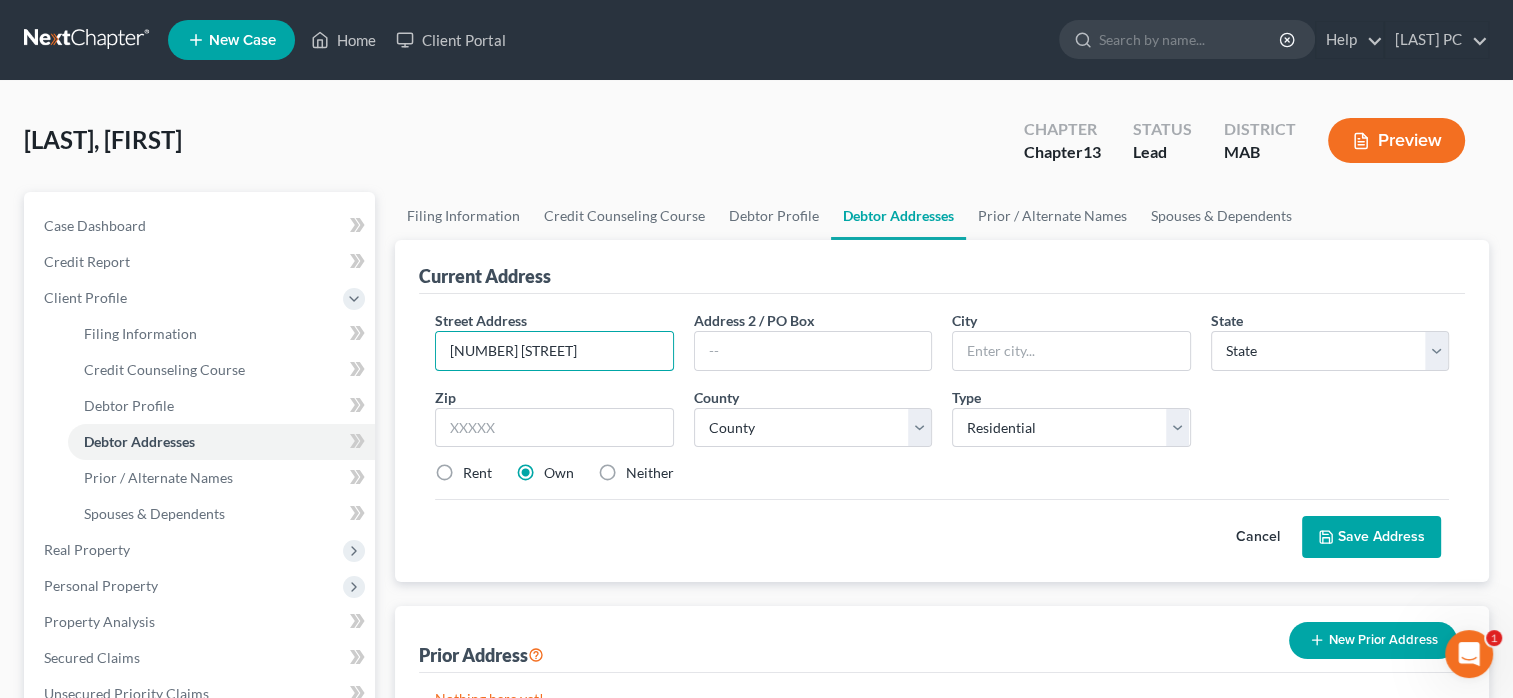 type on "[NUMBER] [STREET]" 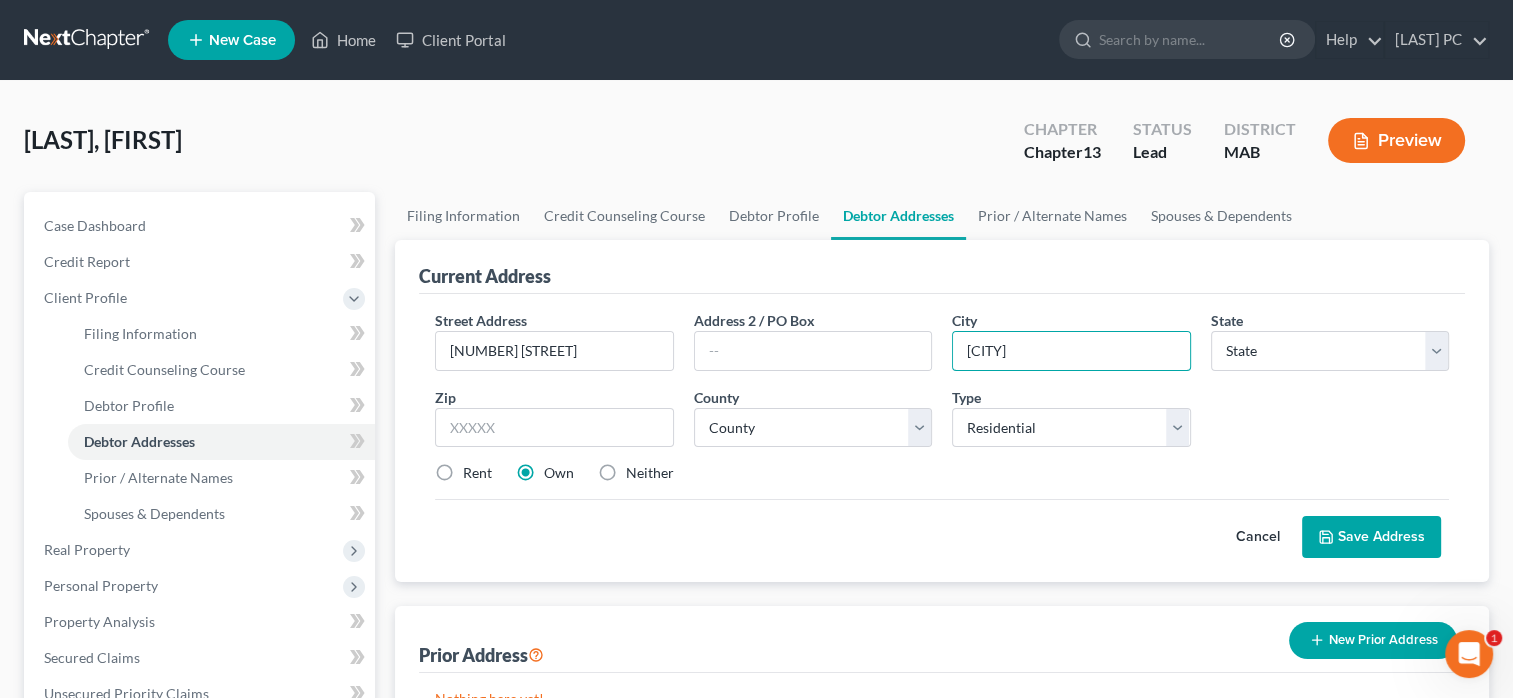type on "[CITY]" 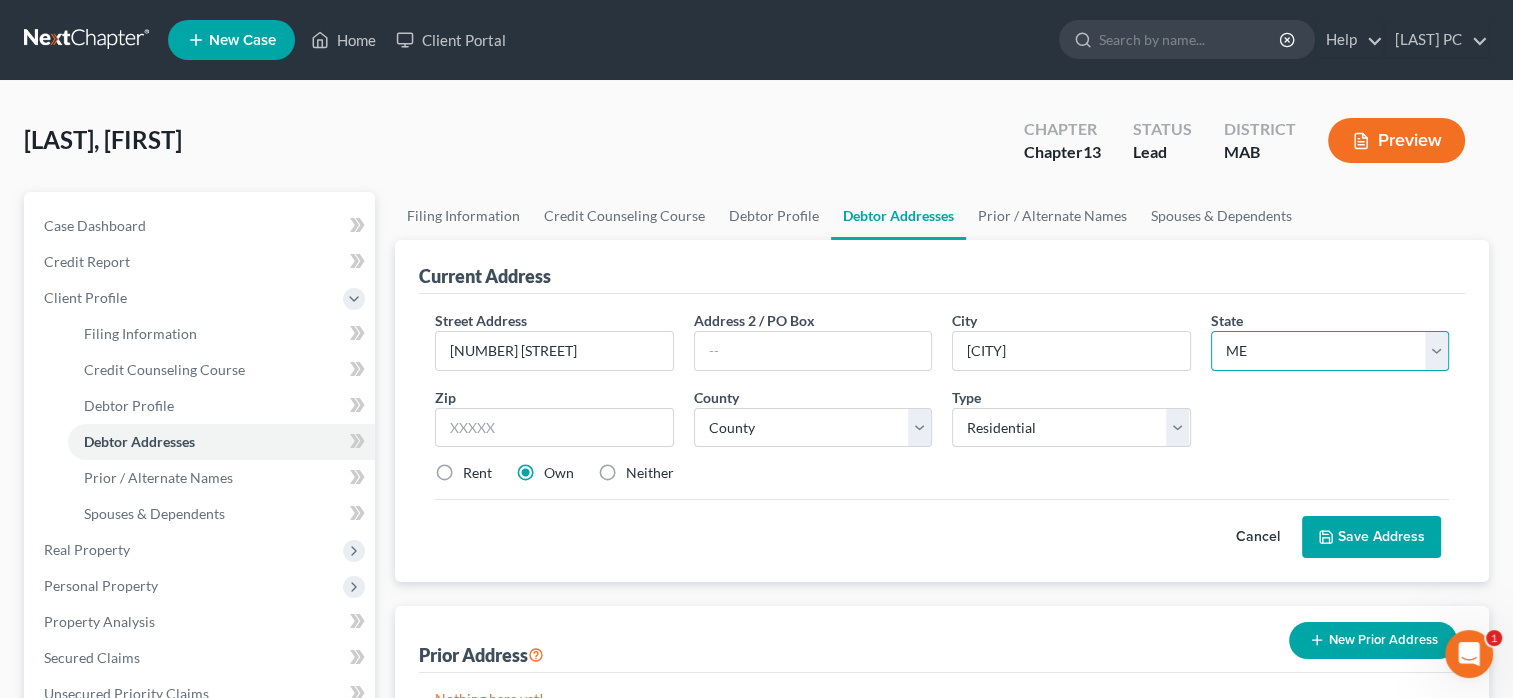 select on "22" 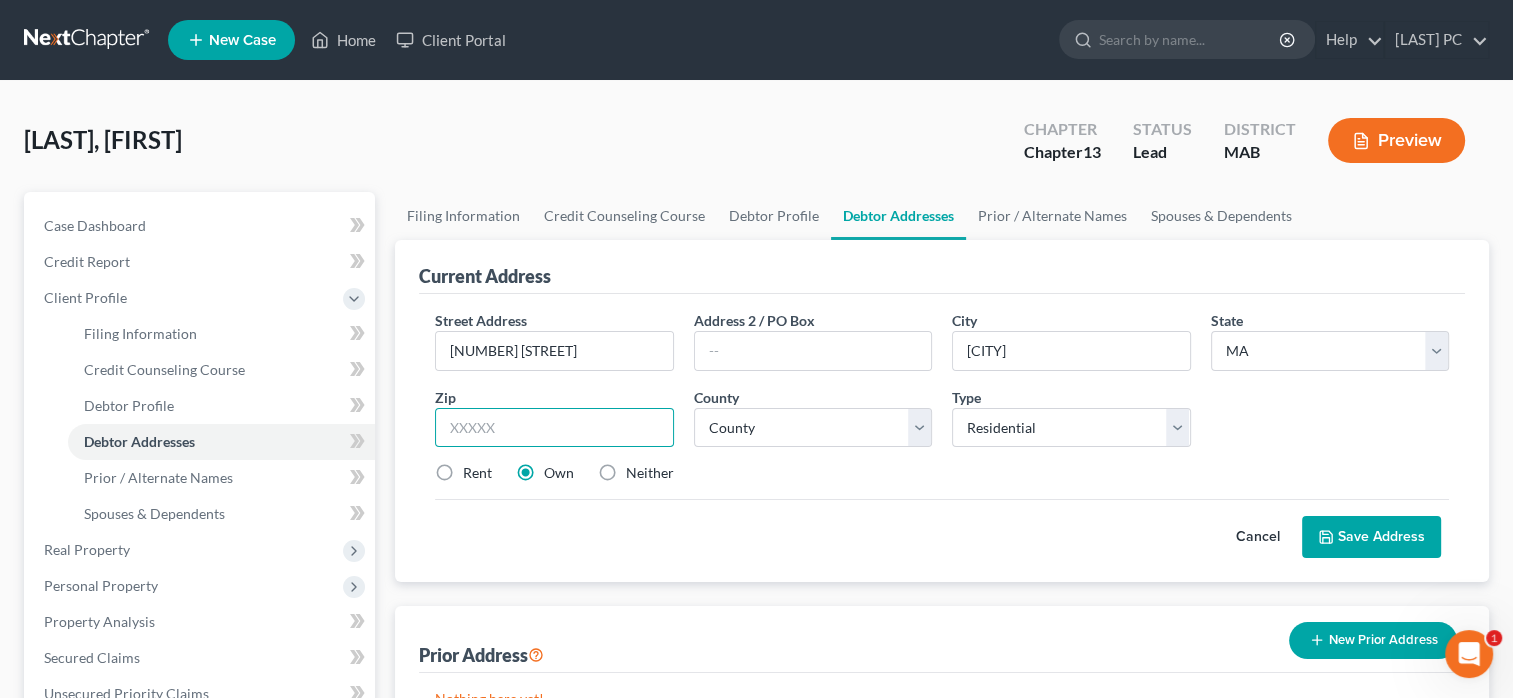 click at bounding box center (554, 428) 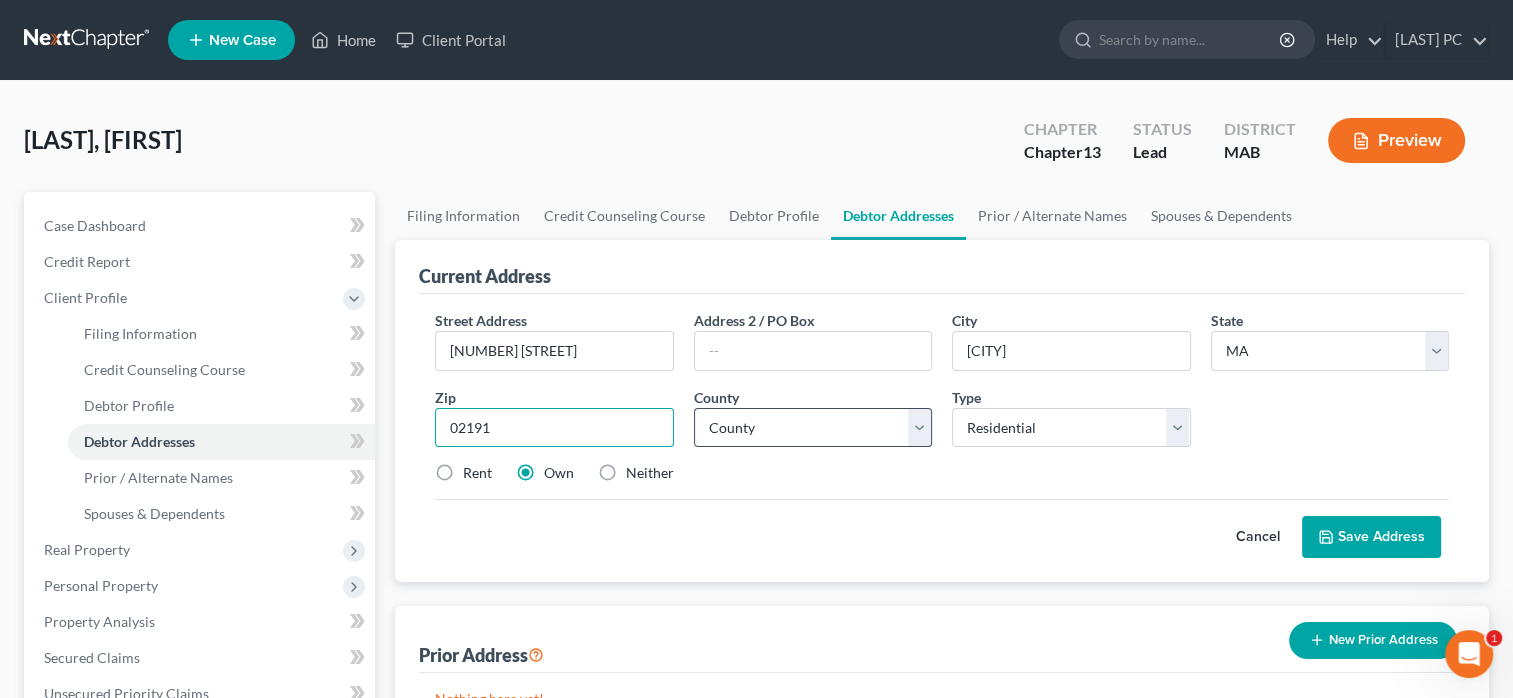 type on "02191" 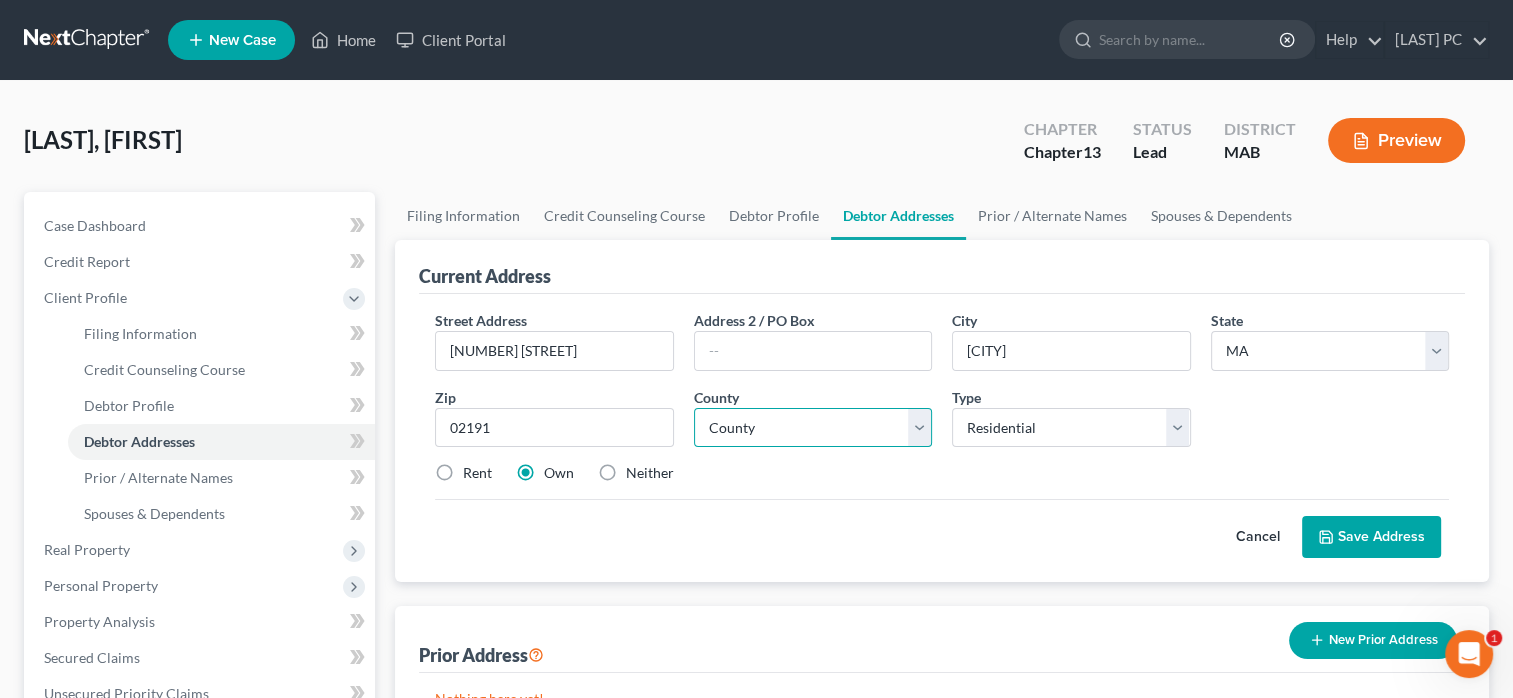 click on "County Barnstable County Berkshire County Bristol County Dukes County Essex County Franklin County Hampden County Hampshire County Middlesex County Nantucket County Norfolk County Plymouth County Suffolk County Worcester County" at bounding box center (813, 428) 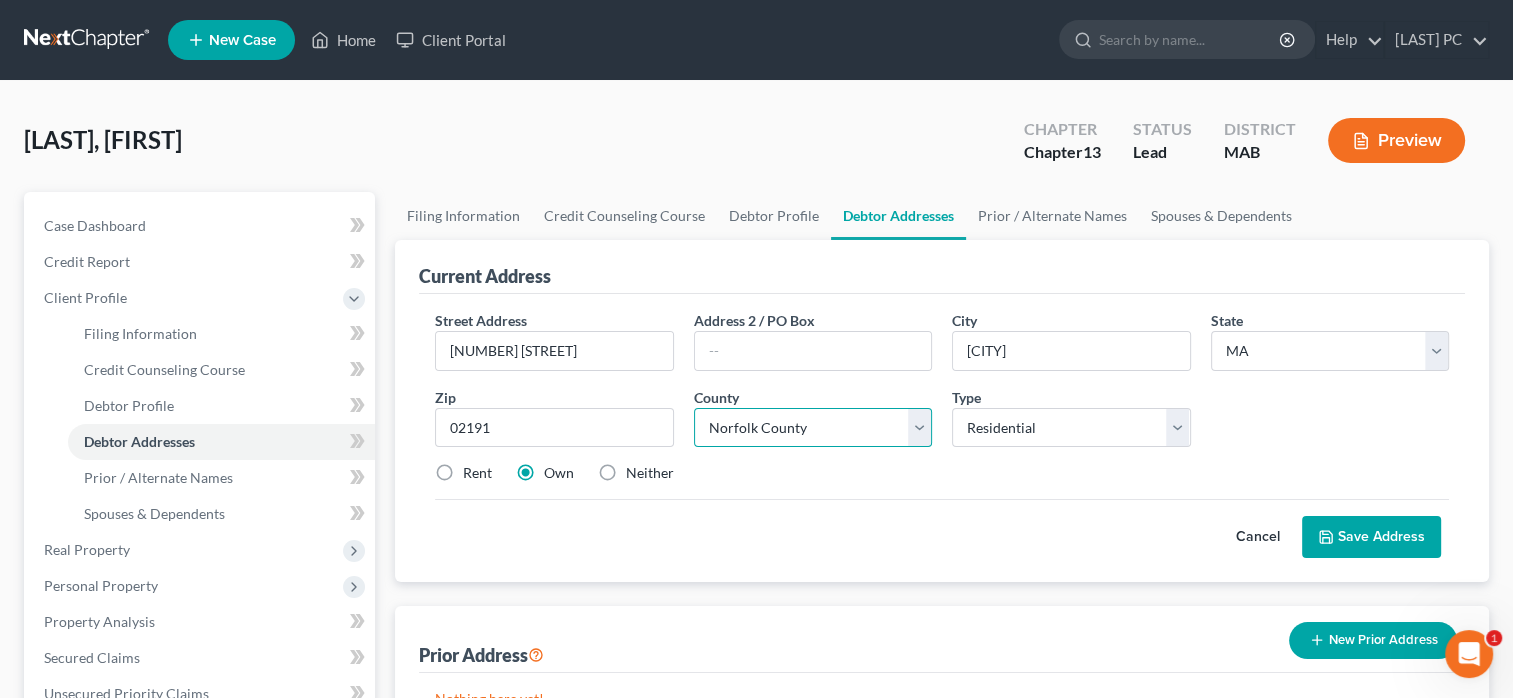 click on "County Barnstable County Berkshire County Bristol County Dukes County Essex County Franklin County Hampden County Hampshire County Middlesex County Nantucket County Norfolk County Plymouth County Suffolk County Worcester County" at bounding box center (813, 428) 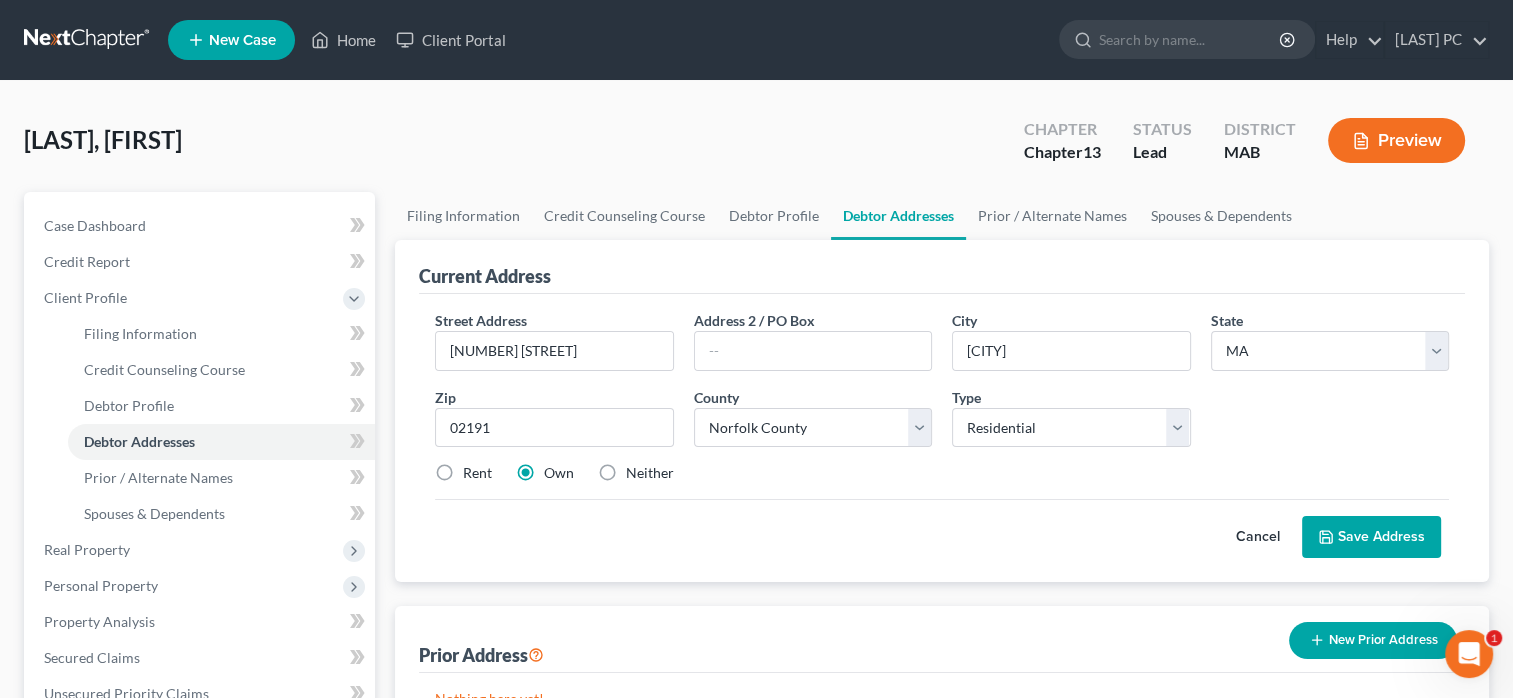 click on "Save Address" at bounding box center [1371, 537] 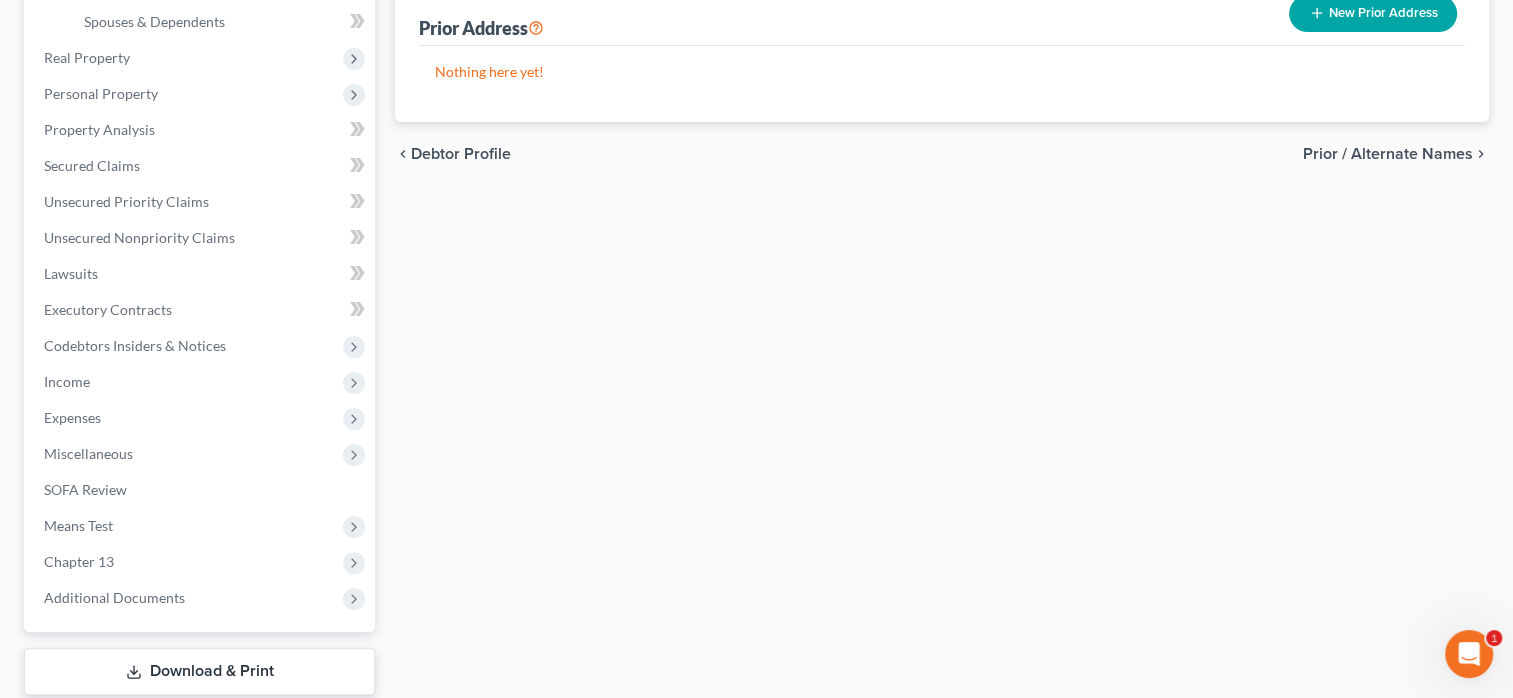 scroll, scrollTop: 428, scrollLeft: 0, axis: vertical 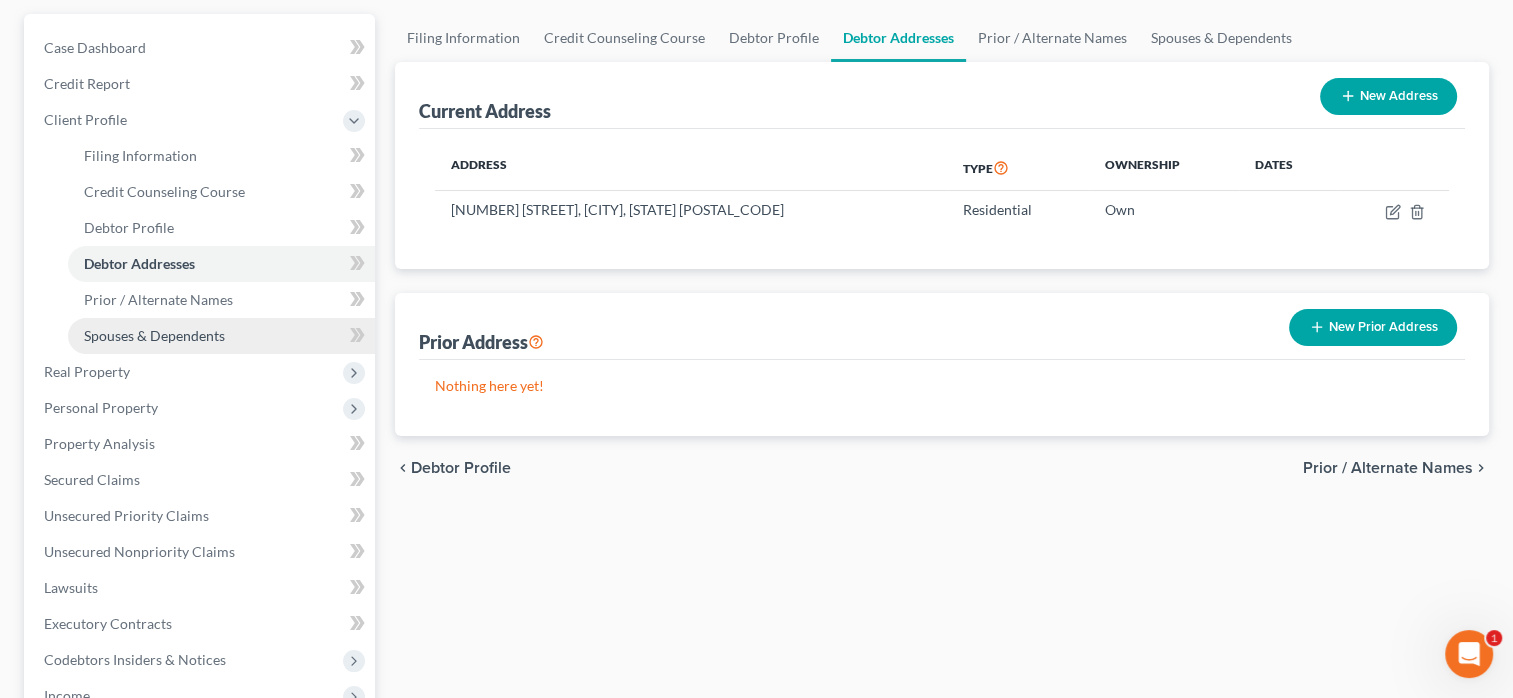 click on "Spouses & Dependents" at bounding box center (154, 335) 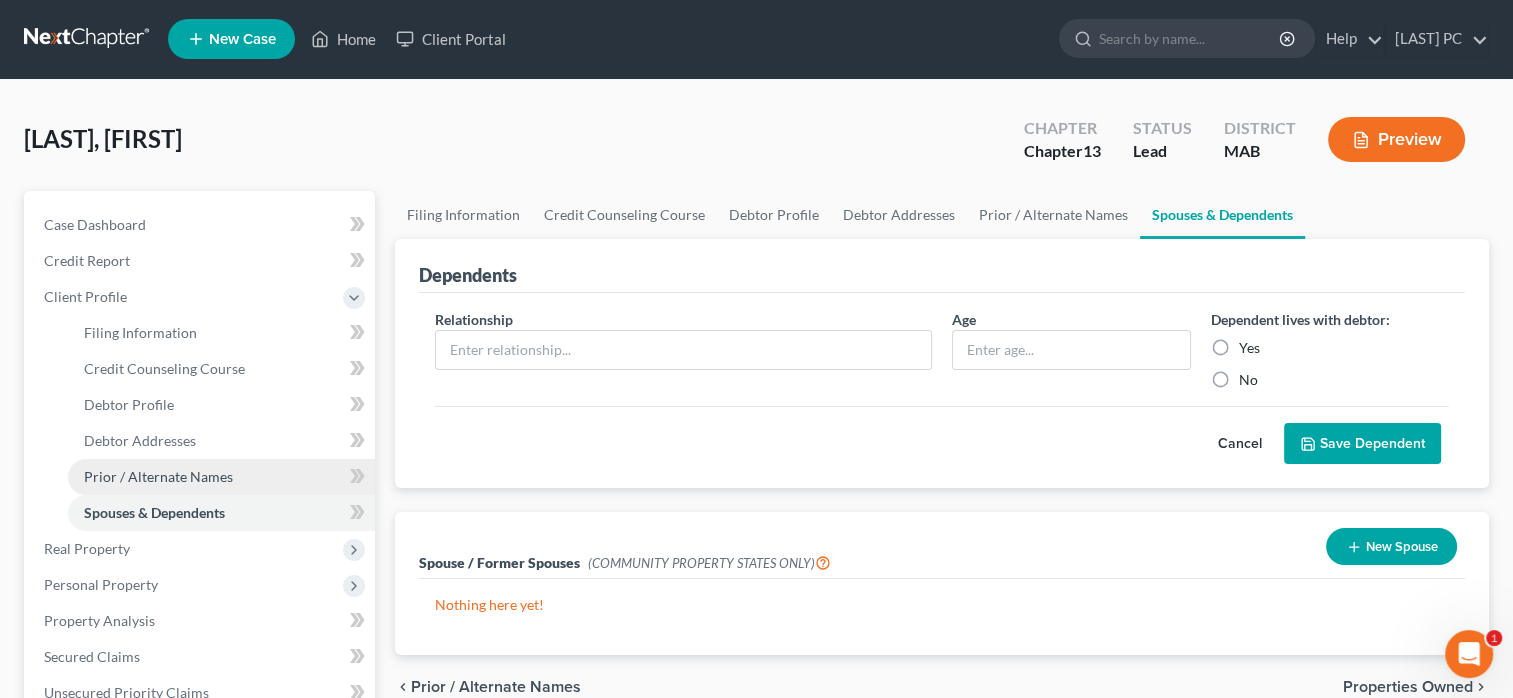scroll, scrollTop: 0, scrollLeft: 0, axis: both 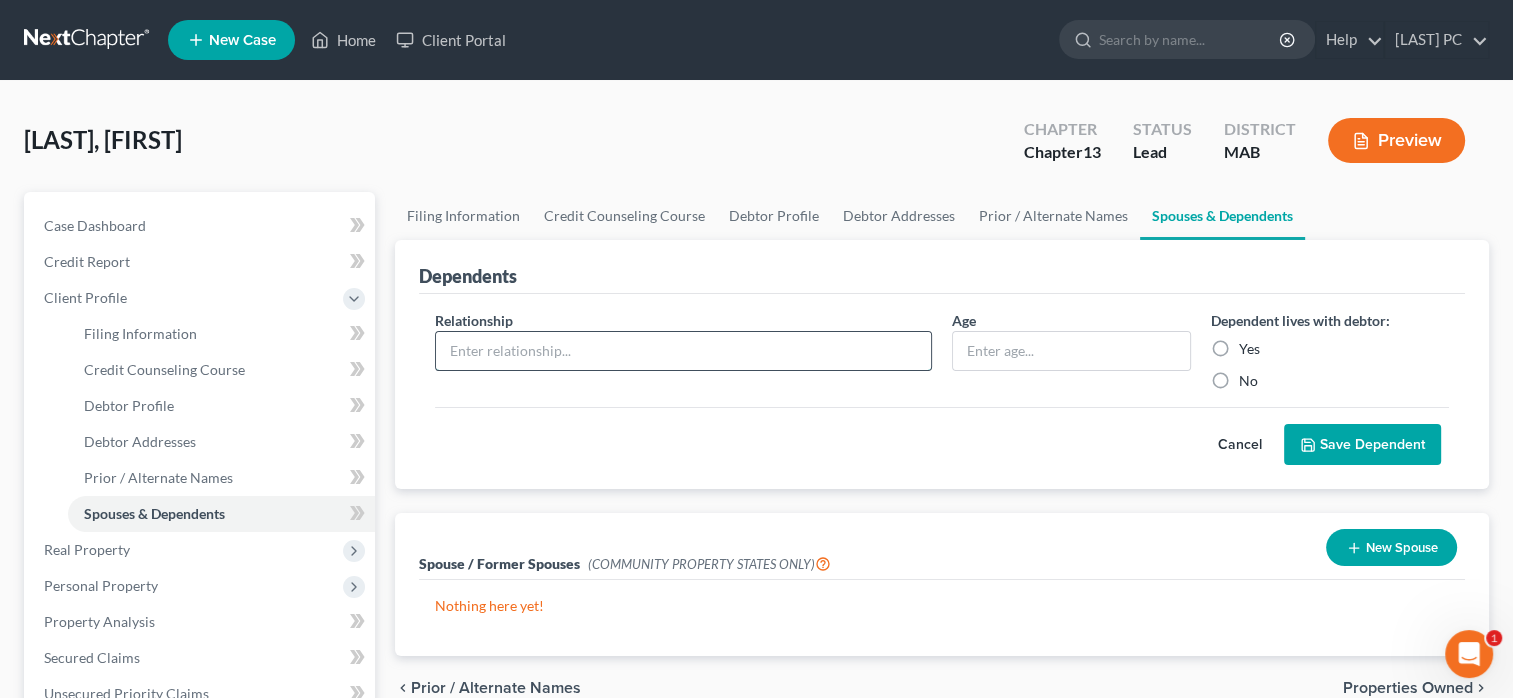 click at bounding box center [683, 351] 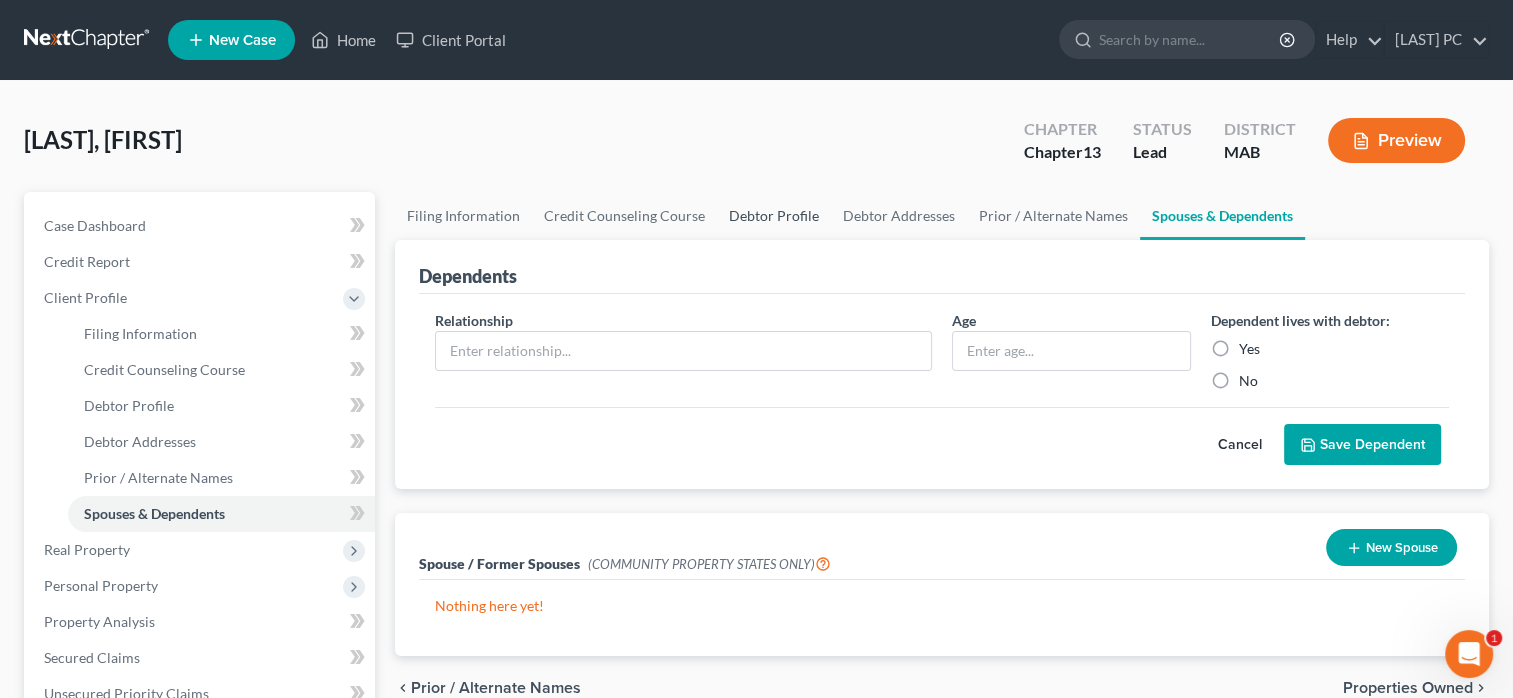 click on "Debtor Profile" at bounding box center [774, 216] 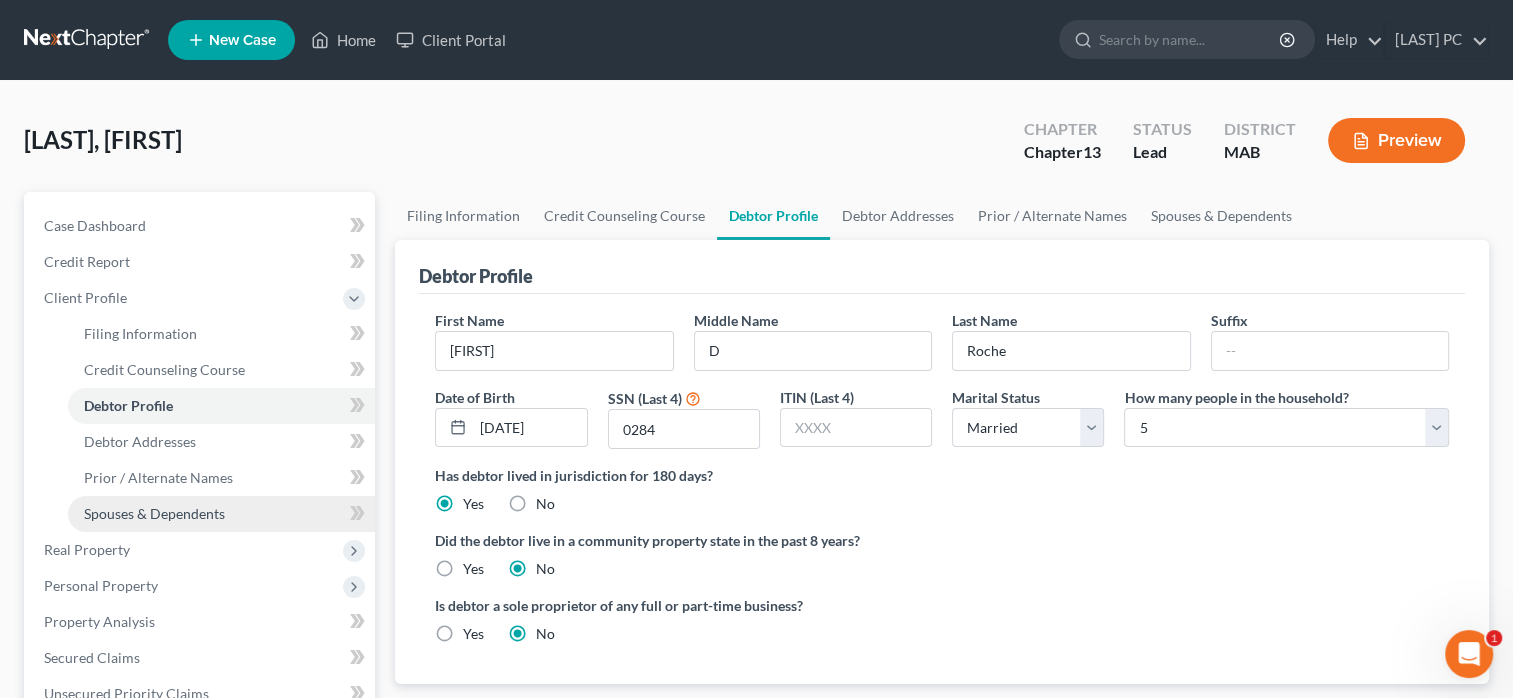 click on "Spouses & Dependents" at bounding box center (154, 513) 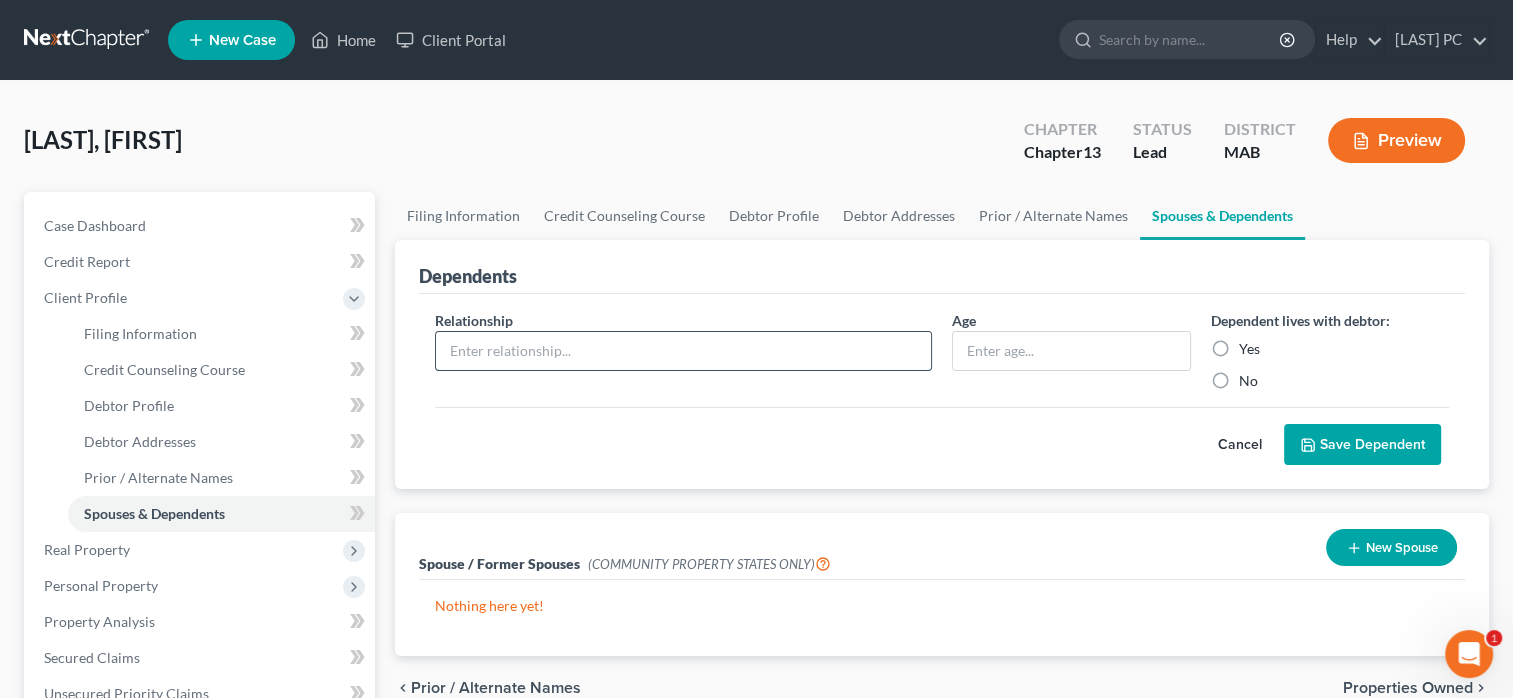 click at bounding box center (683, 351) 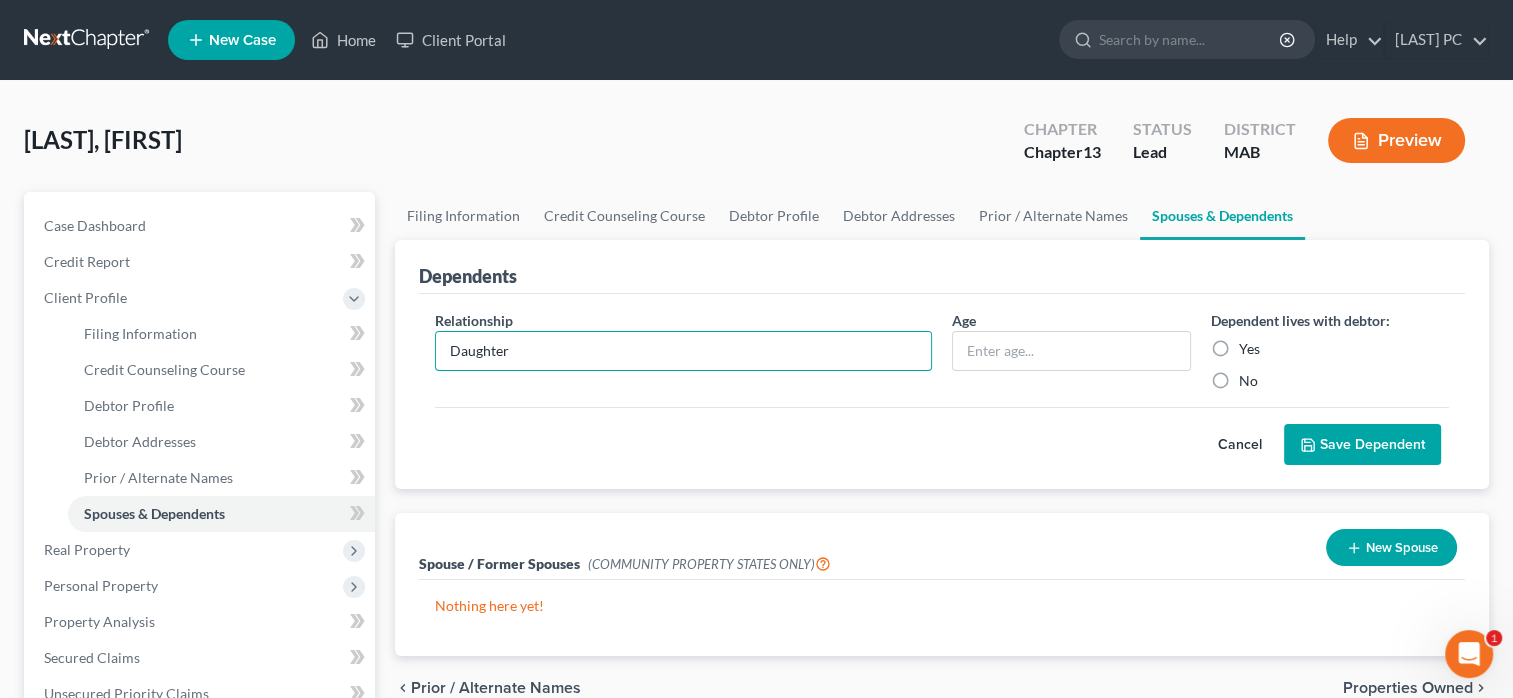 type on "Daughter" 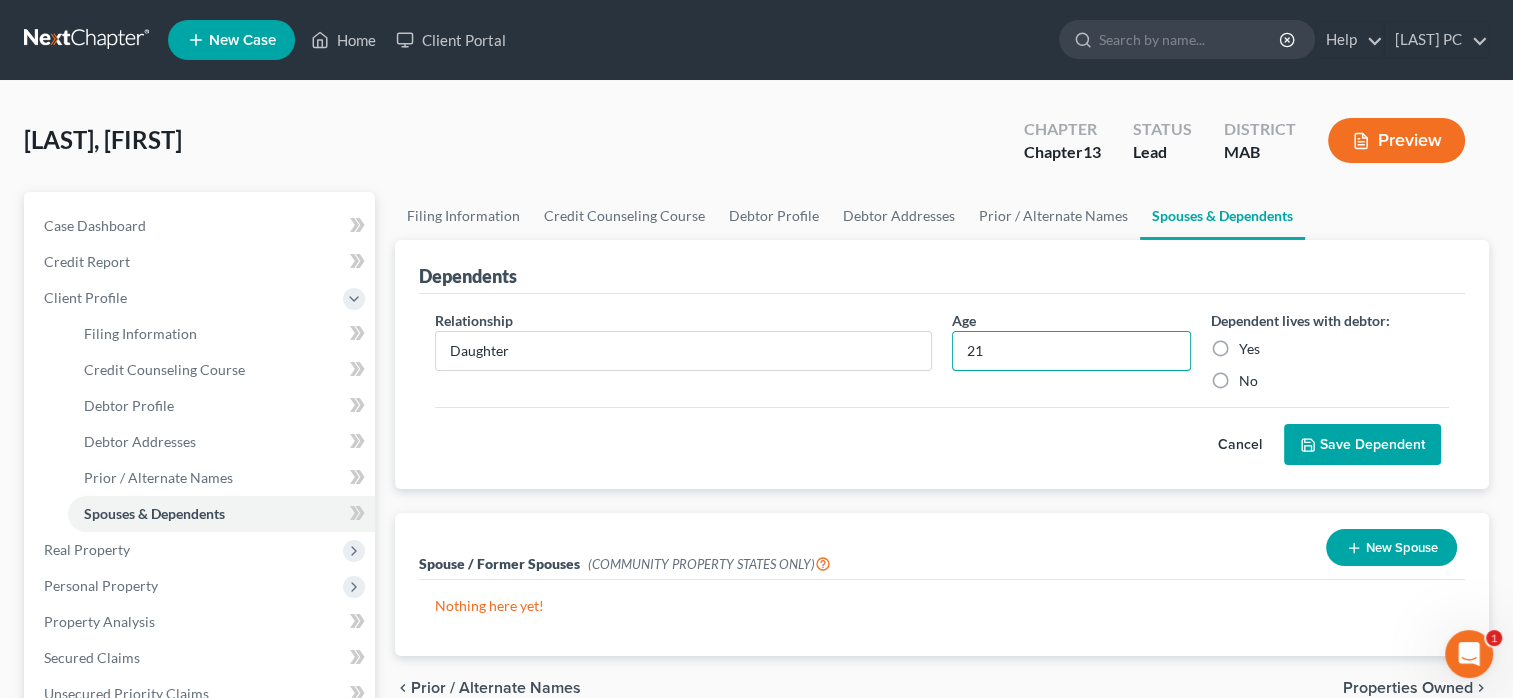 type on "21" 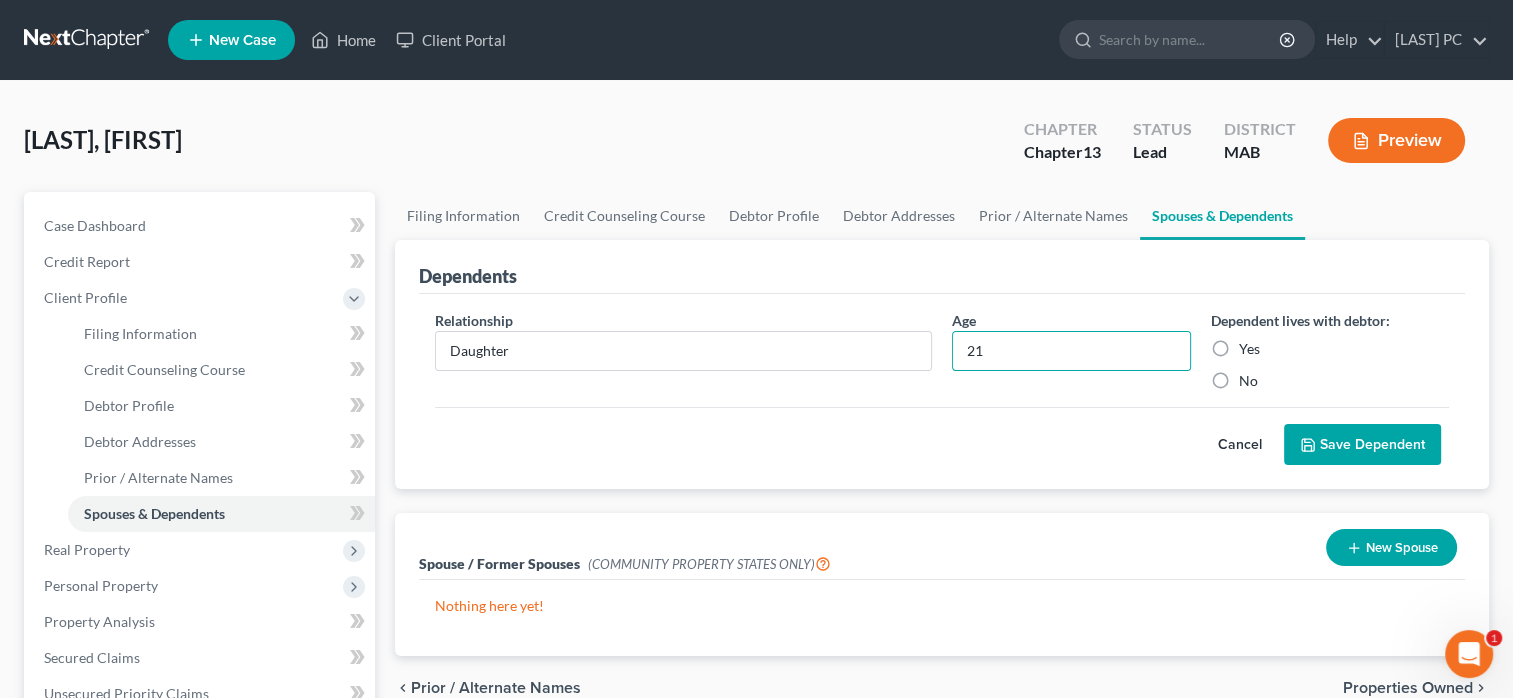 click on "Yes" at bounding box center [1249, 349] 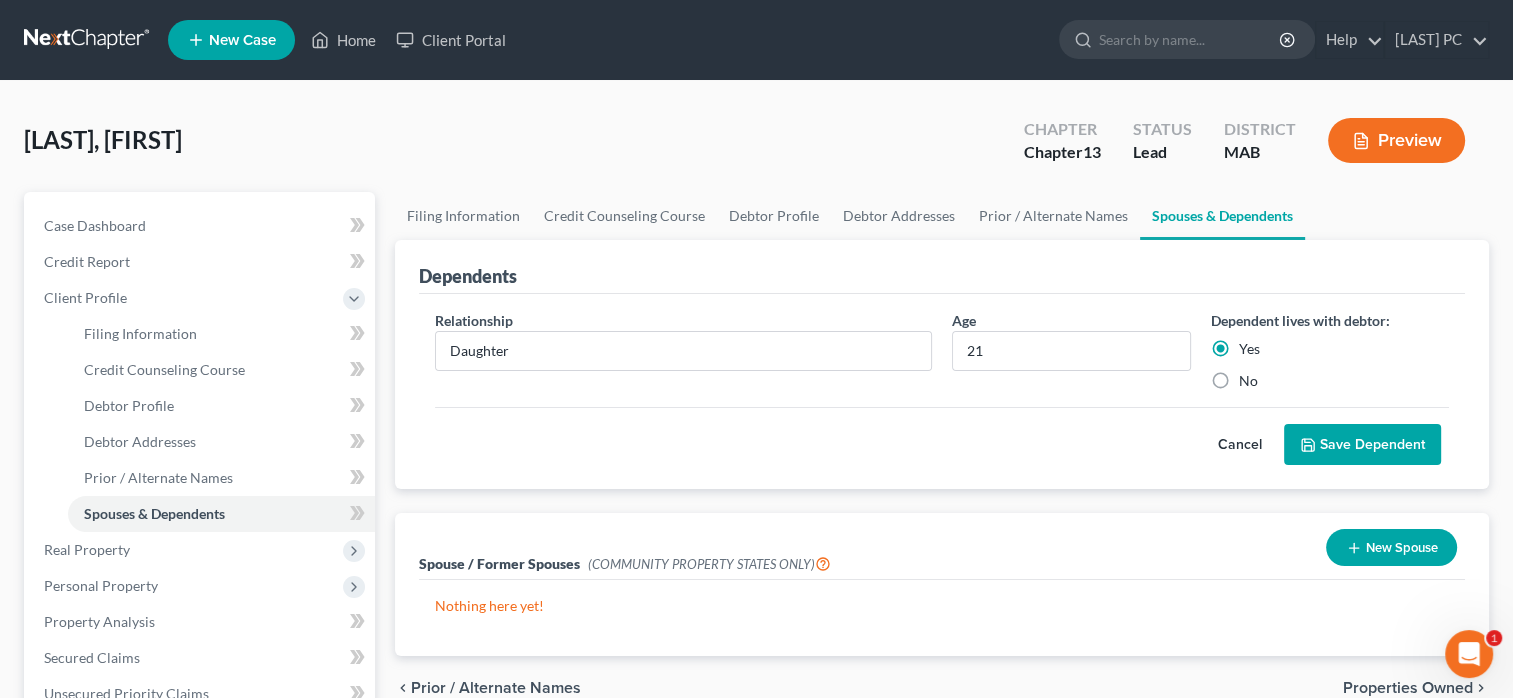 click on "Save Dependent" at bounding box center [1362, 445] 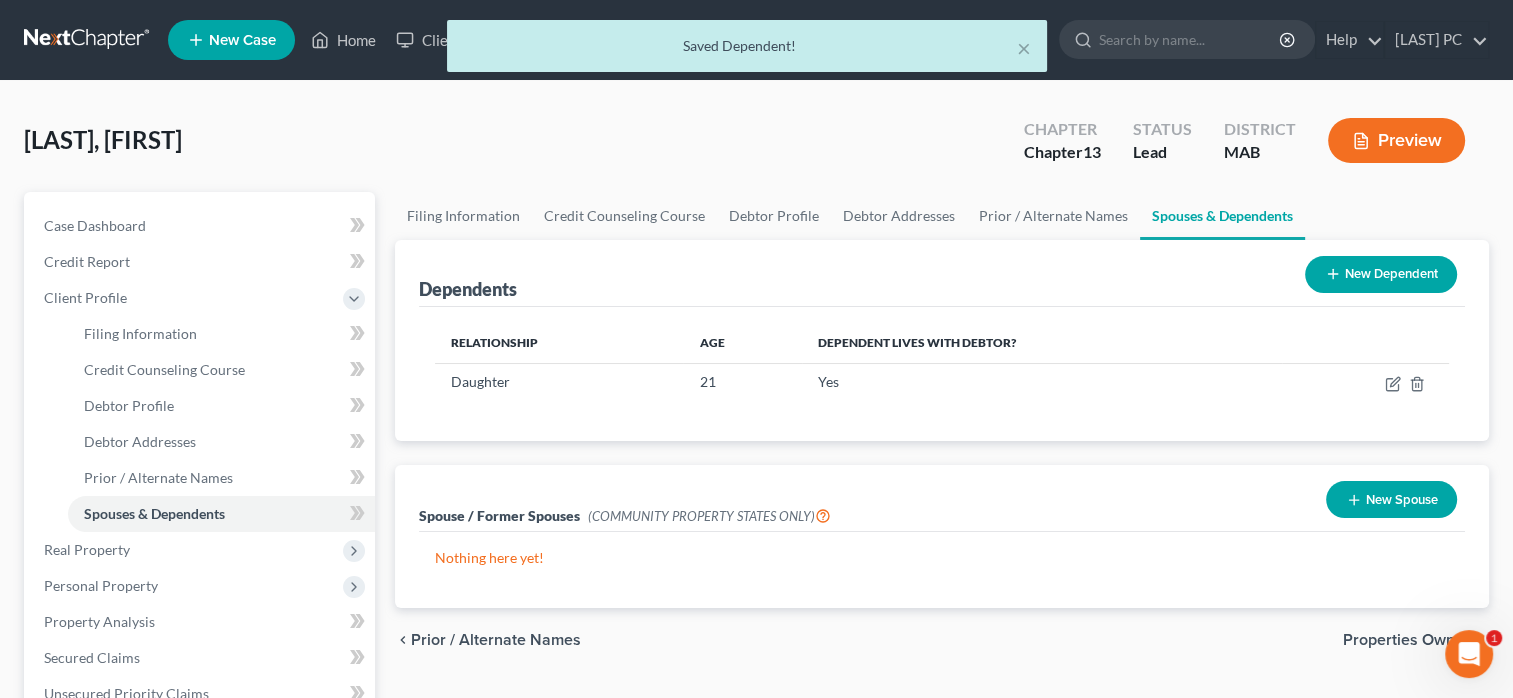 click on "New Dependent" at bounding box center [1381, 274] 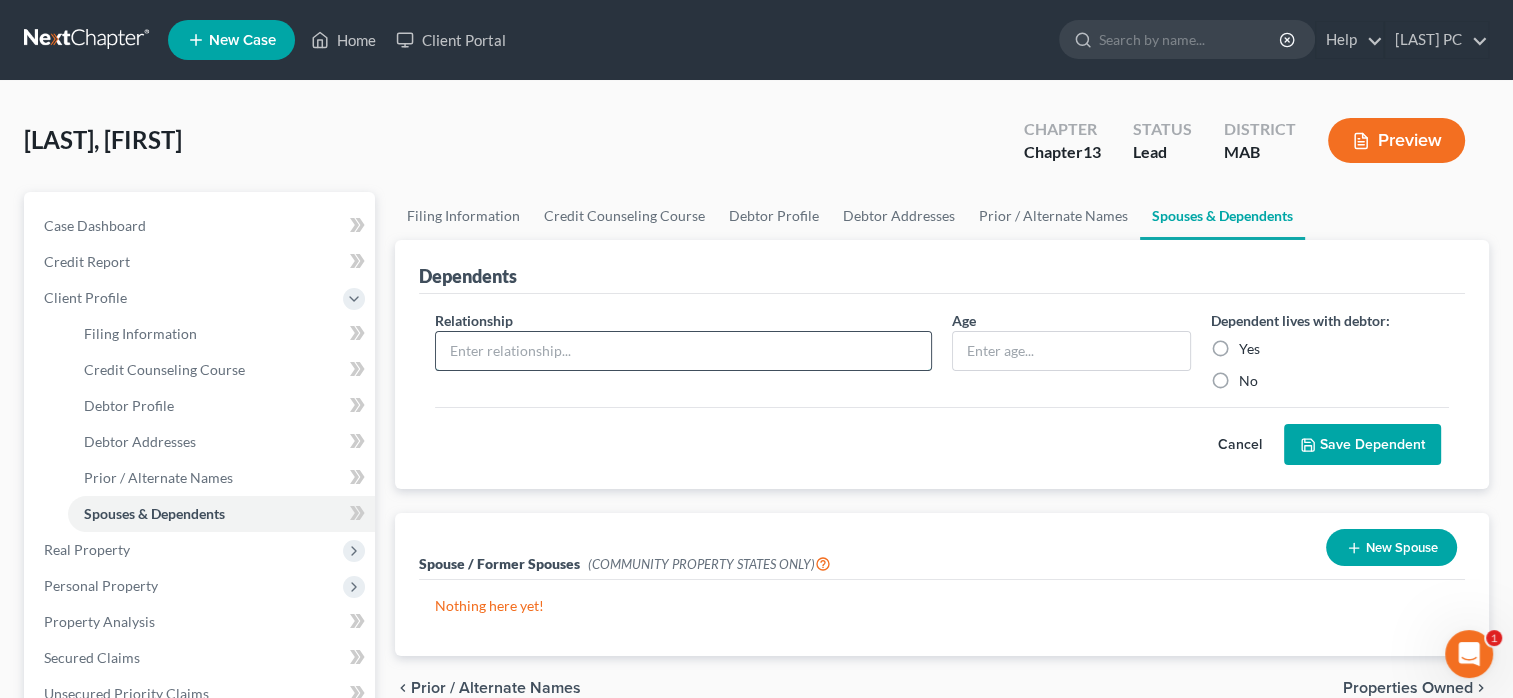 click at bounding box center (683, 351) 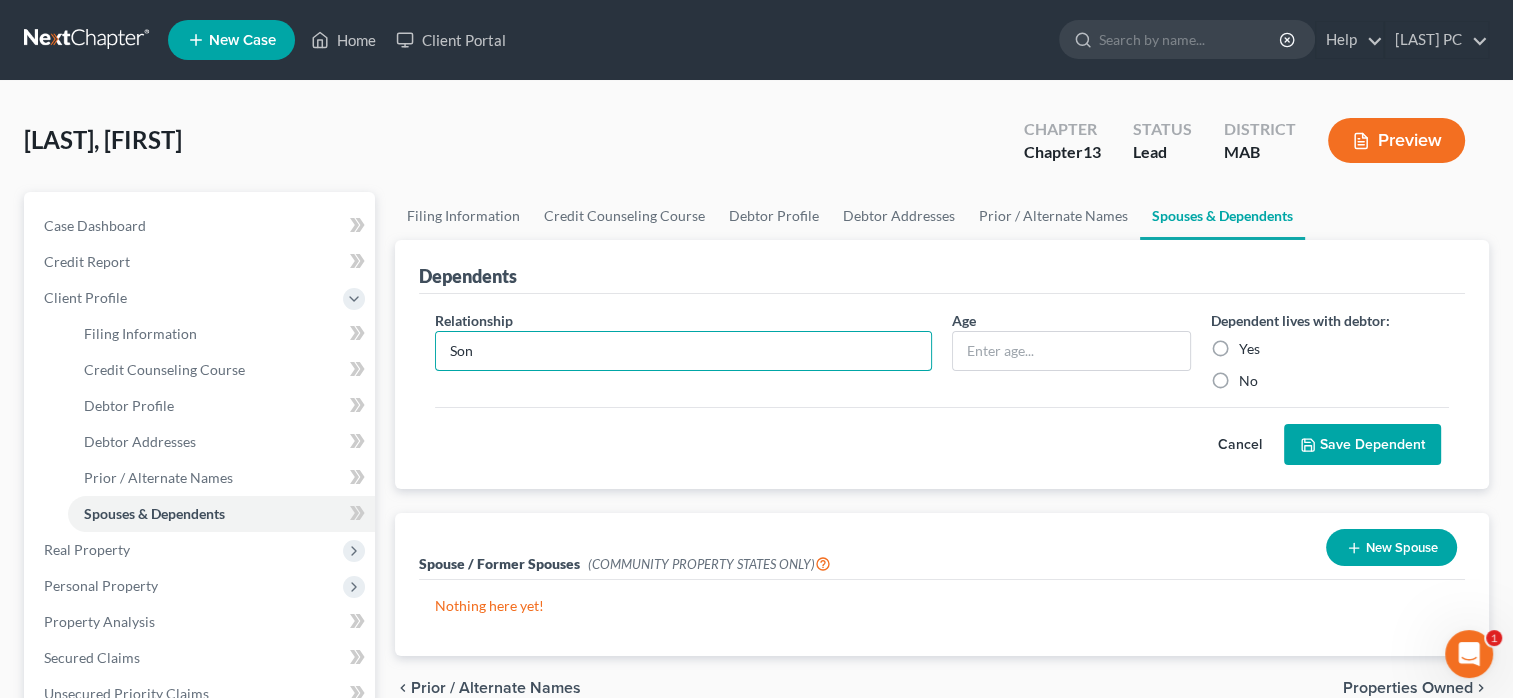 type on "Son" 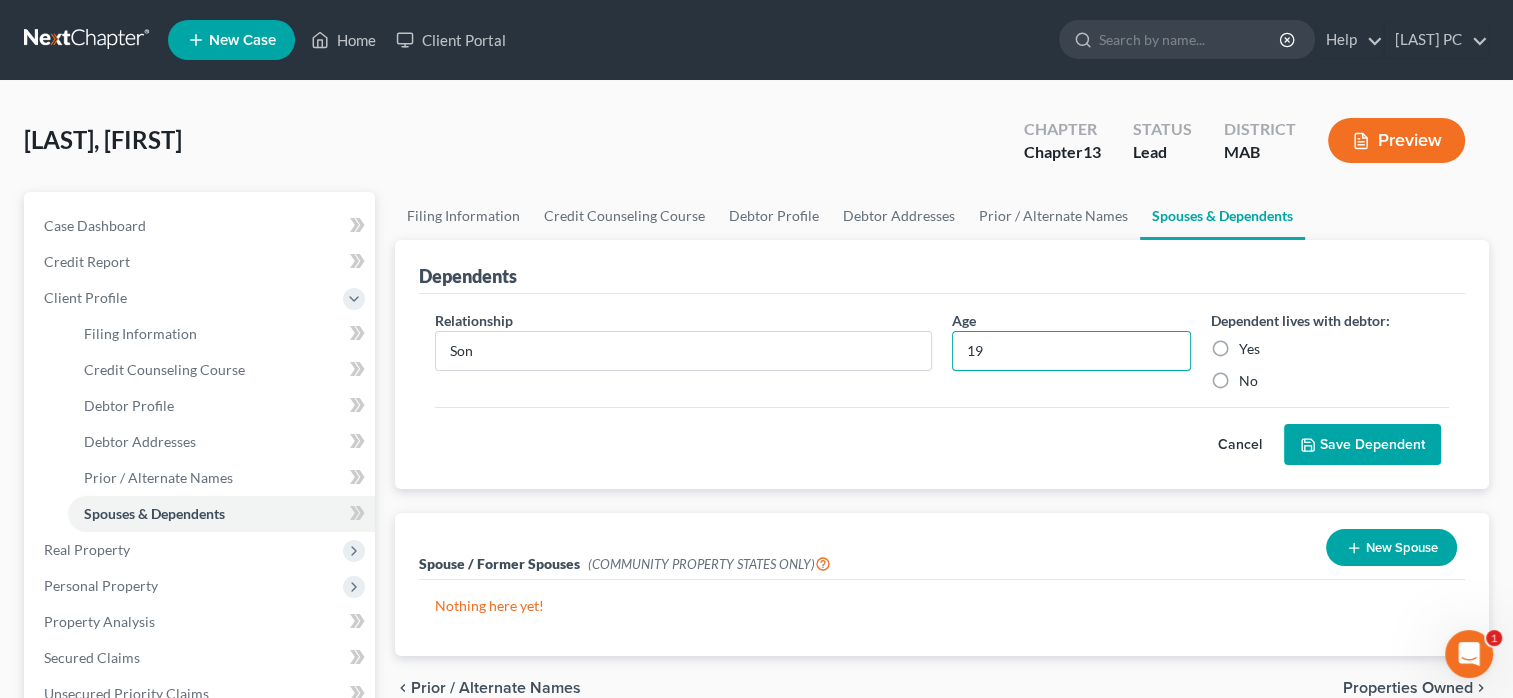 type on "19" 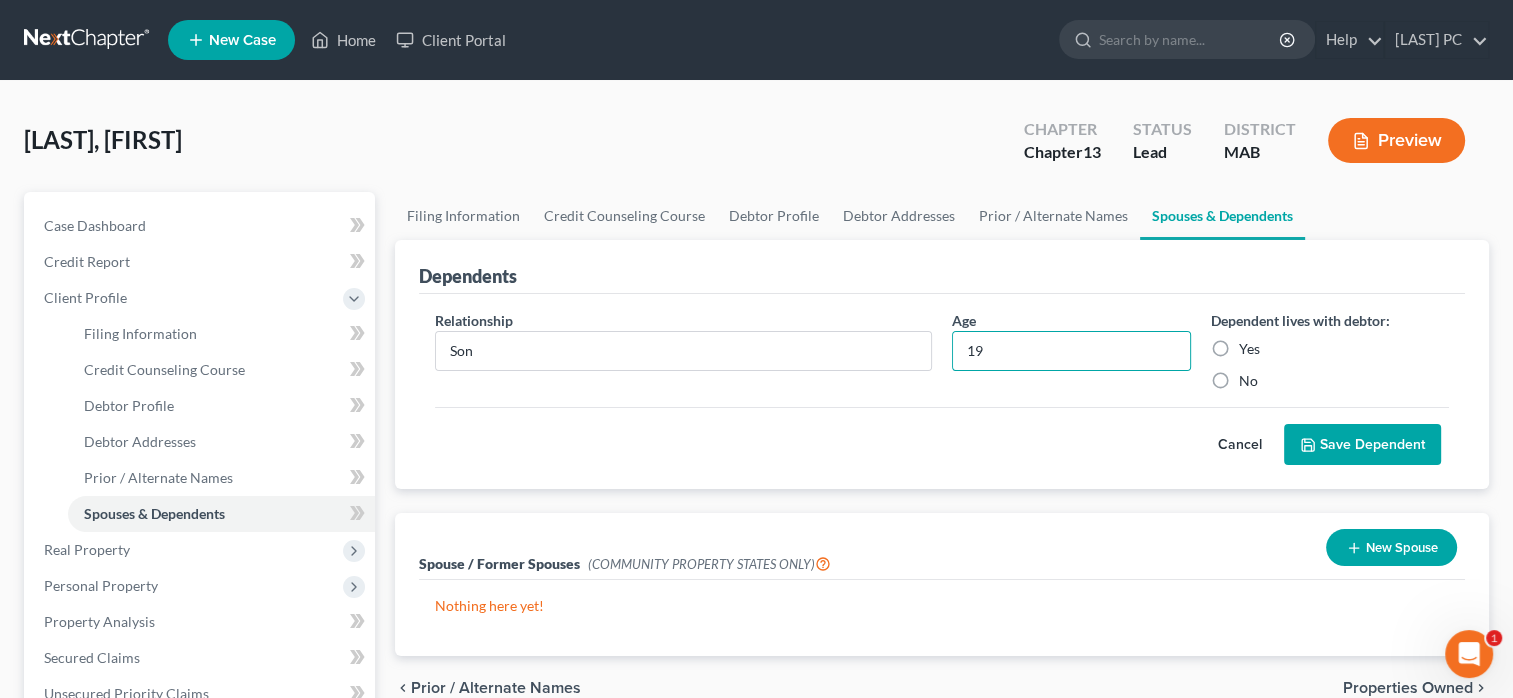 click on "Yes" at bounding box center (1249, 349) 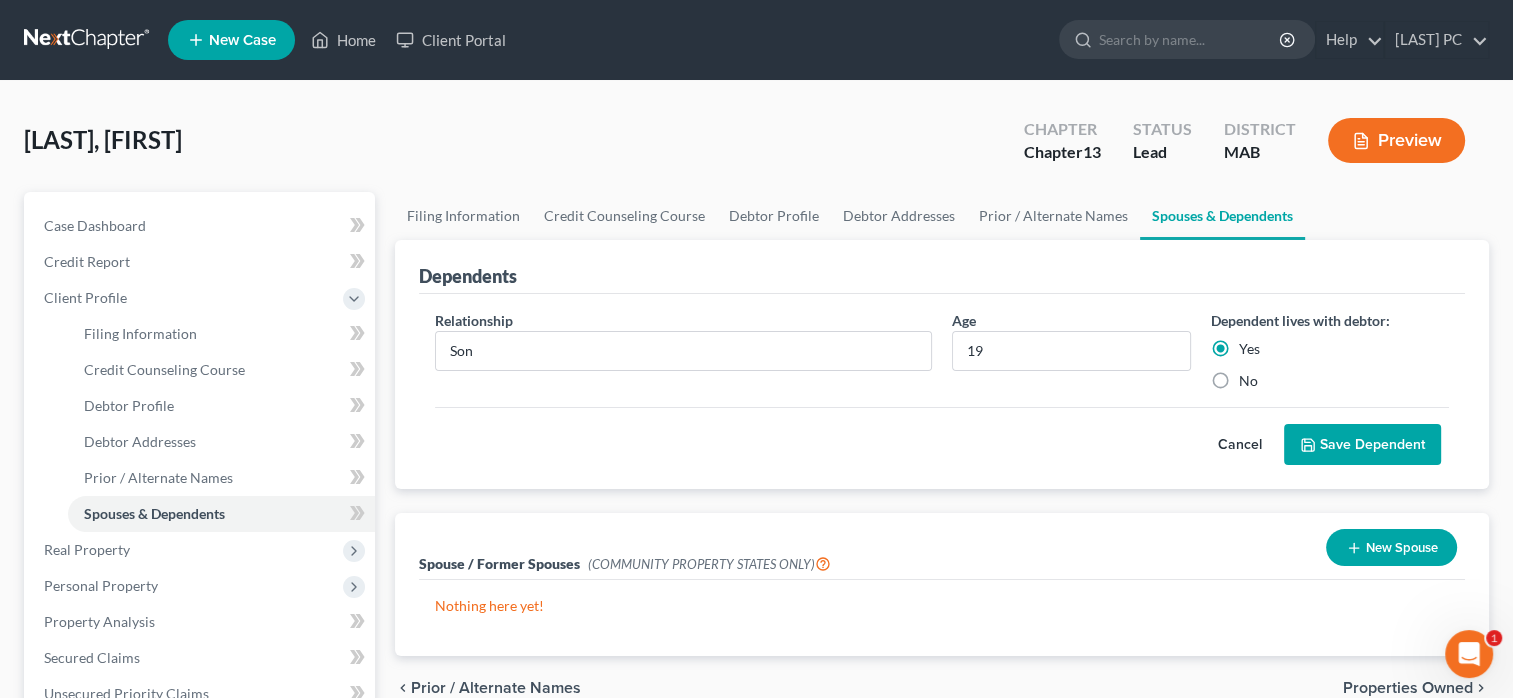 click on "Save Dependent" at bounding box center [1362, 445] 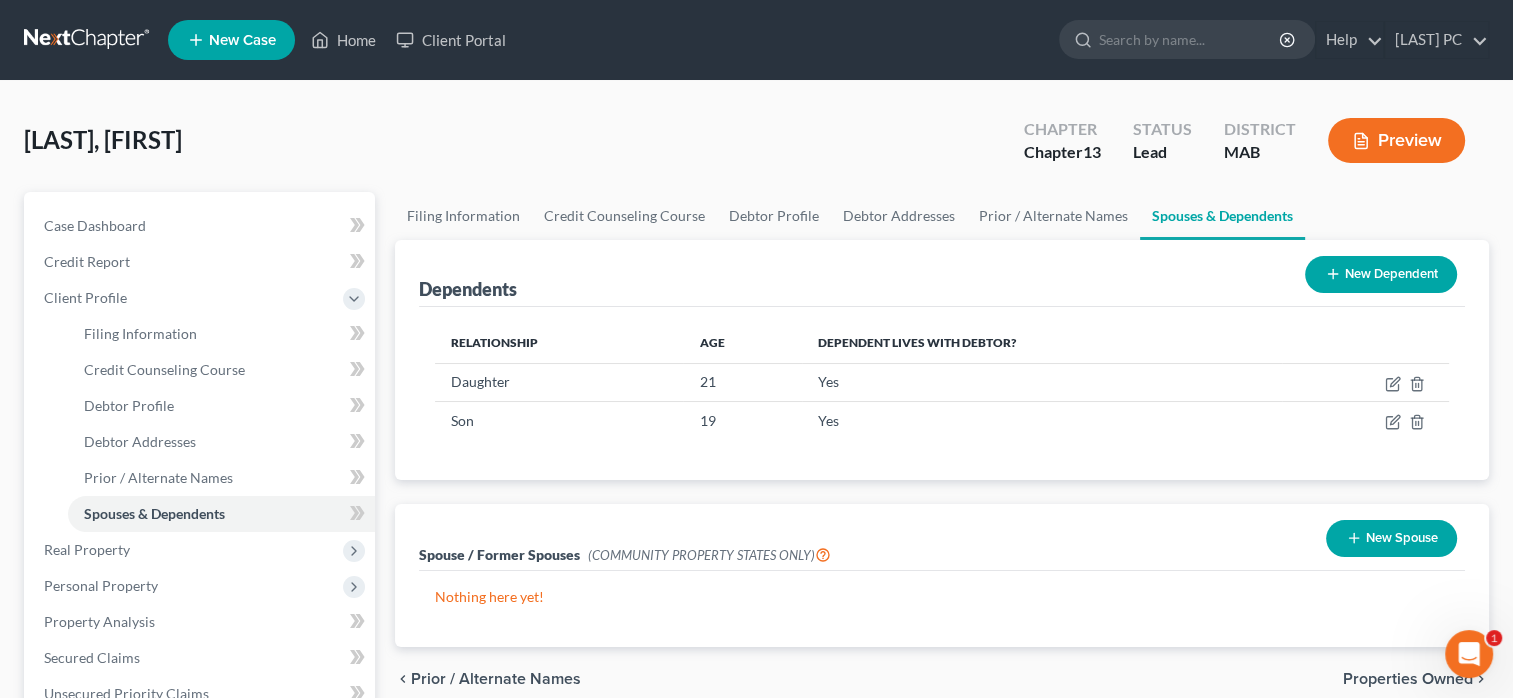 click on "New Dependent" at bounding box center [1381, 274] 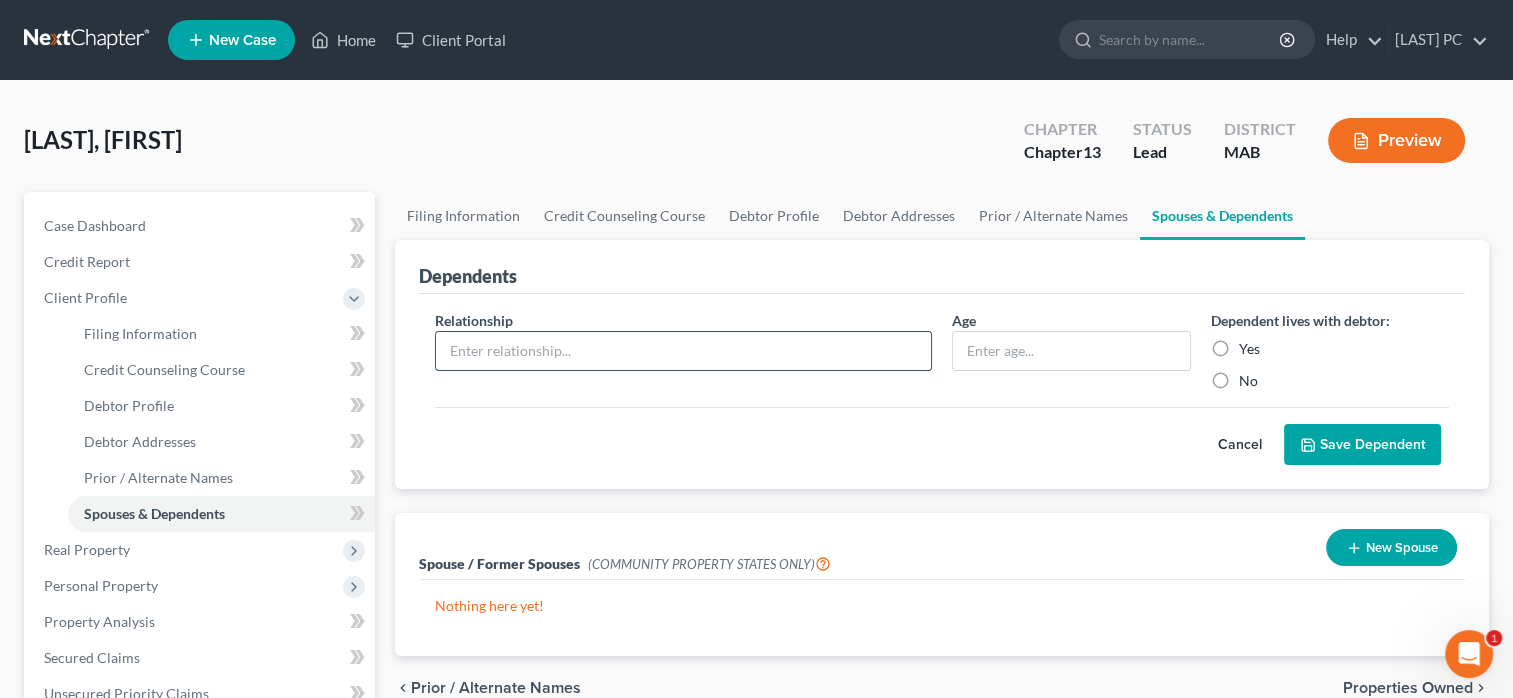 click at bounding box center [683, 351] 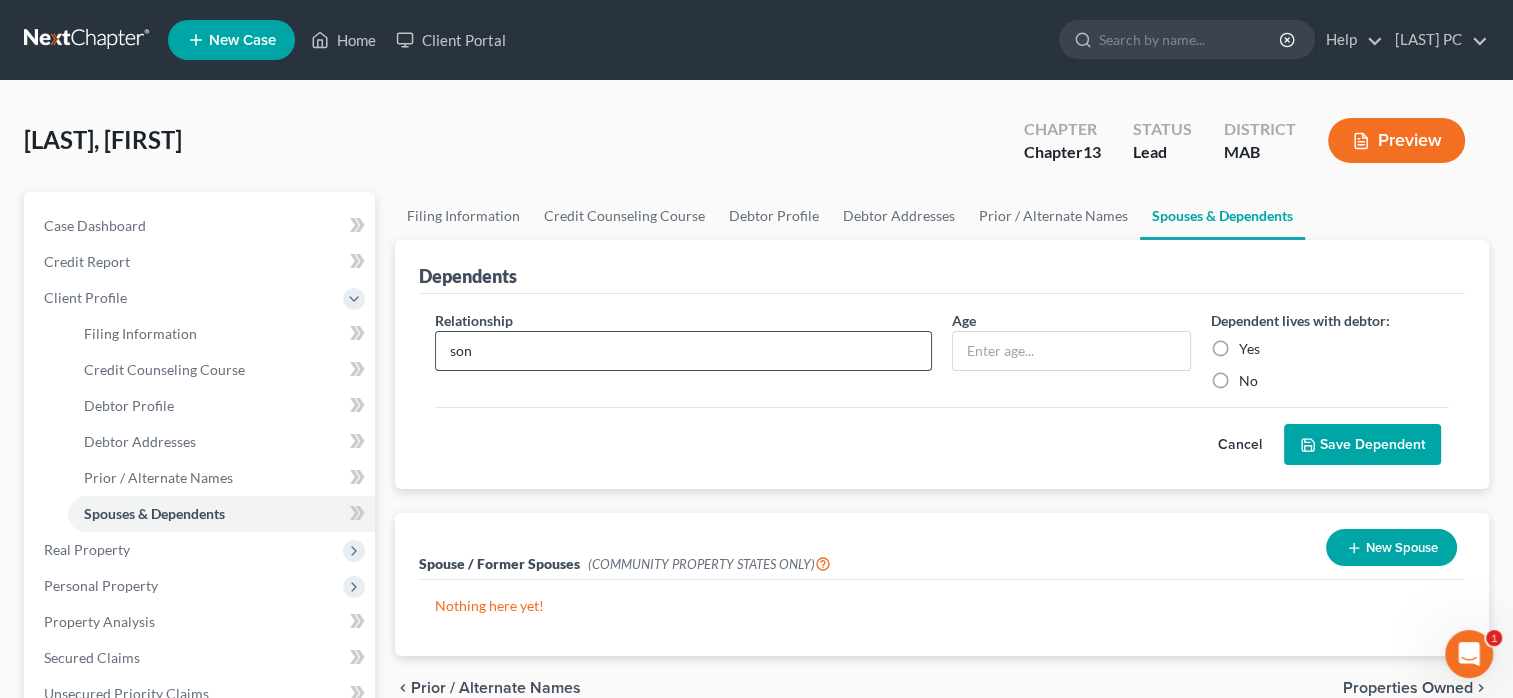 type on "son" 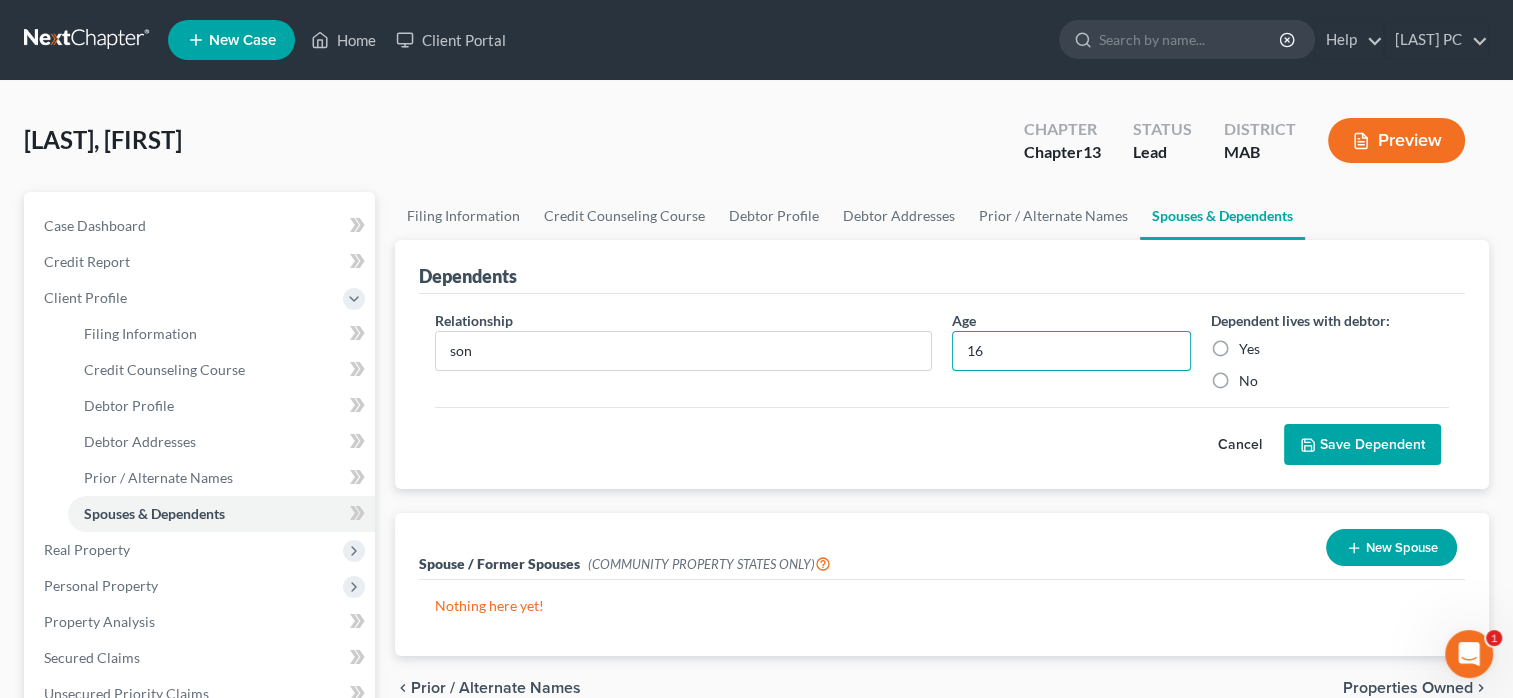 type on "16" 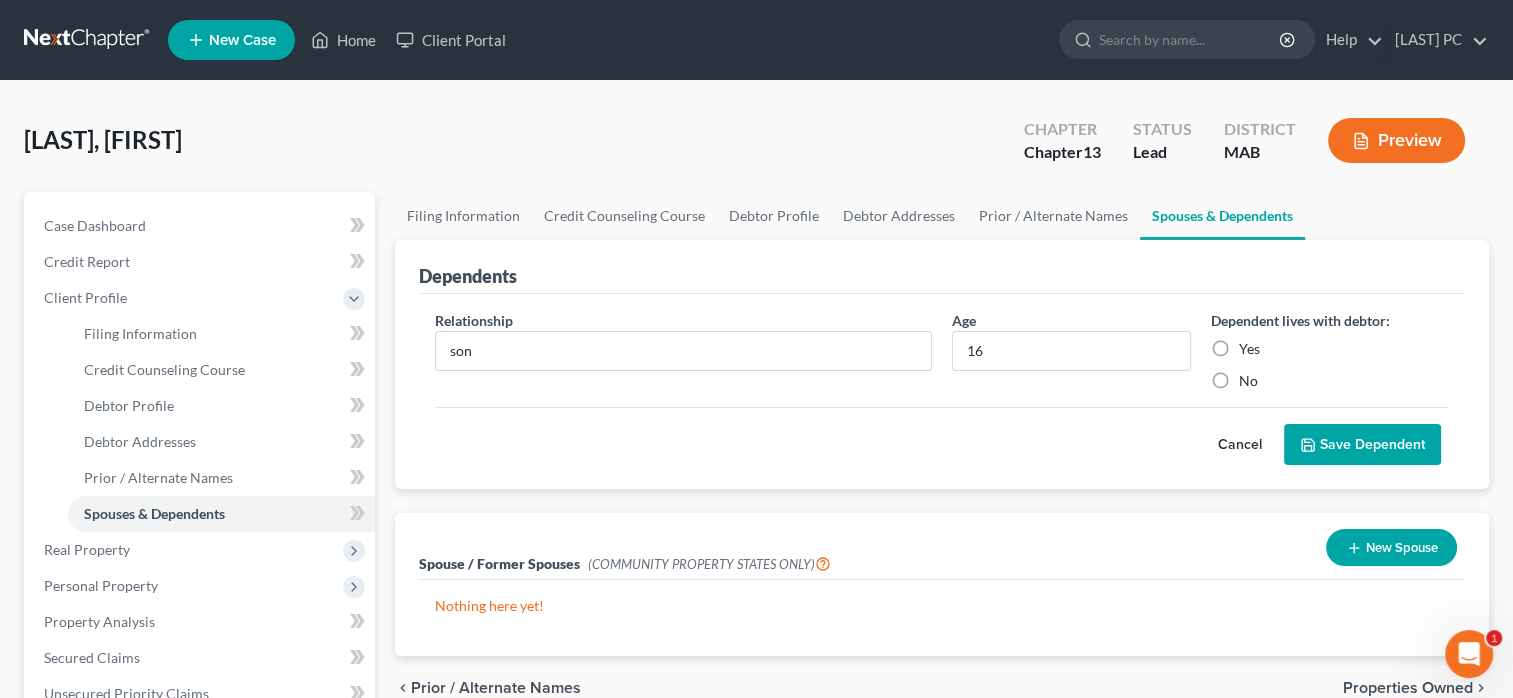 click on "Yes" at bounding box center (1249, 349) 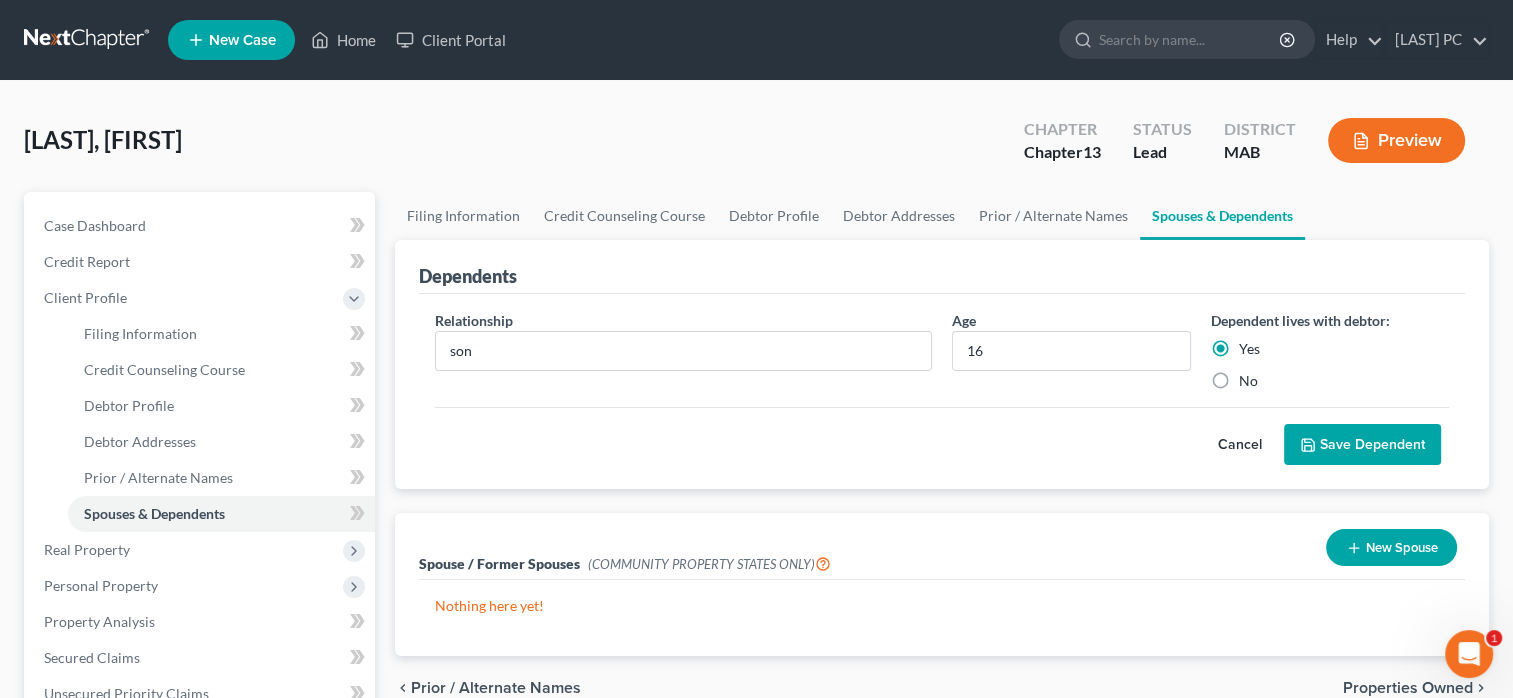 click on "Nothing here yet!" at bounding box center (942, 606) 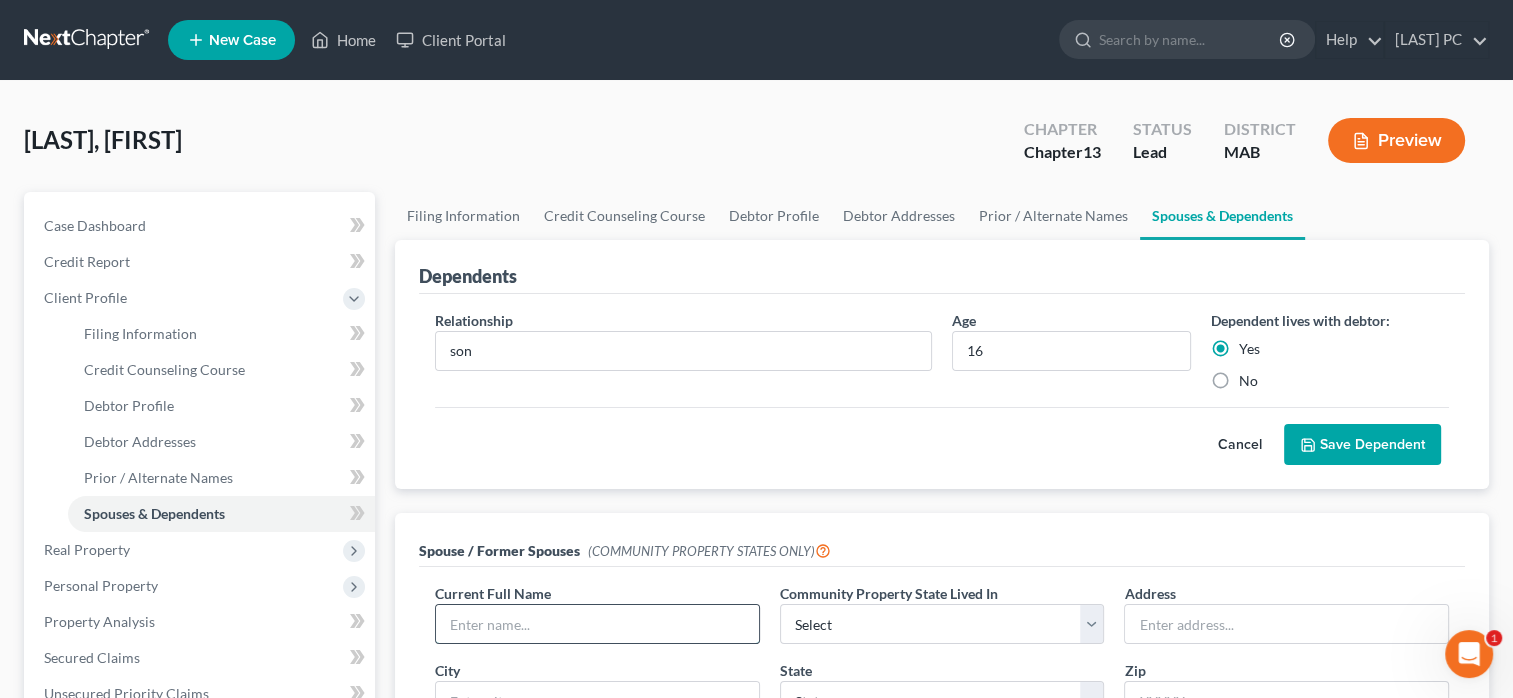 click at bounding box center [597, 624] 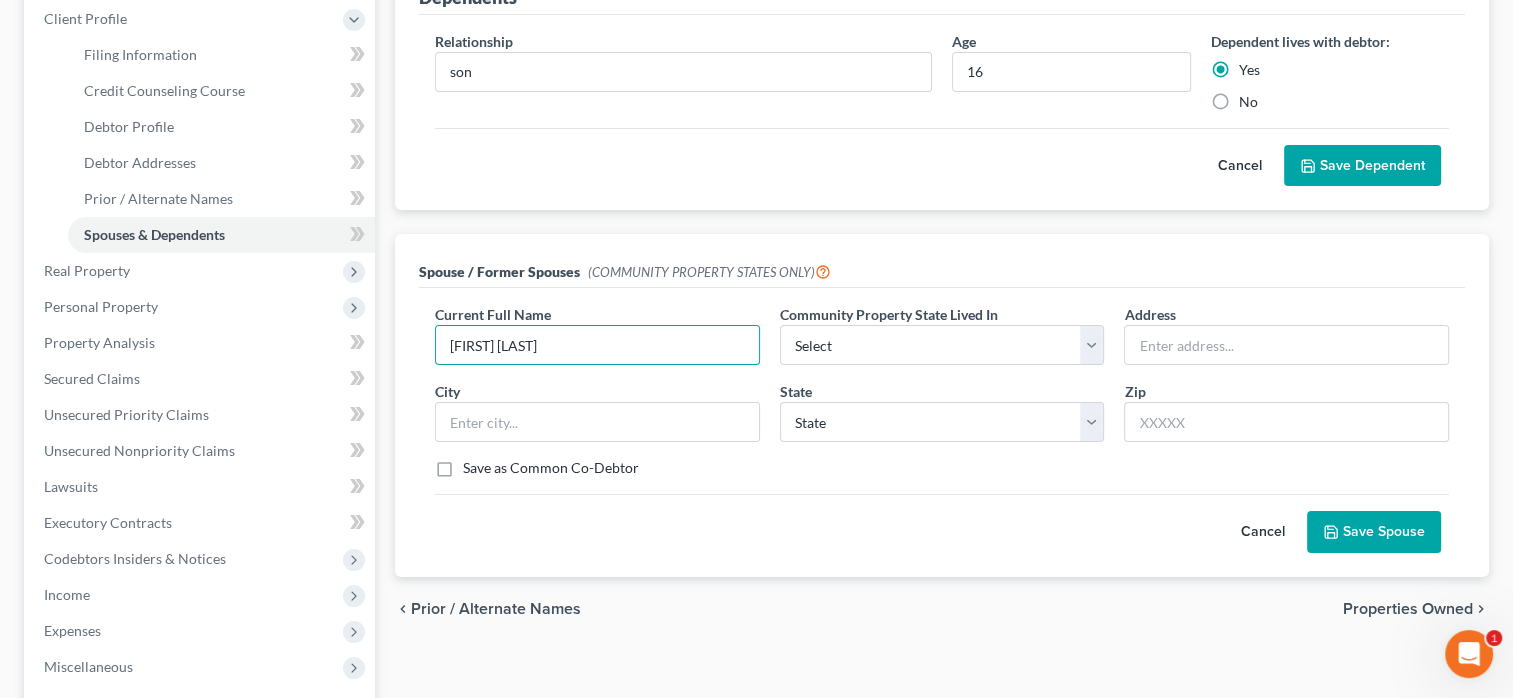 scroll, scrollTop: 303, scrollLeft: 0, axis: vertical 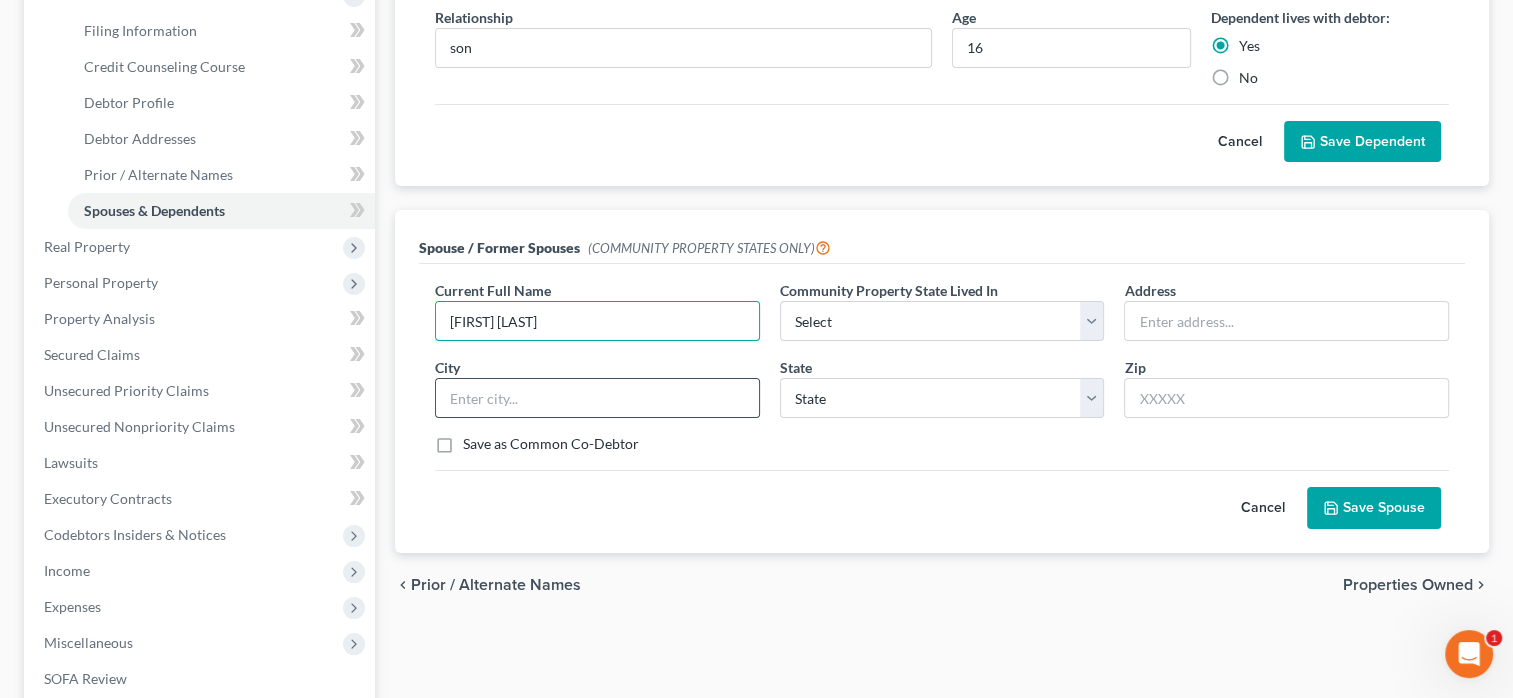 type on "[FIRST] [LAST]" 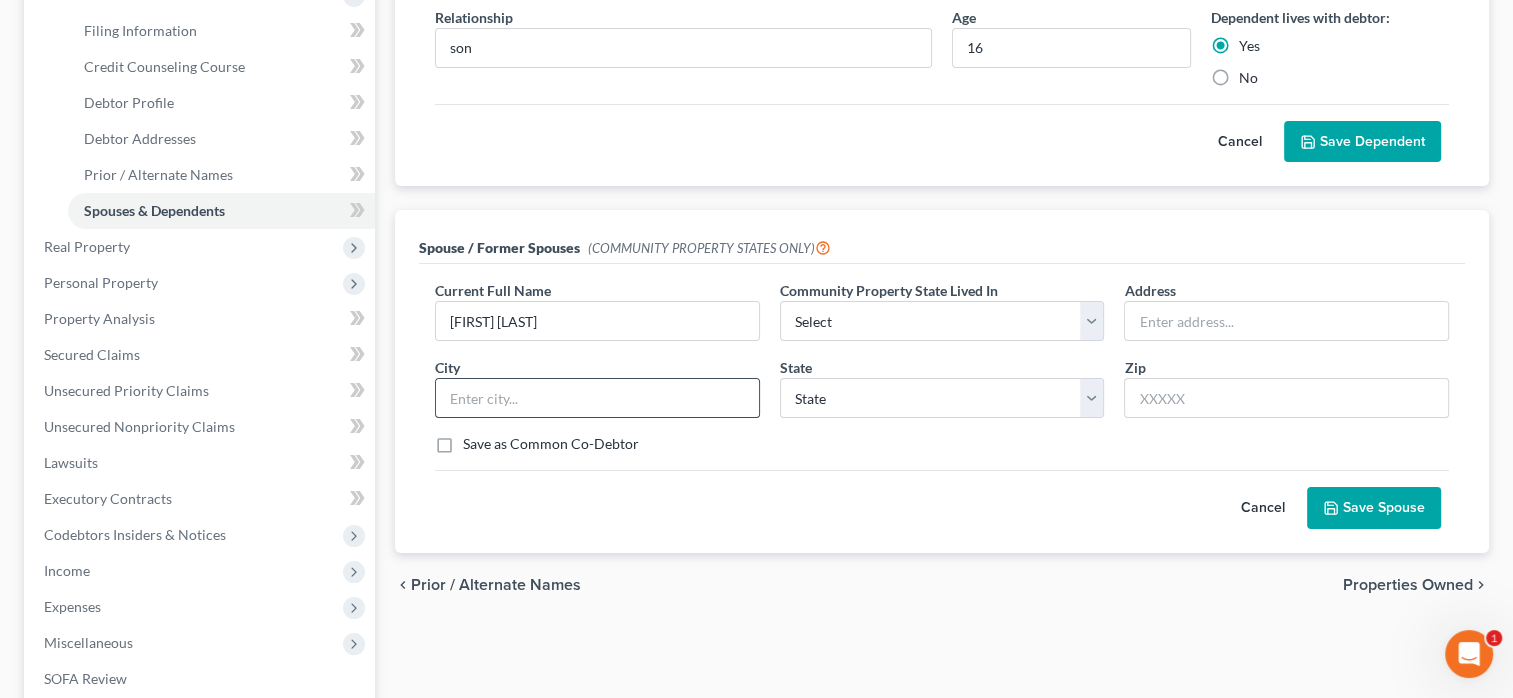 click at bounding box center [597, 398] 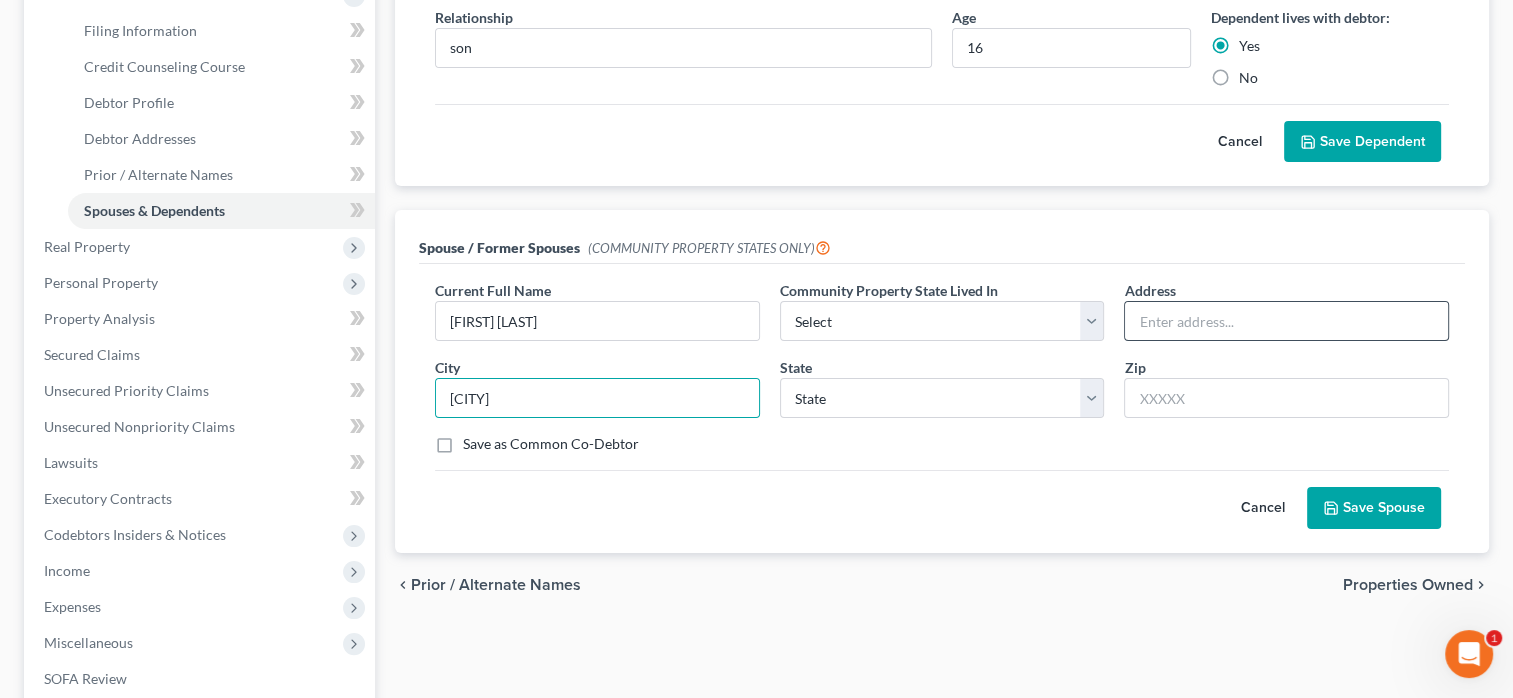 type on "[CITY]" 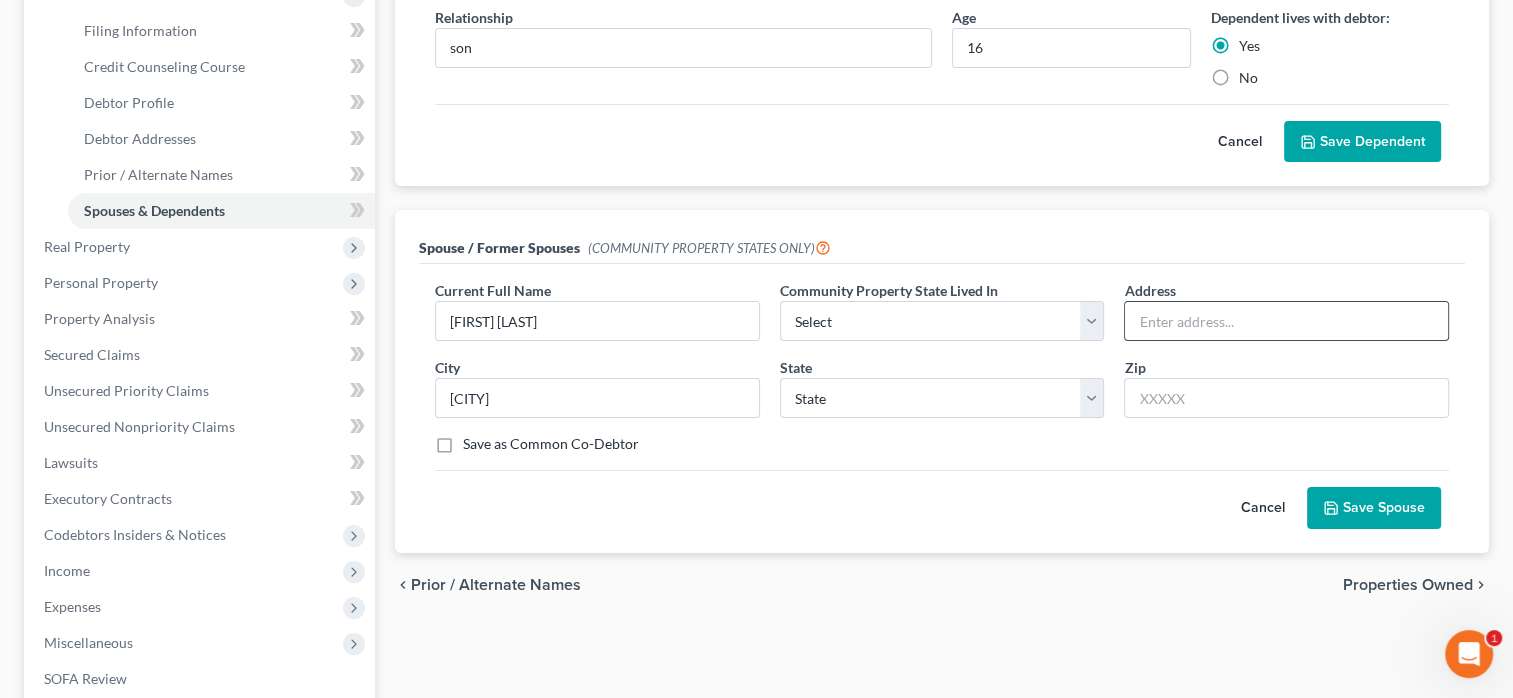 click at bounding box center [1286, 321] 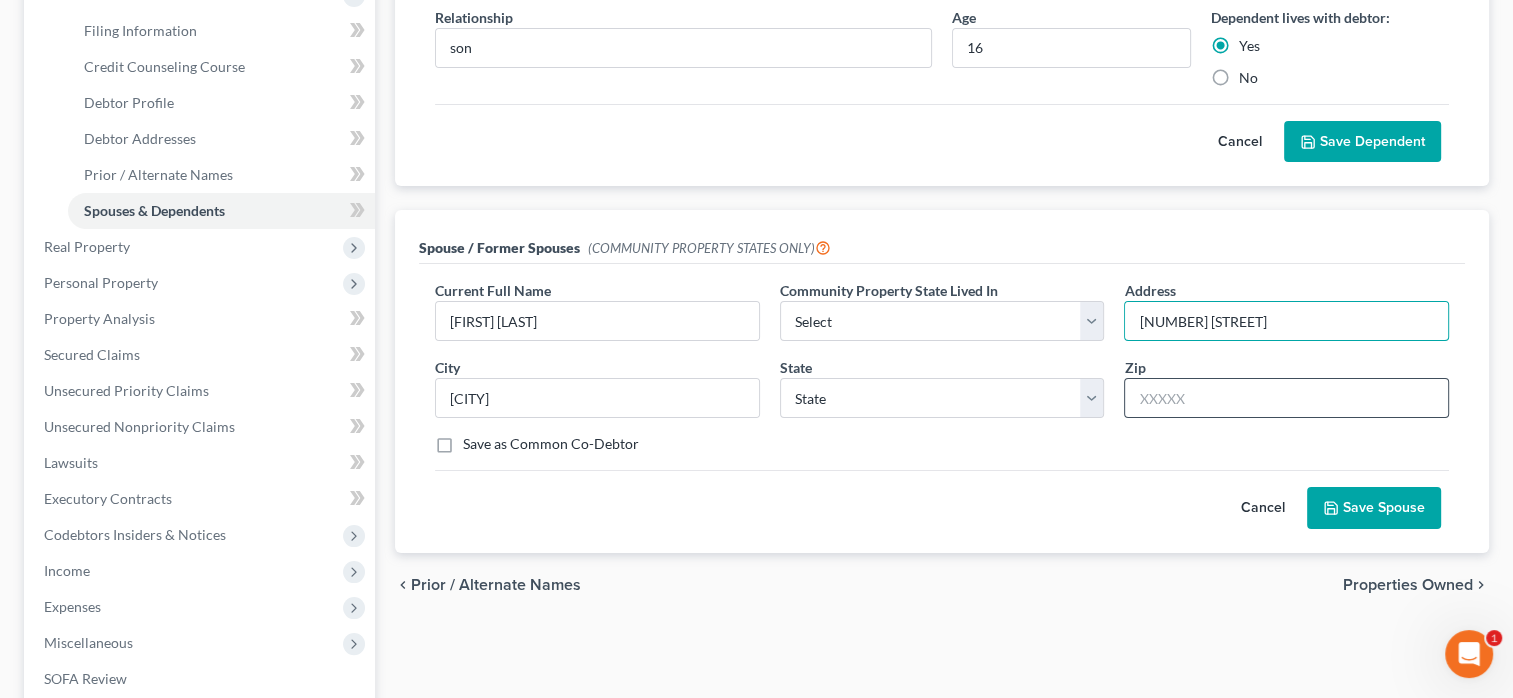 type on "[NUMBER] [STREET]" 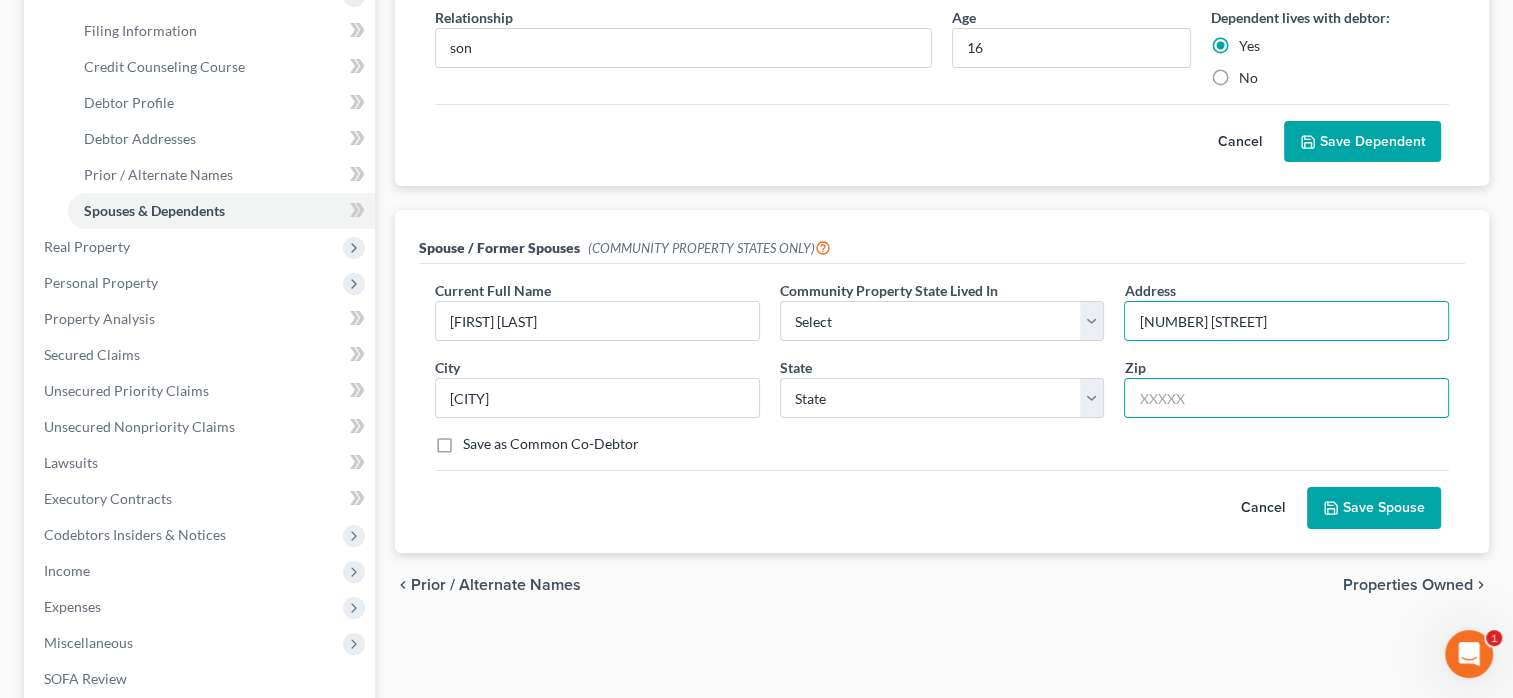 click at bounding box center (1286, 398) 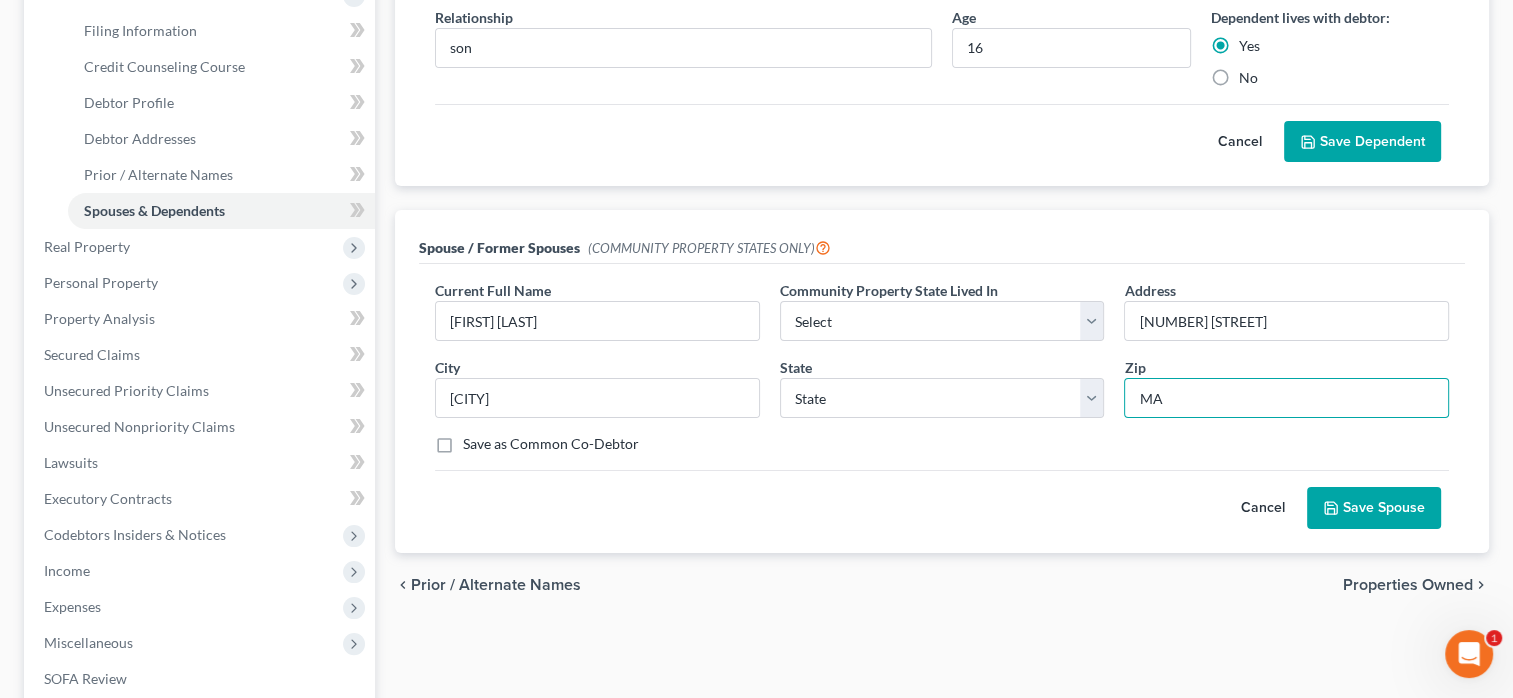 type on "M" 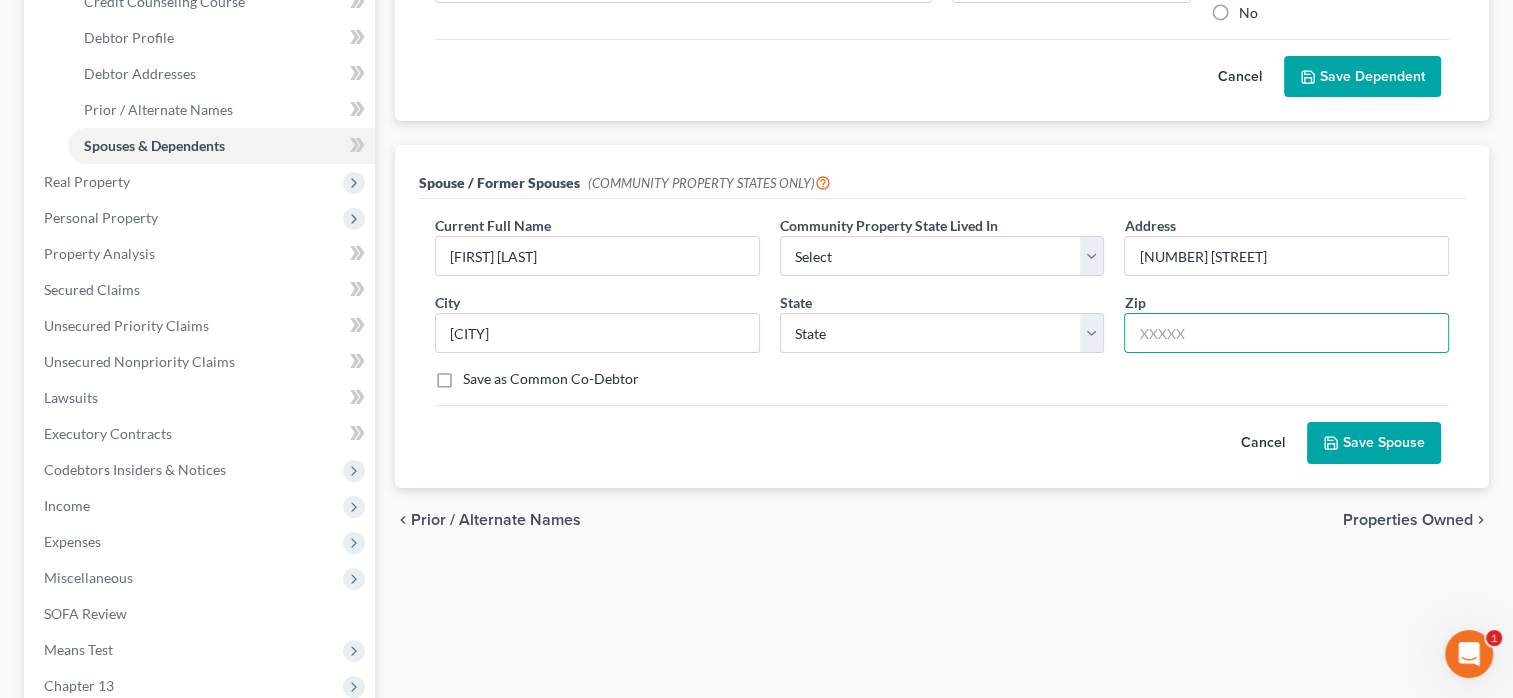scroll, scrollTop: 403, scrollLeft: 0, axis: vertical 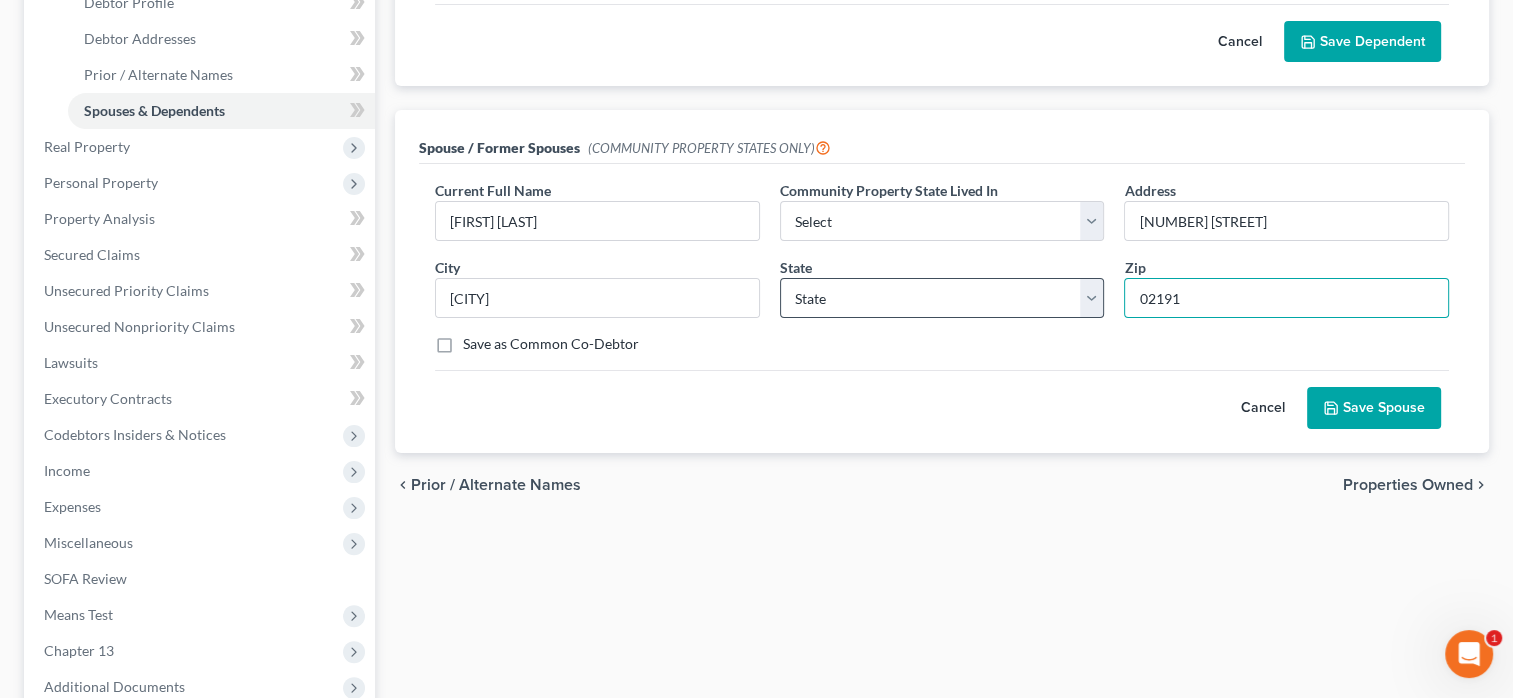 type on "02191" 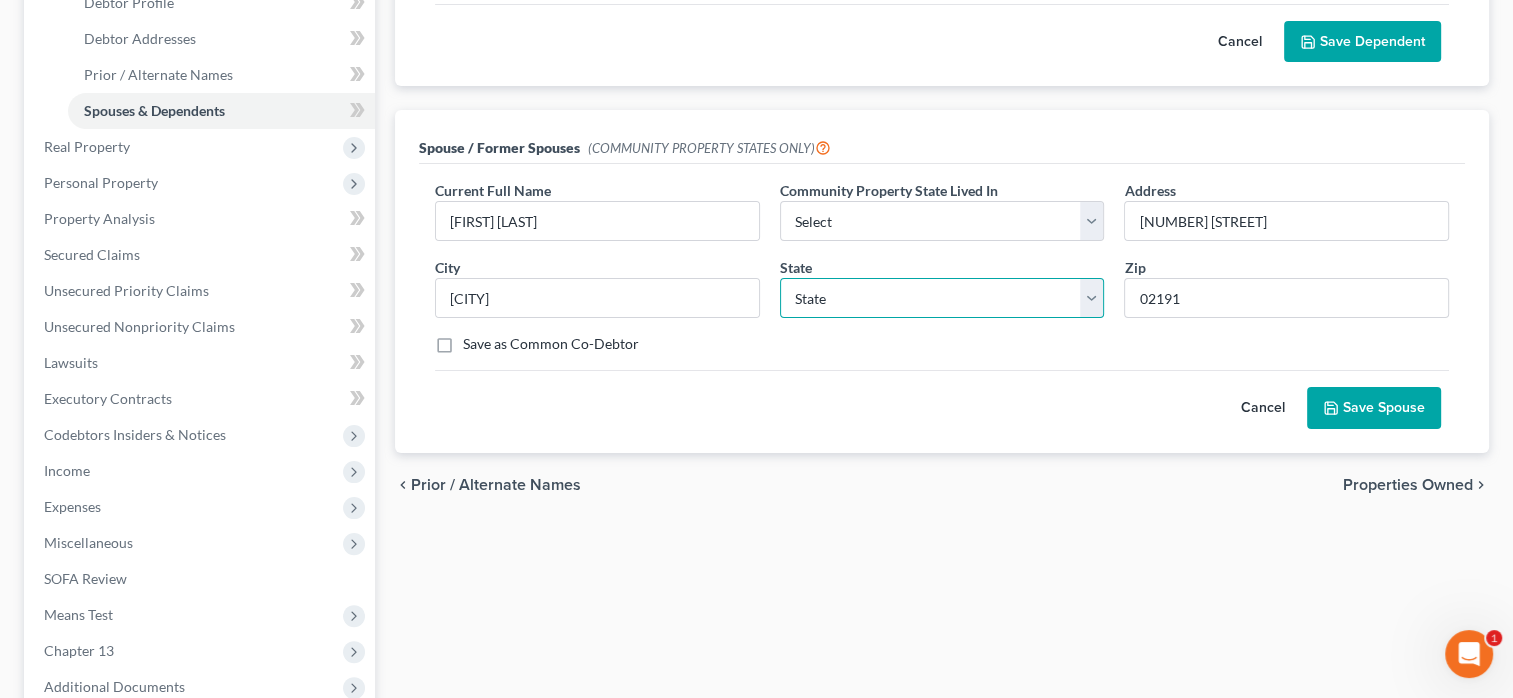 click on "State AL AK AR AZ CA CO CT DE DC FL GA GU HI ID IL IN IA KS KY LA ME MD MA MI MN MS MO MT NC ND NE NV NH NJ NM NY OH OK OR PA PR RI SC SD TN TX UT VI VA VT WA WV WI WY" at bounding box center [942, 298] 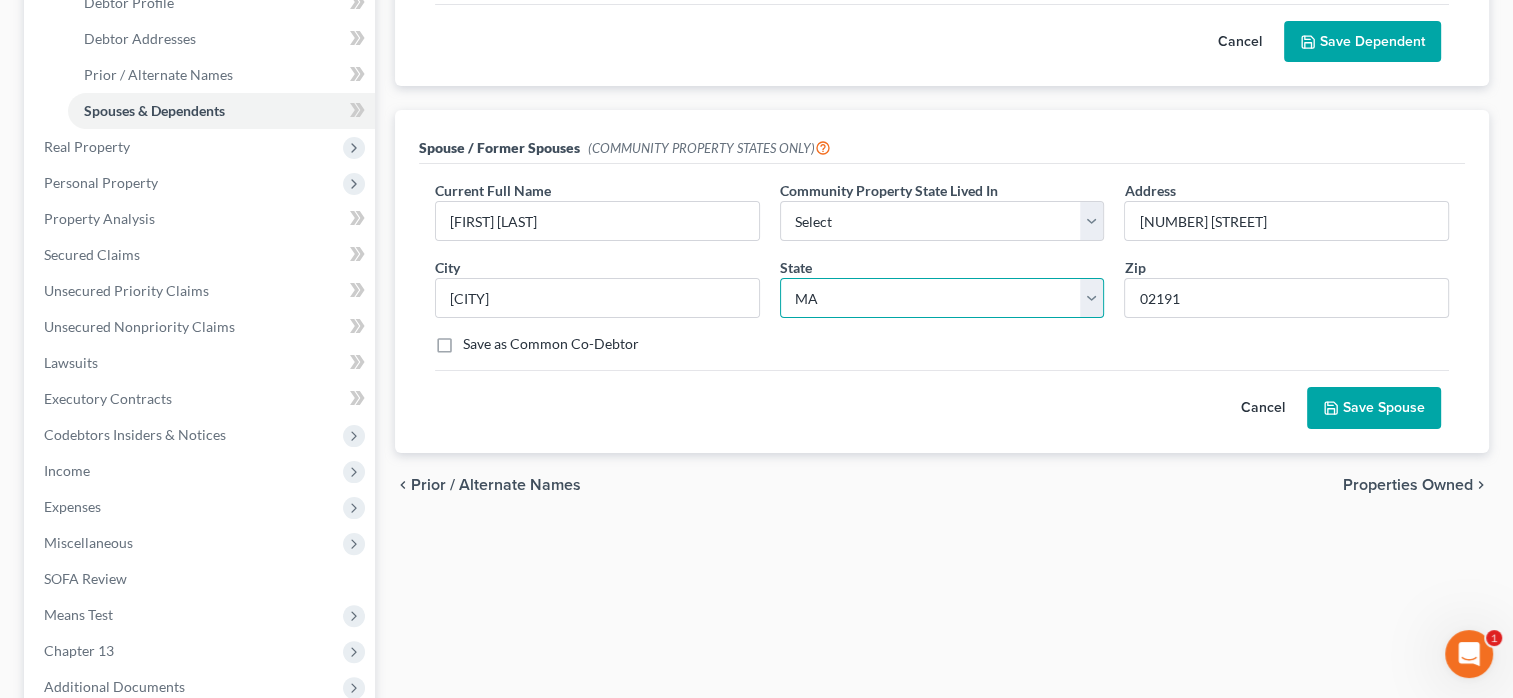 click on "State AL AK AR AZ CA CO CT DE DC FL GA GU HI ID IL IN IA KS KY LA ME MD MA MI MN MS MO MT NC ND NE NV NH NJ NM NY OH OK OR PA PR RI SC SD TN TX UT VI VA VT WA WV WI WY" at bounding box center (942, 298) 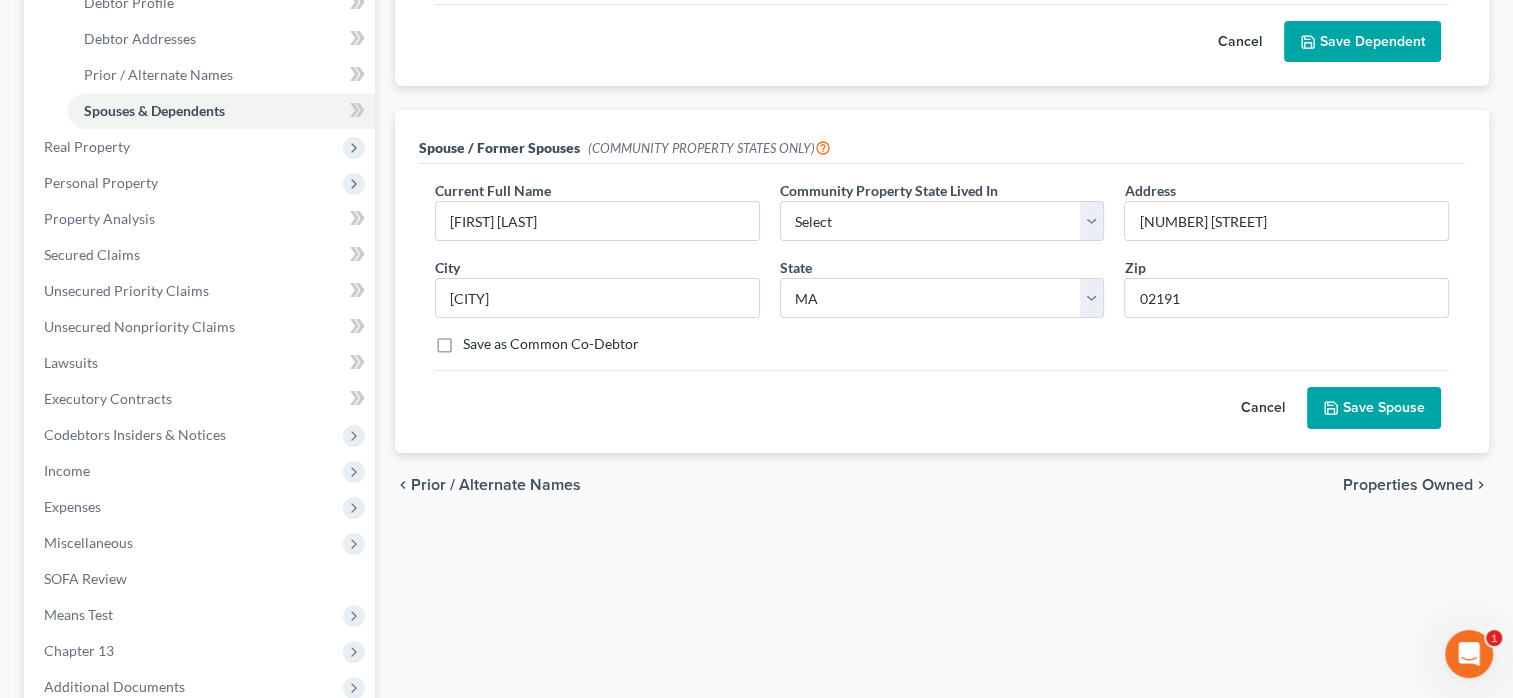 click on "Save Spouse" at bounding box center (1374, 408) 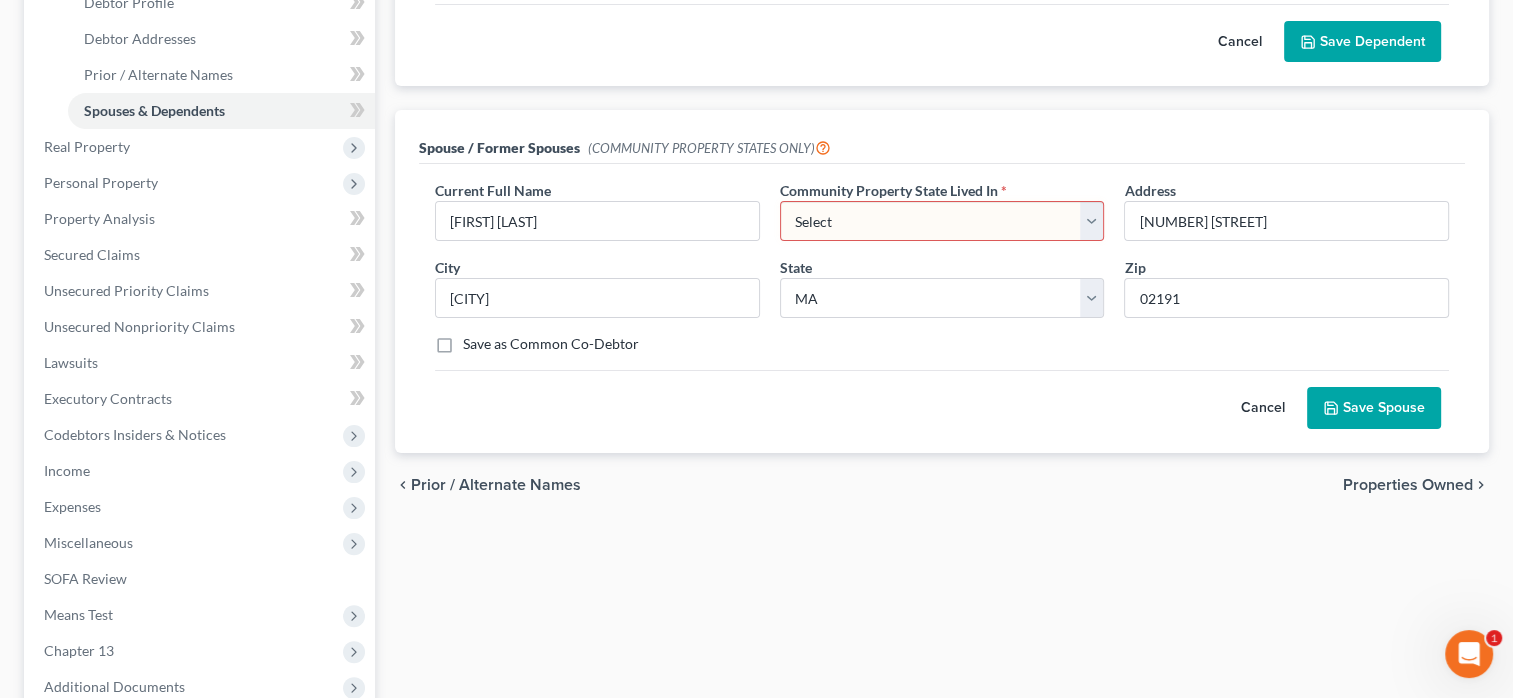 click on "Select AZ CA GU ID LA NV NM PR TX WA WI" at bounding box center (942, 221) 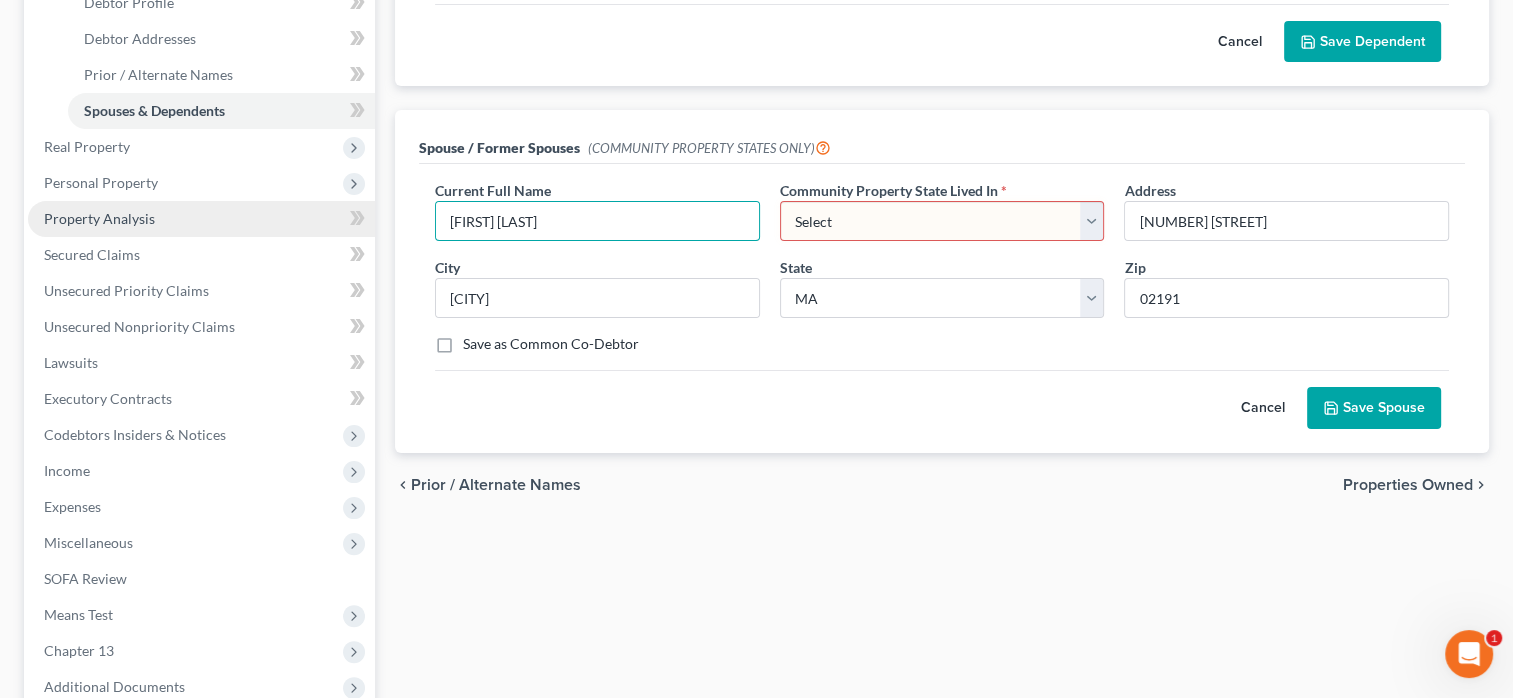 drag, startPoint x: 616, startPoint y: 222, endPoint x: 358, endPoint y: 199, distance: 259.02316 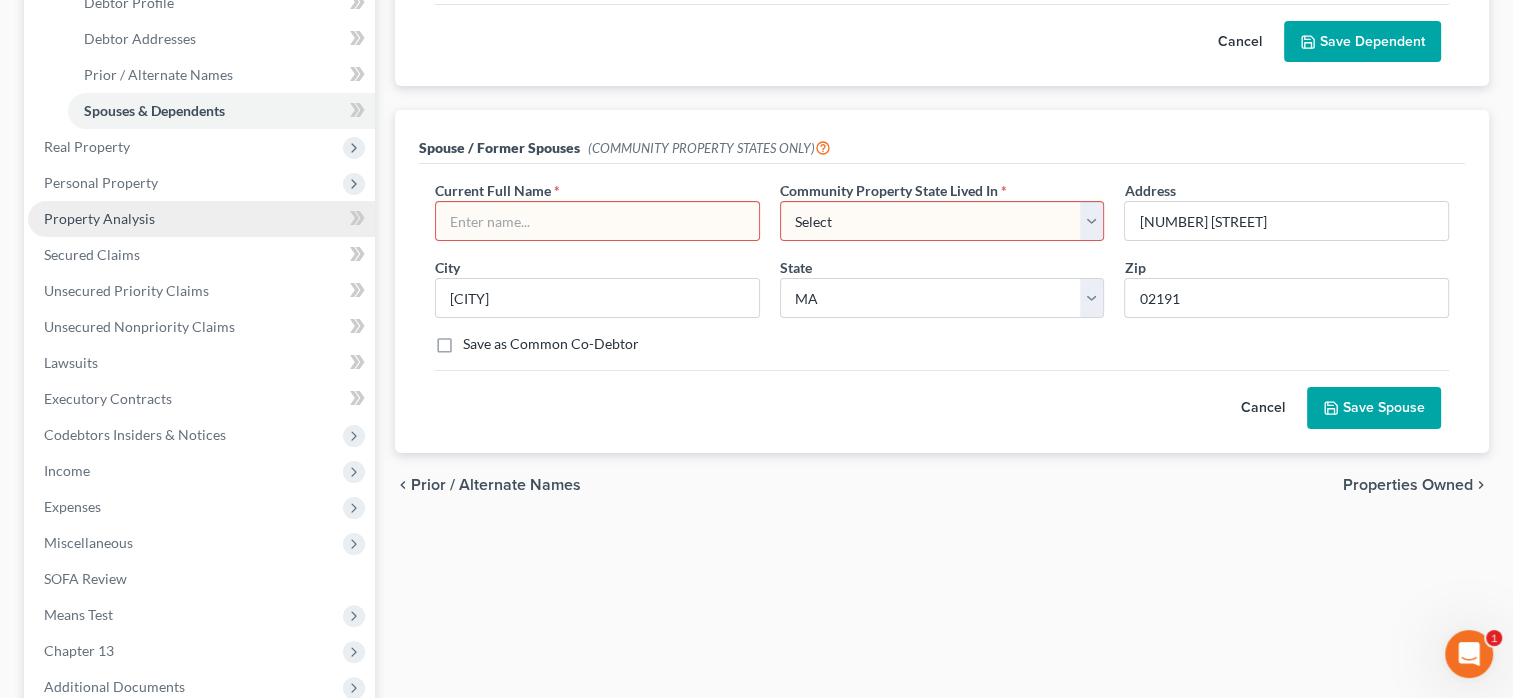 type 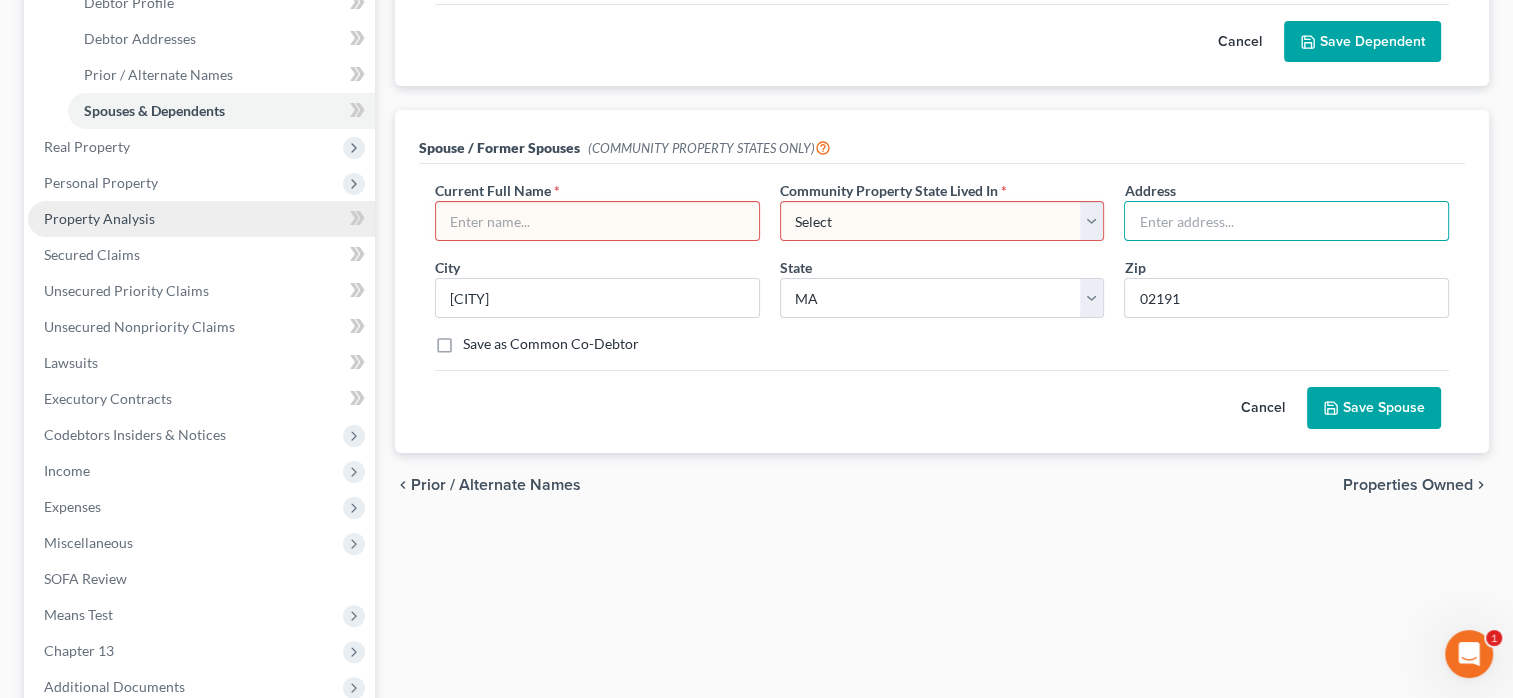 type 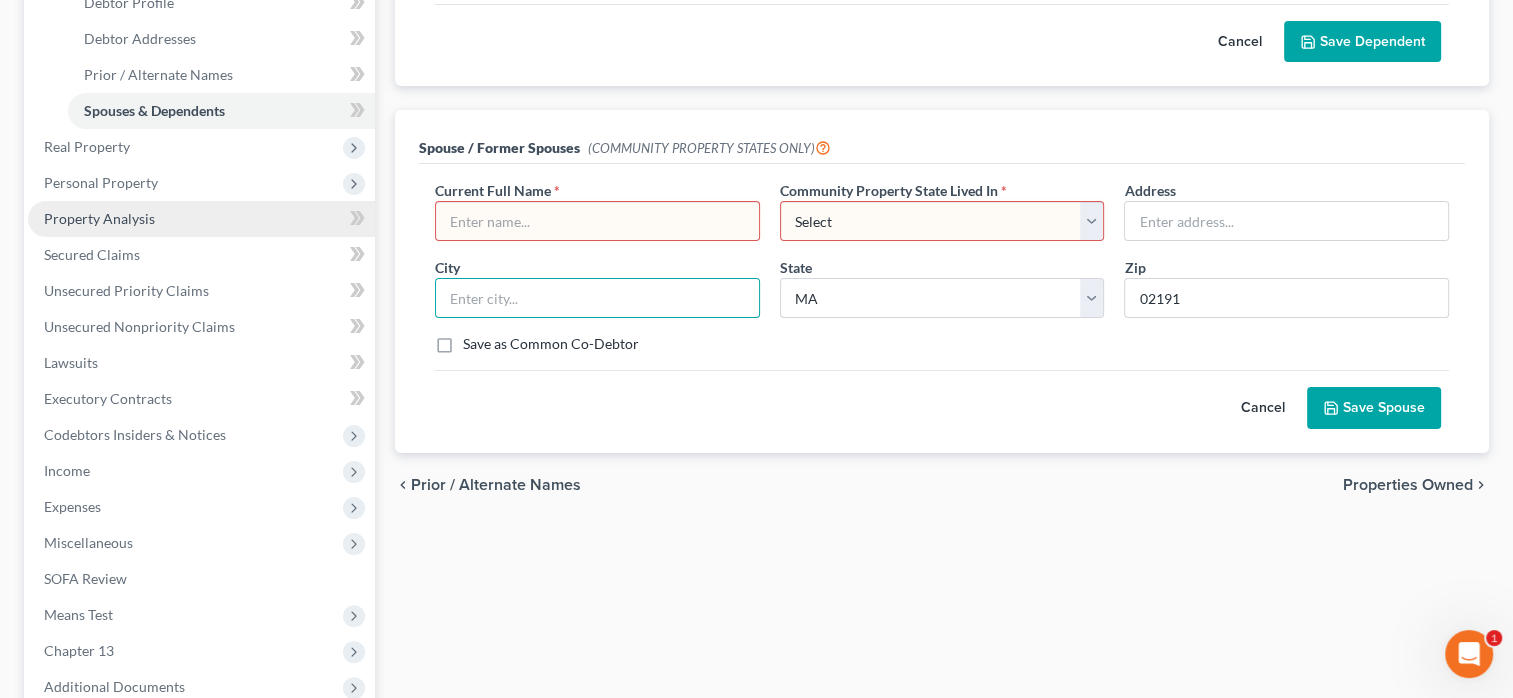 type 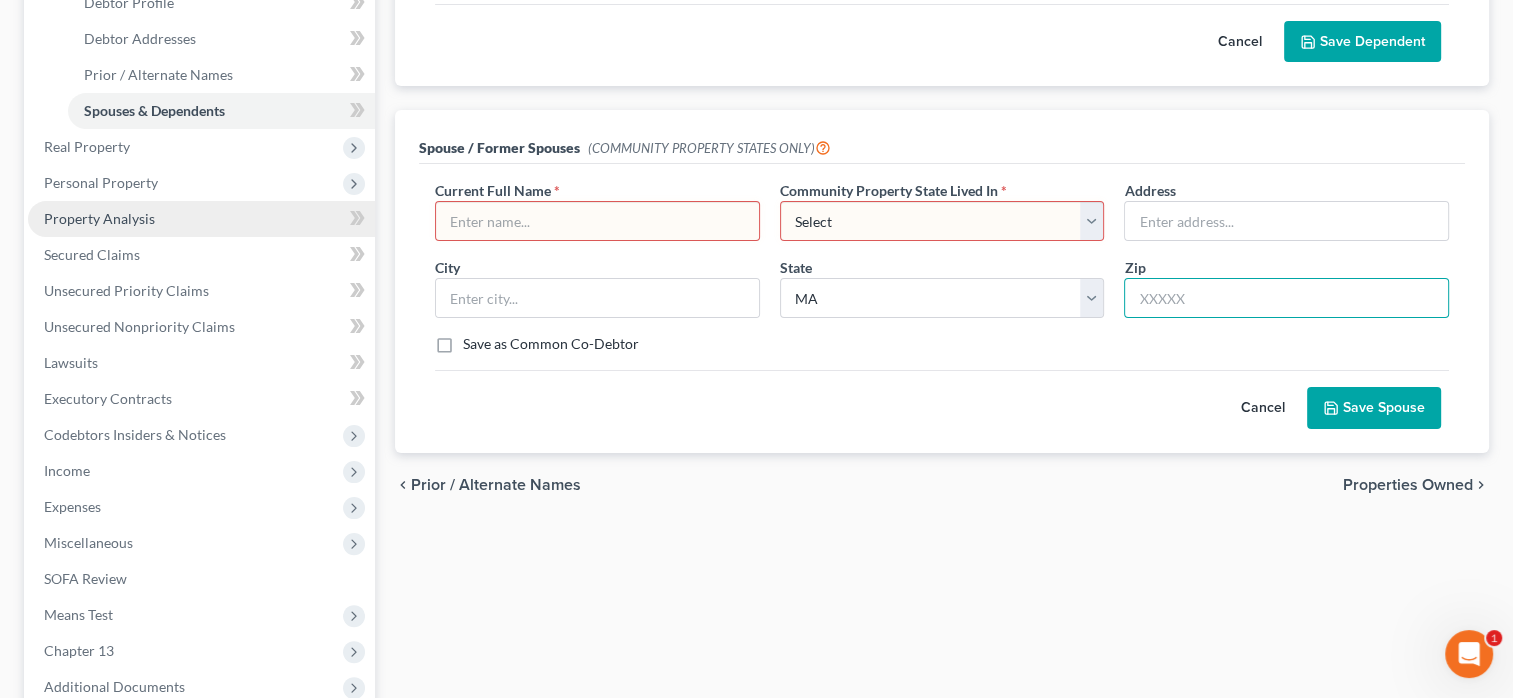 type 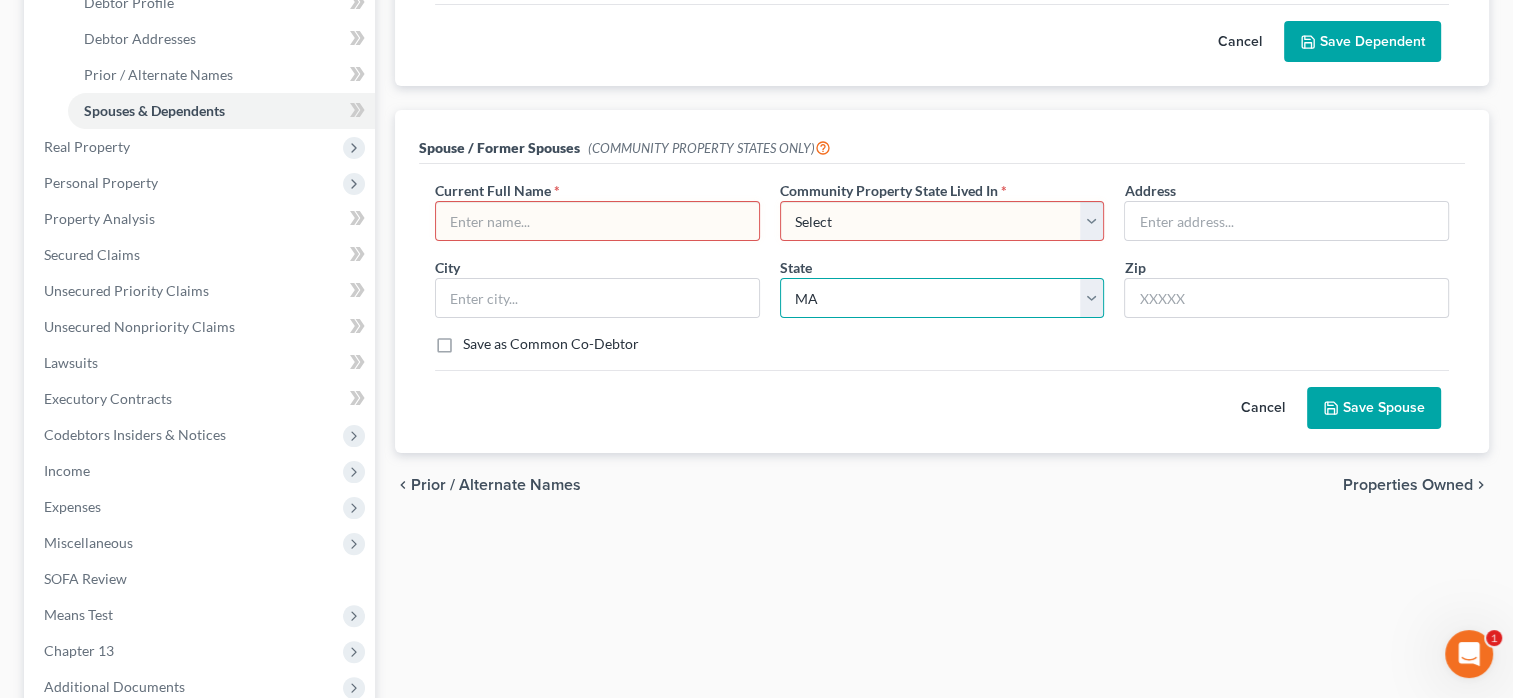 click on "State AL AK AR AZ CA CO CT DE DC FL GA GU HI ID IL IN IA KS KY LA ME MD MA MI MN MS MO MT NC ND NE NV NH NJ NM NY OH OK OR PA PR RI SC SD TN TX UT VI VA VT WA WV WI WY" at bounding box center [942, 298] 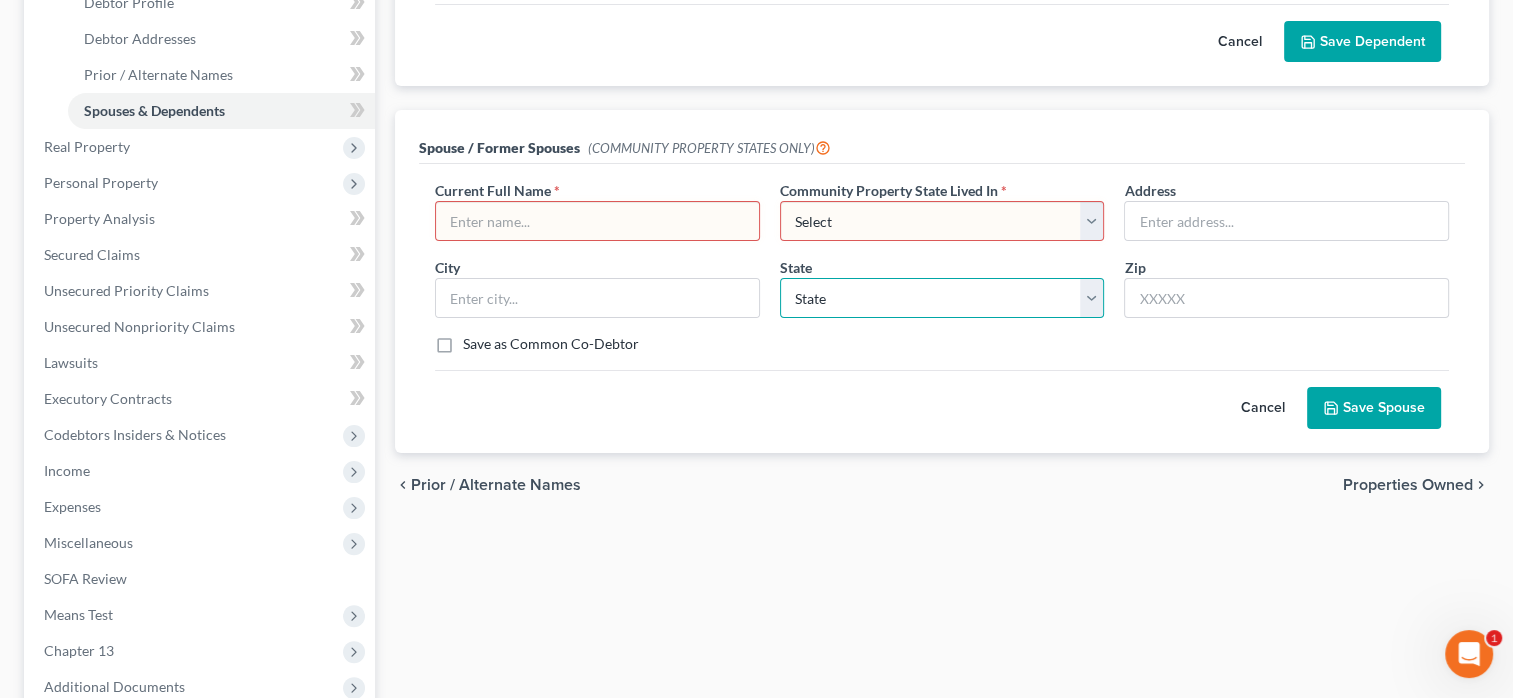 click on "State AL AK AR AZ CA CO CT DE DC FL GA GU HI ID IL IN IA KS KY LA ME MD MA MI MN MS MO MT NC ND NE NV NH NJ NM NY OH OK OR PA PR RI SC SD TN TX UT VI VA VT WA WV WI WY" at bounding box center [942, 298] 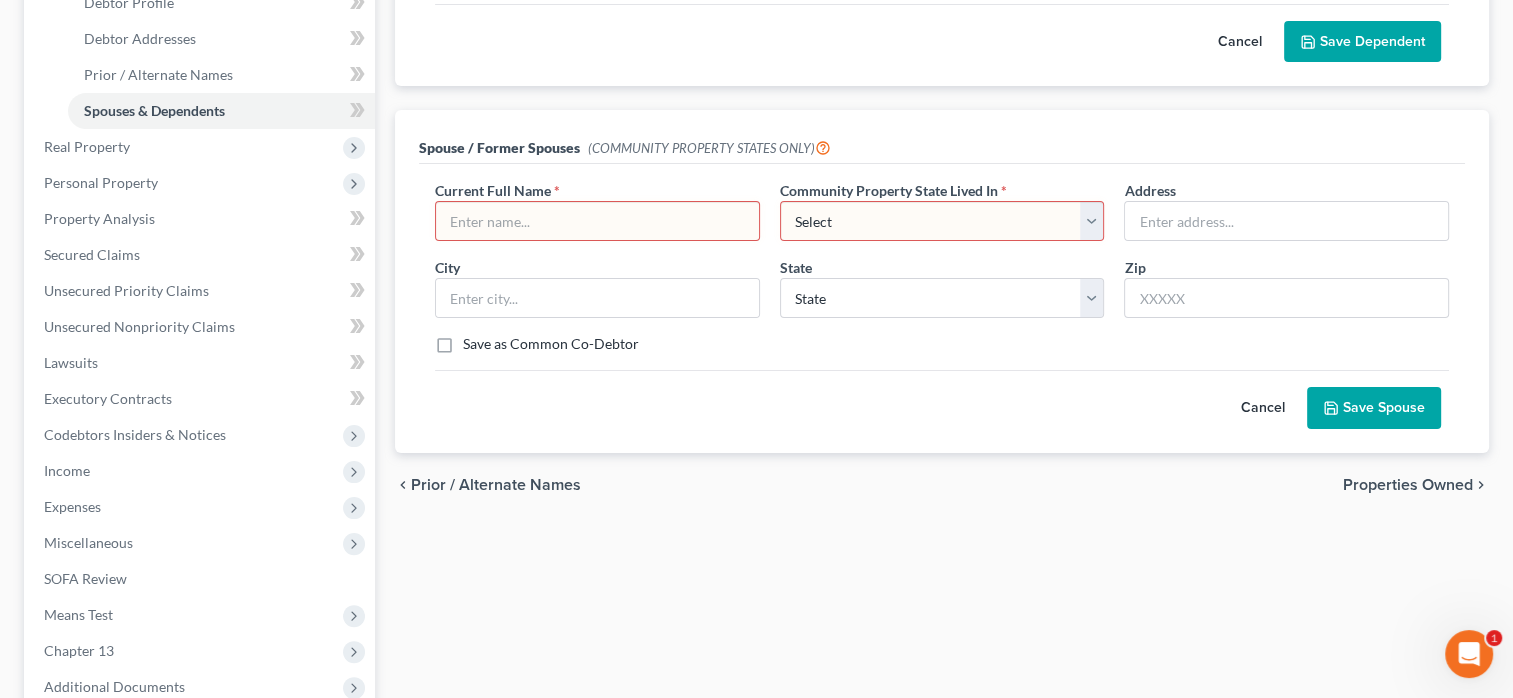 click on "Cancel Save Spouse" at bounding box center (942, 399) 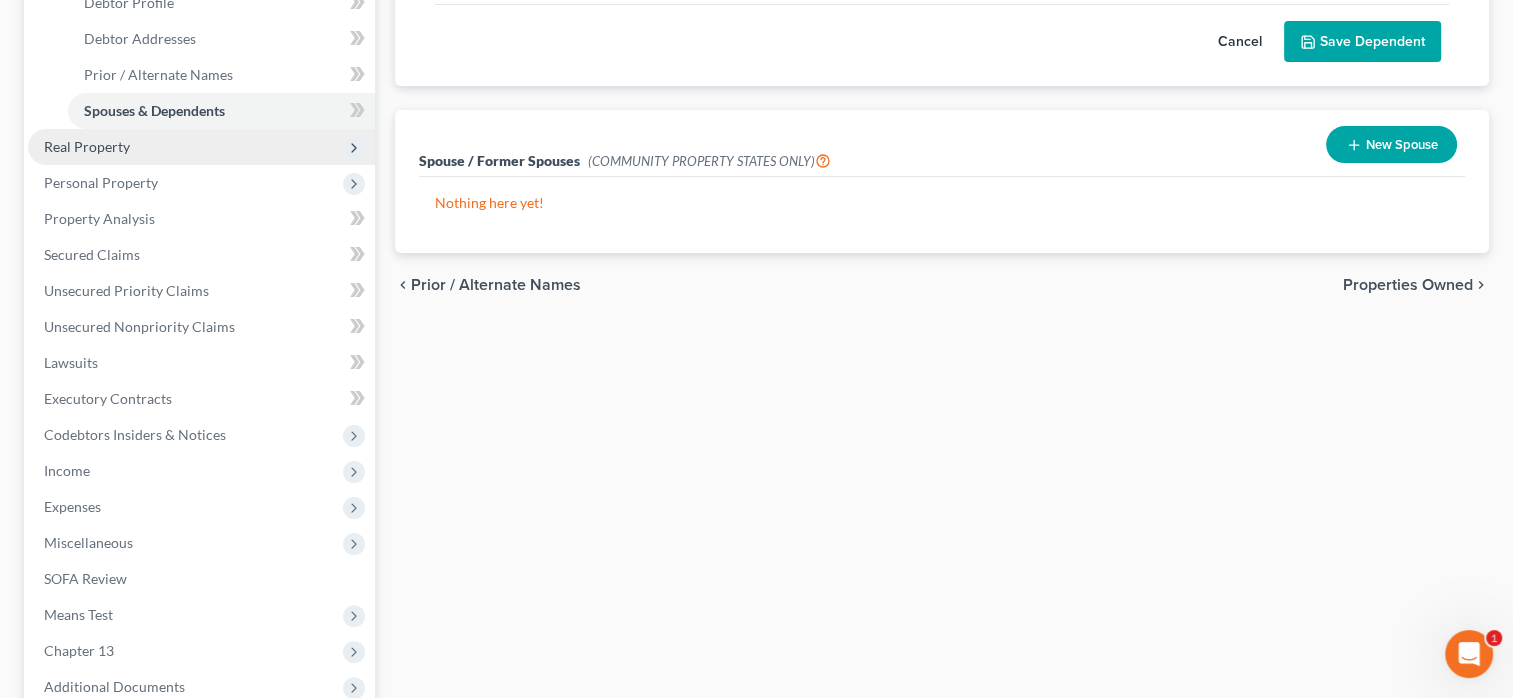 click on "Real Property" at bounding box center [87, 146] 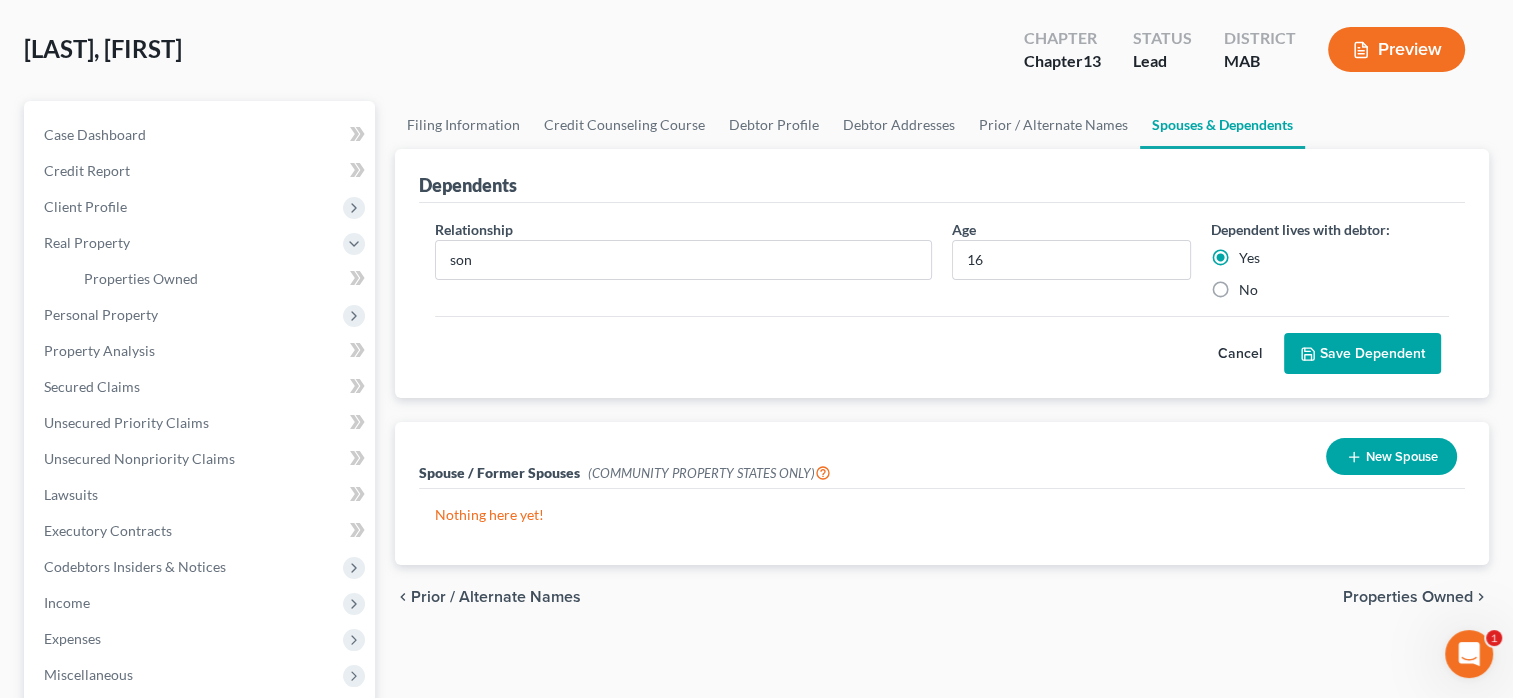 scroll, scrollTop: 111, scrollLeft: 0, axis: vertical 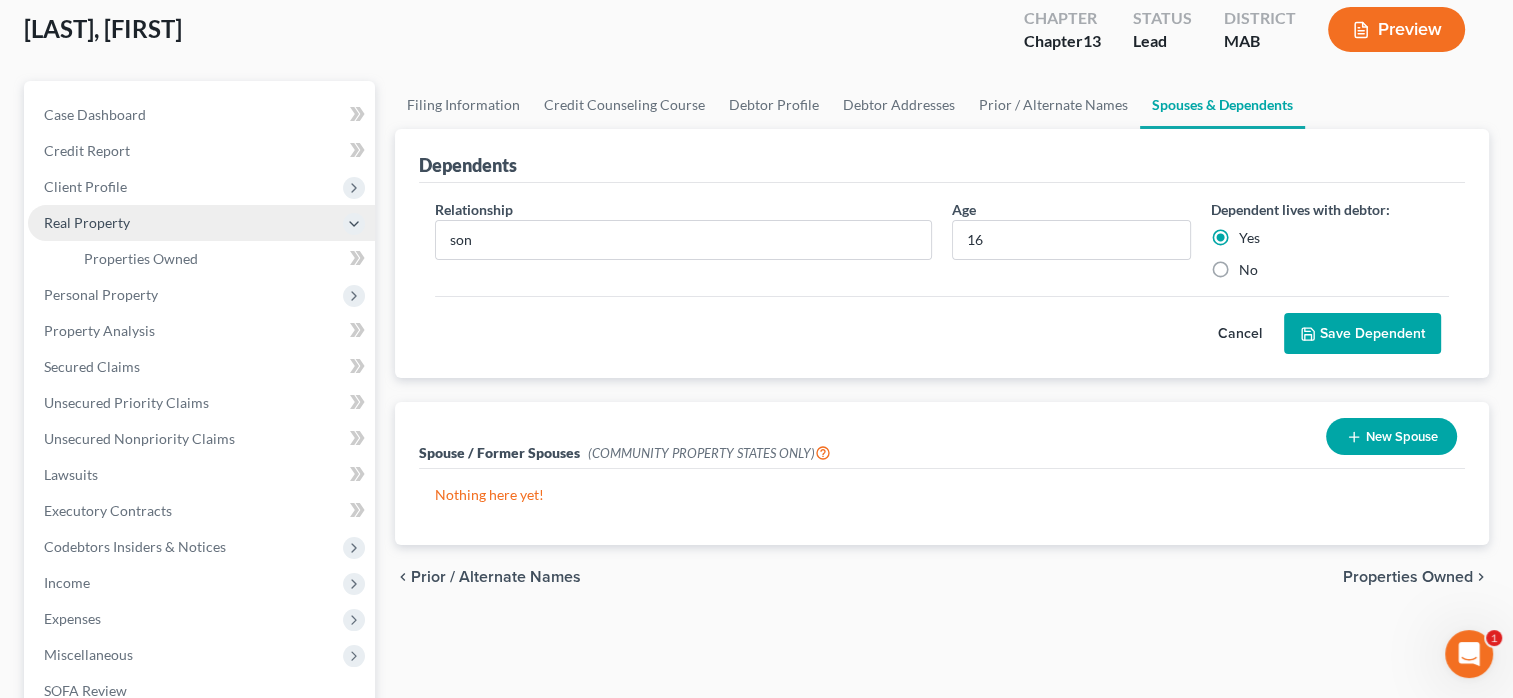 click on "Real Property" at bounding box center [87, 222] 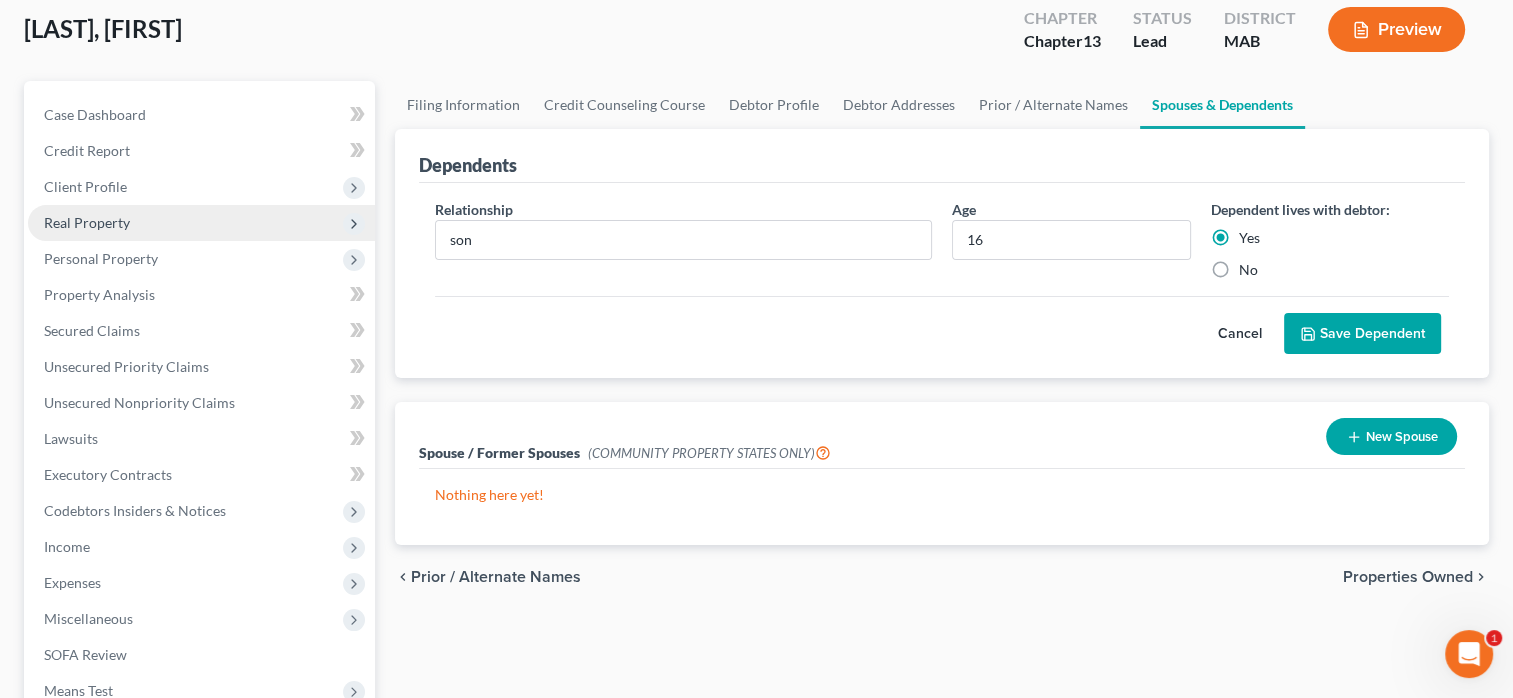 click on "Real Property" at bounding box center (87, 222) 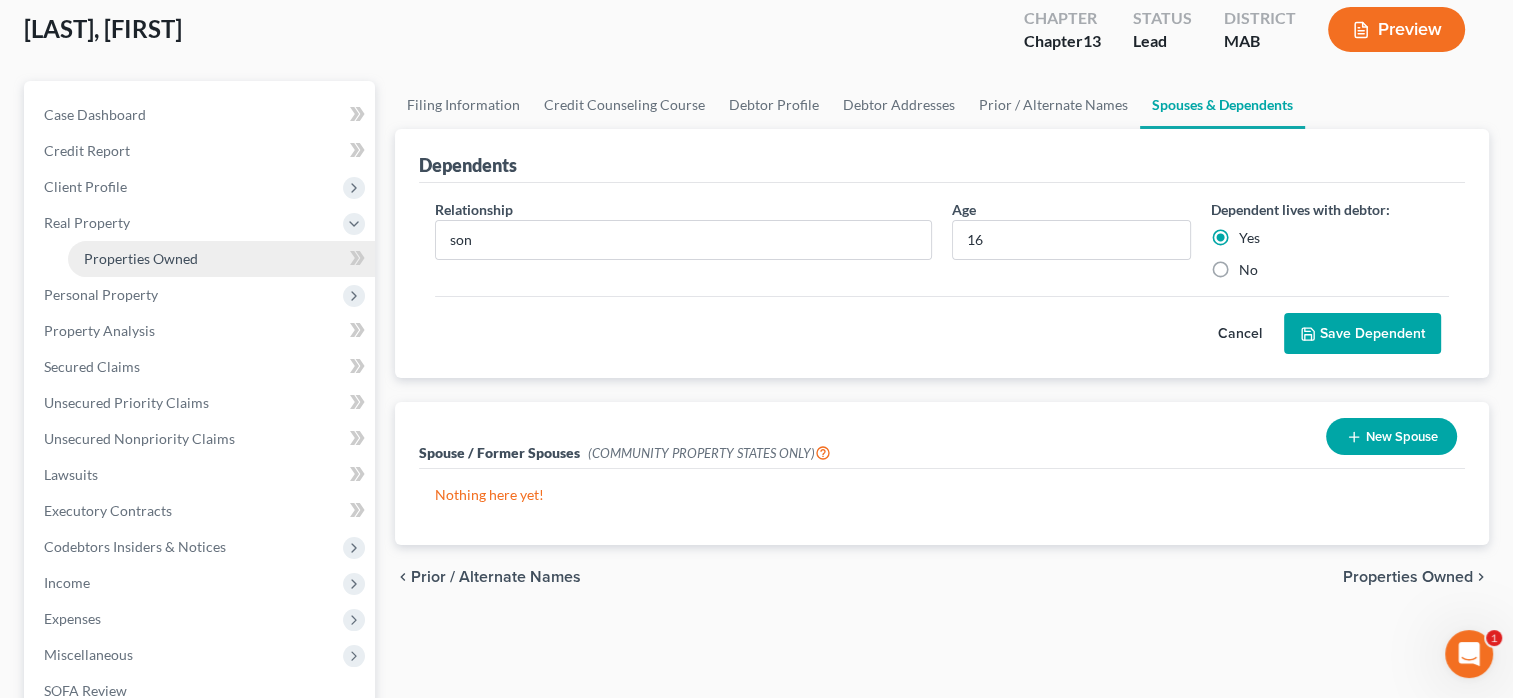click on "Properties Owned" at bounding box center [141, 258] 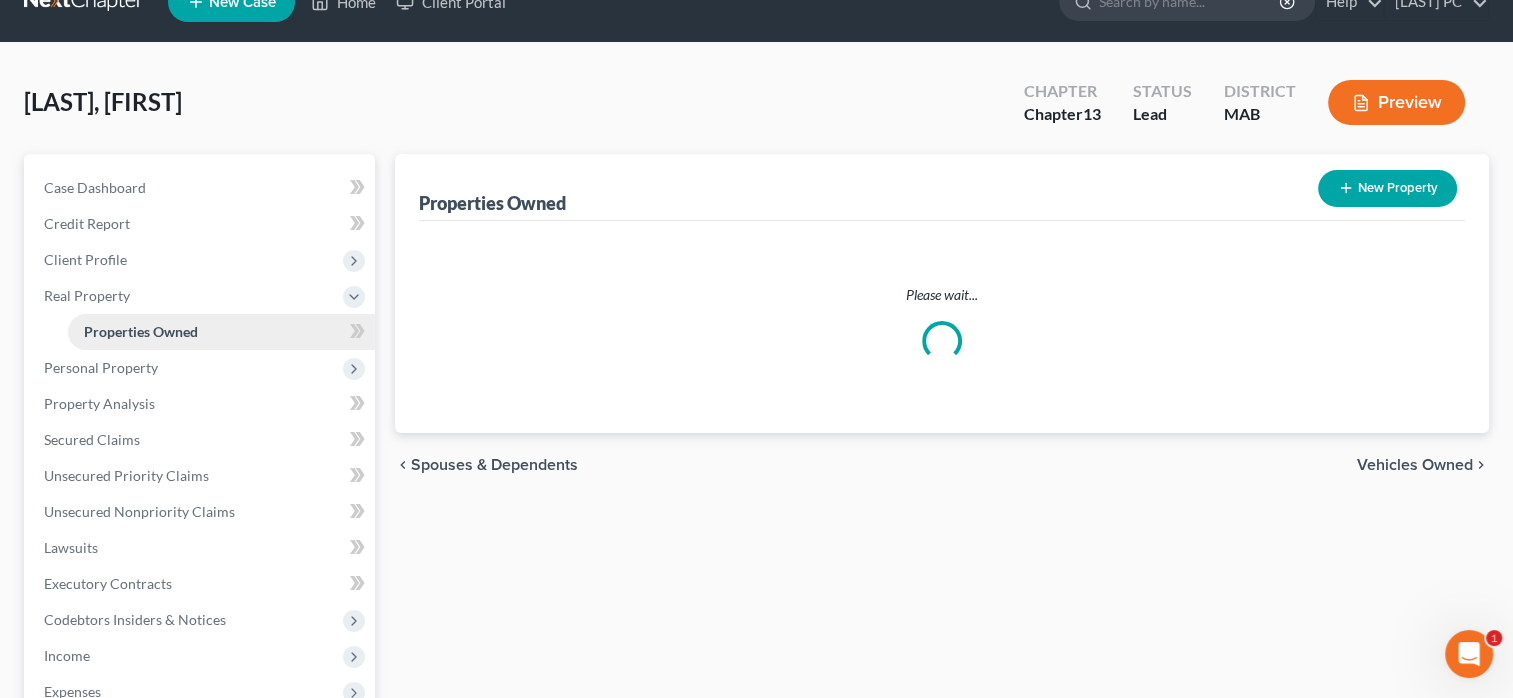 scroll, scrollTop: 0, scrollLeft: 0, axis: both 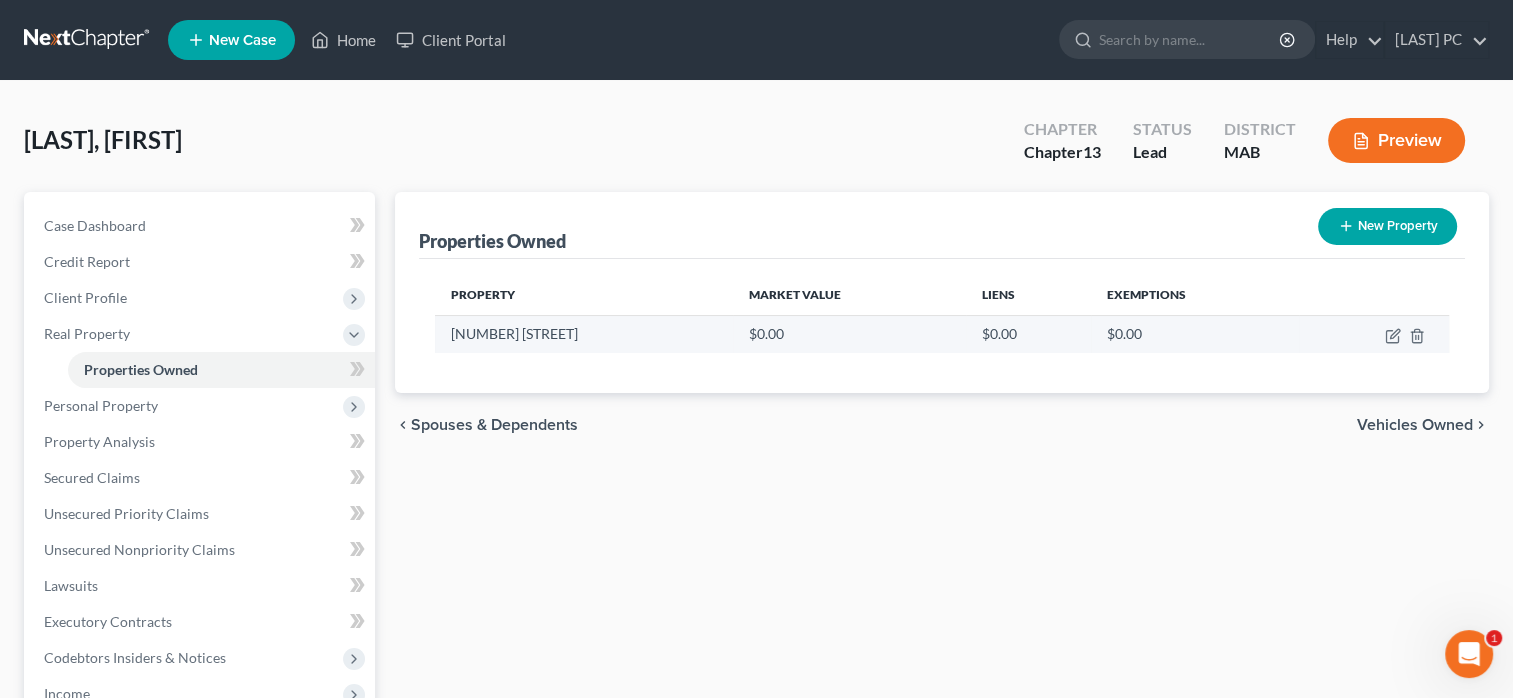 click on "$0.00" at bounding box center [1195, 334] 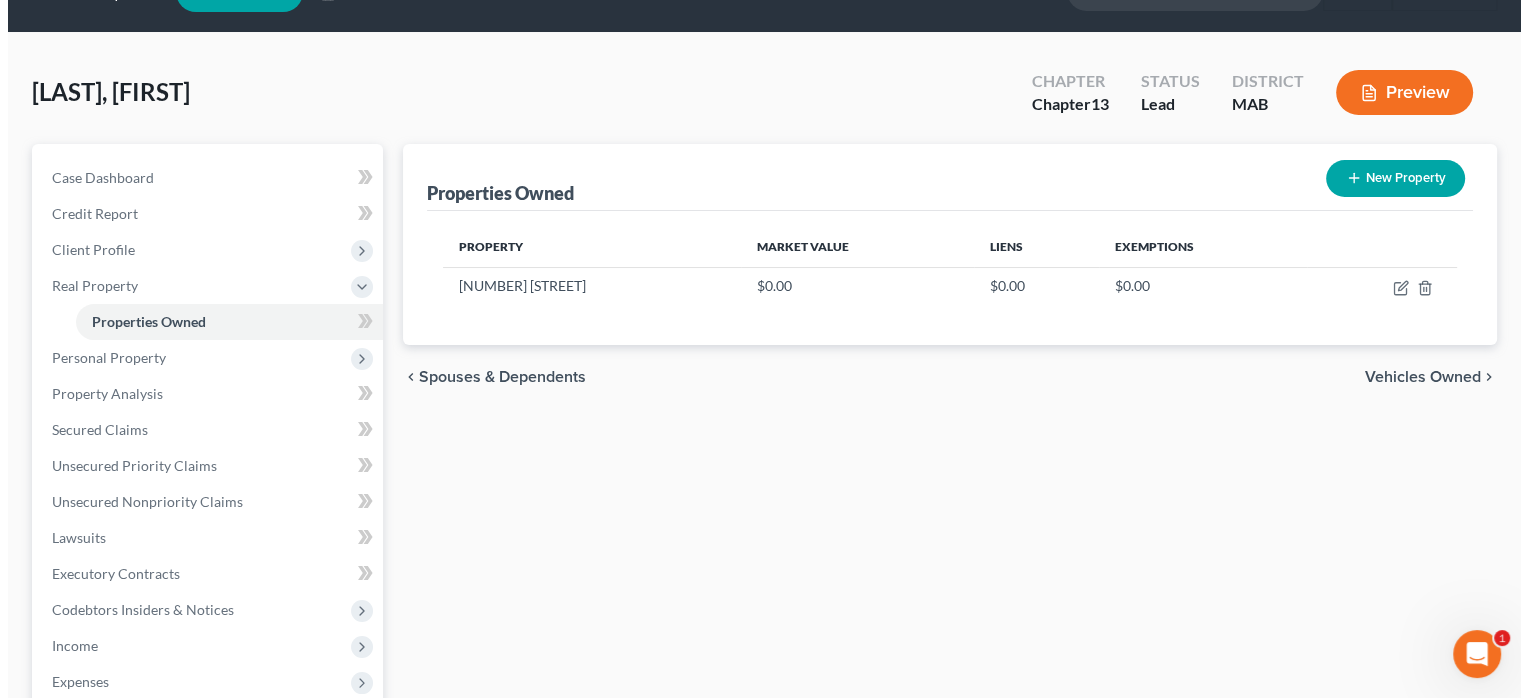scroll, scrollTop: 0, scrollLeft: 0, axis: both 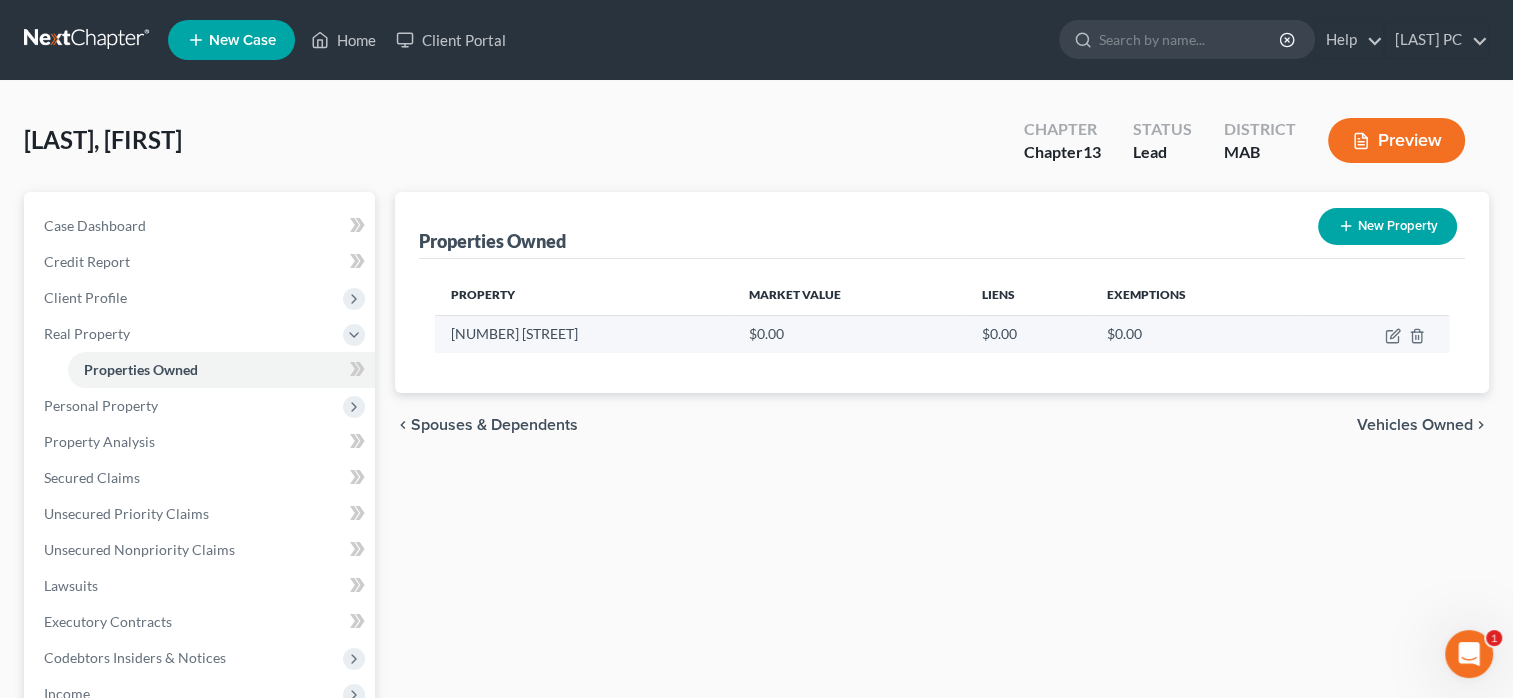 click on "$0.00" at bounding box center (849, 334) 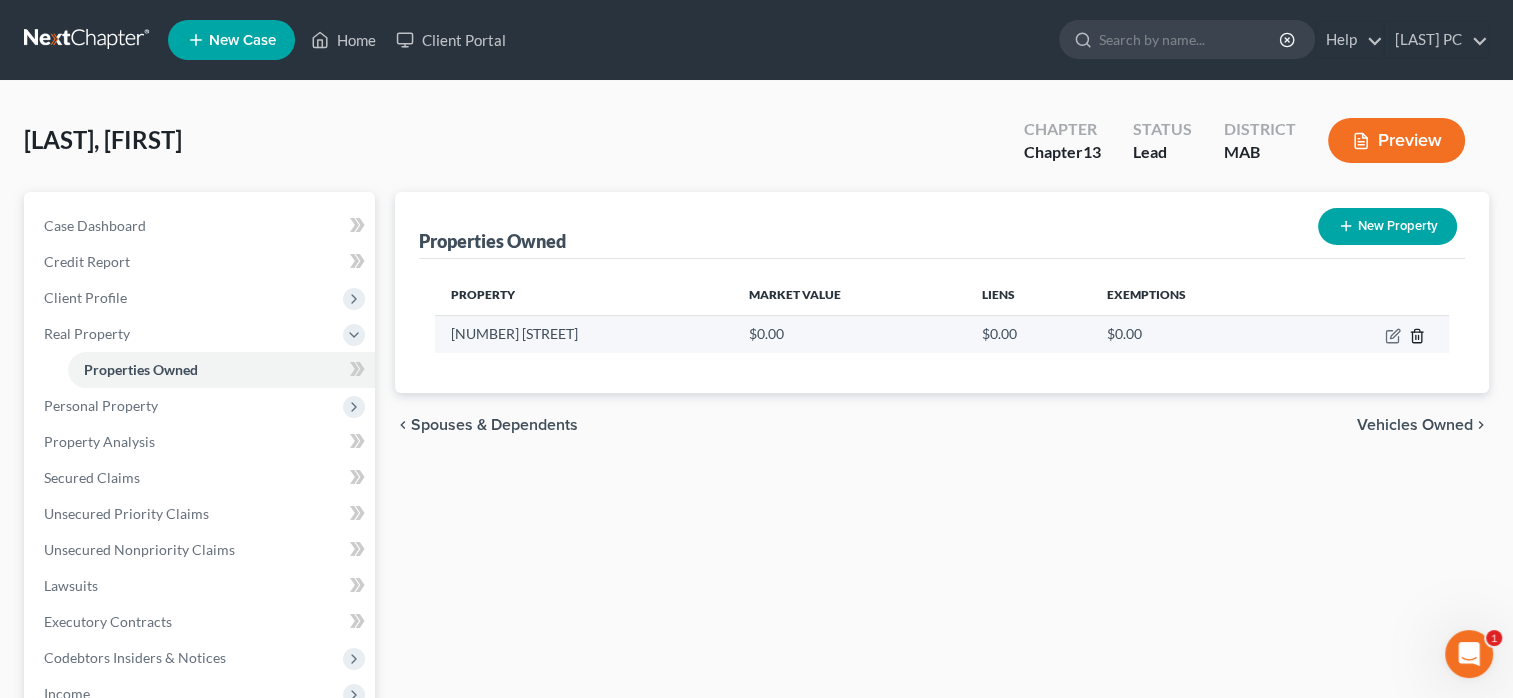 click 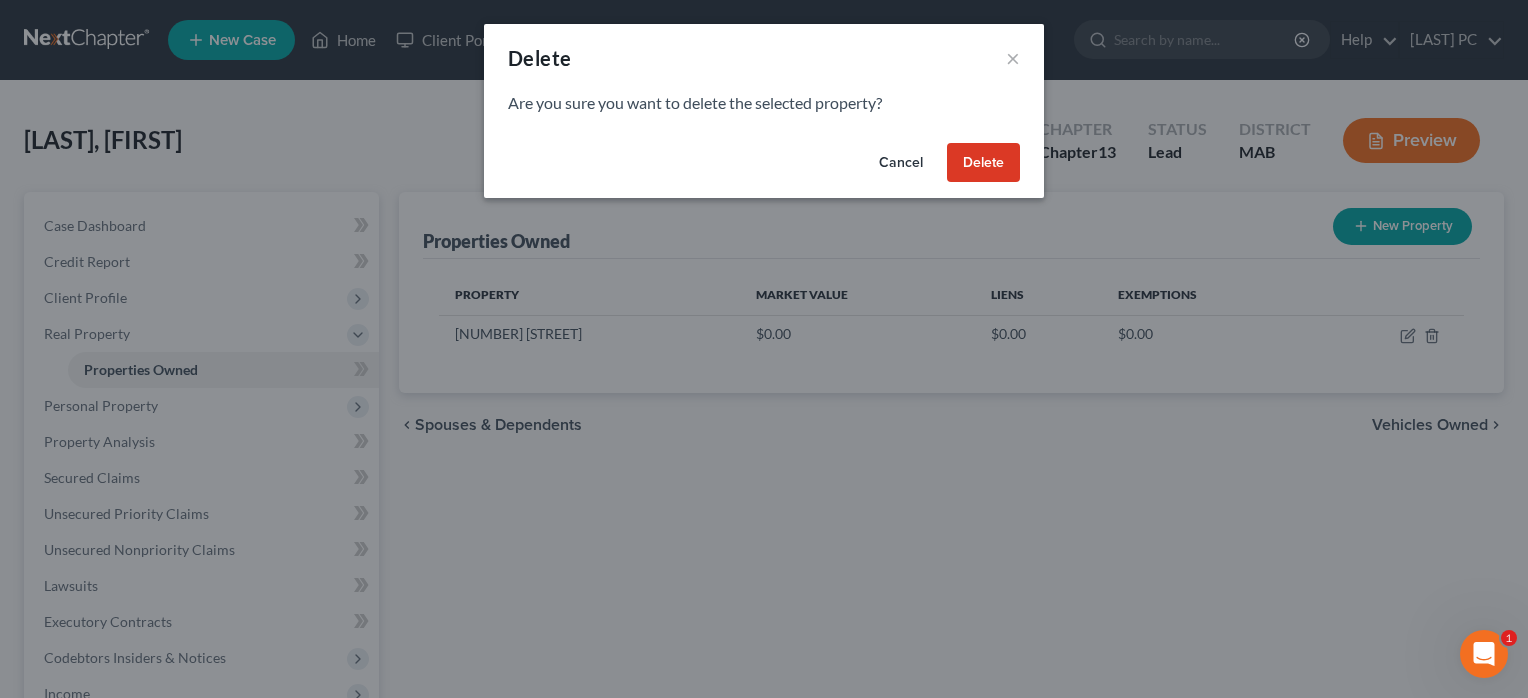 click on "Delete" at bounding box center (983, 163) 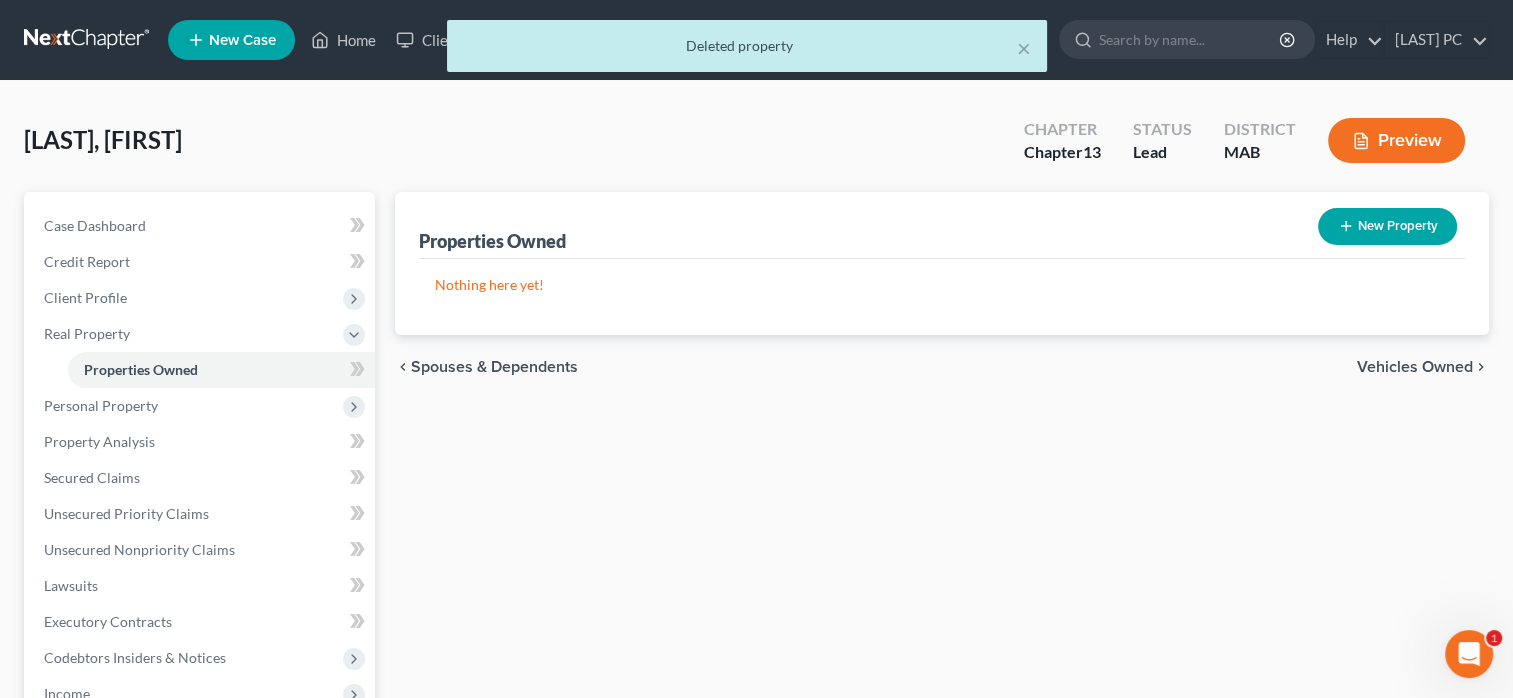 click on "Nothing here yet!" at bounding box center [942, 285] 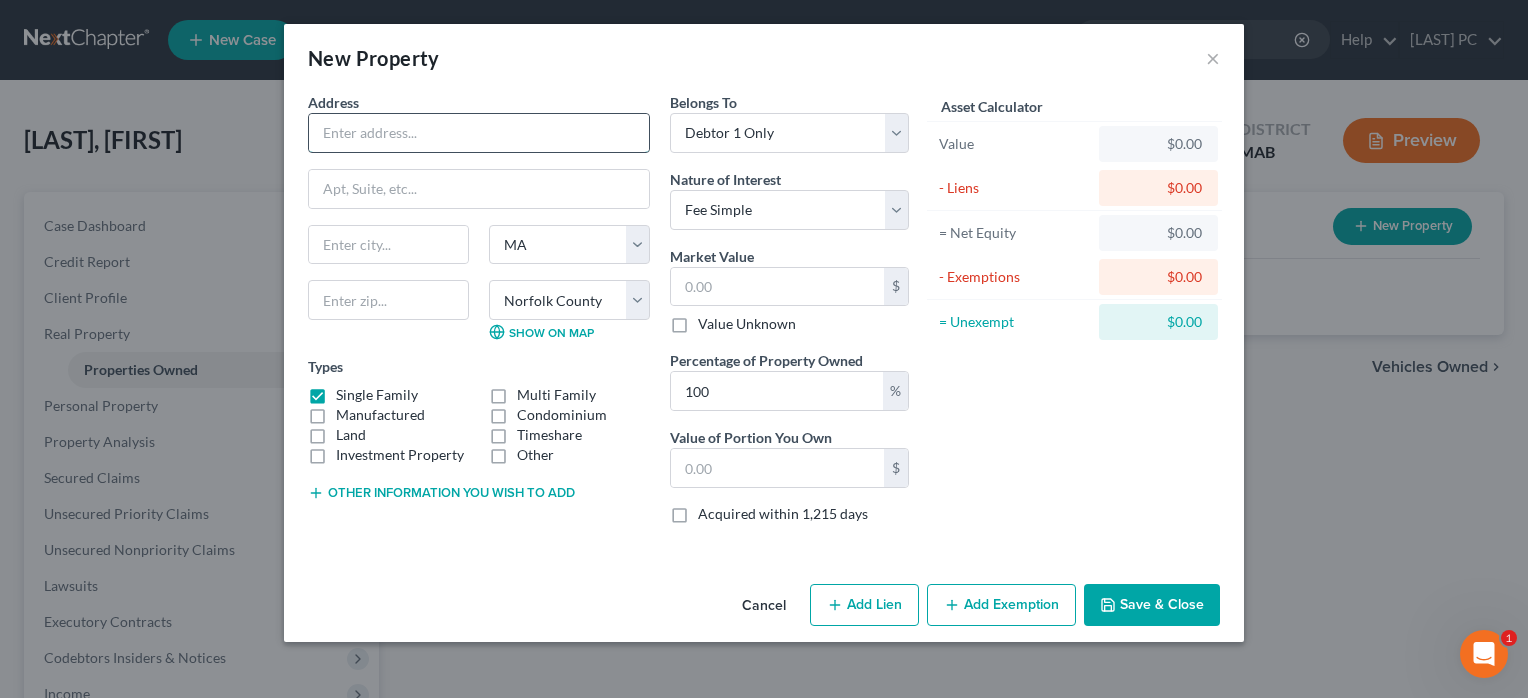click at bounding box center [479, 133] 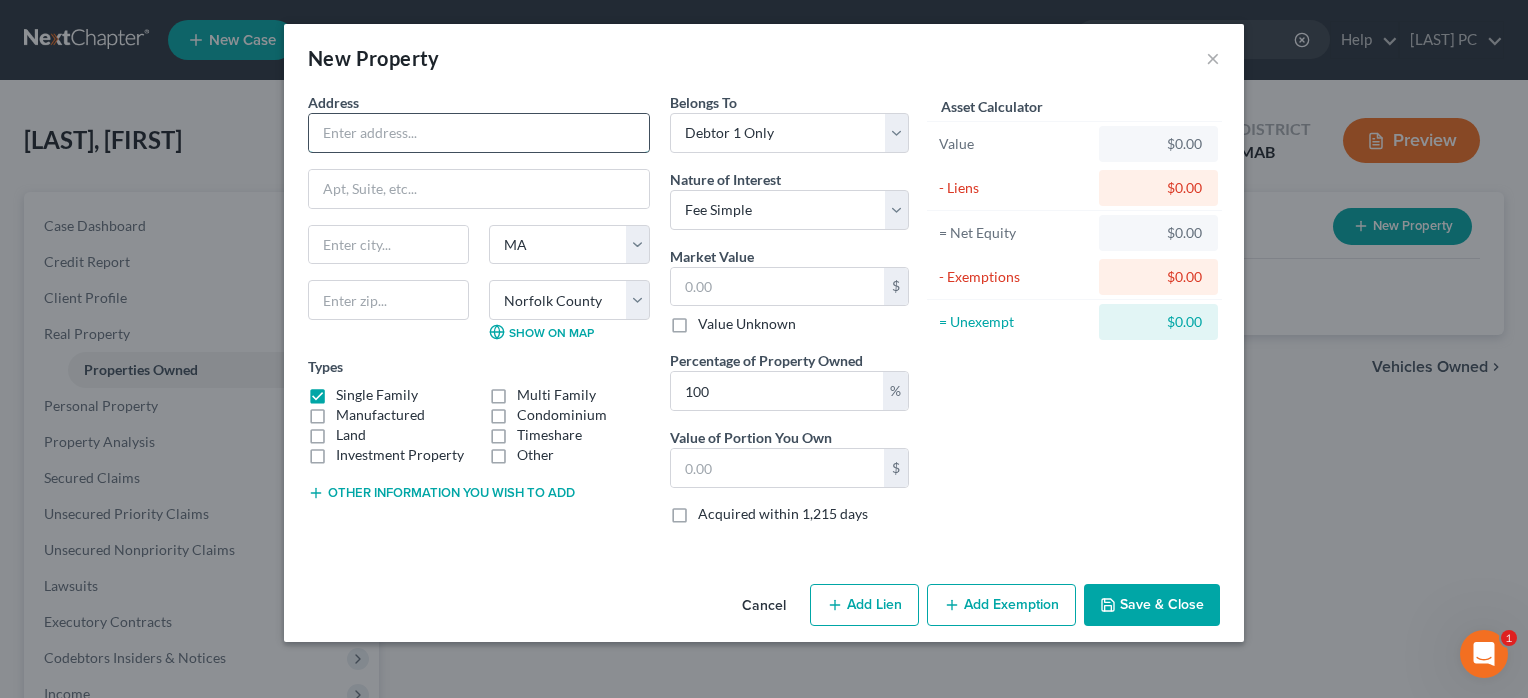 type on "[NUMBER] [STREET]" 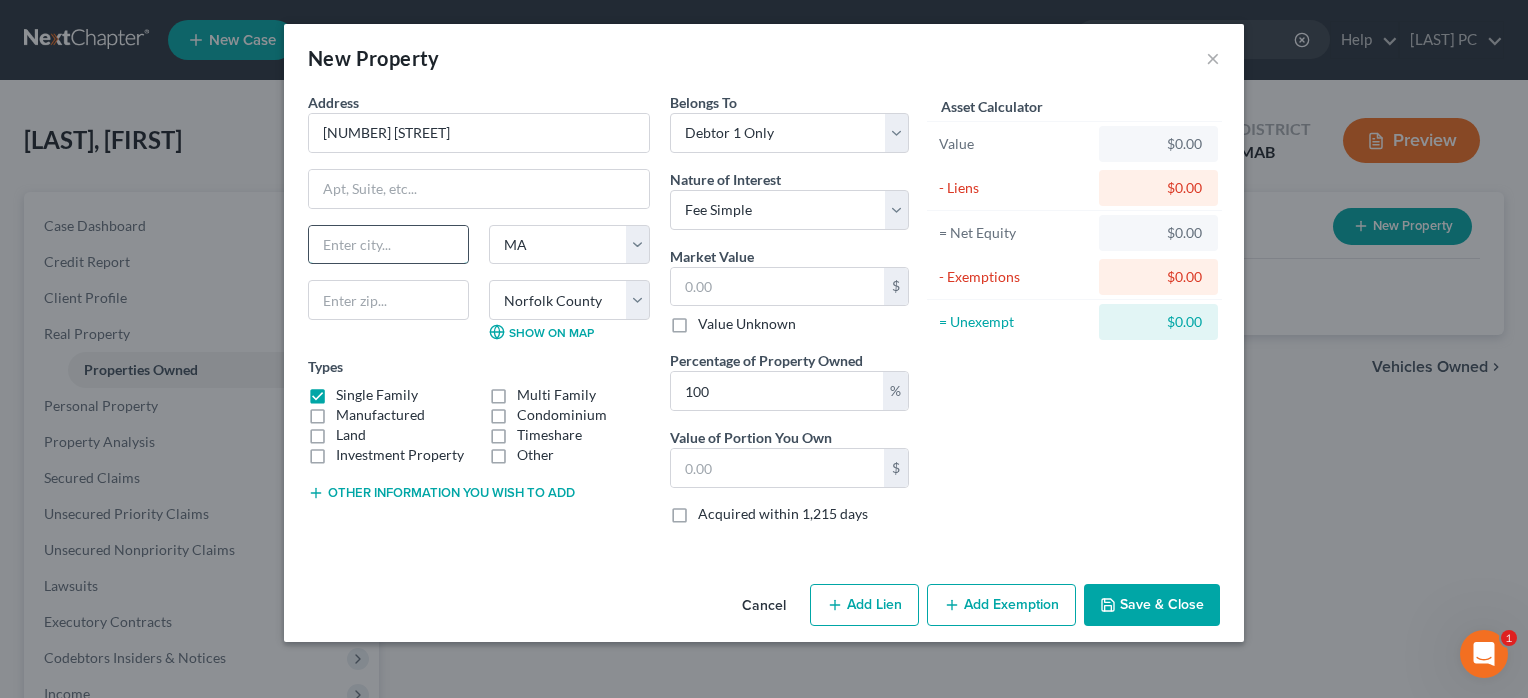 click at bounding box center (388, 245) 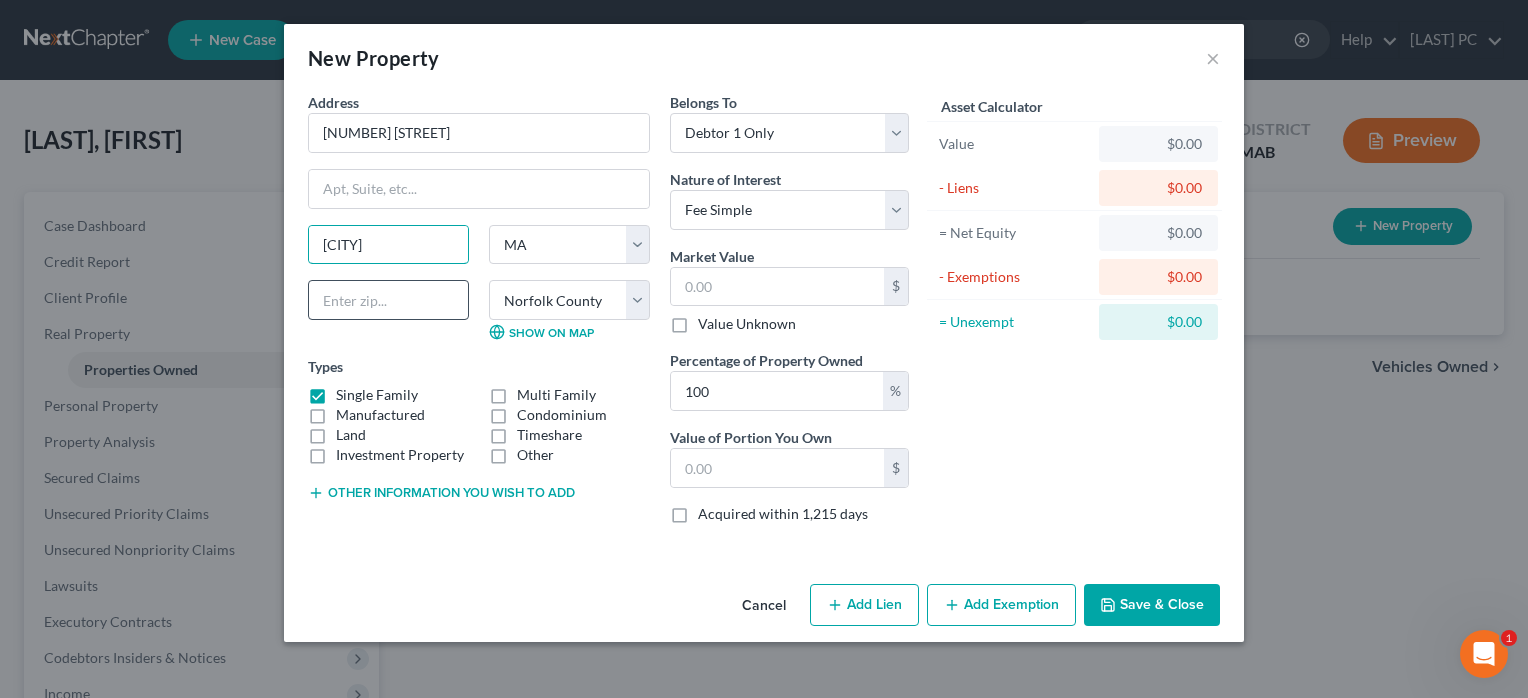 type on "[CITY]" 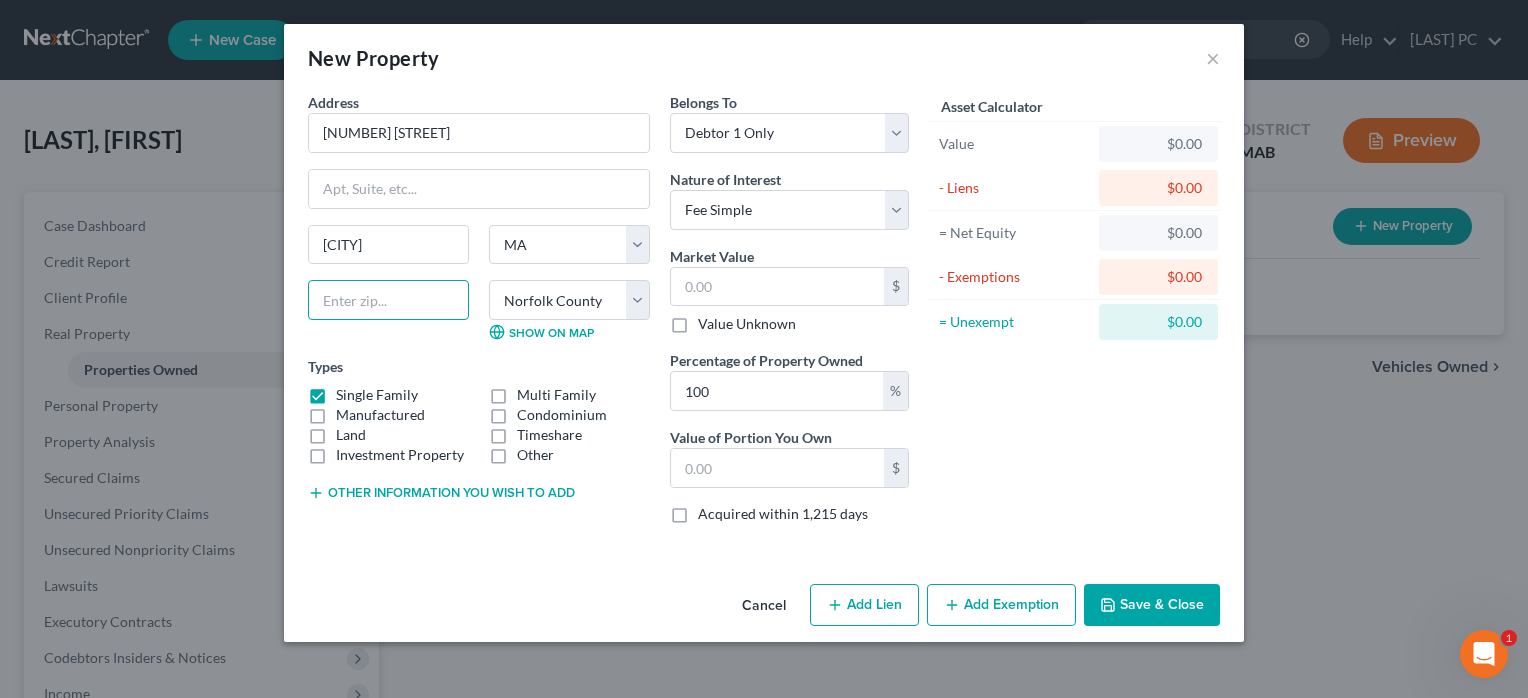 click at bounding box center [388, 300] 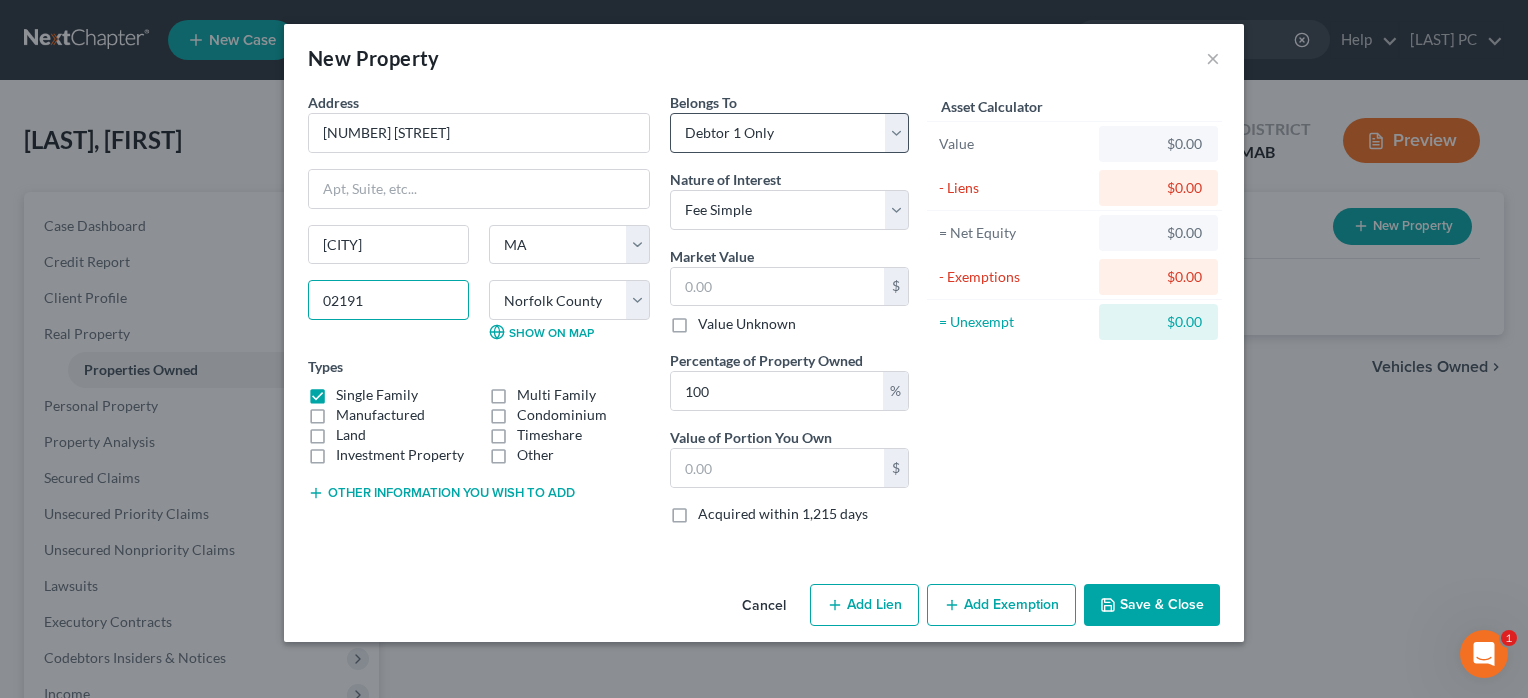 type on "02191" 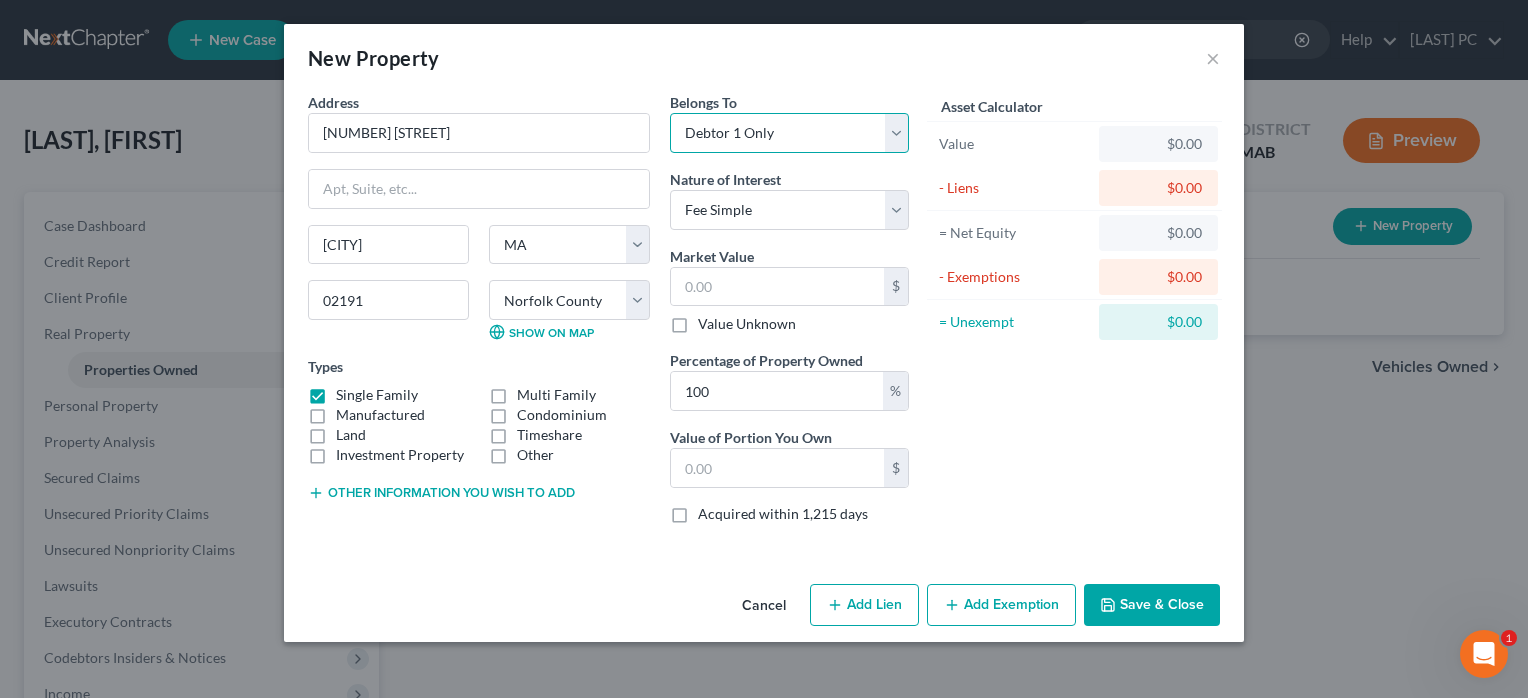 click on "Select Debtor 1 Only Debtor 2 Only Debtor 1 And Debtor 2 Only At Least One Of The Debtors And Another Community Property" at bounding box center [789, 133] 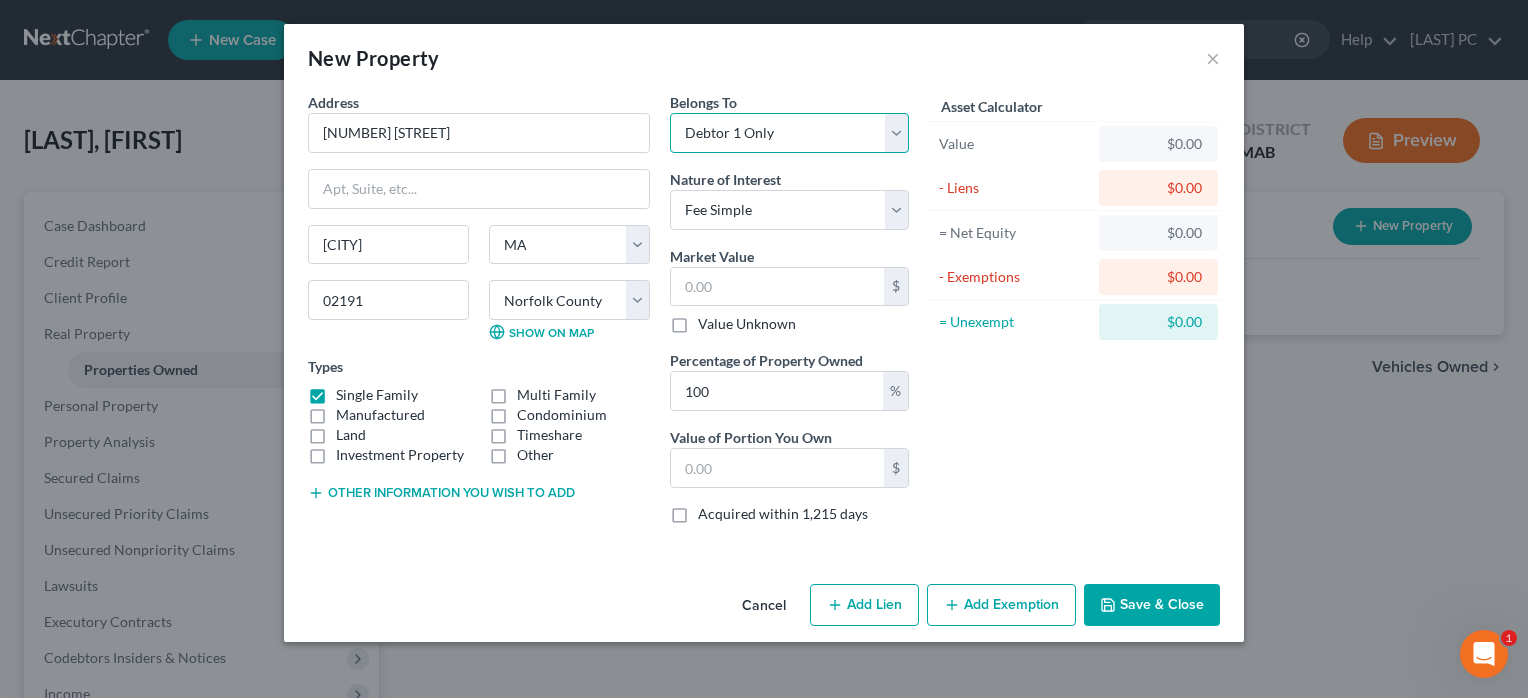 select on "2" 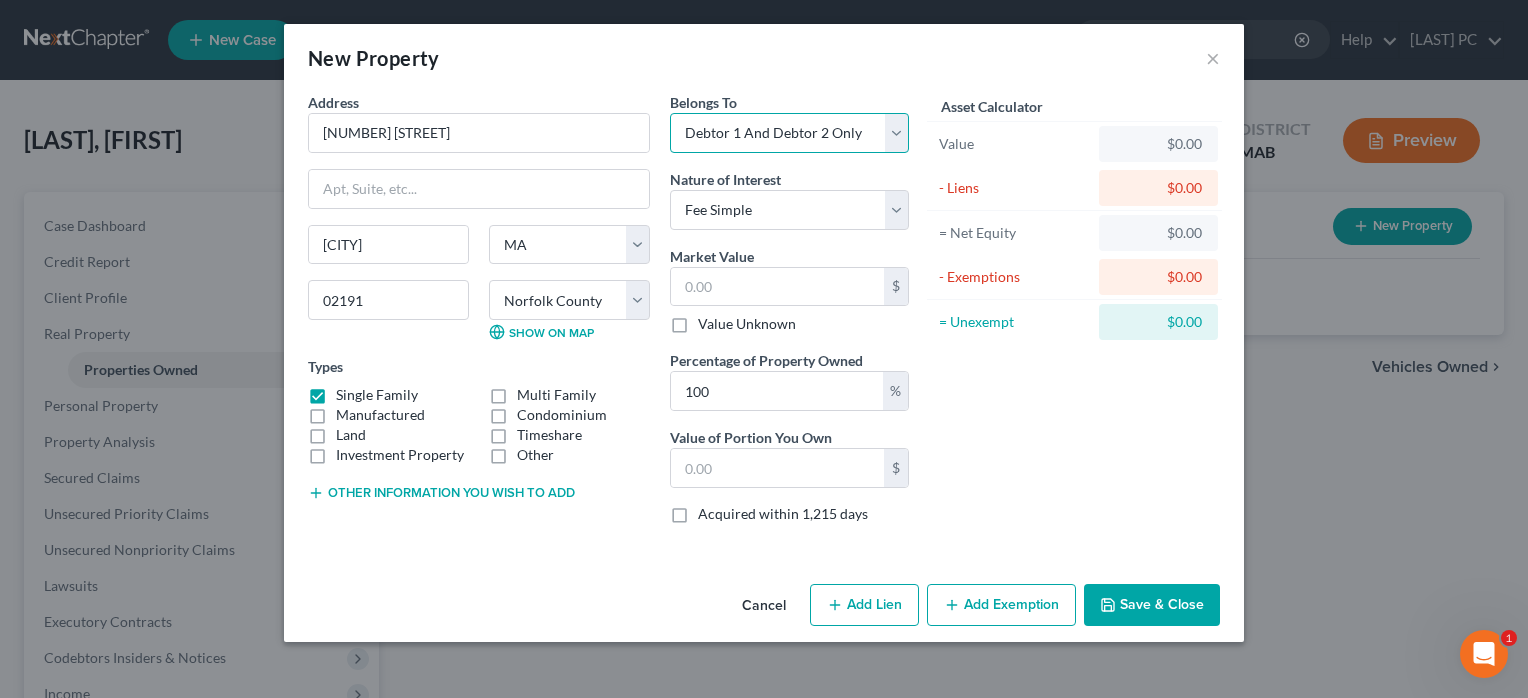 click on "Select Debtor 1 Only Debtor 2 Only Debtor 1 And Debtor 2 Only At Least One Of The Debtors And Another Community Property" at bounding box center [789, 133] 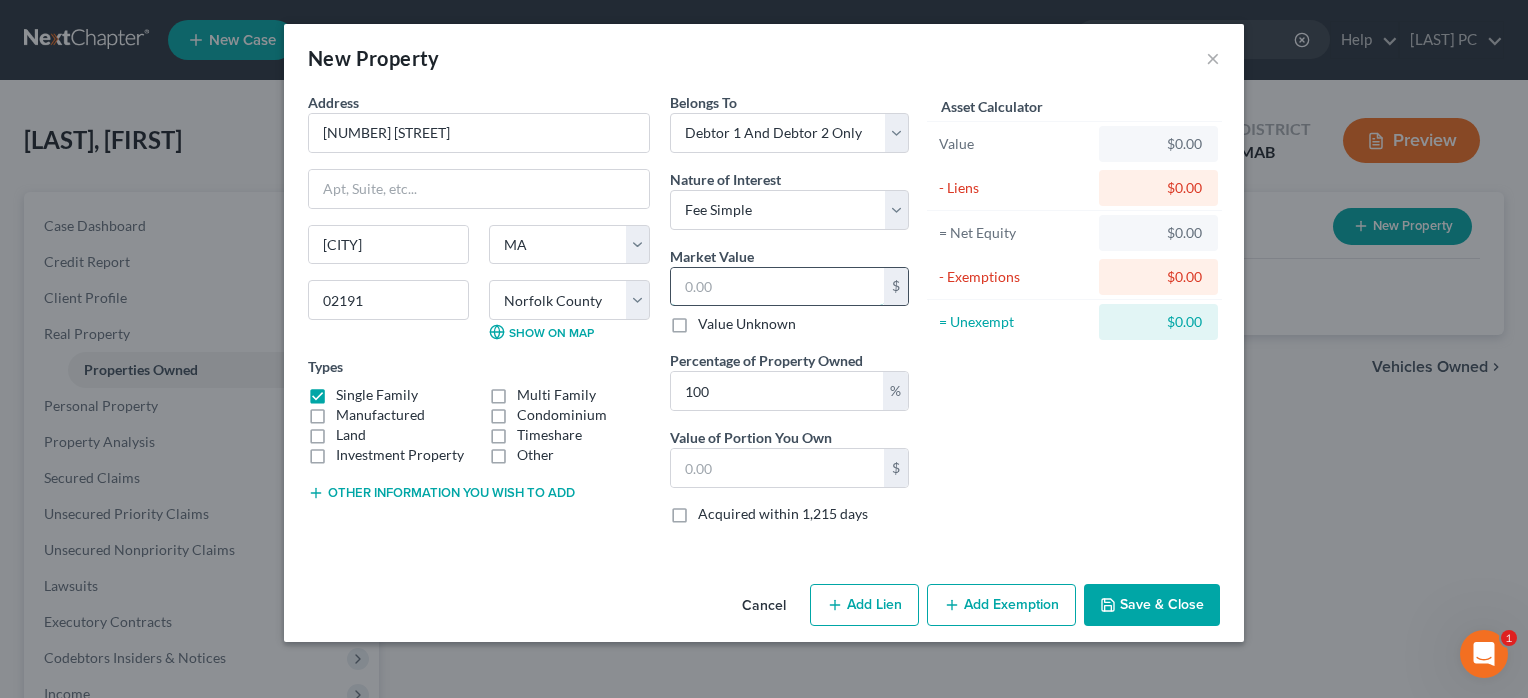 click at bounding box center [777, 287] 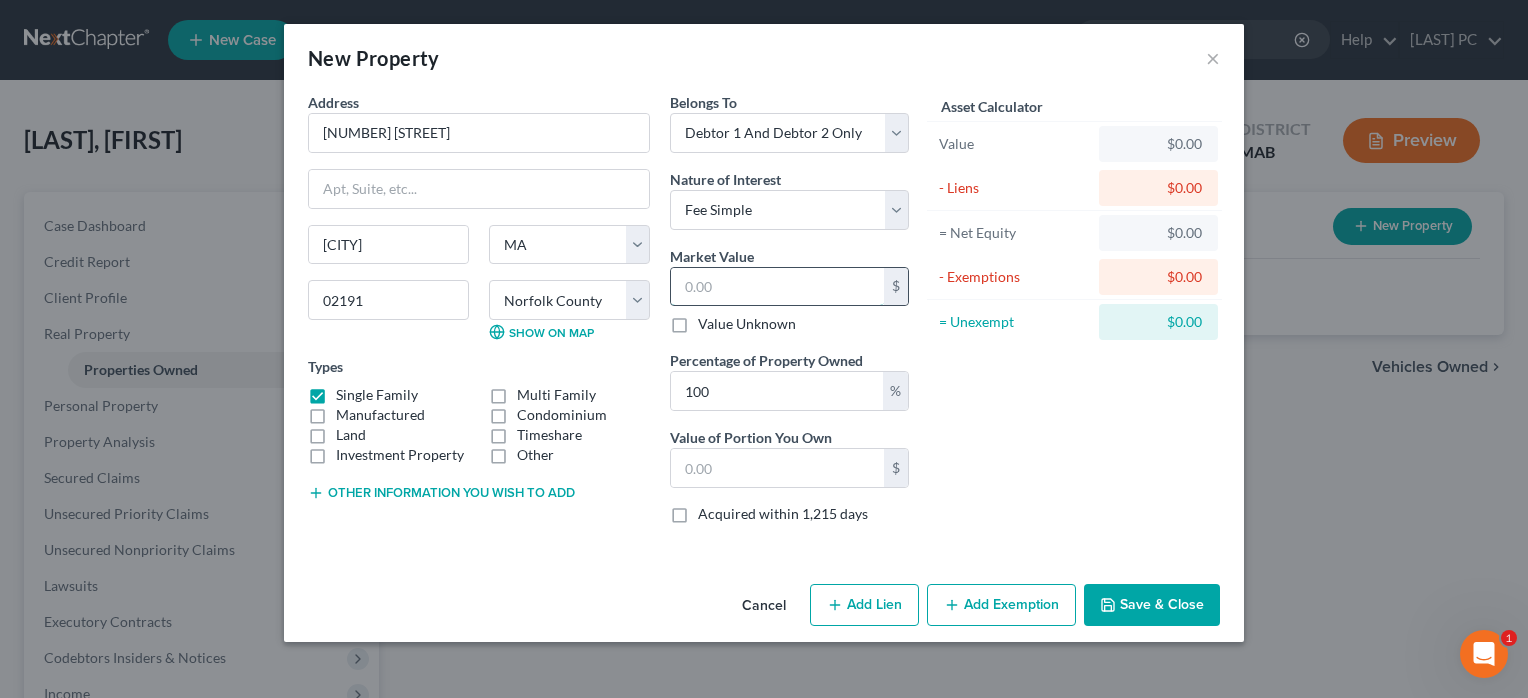 type on "5" 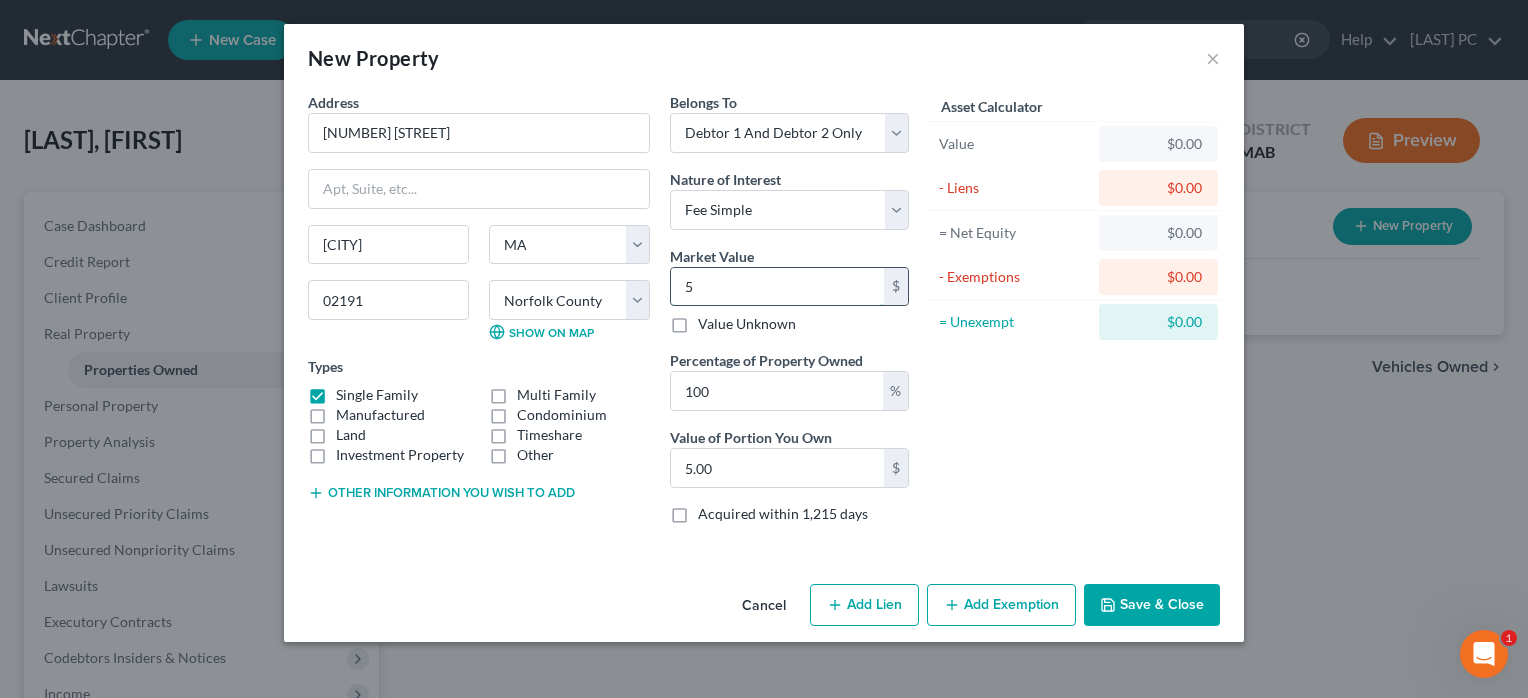 type on "58" 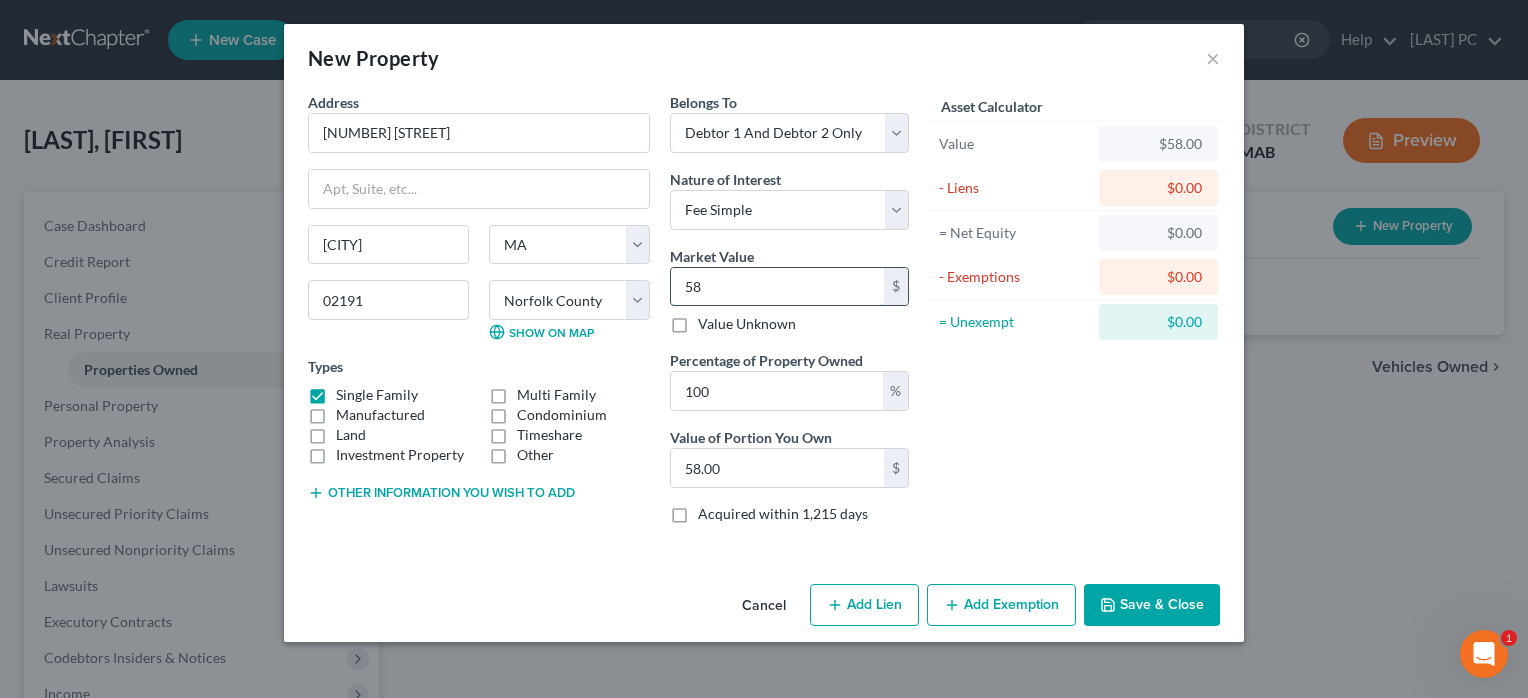 type on "583" 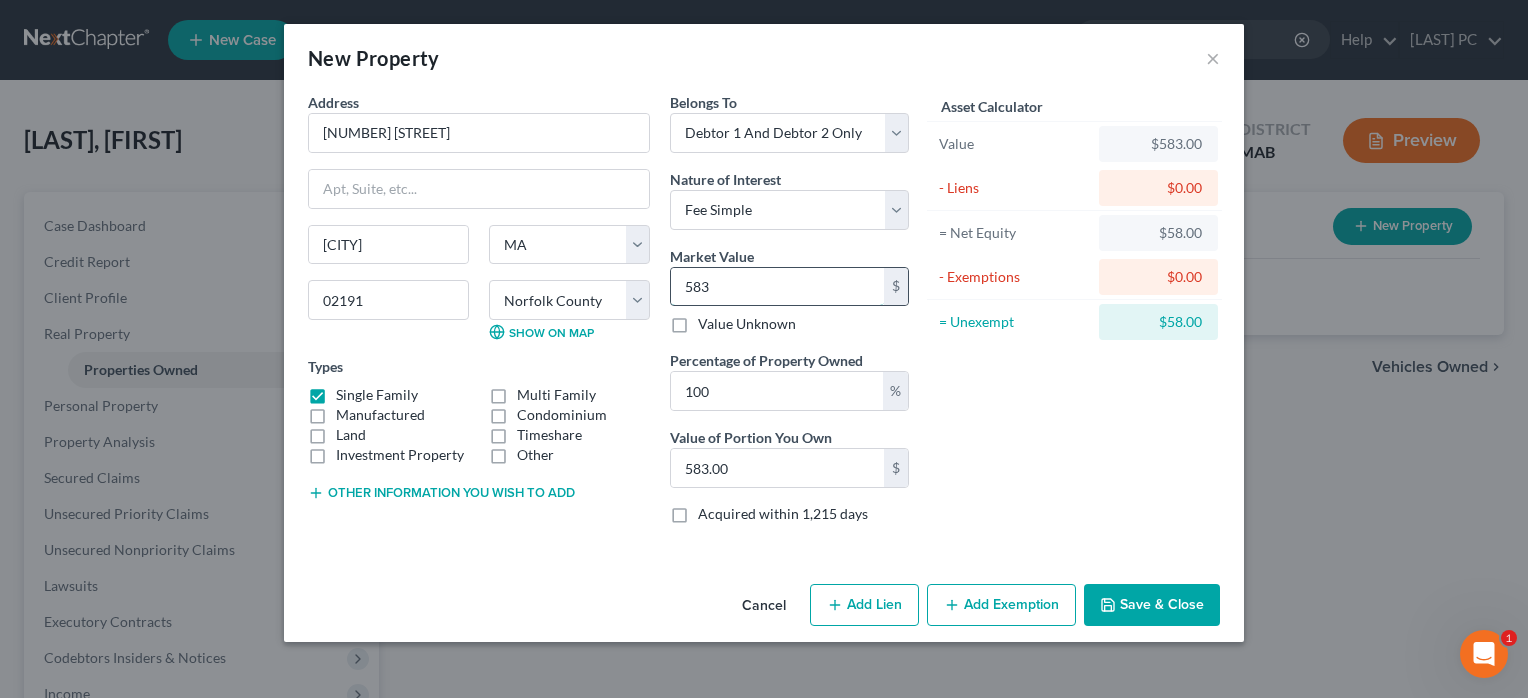 type on "5836" 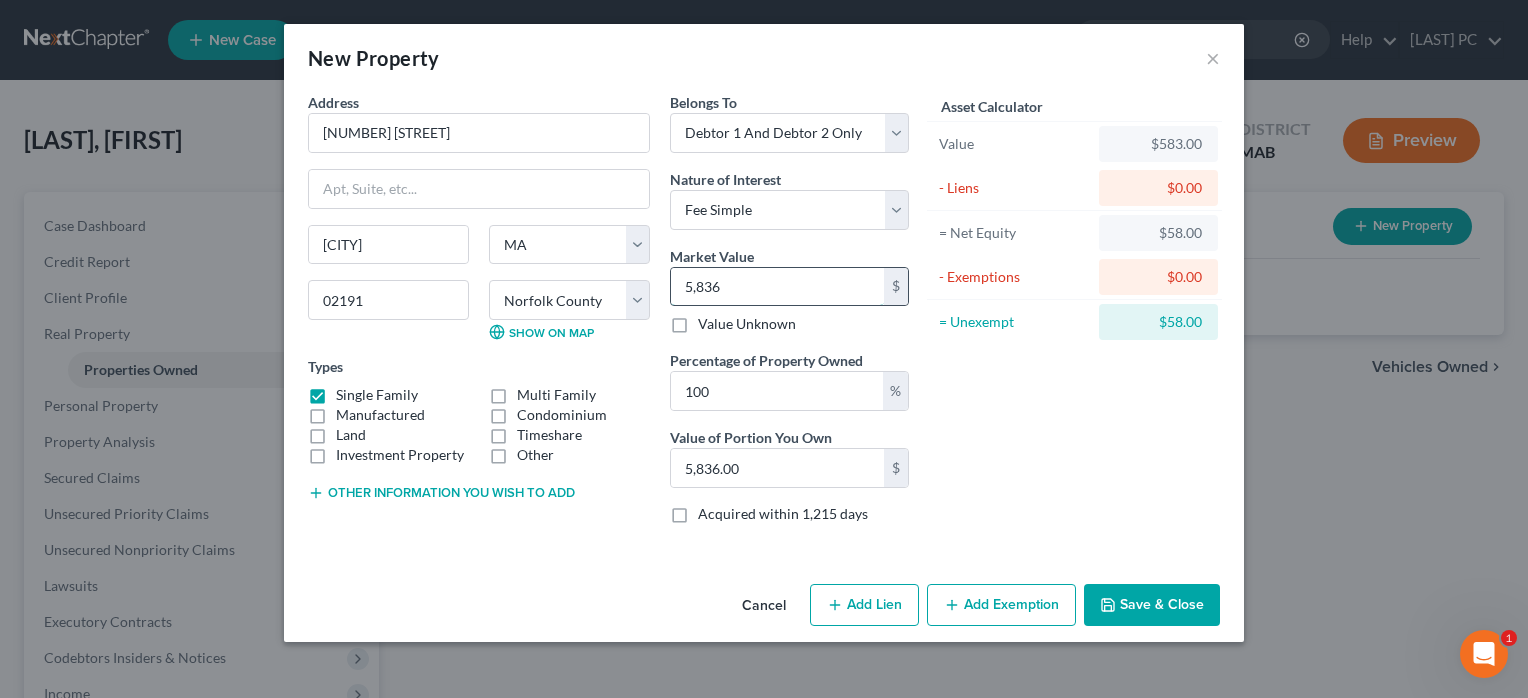 type on "5,8365" 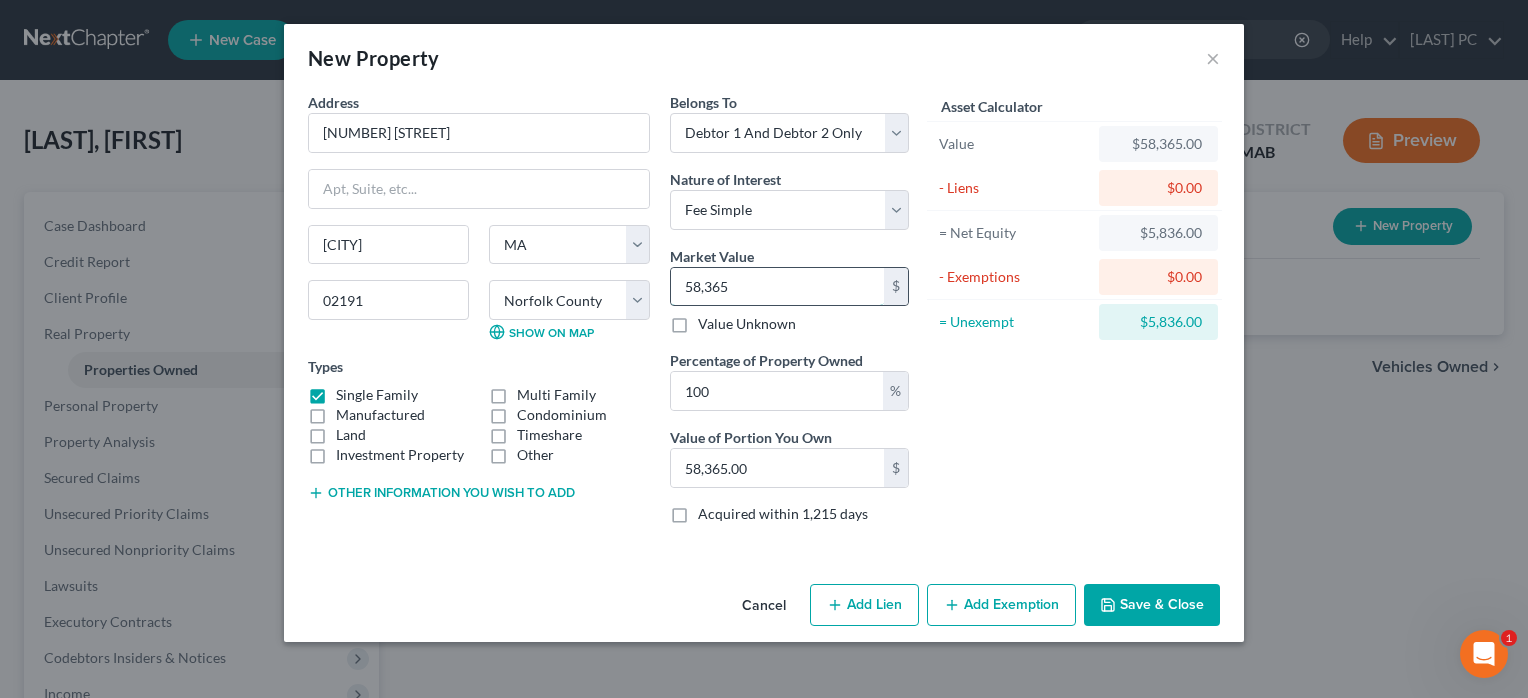 type on "58,3650" 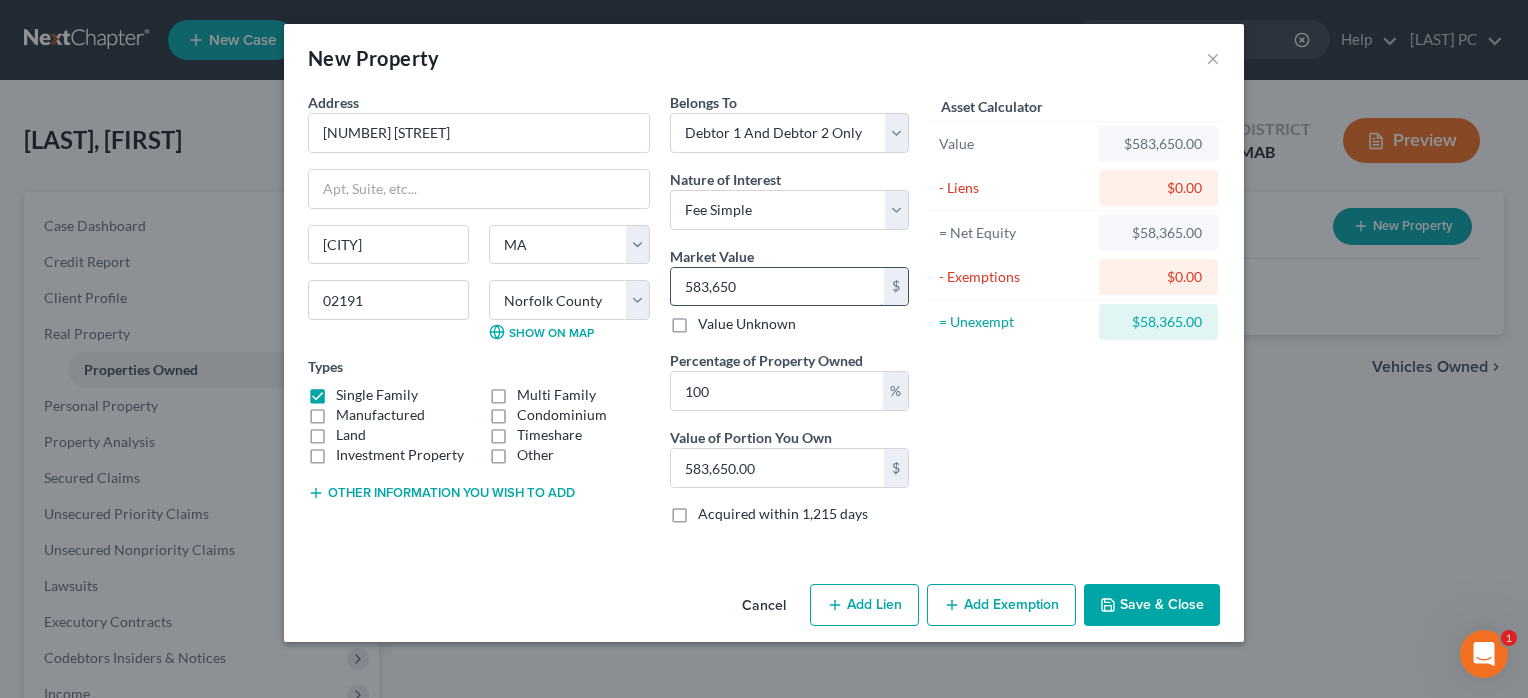 type on "583,650" 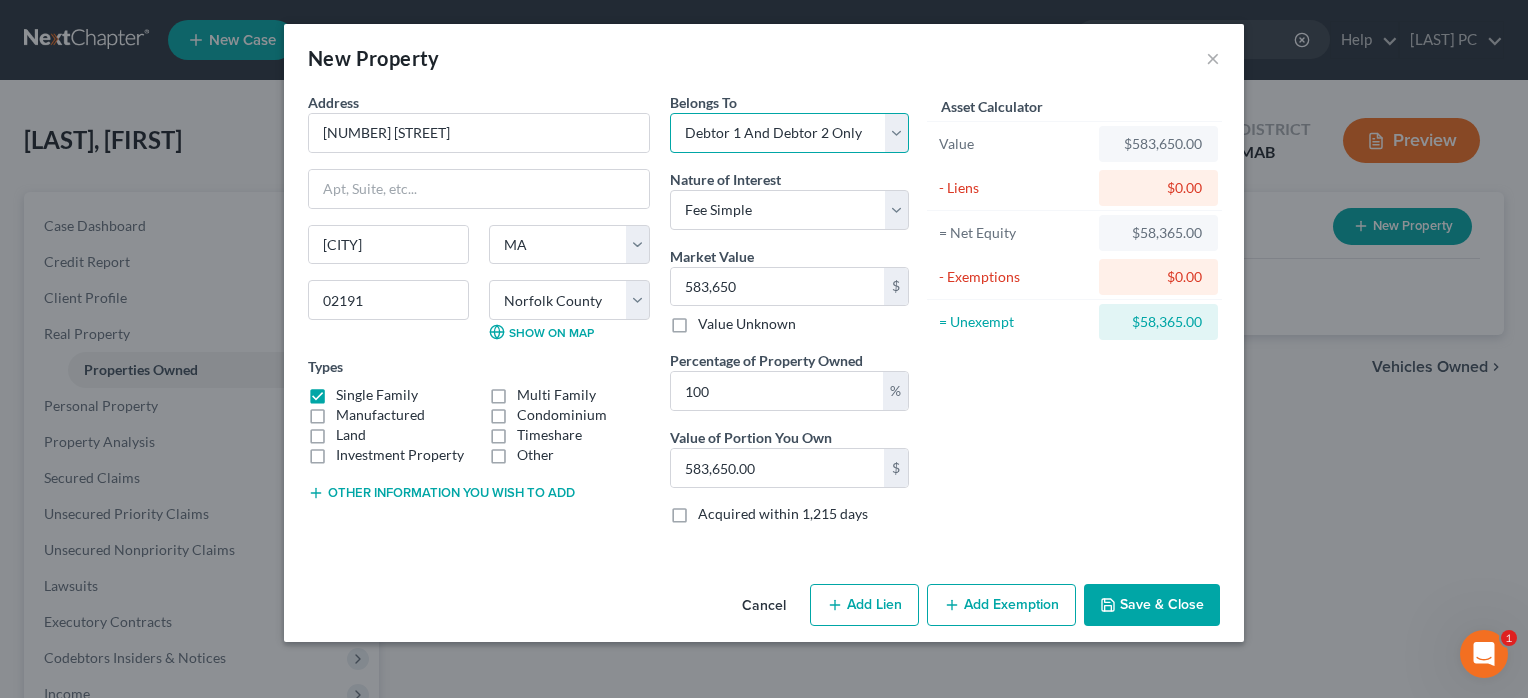 click on "Select Debtor 1 Only Debtor 2 Only Debtor 1 And Debtor 2 Only At Least One Of The Debtors And Another Community Property" at bounding box center [789, 133] 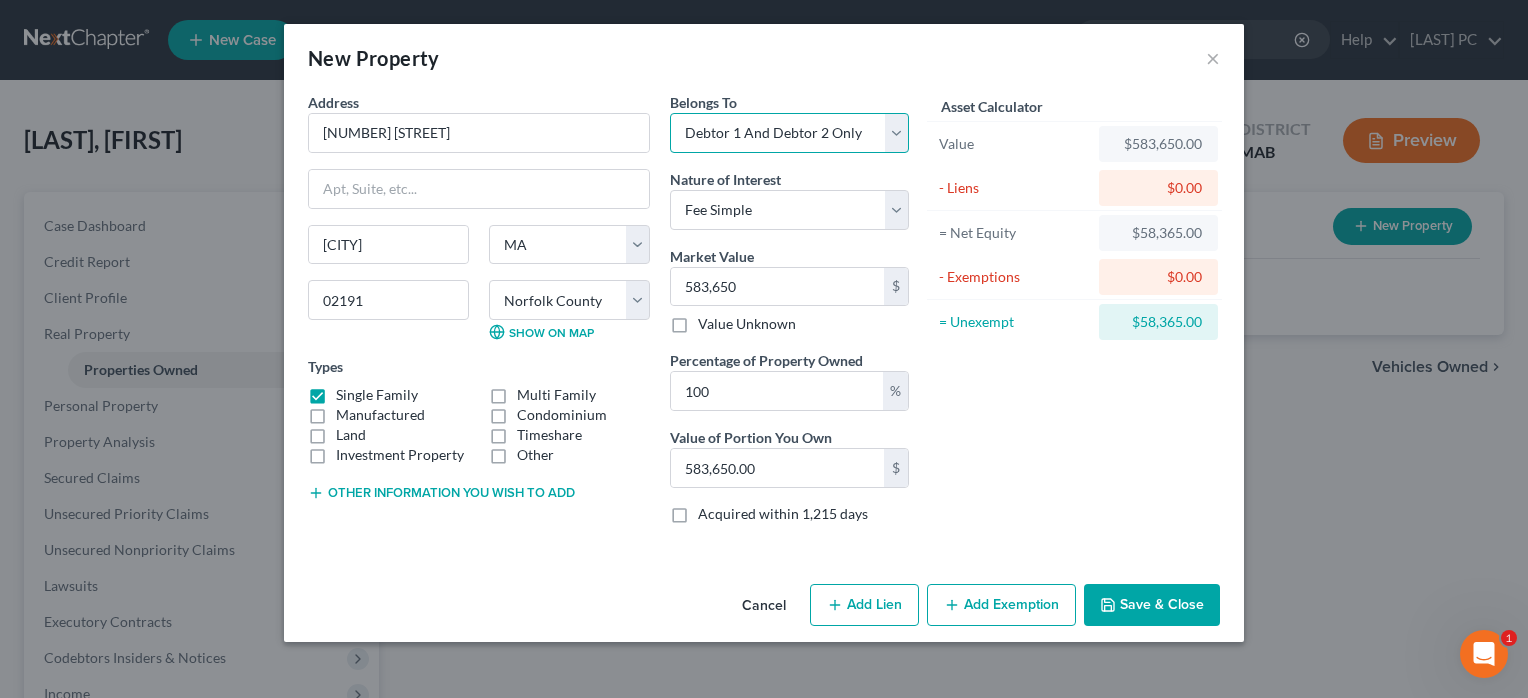 select on "3" 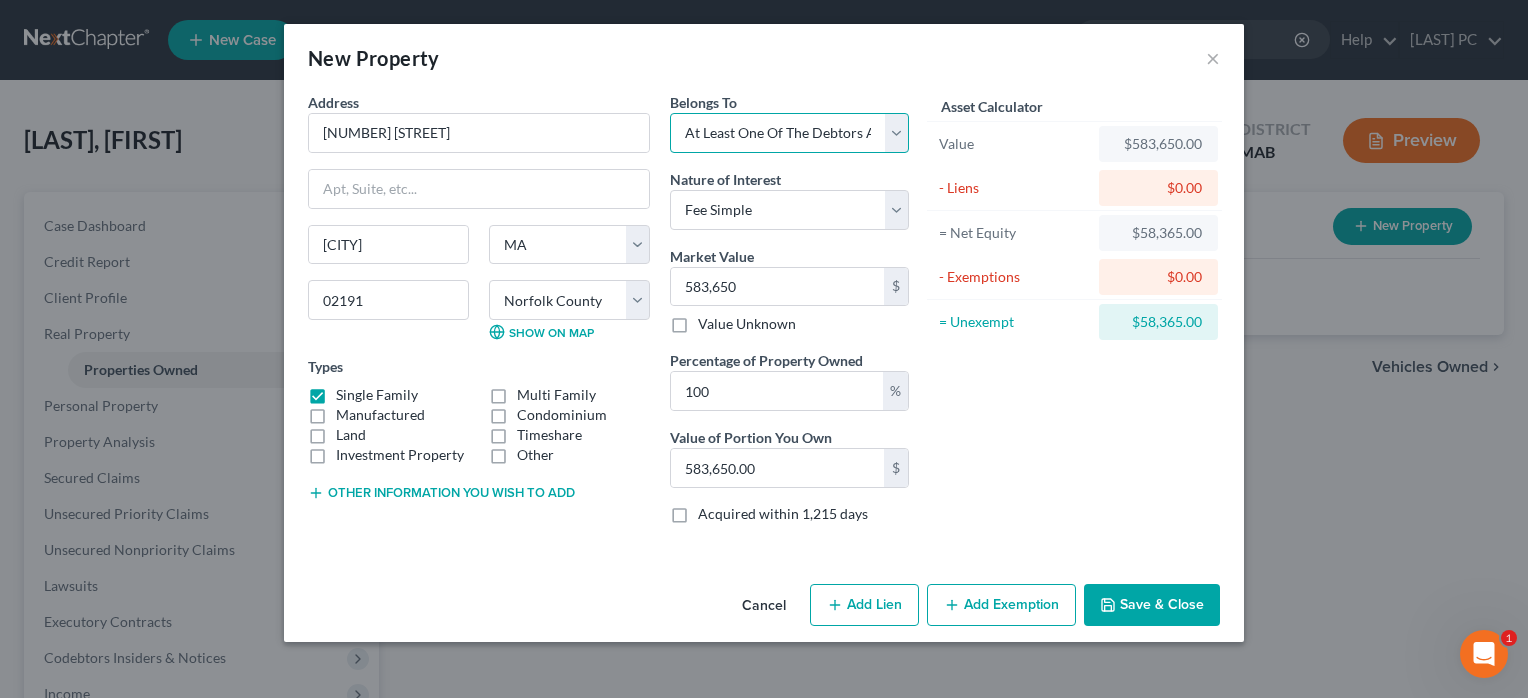 click on "Select Debtor 1 Only Debtor 2 Only Debtor 1 And Debtor 2 Only At Least One Of The Debtors And Another Community Property" at bounding box center (789, 133) 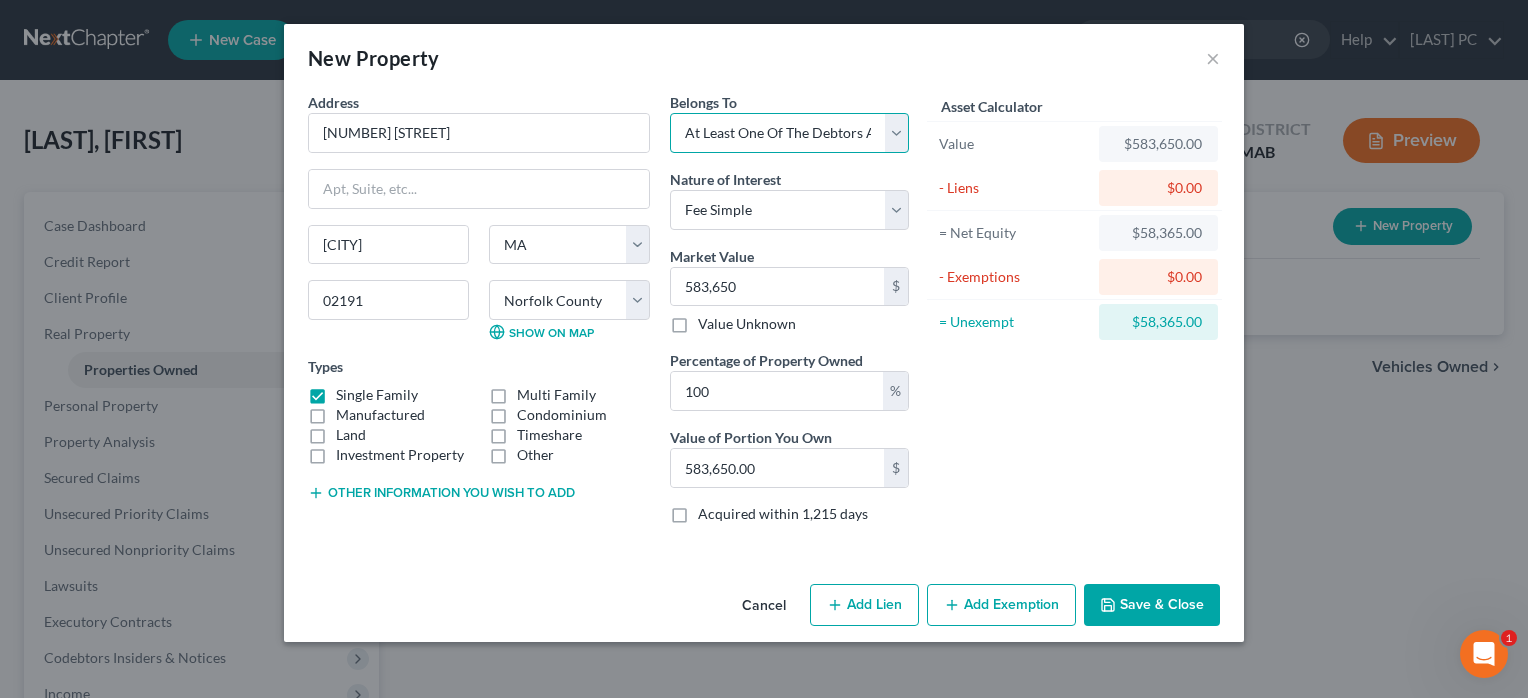 click on "Select Debtor 1 Only Debtor 2 Only Debtor 1 And Debtor 2 Only At Least One Of The Debtors And Another Community Property" at bounding box center (789, 133) 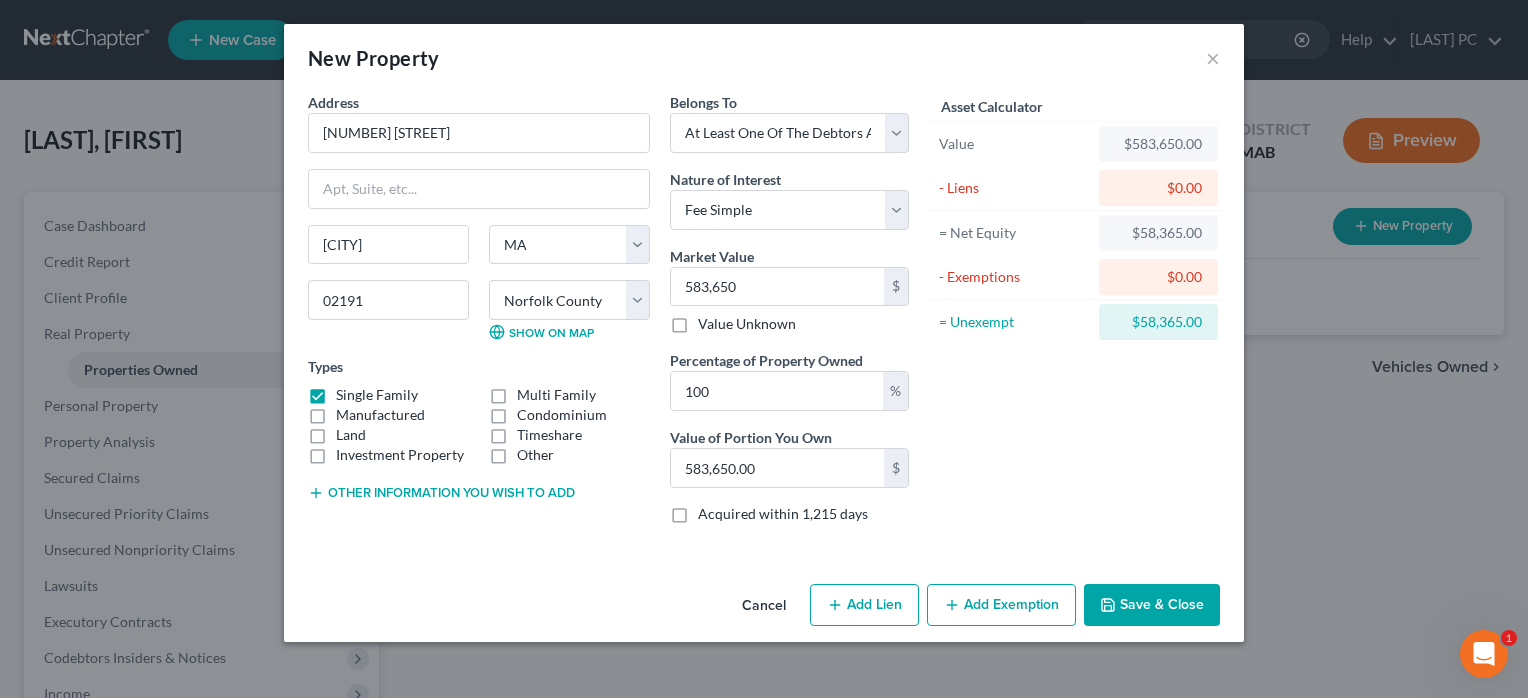 click on "Asset Calculator Value $583,650.00 - Liens $0.00 = Net Equity $58,365.00 - Exemptions $0.00 = Unexempt $58,365.00" at bounding box center (1074, 316) 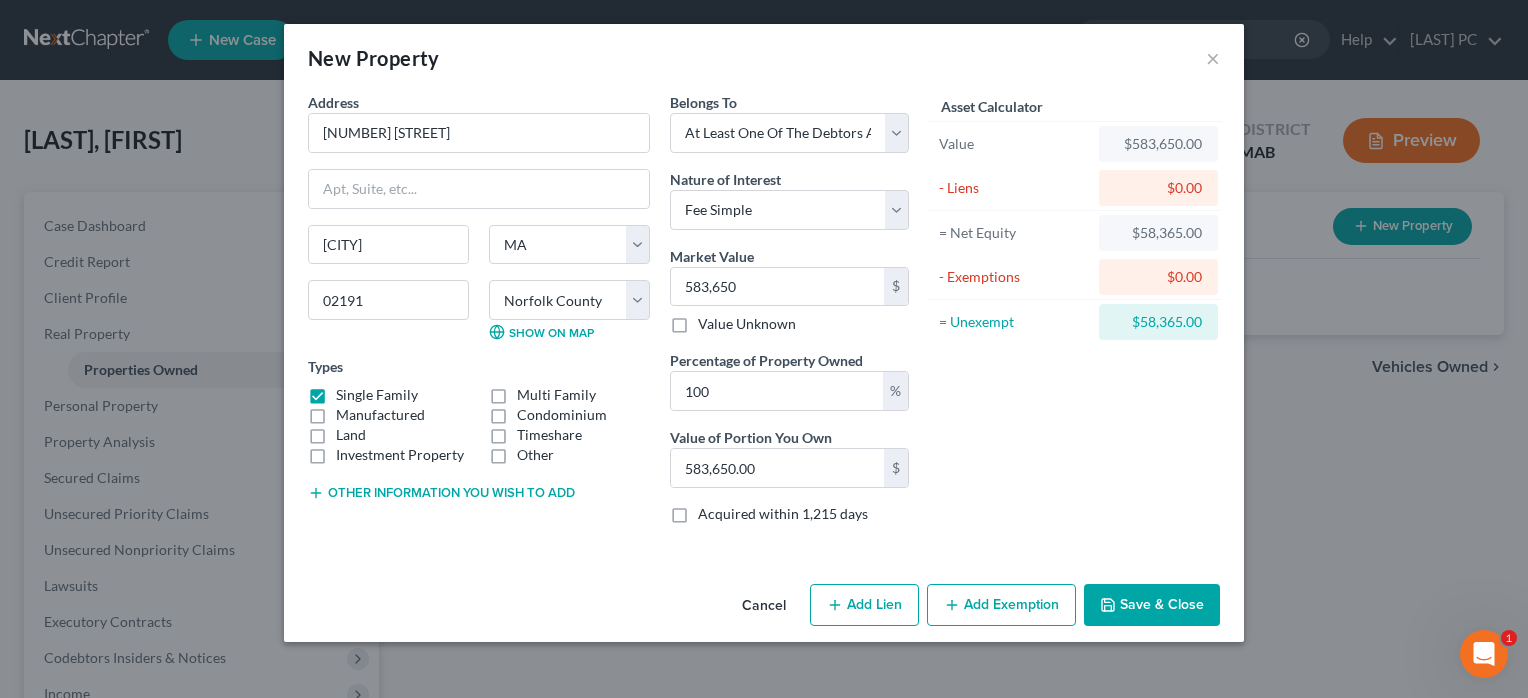 click on "Add Lien" at bounding box center (864, 605) 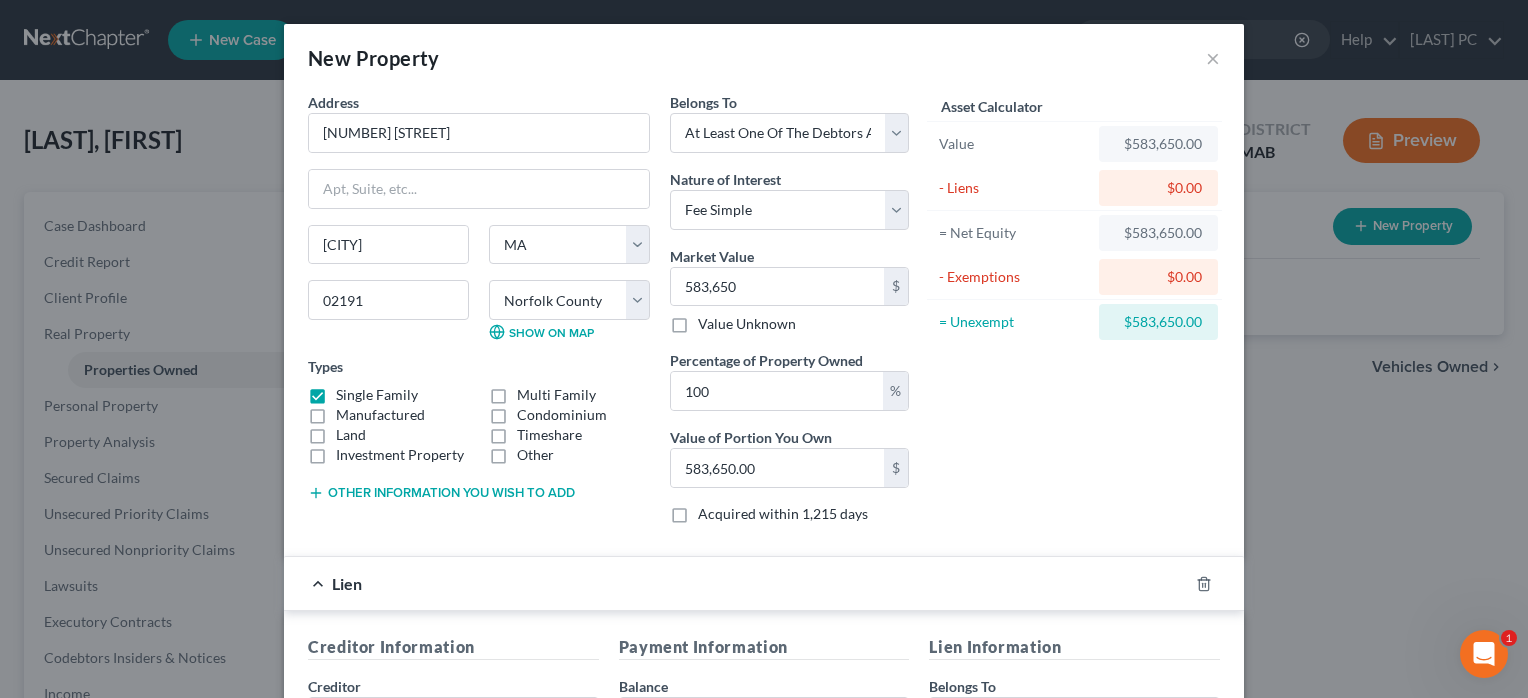 click on "$0.00" at bounding box center [1158, 188] 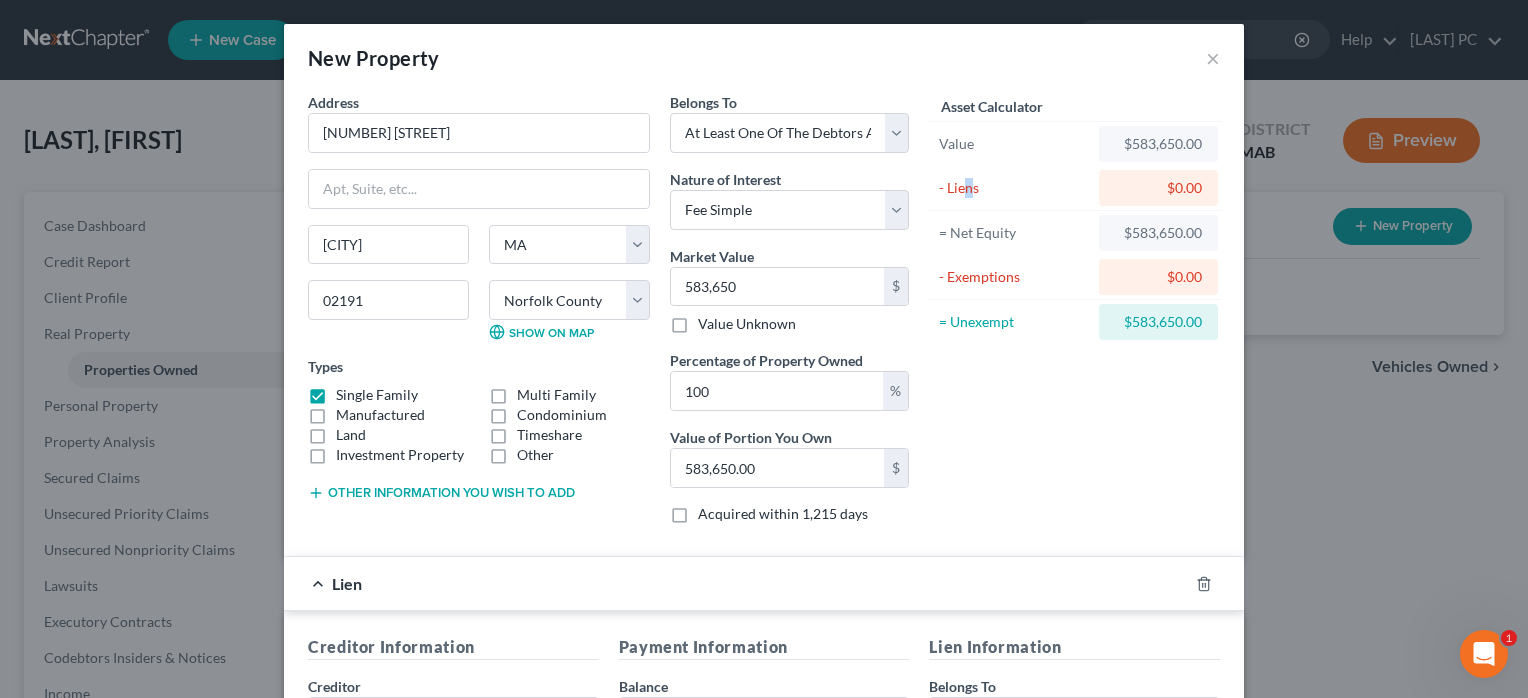 click on "- Liens" at bounding box center (1014, 188) 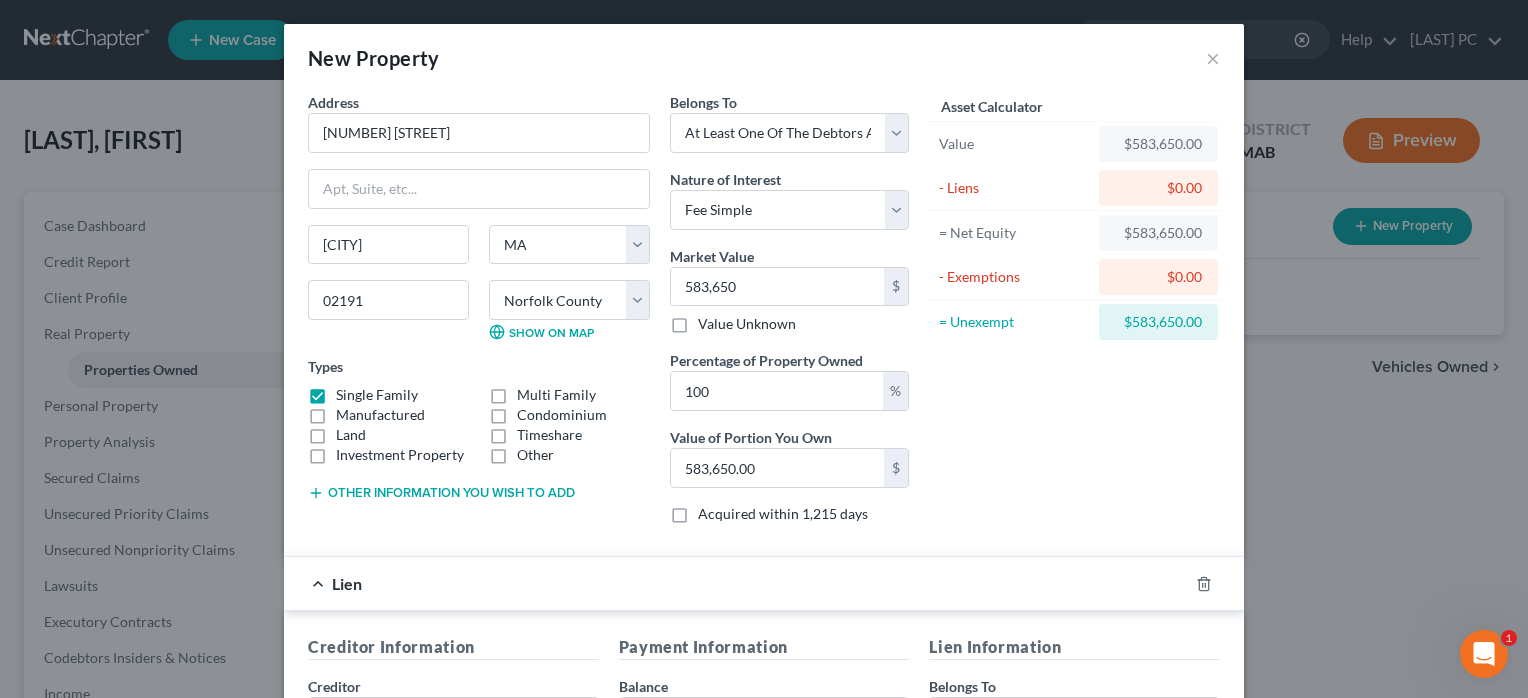 click on "Asset Calculator Value $583,650.00 - Liens $0.00 = Net Equity $583,650.00 - Exemptions $0.00 = Unexempt $583,650.00" at bounding box center (1074, 316) 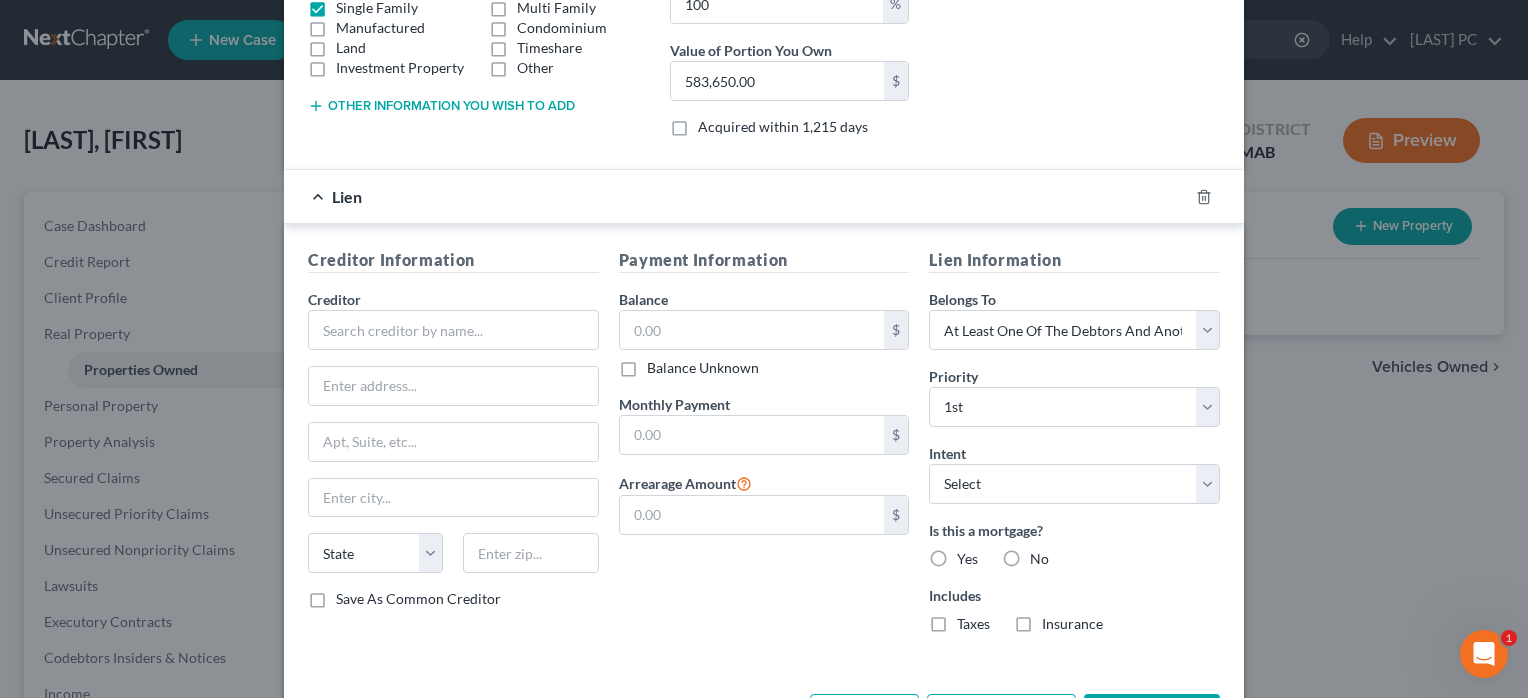 scroll, scrollTop: 388, scrollLeft: 0, axis: vertical 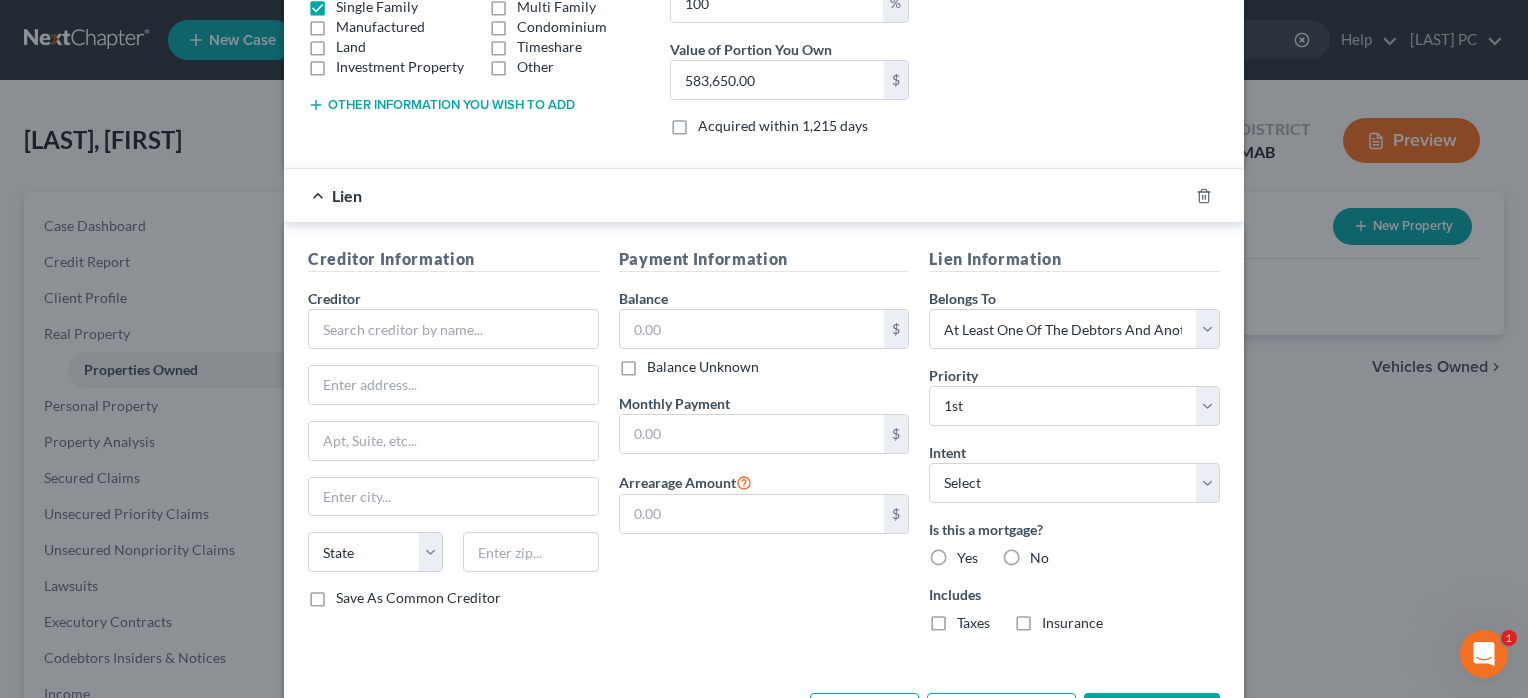 click on "Lien" at bounding box center (347, 195) 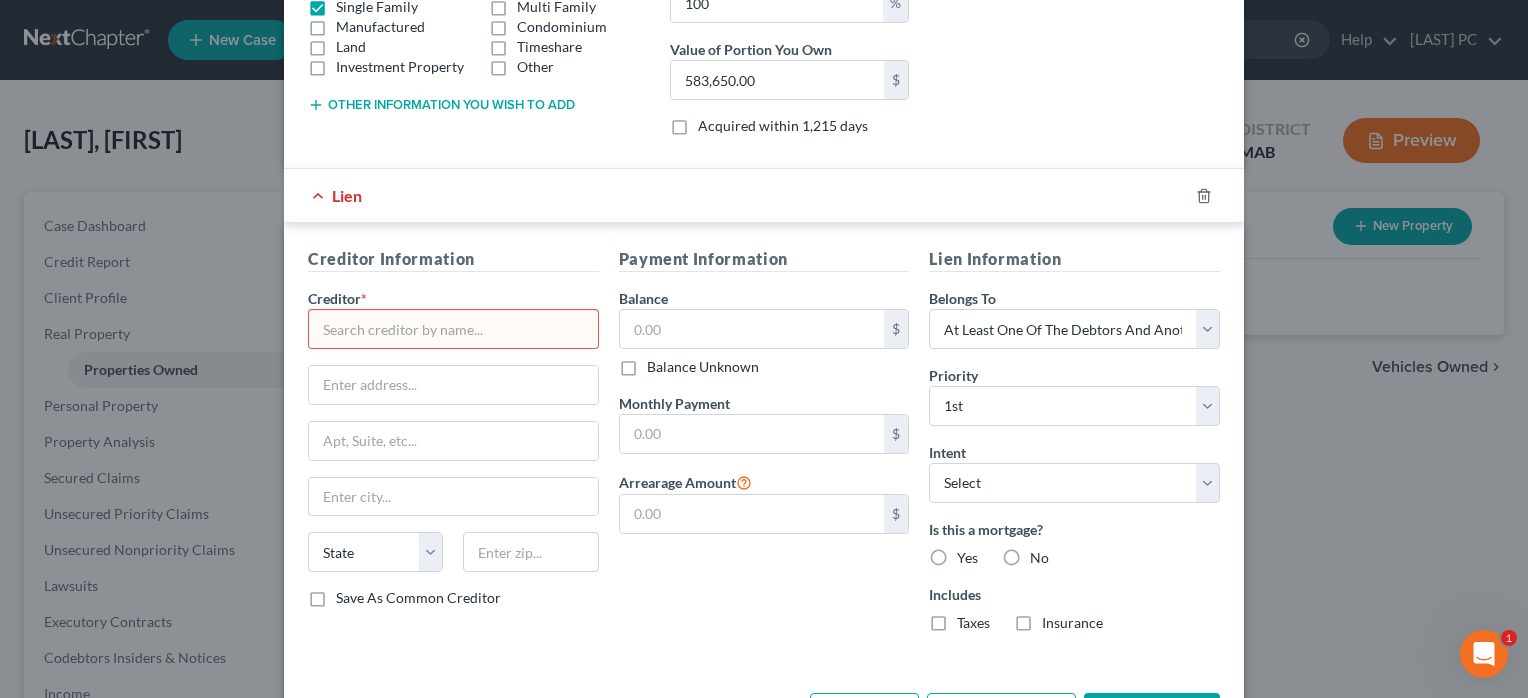click at bounding box center (453, 329) 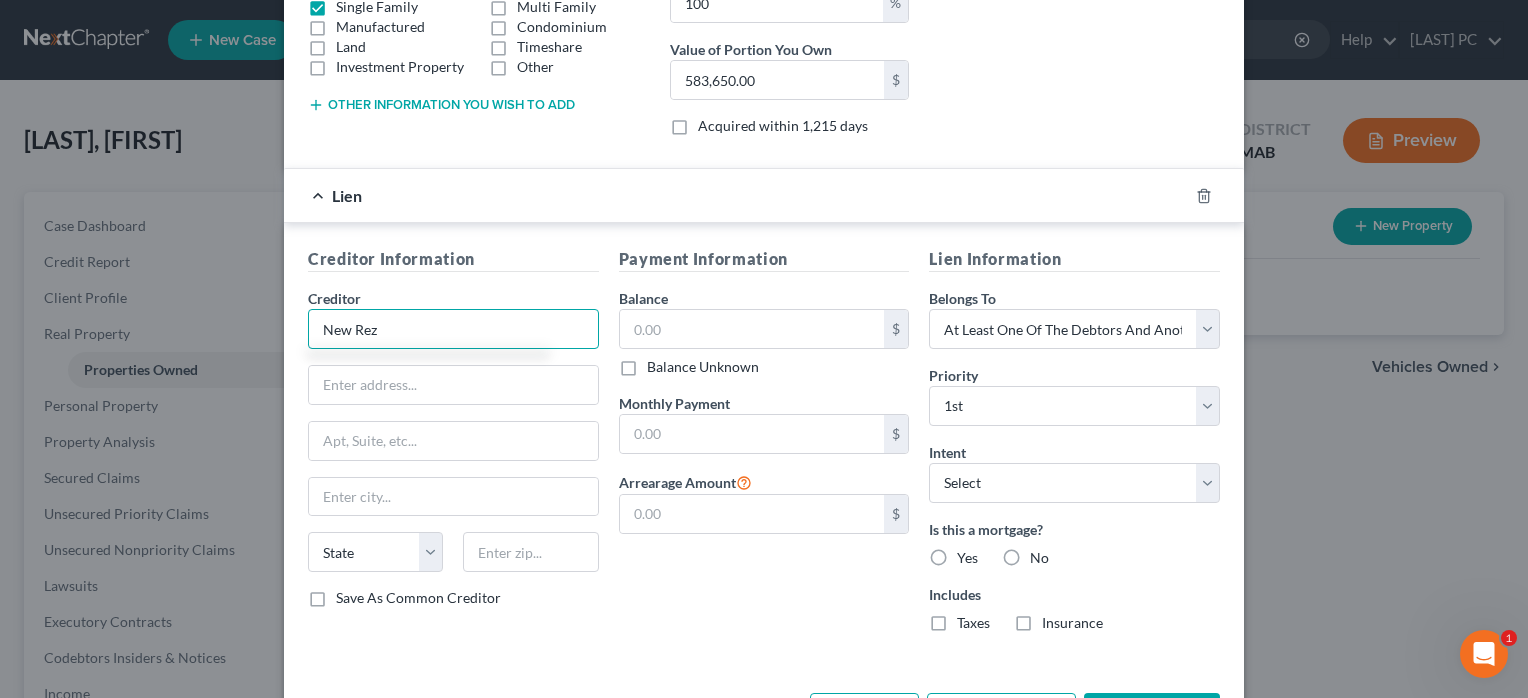 type on "New Rez" 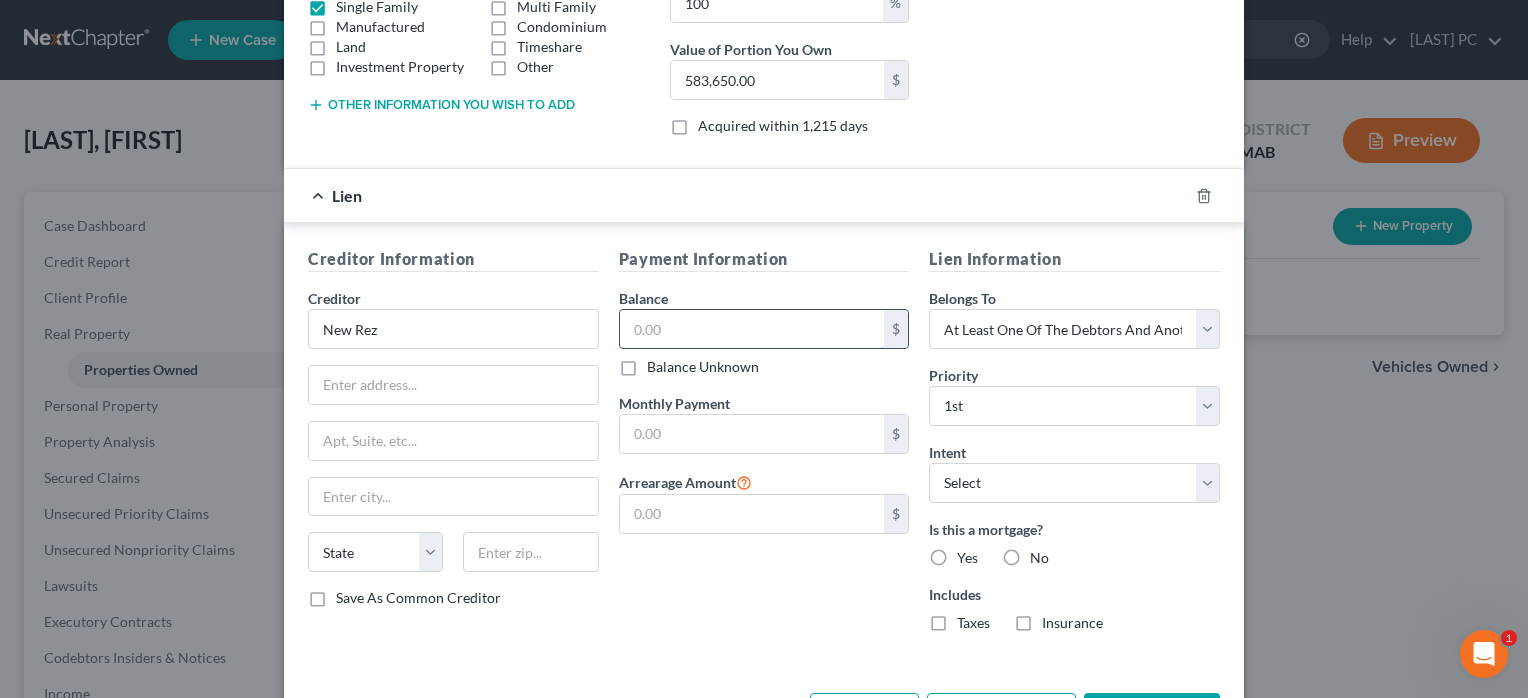 click at bounding box center (752, 329) 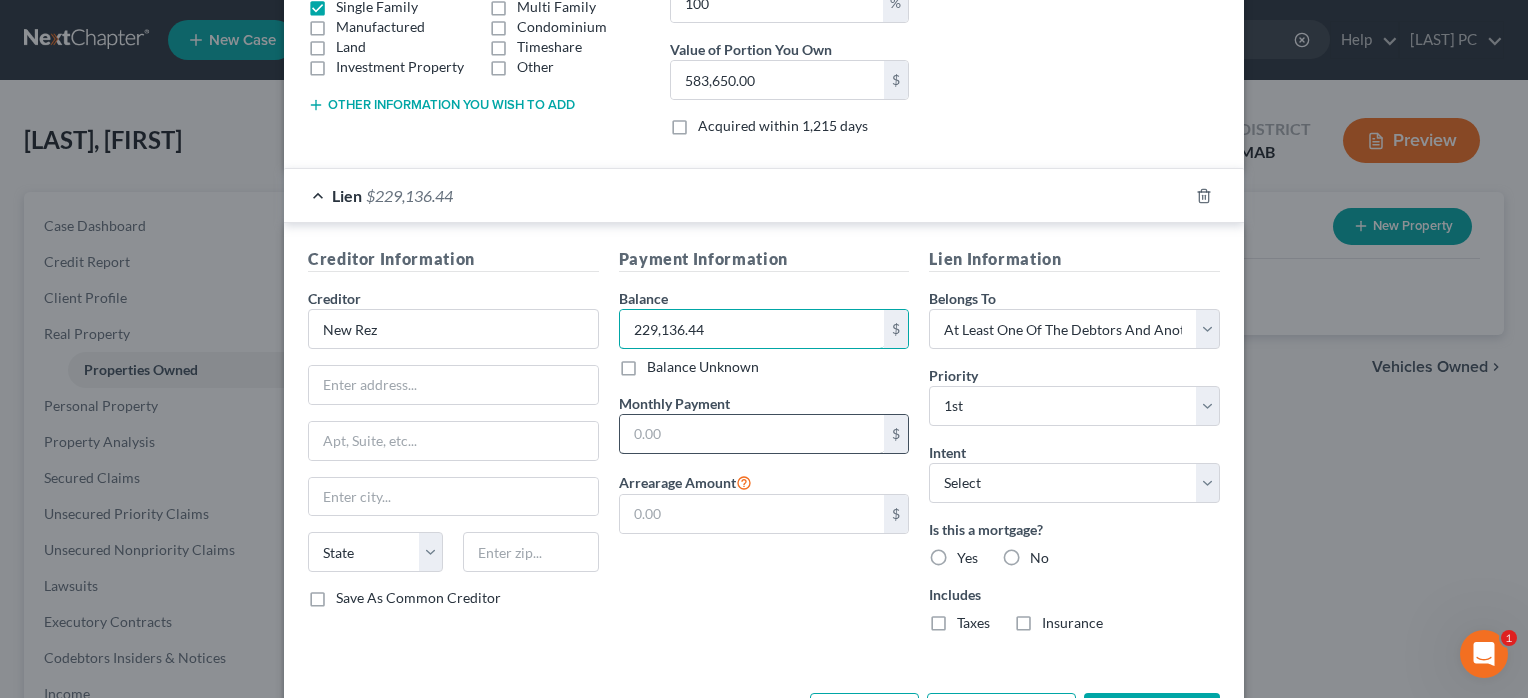 type on "229,136.44" 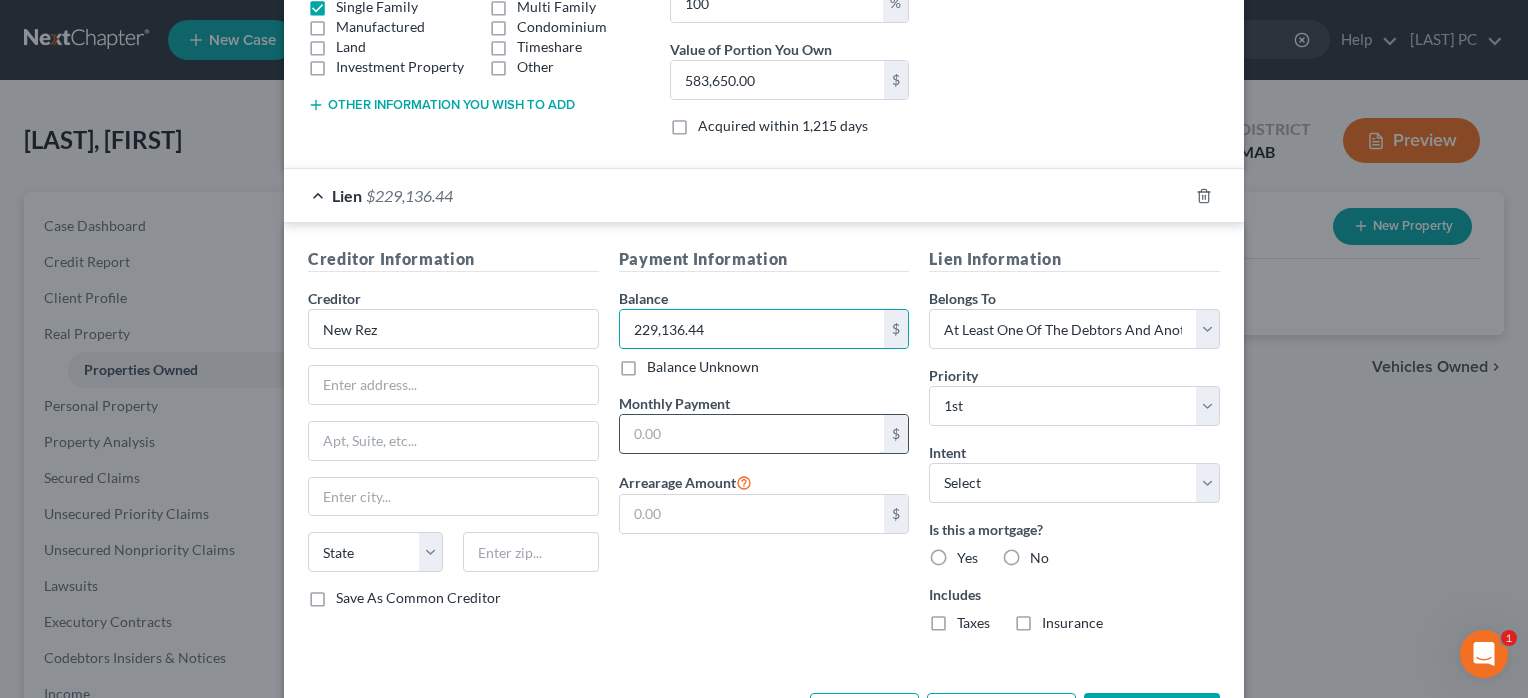 click at bounding box center [752, 434] 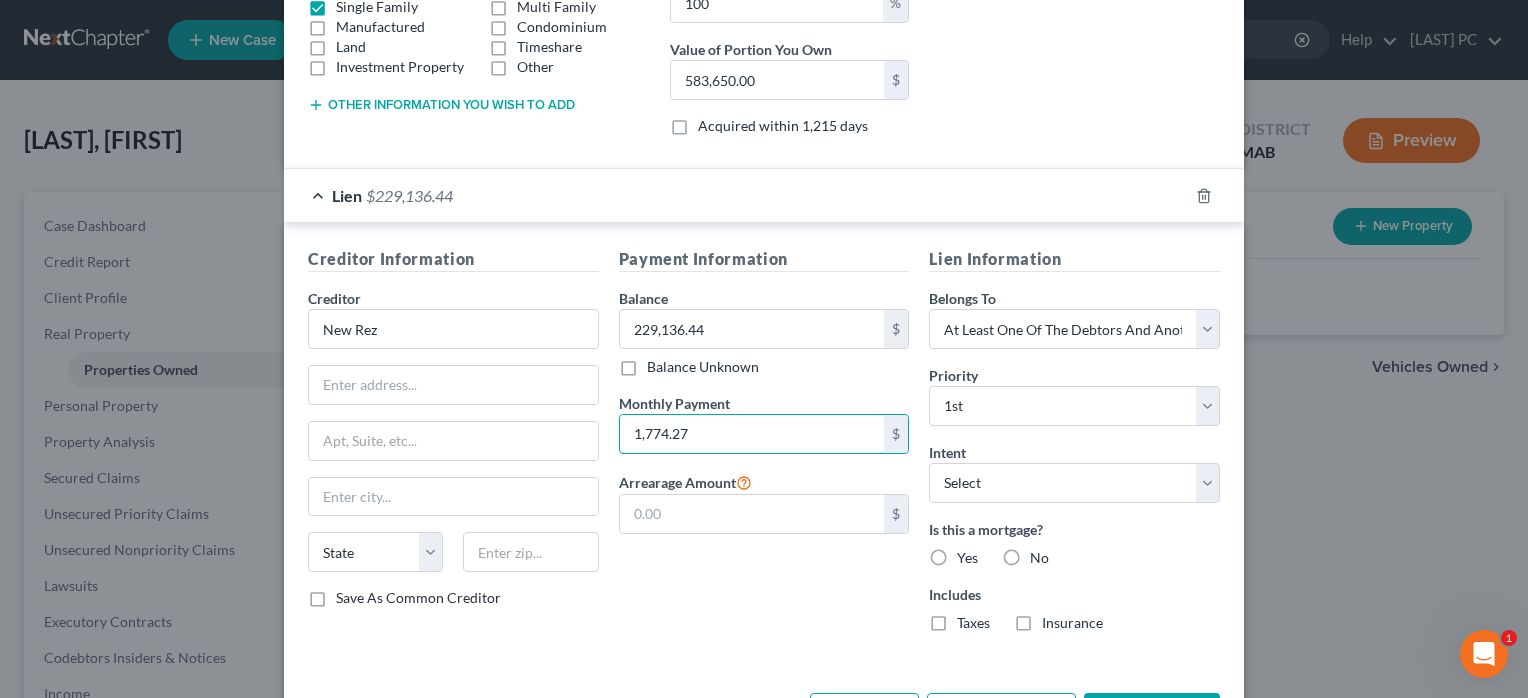 type on "1,774.27" 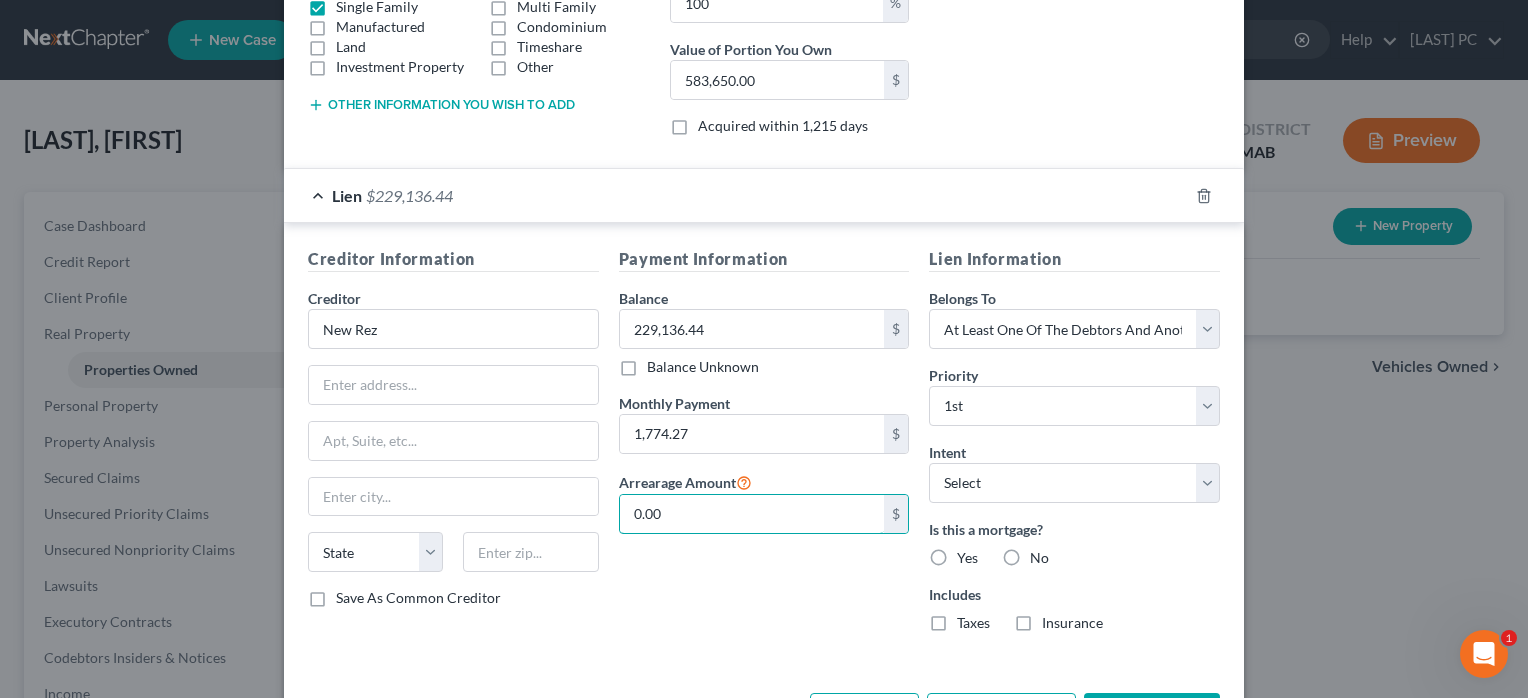 type on "0.00" 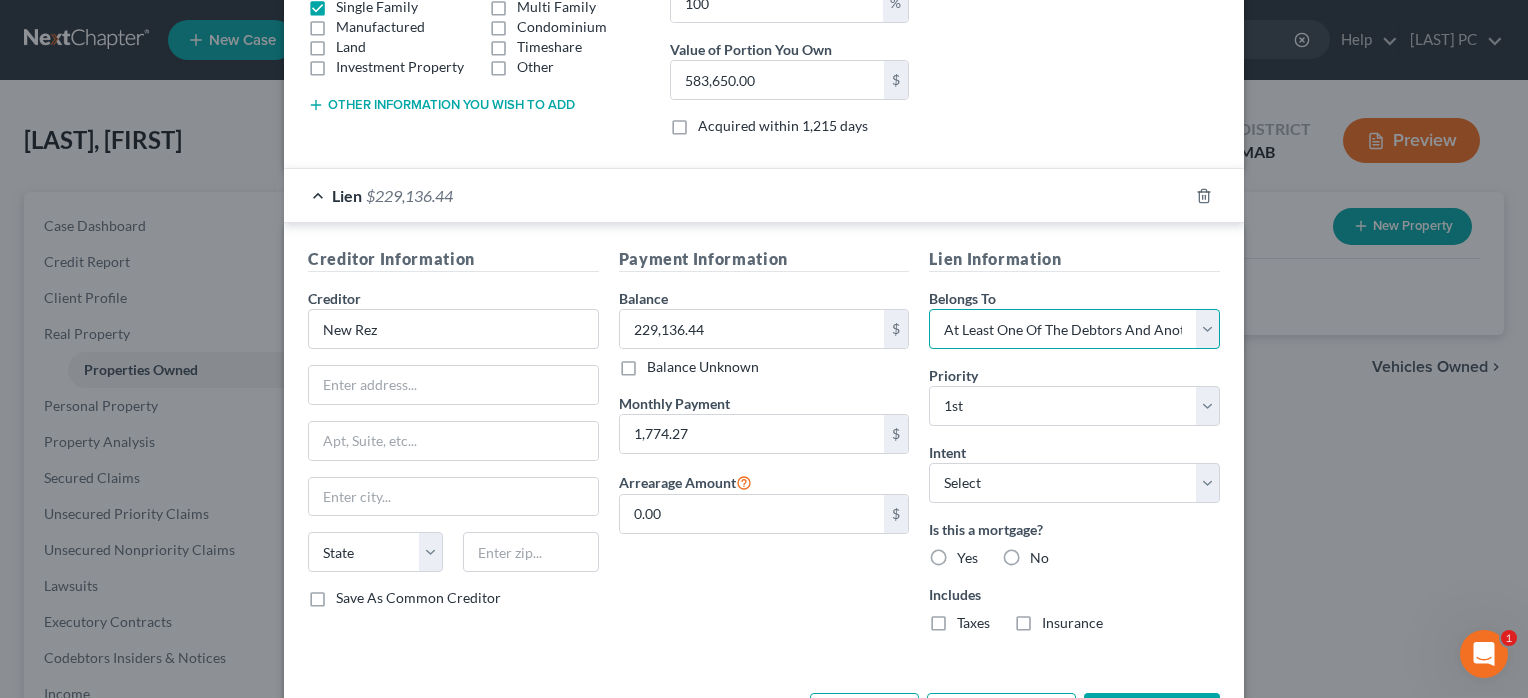 click on "Select Debtor 1 Only Debtor 2 Only Debtor 1 And Debtor 2 Only At Least One Of The Debtors And Another Community Property" at bounding box center (1074, 329) 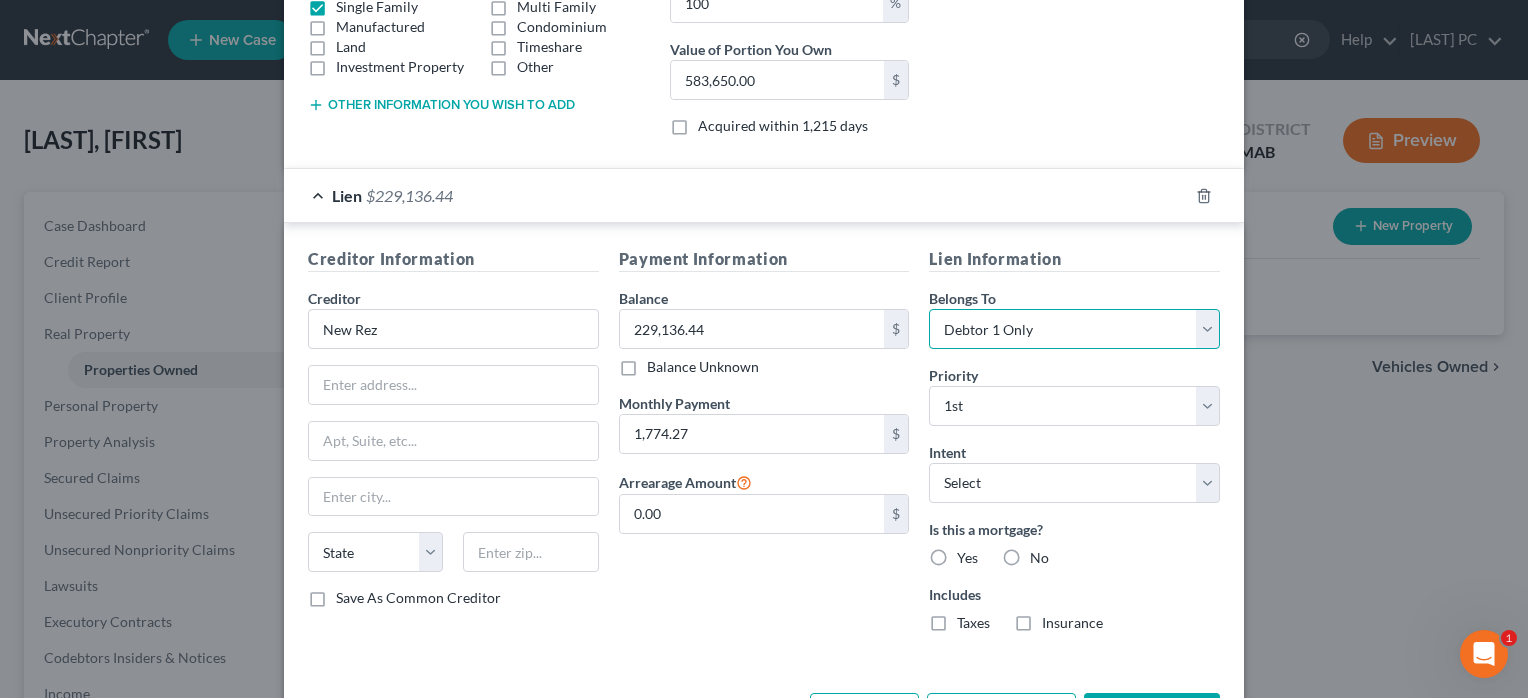 click on "Select Debtor 1 Only Debtor 2 Only Debtor 1 And Debtor 2 Only At Least One Of The Debtors And Another Community Property" at bounding box center (1074, 329) 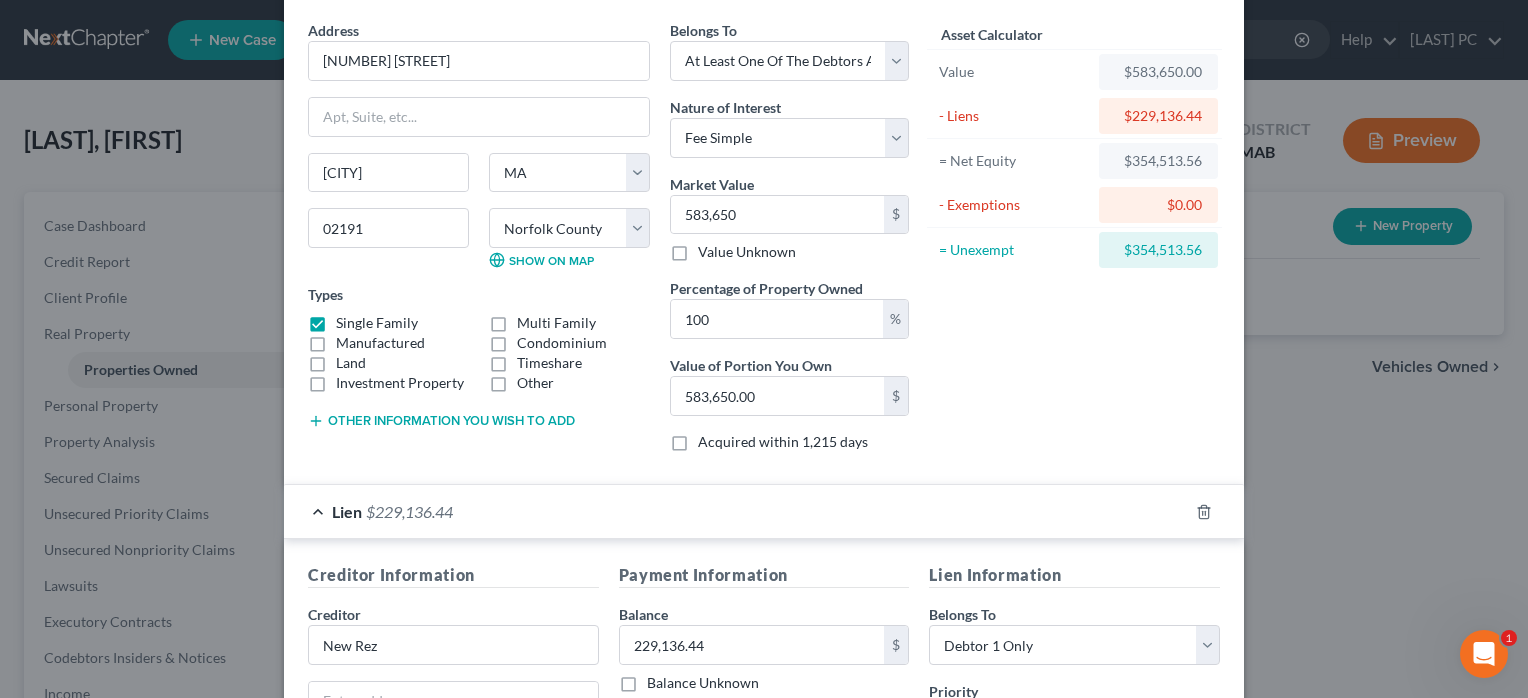 scroll, scrollTop: 0, scrollLeft: 0, axis: both 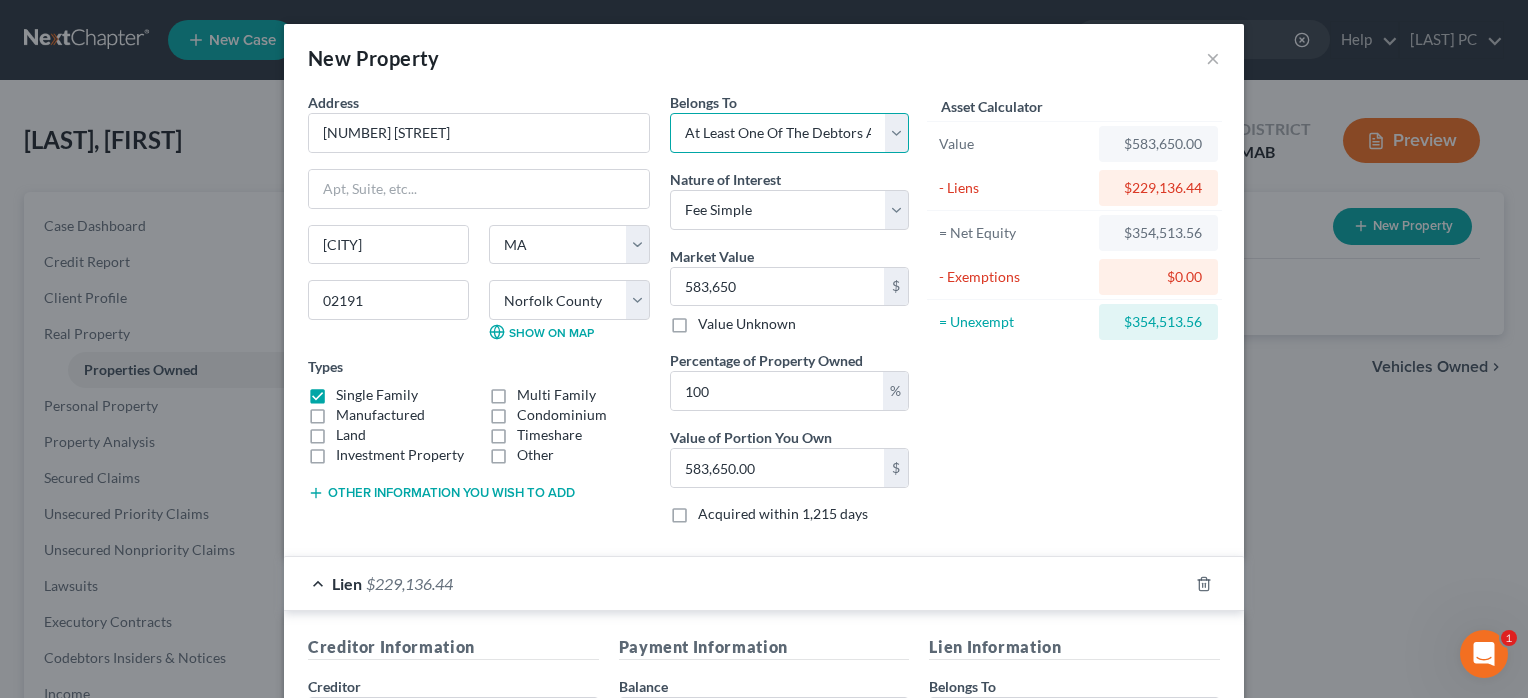click on "Select Debtor 1 Only Debtor 2 Only Debtor 1 And Debtor 2 Only At Least One Of The Debtors And Another Community Property" at bounding box center [789, 133] 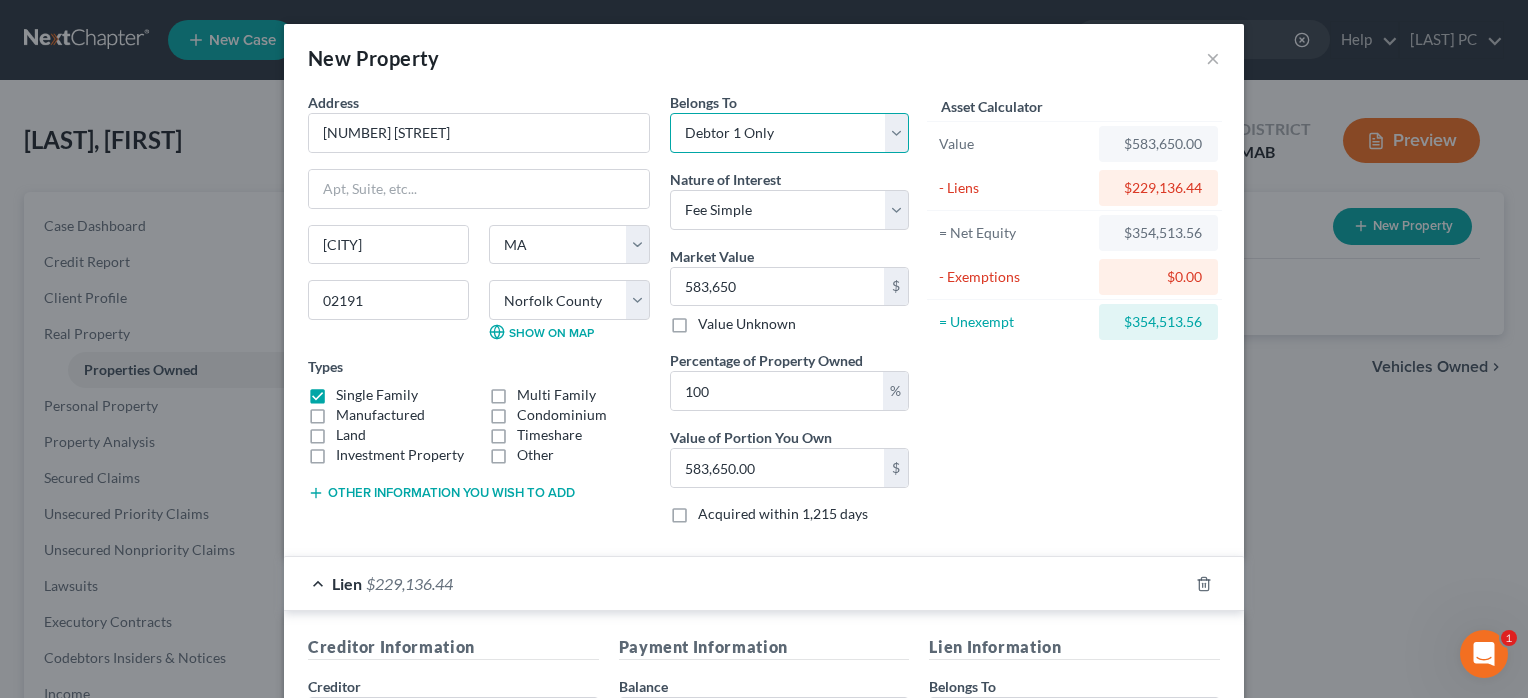 click on "Select Debtor 1 Only Debtor 2 Only Debtor 1 And Debtor 2 Only At Least One Of The Debtors And Another Community Property" at bounding box center [789, 133] 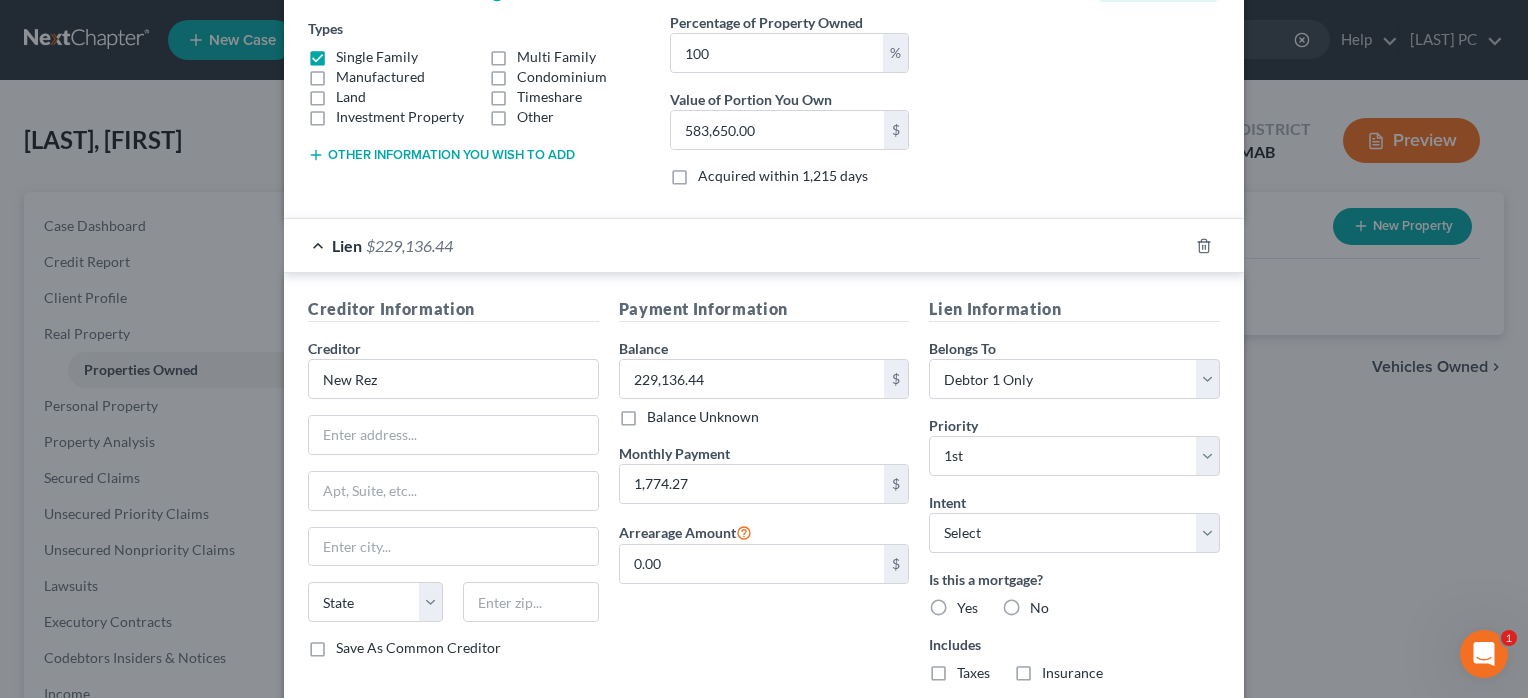 scroll, scrollTop: 351, scrollLeft: 0, axis: vertical 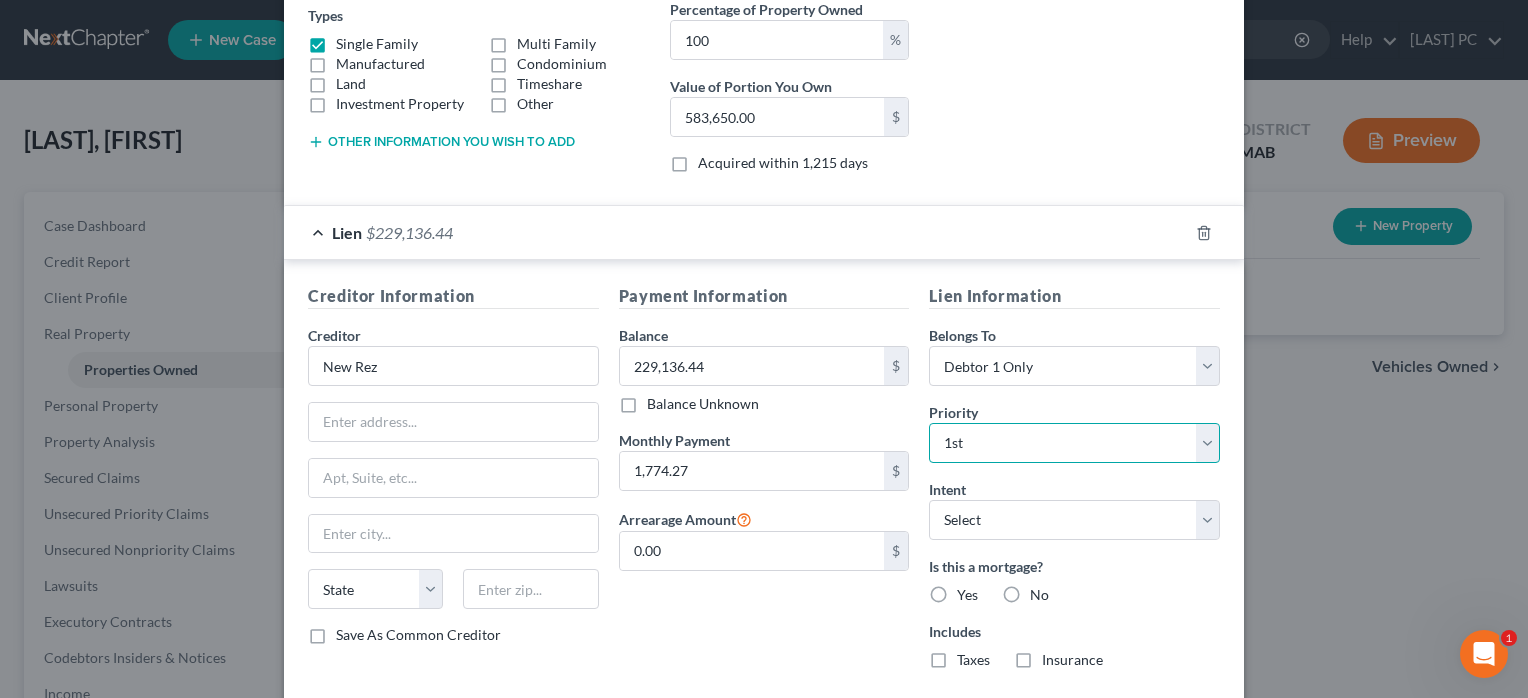 click on "Select 1st 2nd 3rd 4th 5th 6th 7th 8th 9th 10th 11th 12th 13th 14th 15th 16th 17th 18th 19th 20th 21th 22th 23th 24th 25th 26th 27th 28th 29th 30th" at bounding box center [1074, 443] 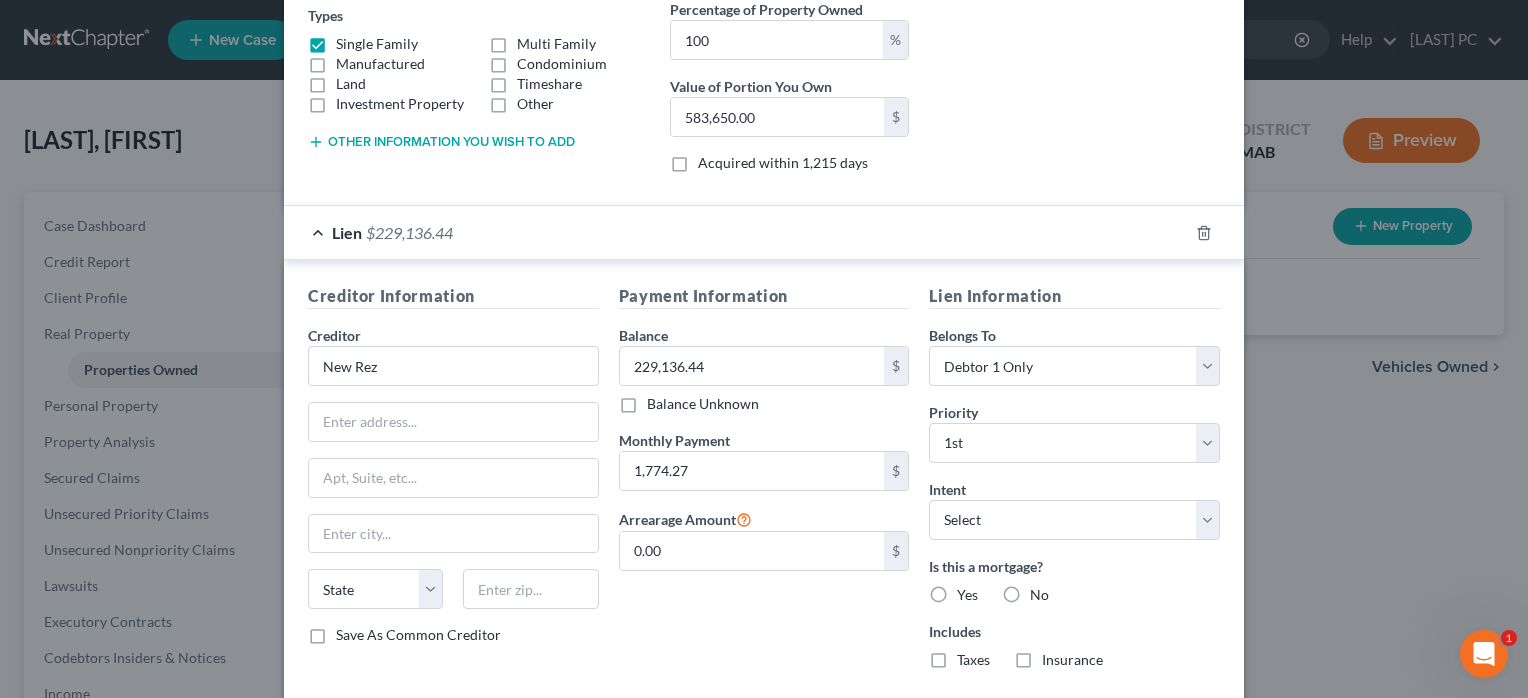 click on "[NUMBER] [STREET] [CITY] State AL AK AR AZ CA CO CT DE DC FL GA GU HI ID IL IN IA KS KY LA ME MD MA MI MN MS MO MT NC ND NE NV NH NJ NM NY OH OK OR PA PR RI SC SD TN TX UT VI VA VT WA WV WI WY [POSTAL_CODE] County Barnstable County Berkshire County Bristol County Dukes County Essex County Franklin County Hampden County Hampshire County Middlesex County Nantucket County Norfolk County Plymouth County Suffolk County Worcester County Show on Map Types Single Family Multi Family Manufactured Condominium Land Timeshare Investment Property Other Other information you wish to add Other information
Belongs To
*
Select Debtor 1 Only Debtor 2 Only Debtor 1 And Debtor 2 Only At Least One Of The Debtors And Another Community Property Nature of Interest Select Fee Simple Joint Tenant Life Estate Equitable Interest Future Interest Tenancy By The Entireties Tenants In Common Other Market Value 583,650 $ Value Unknown Percentage of Property Owned 100 % 583,650.00 $" at bounding box center [764, 349] 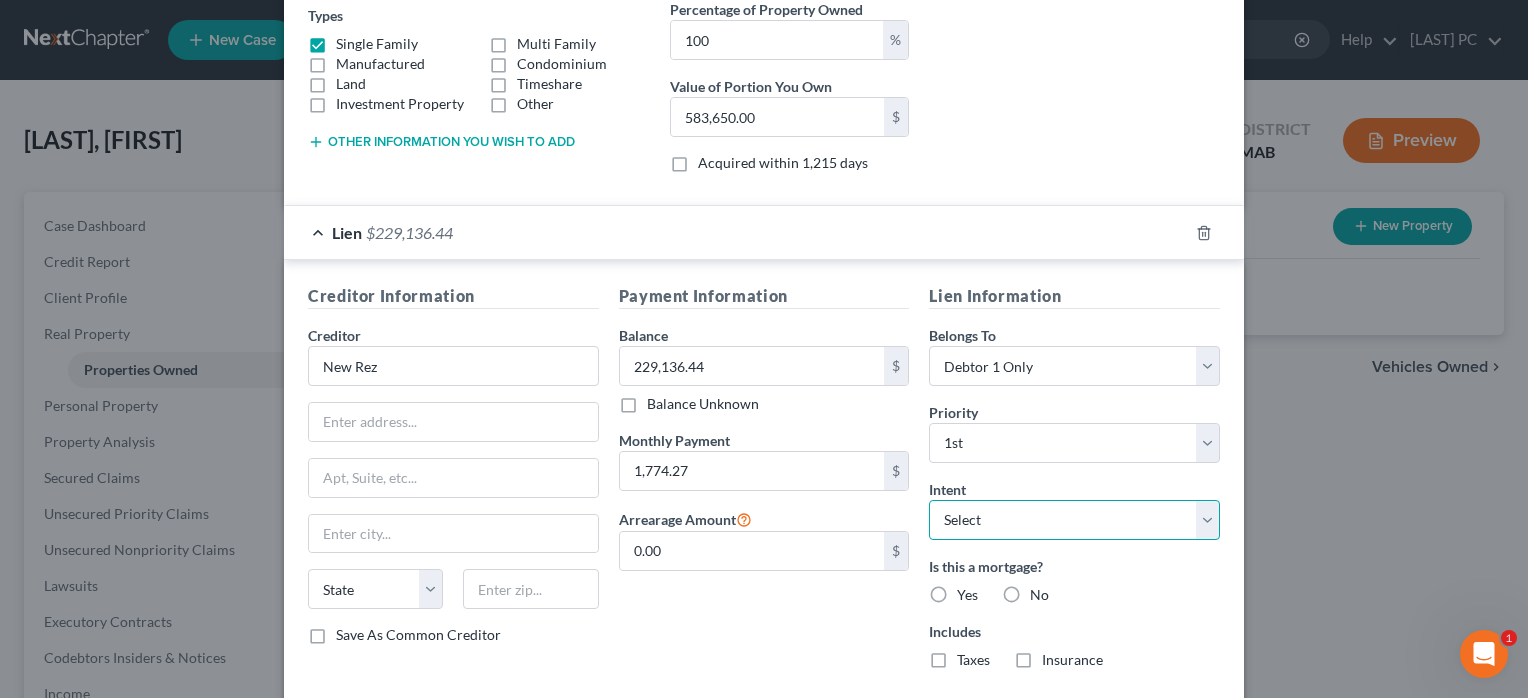 click on "Select Surrender Redeem Reaffirm Avoid Other" at bounding box center [1074, 520] 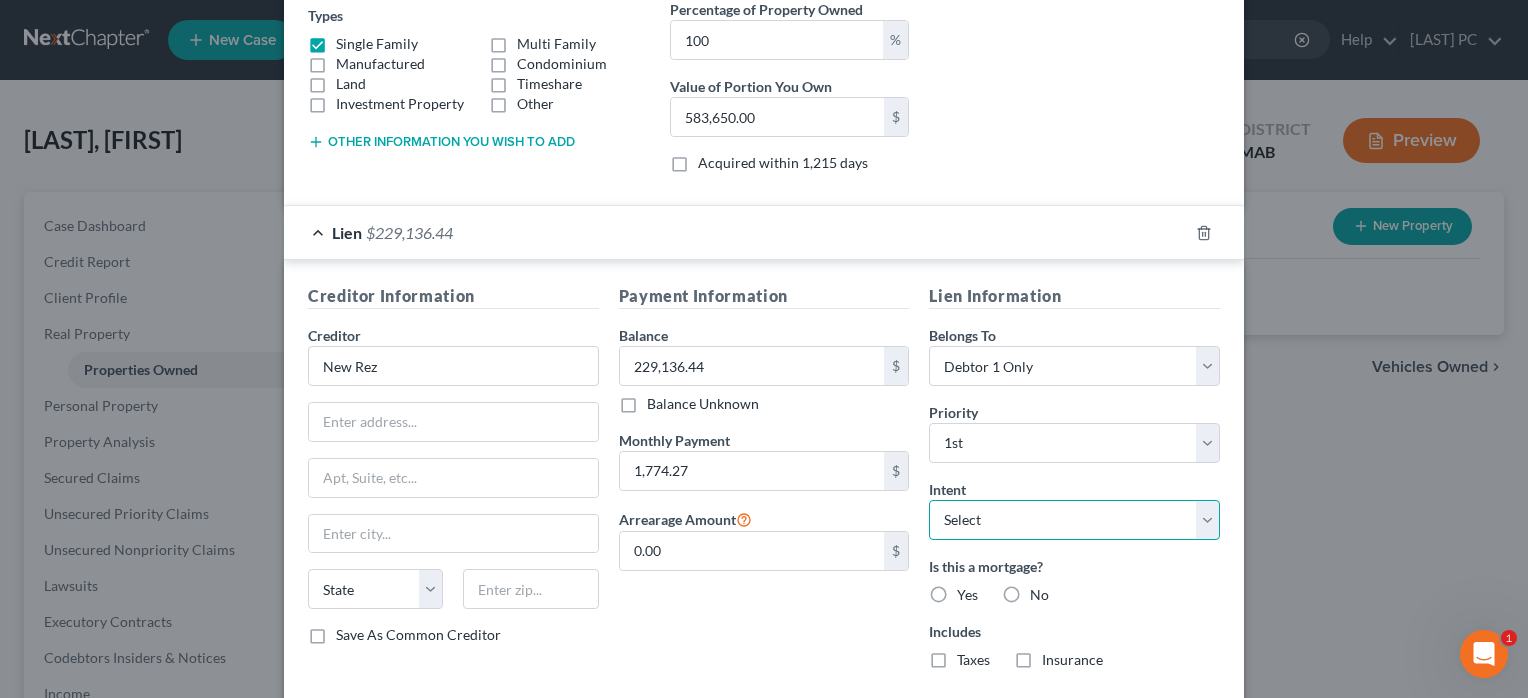 select on "2" 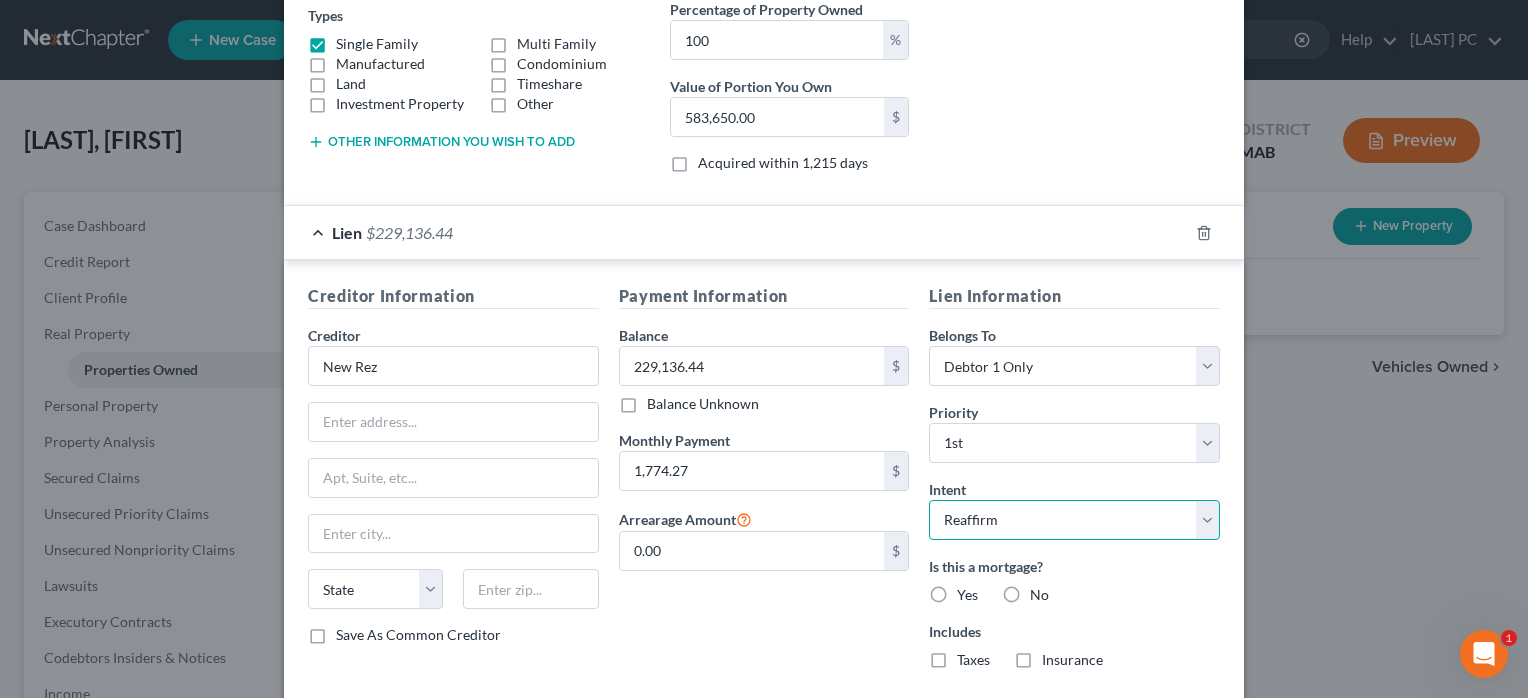click on "Select Surrender Redeem Reaffirm Avoid Other" at bounding box center [1074, 520] 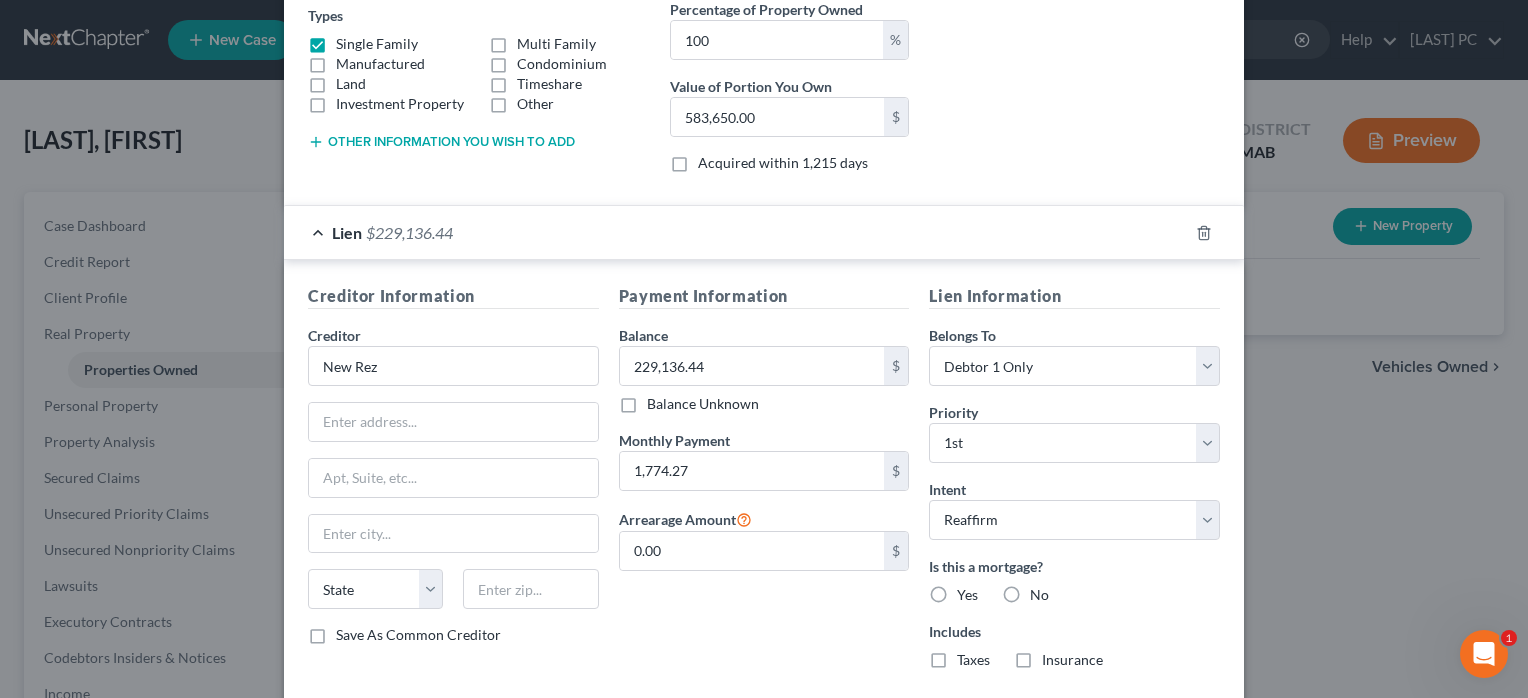 click on "Taxes" at bounding box center [973, 660] 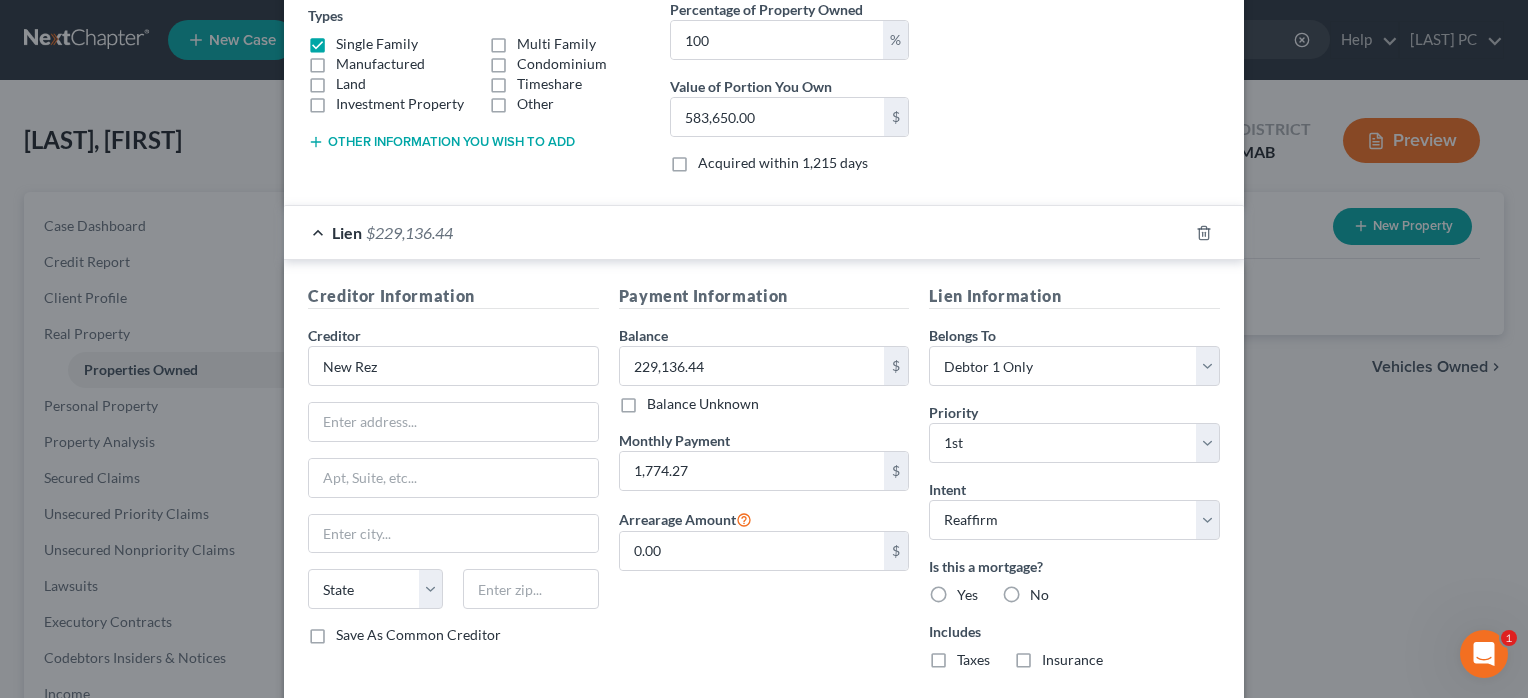 click on "Taxes" at bounding box center [971, 656] 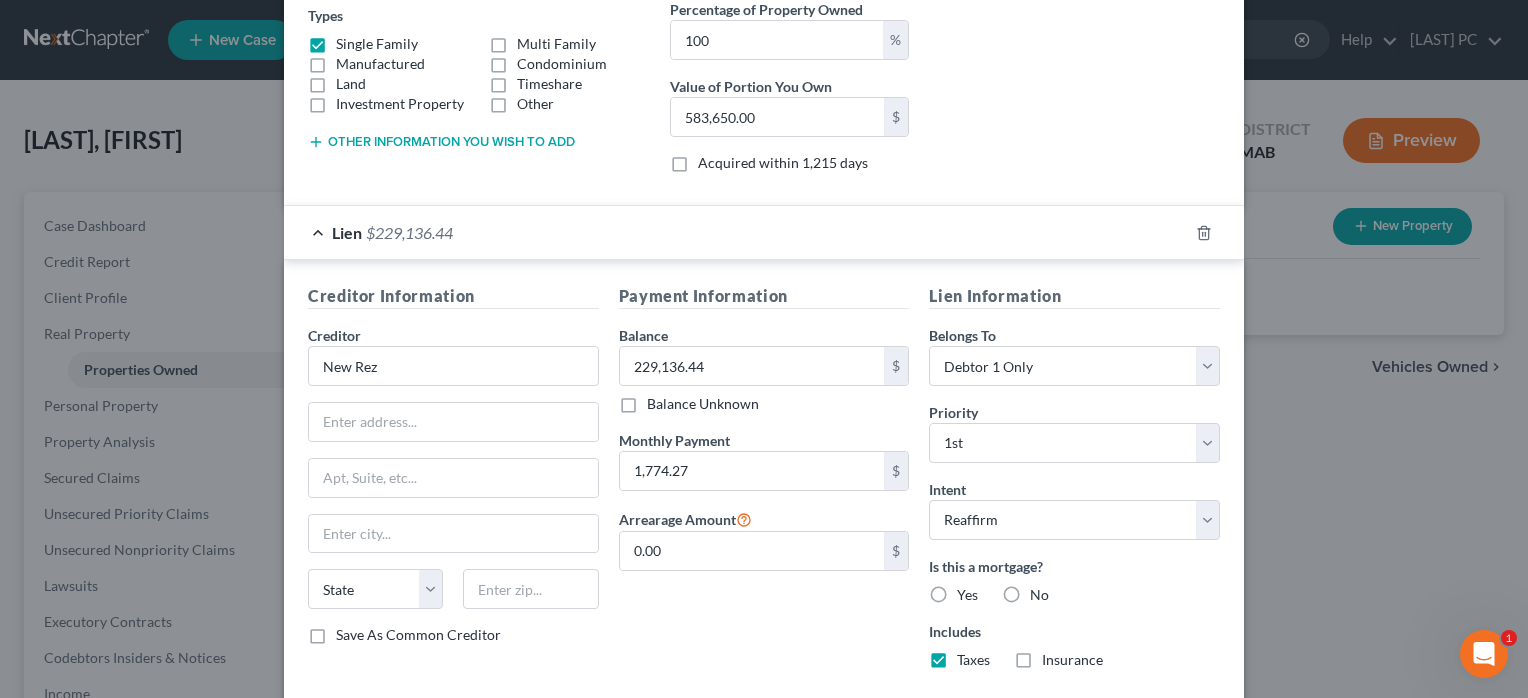 click on "Insurance" at bounding box center [1072, 660] 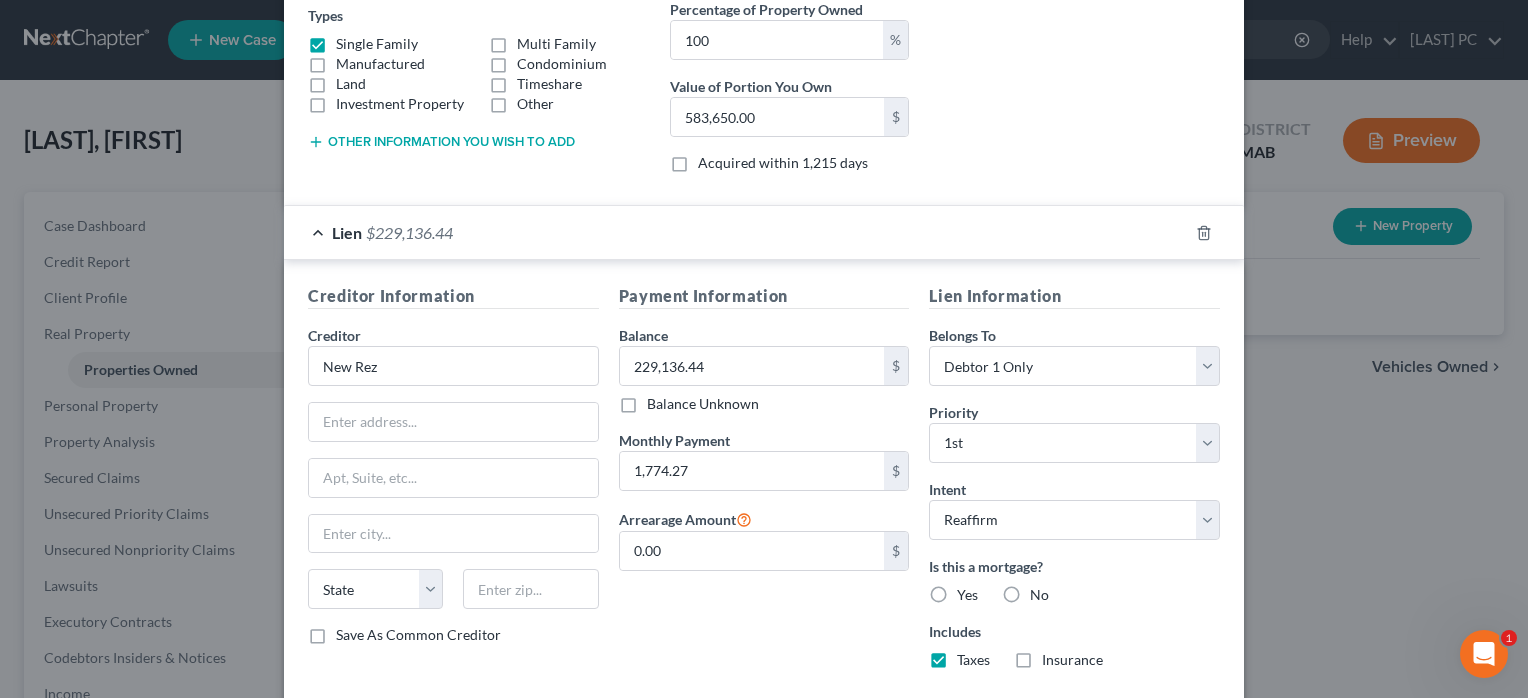 click on "Insurance" at bounding box center [1056, 656] 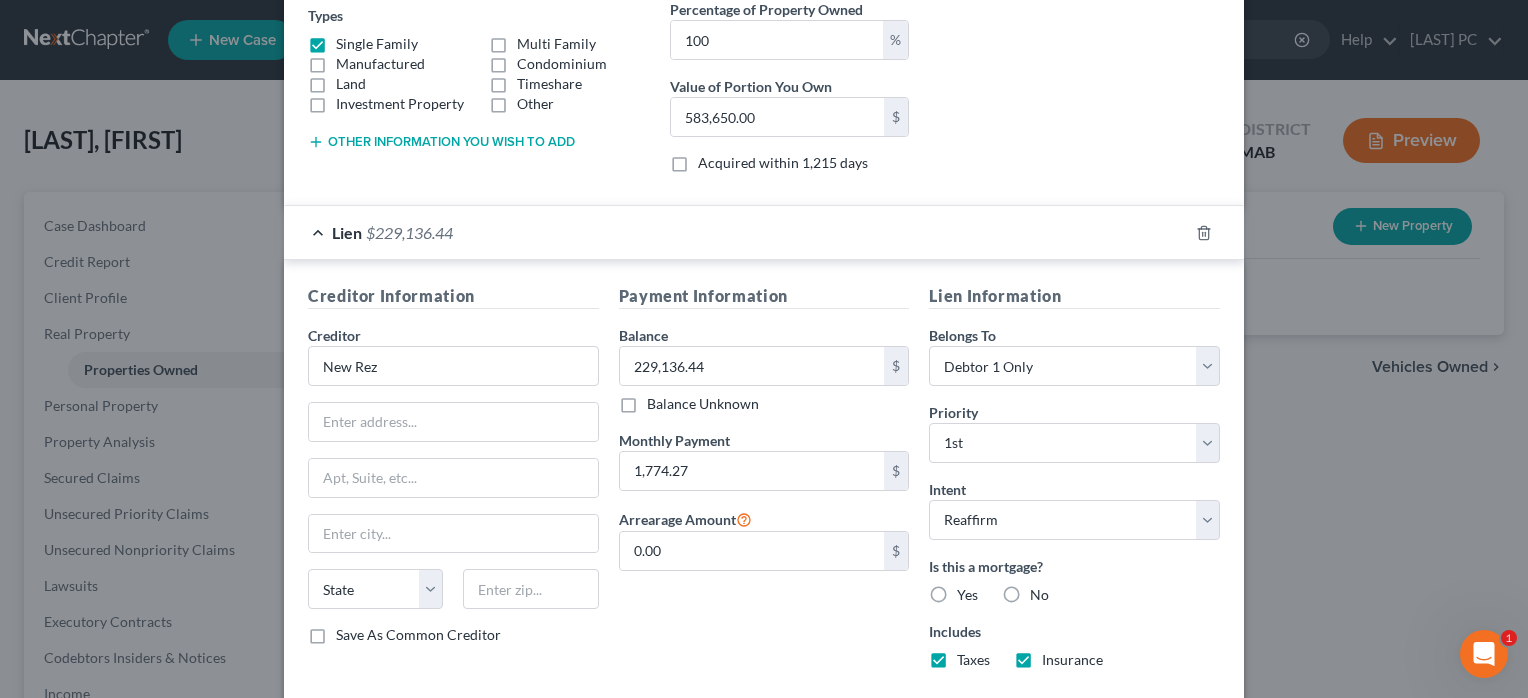 click on "Yes" at bounding box center (967, 595) 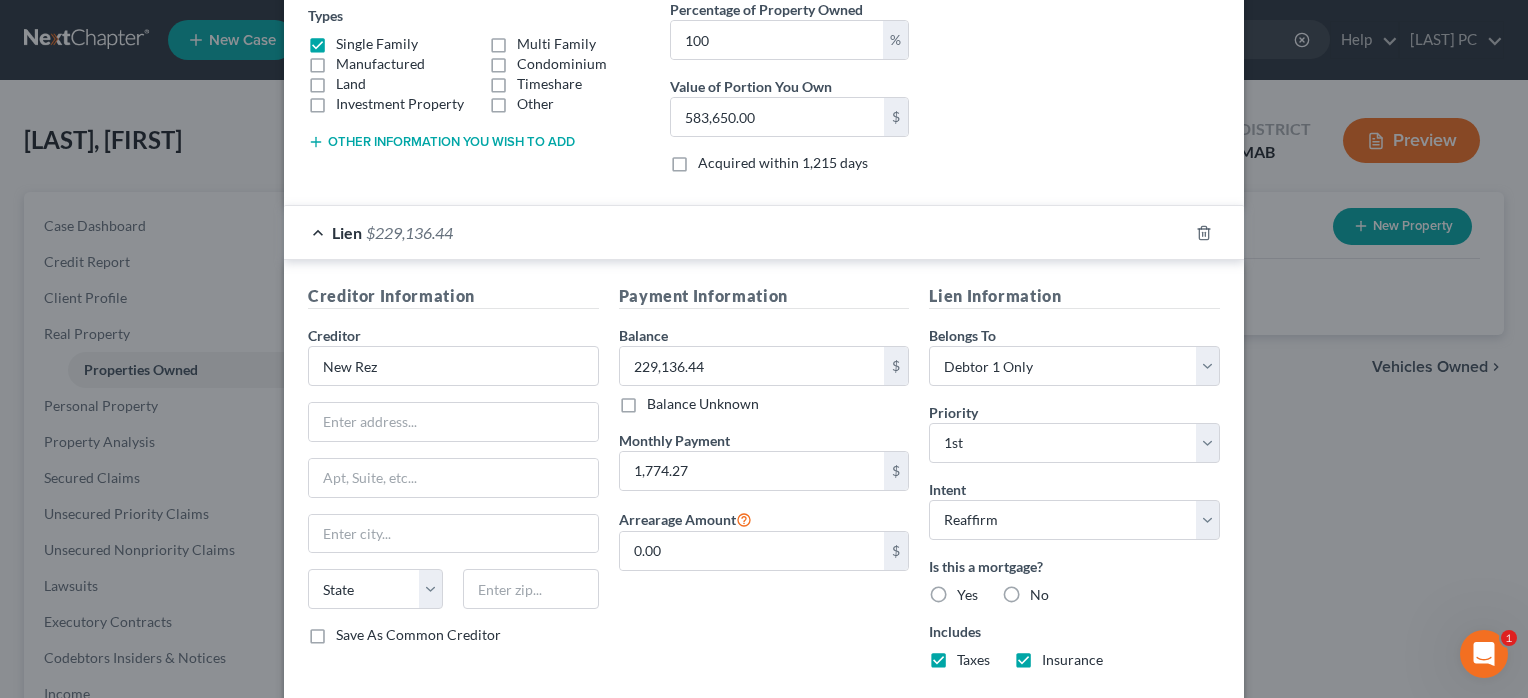 click on "Yes" at bounding box center [971, 591] 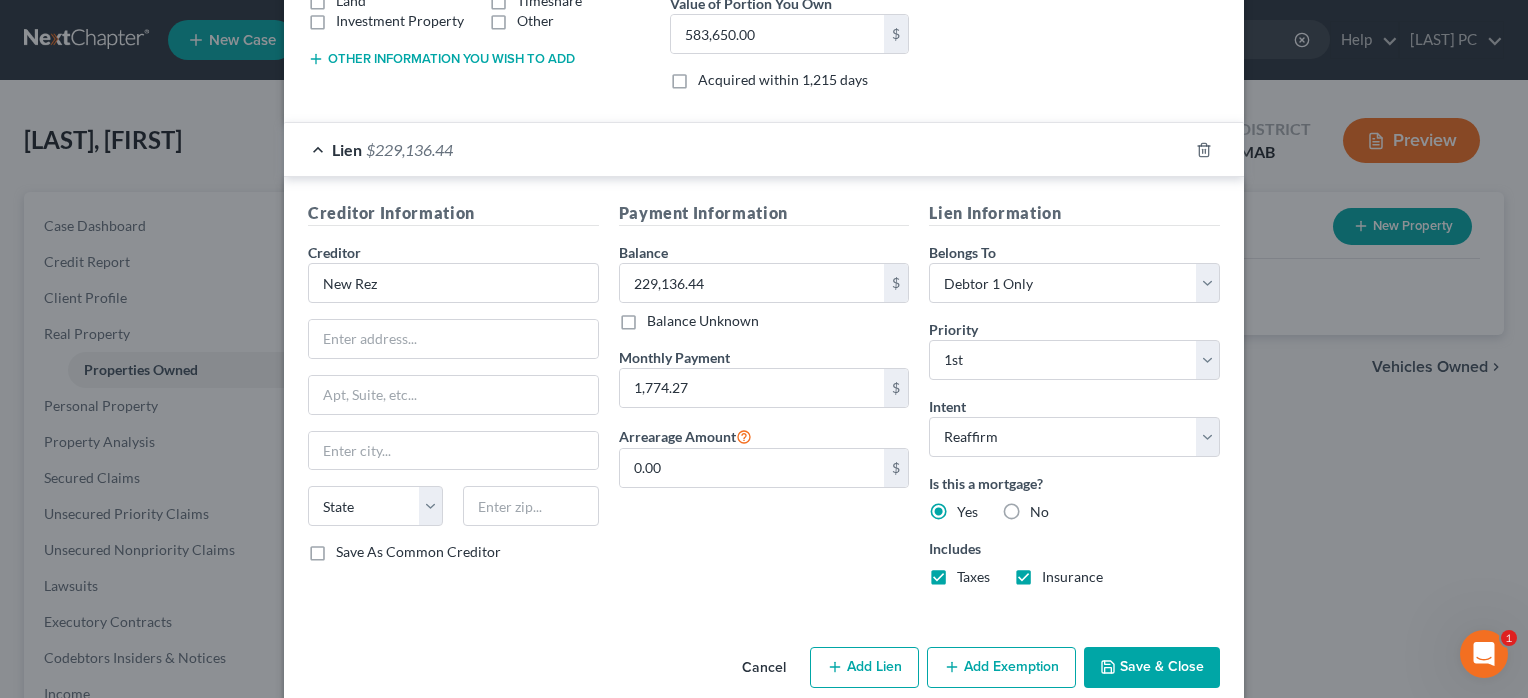 scroll, scrollTop: 460, scrollLeft: 0, axis: vertical 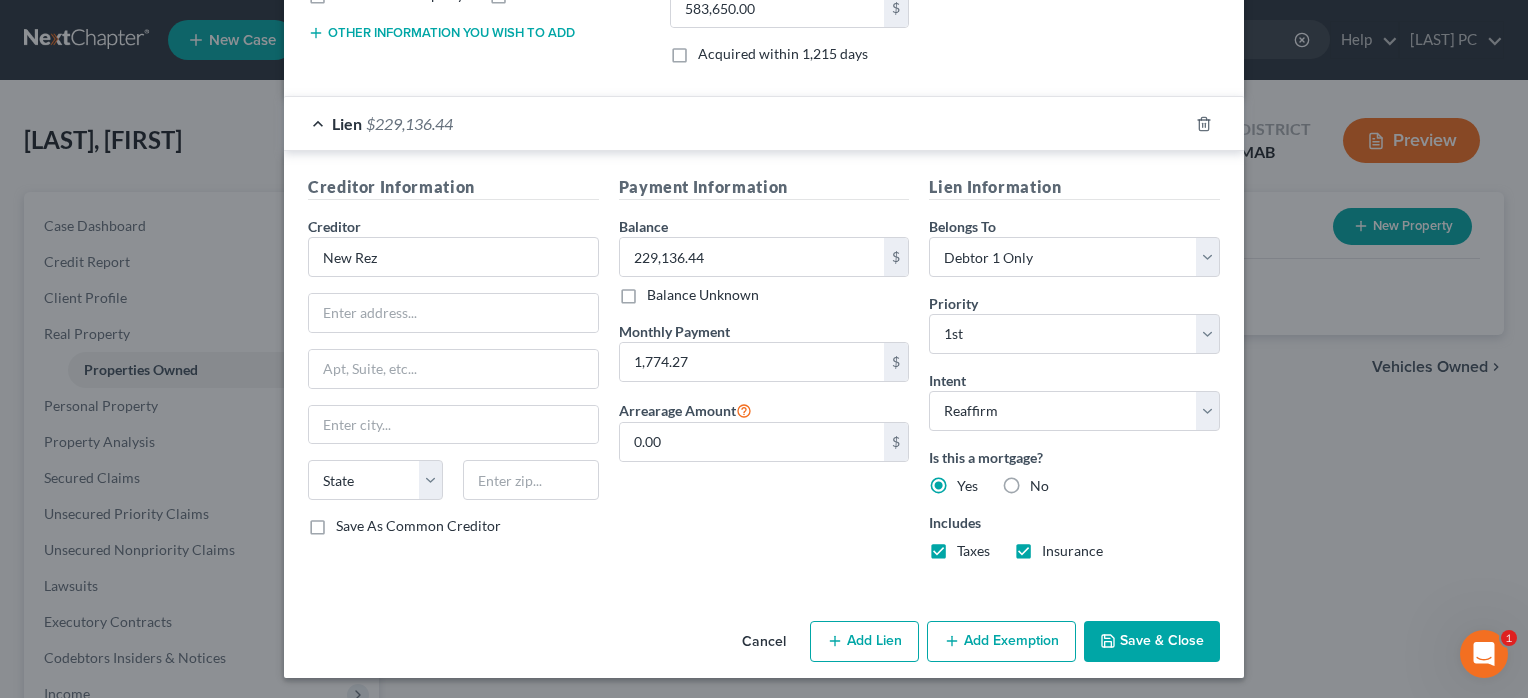 click on "Add Lien" at bounding box center [864, 642] 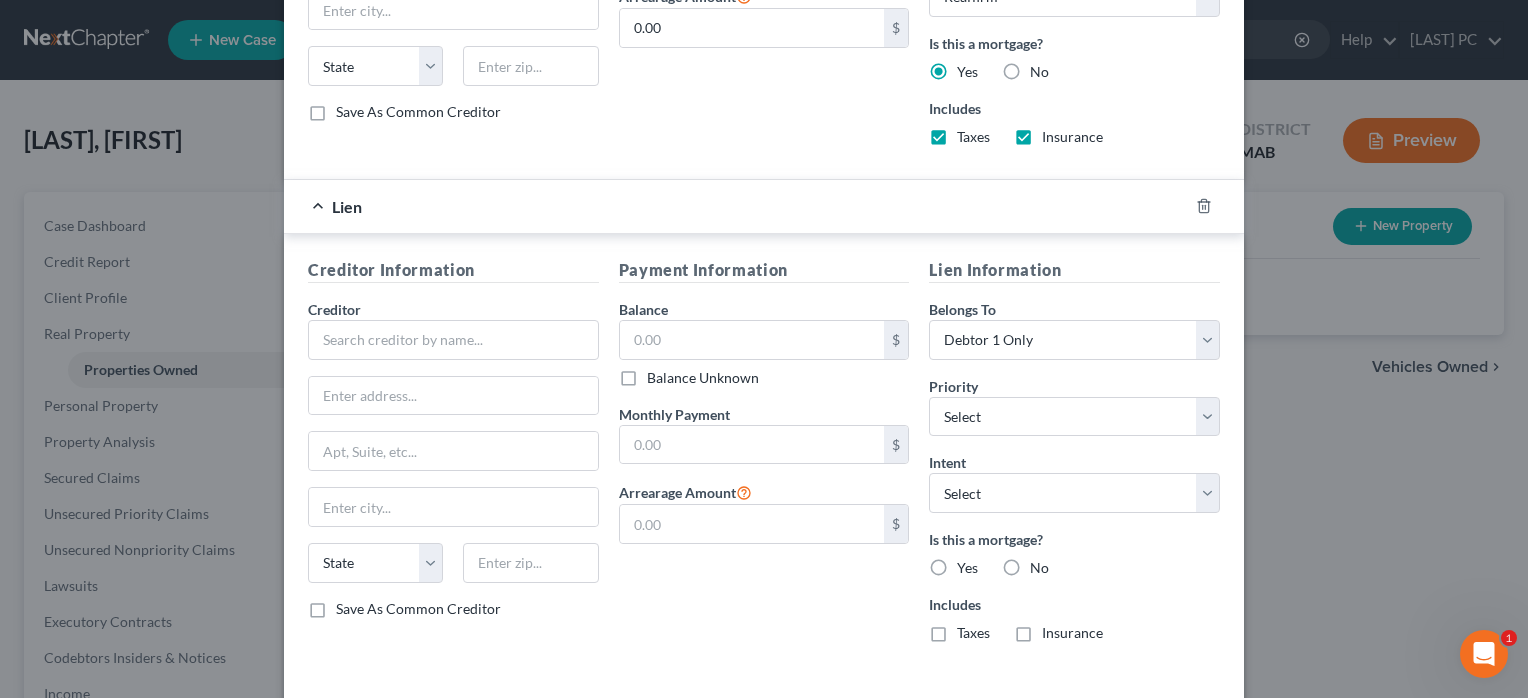 scroll, scrollTop: 955, scrollLeft: 0, axis: vertical 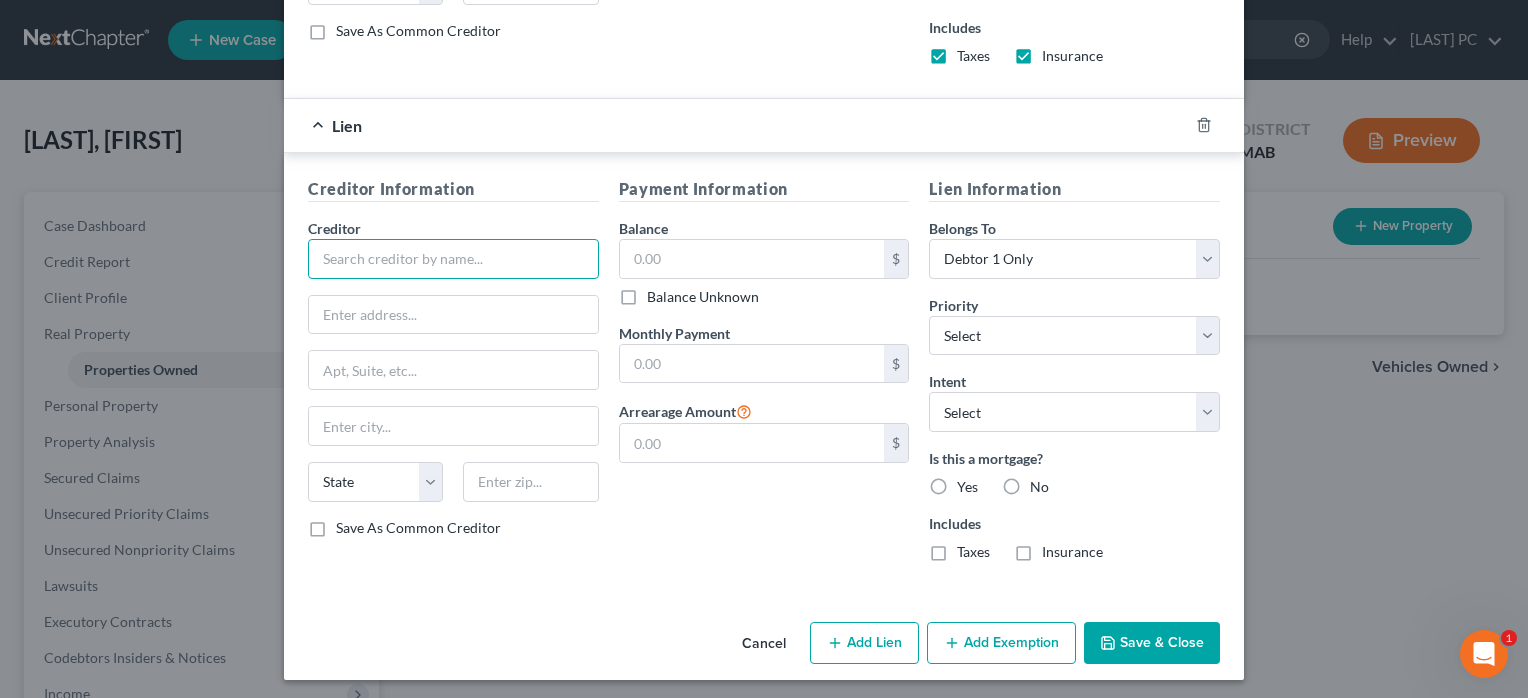 click at bounding box center [453, 259] 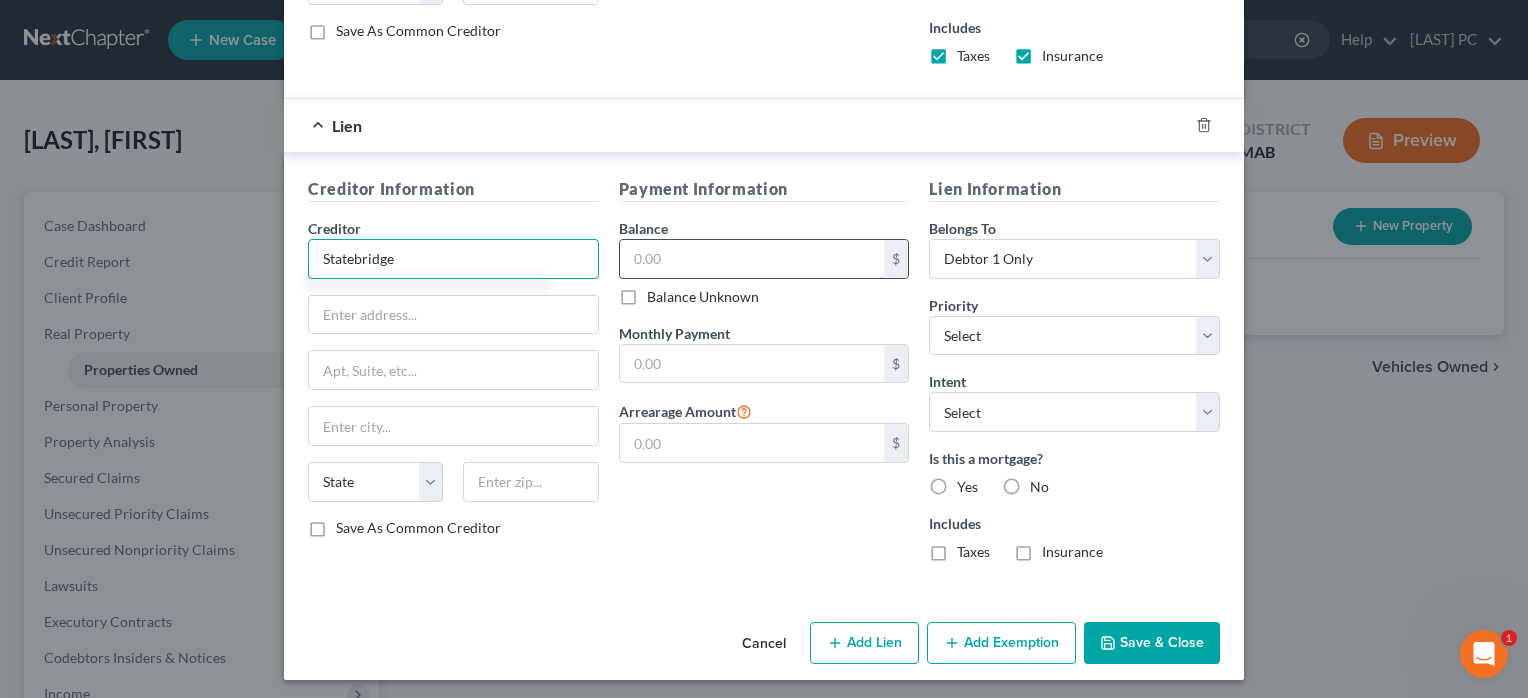 type on "Statebridge" 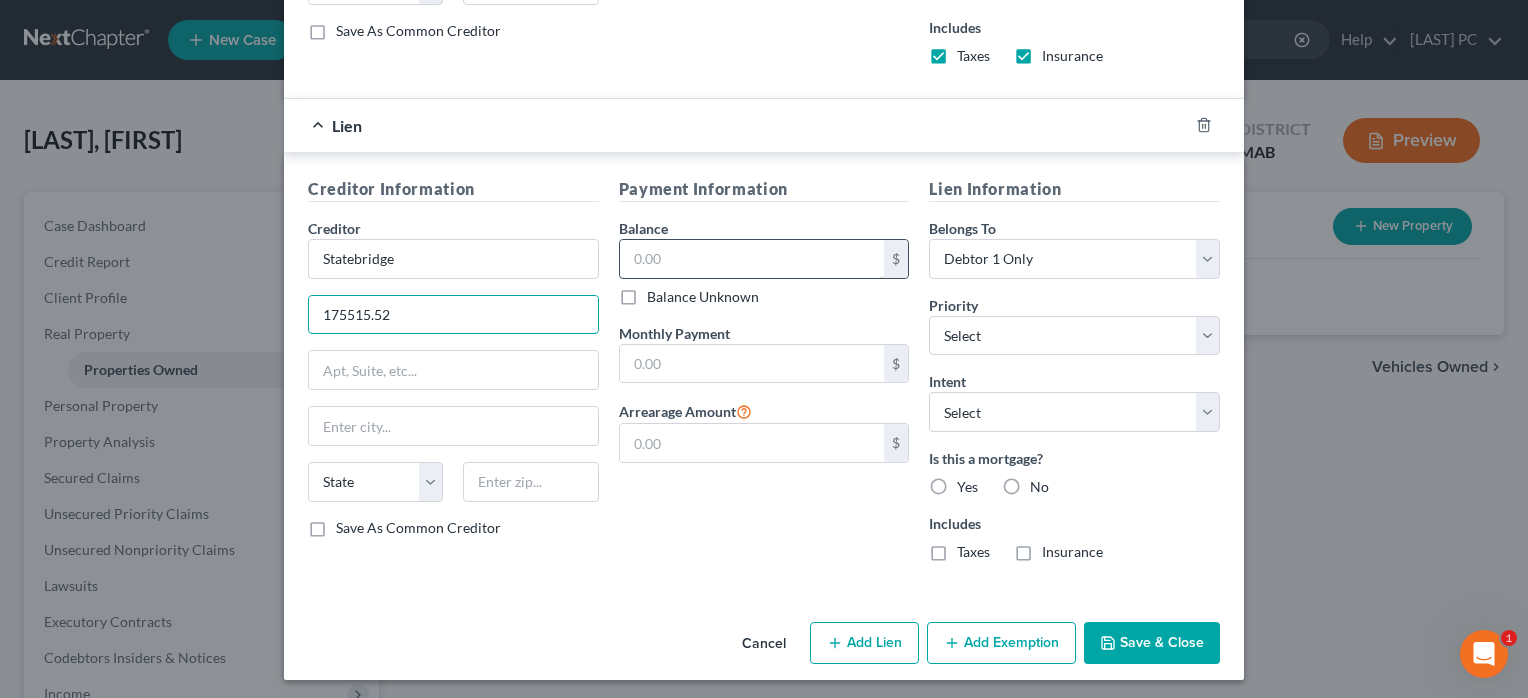 type on "175515.52" 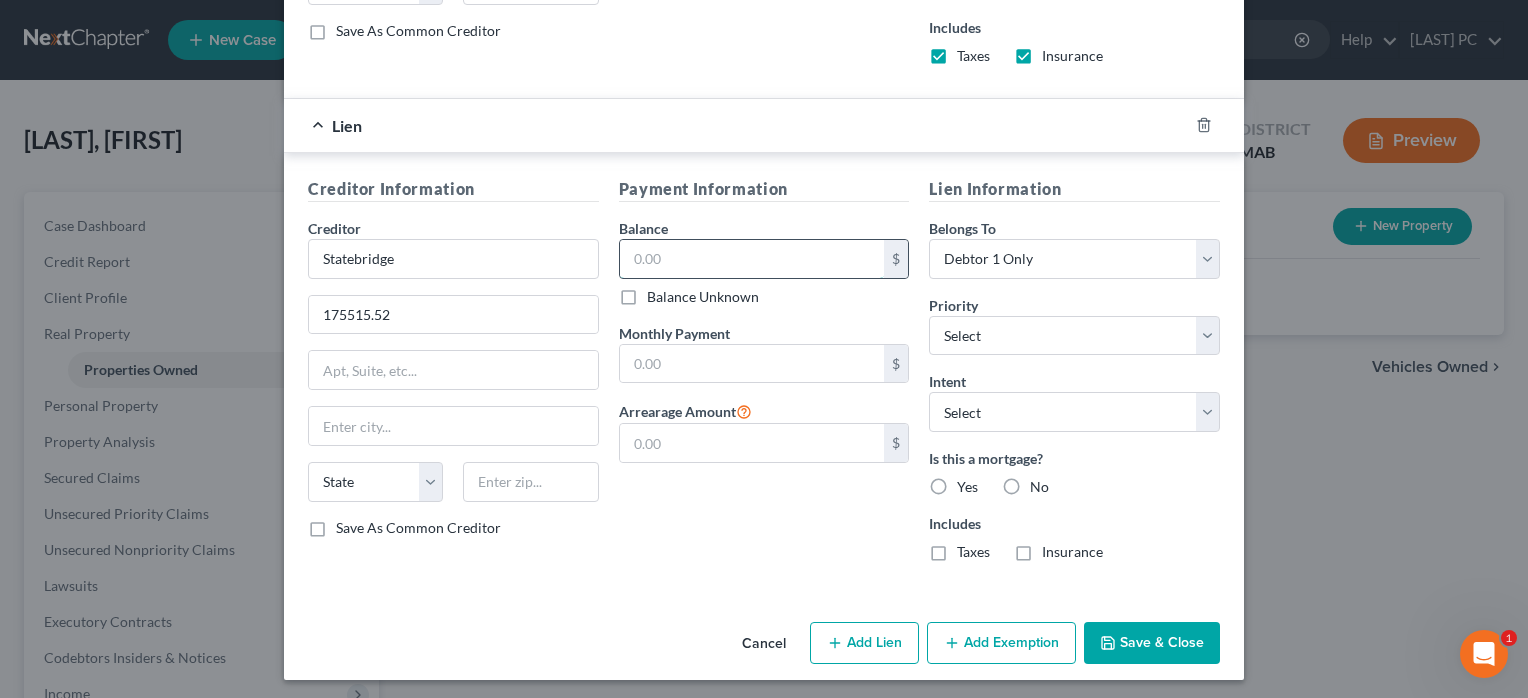 click at bounding box center [752, 259] 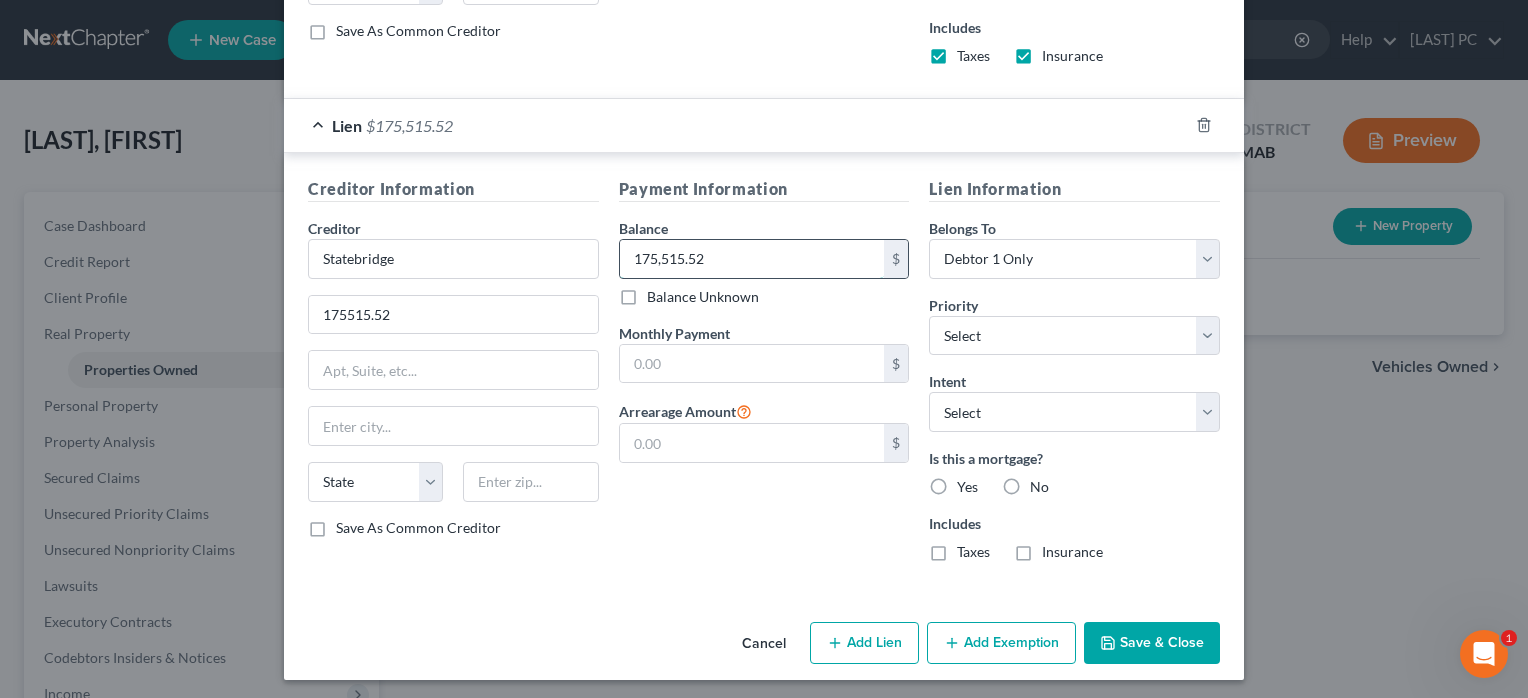 type on "175,515.52" 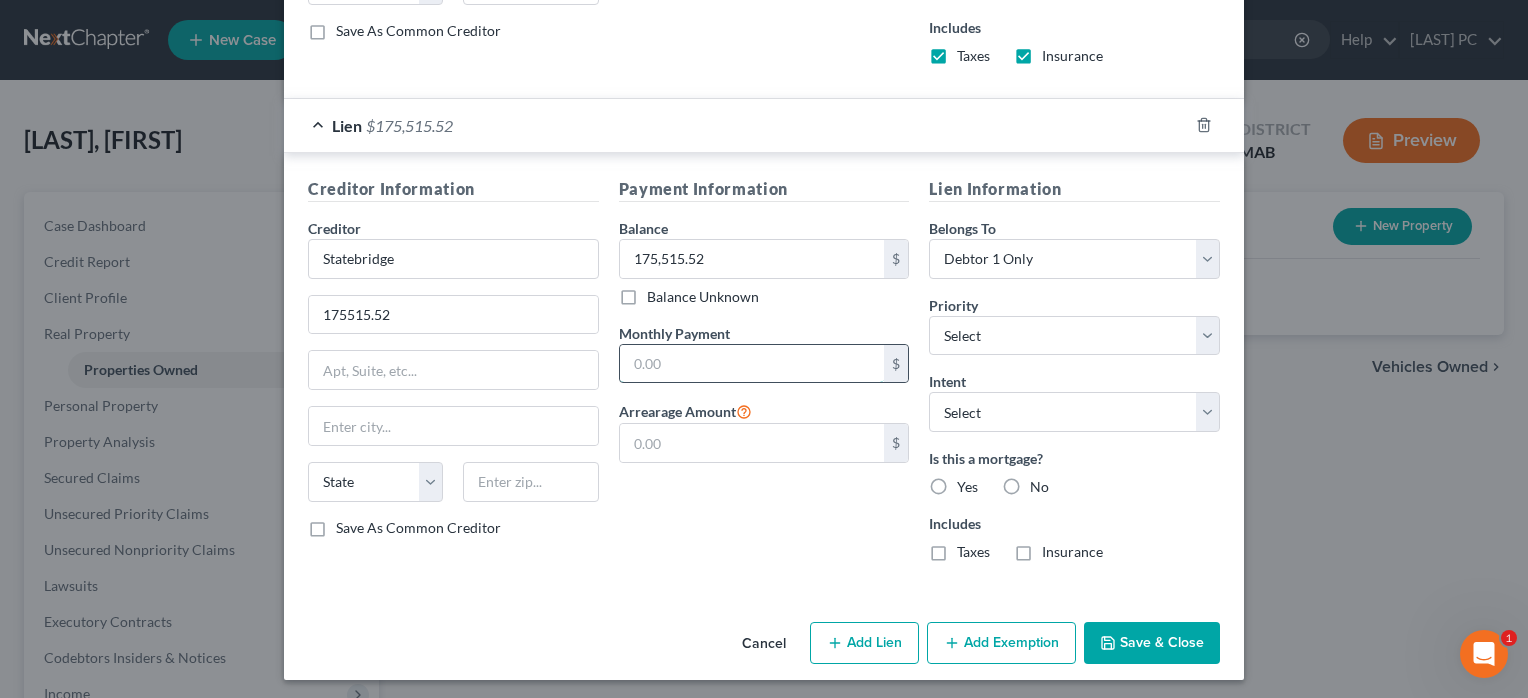 click at bounding box center [752, 364] 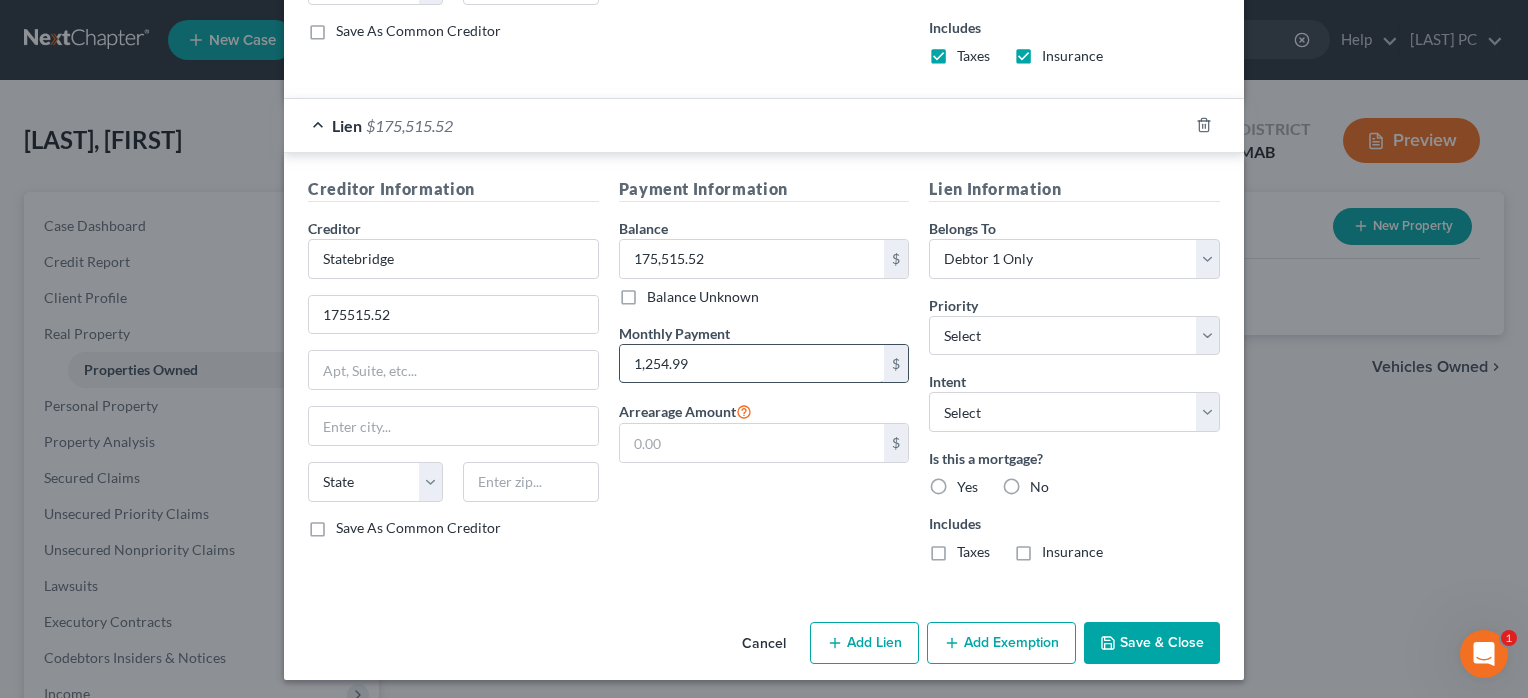 type on "1,254.99" 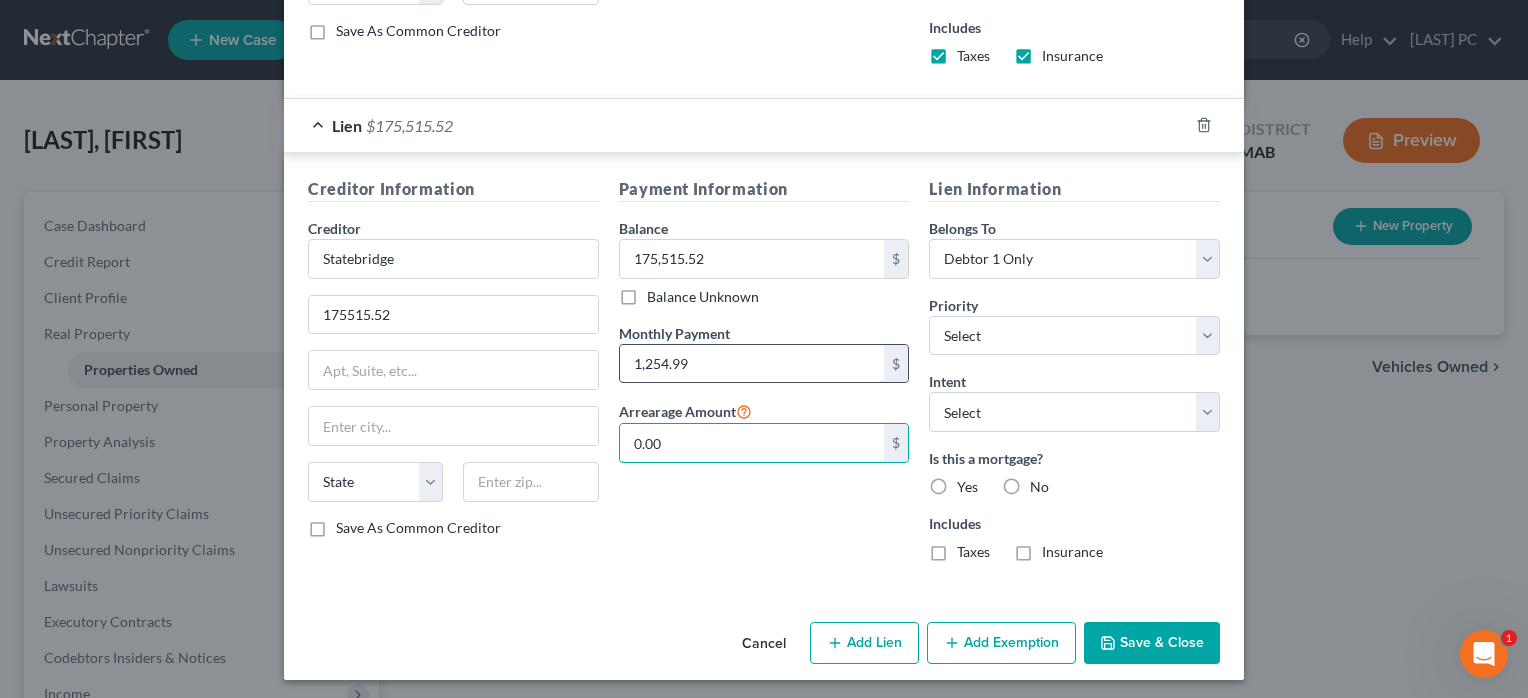 type on "0.00" 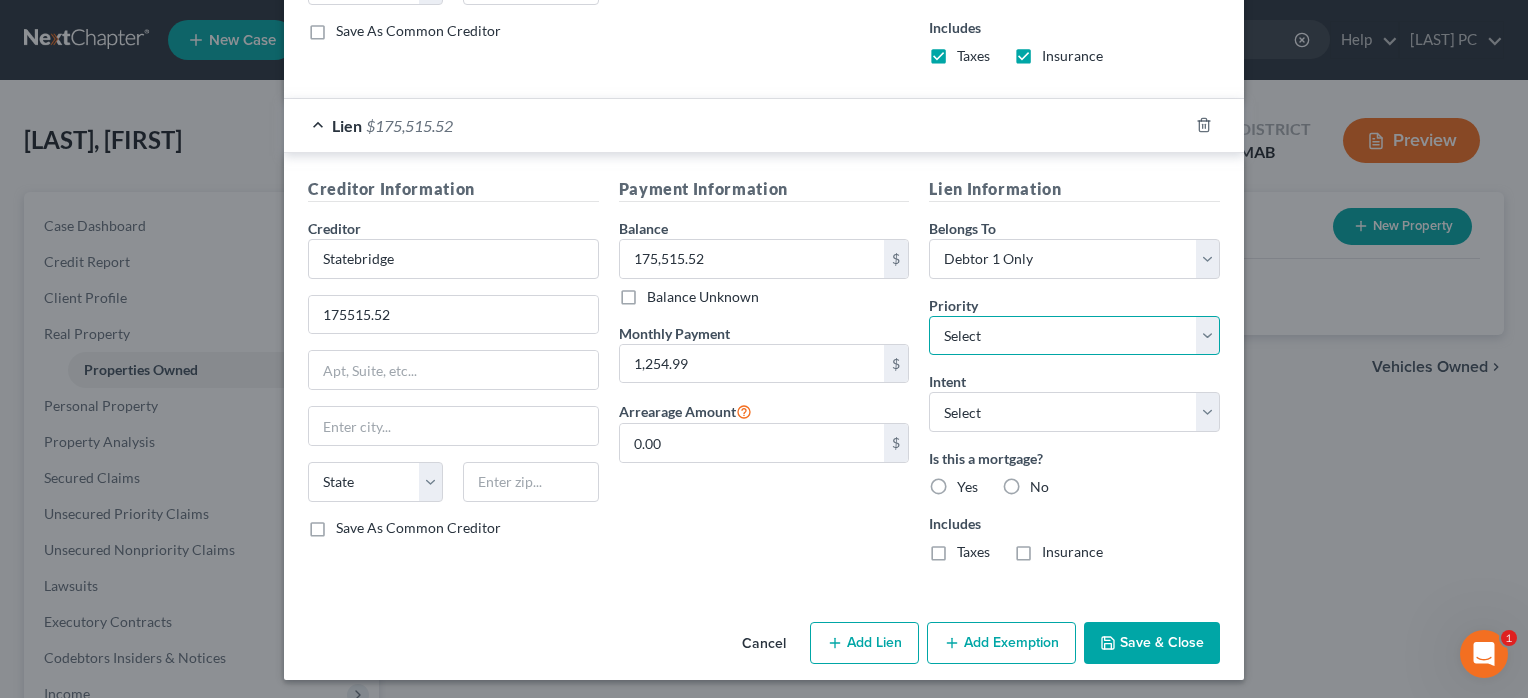 click on "Select 2nd 3rd 4th 5th 6th 7th 8th 9th 10th 11th 12th 13th 14th 15th 16th 17th 18th 19th 20th 21th 22th 23th 24th 25th 26th 27th 28th 29th 30th" at bounding box center (1074, 336) 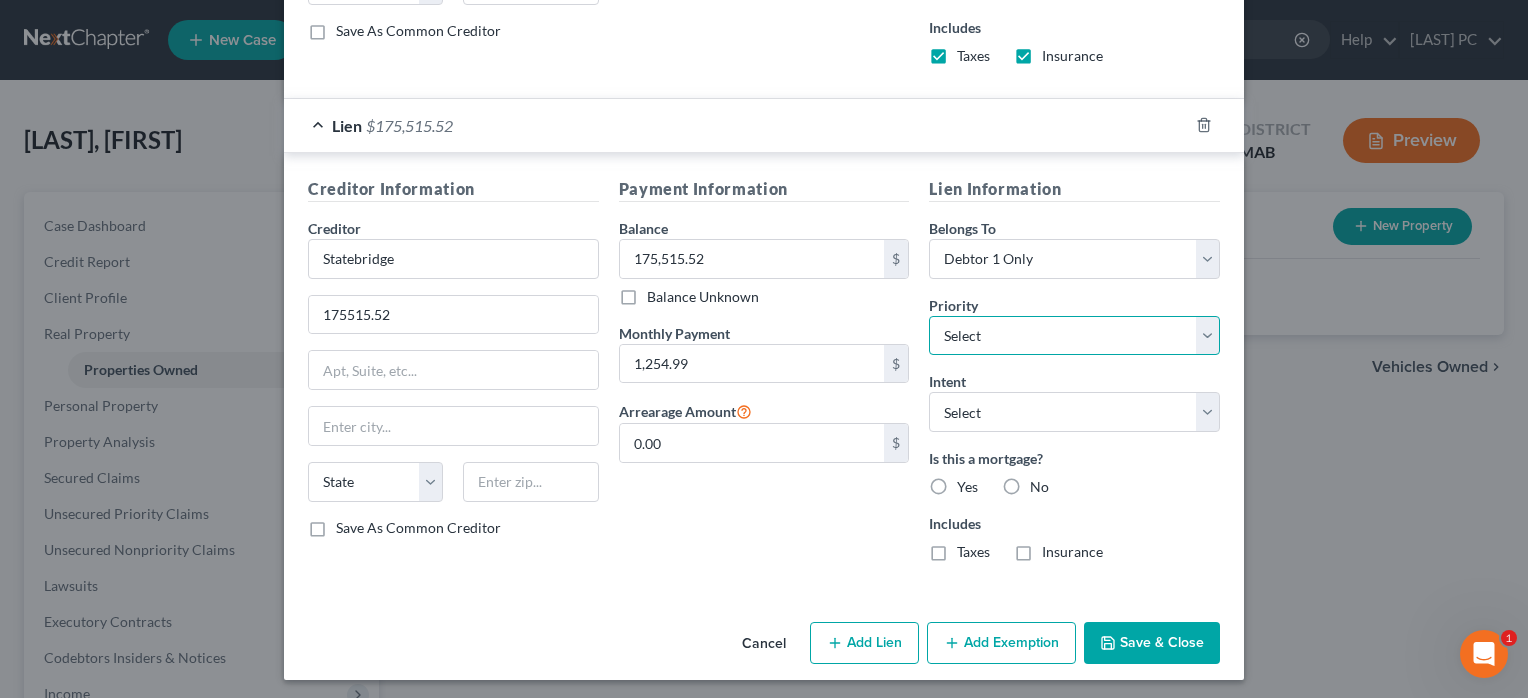 select on "0" 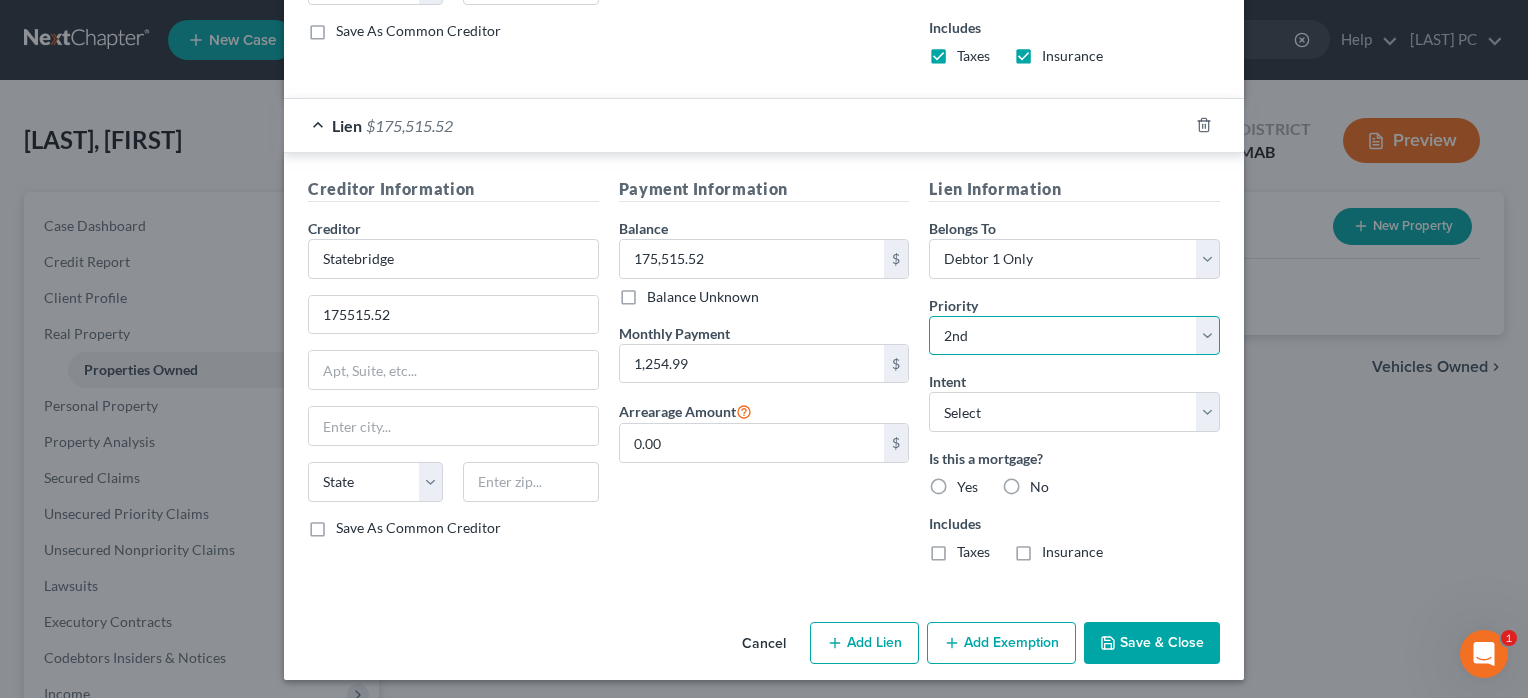 click on "Select 2nd 3rd 4th 5th 6th 7th 8th 9th 10th 11th 12th 13th 14th 15th 16th 17th 18th 19th 20th 21th 22th 23th 24th 25th 26th 27th 28th 29th 30th" at bounding box center [1074, 336] 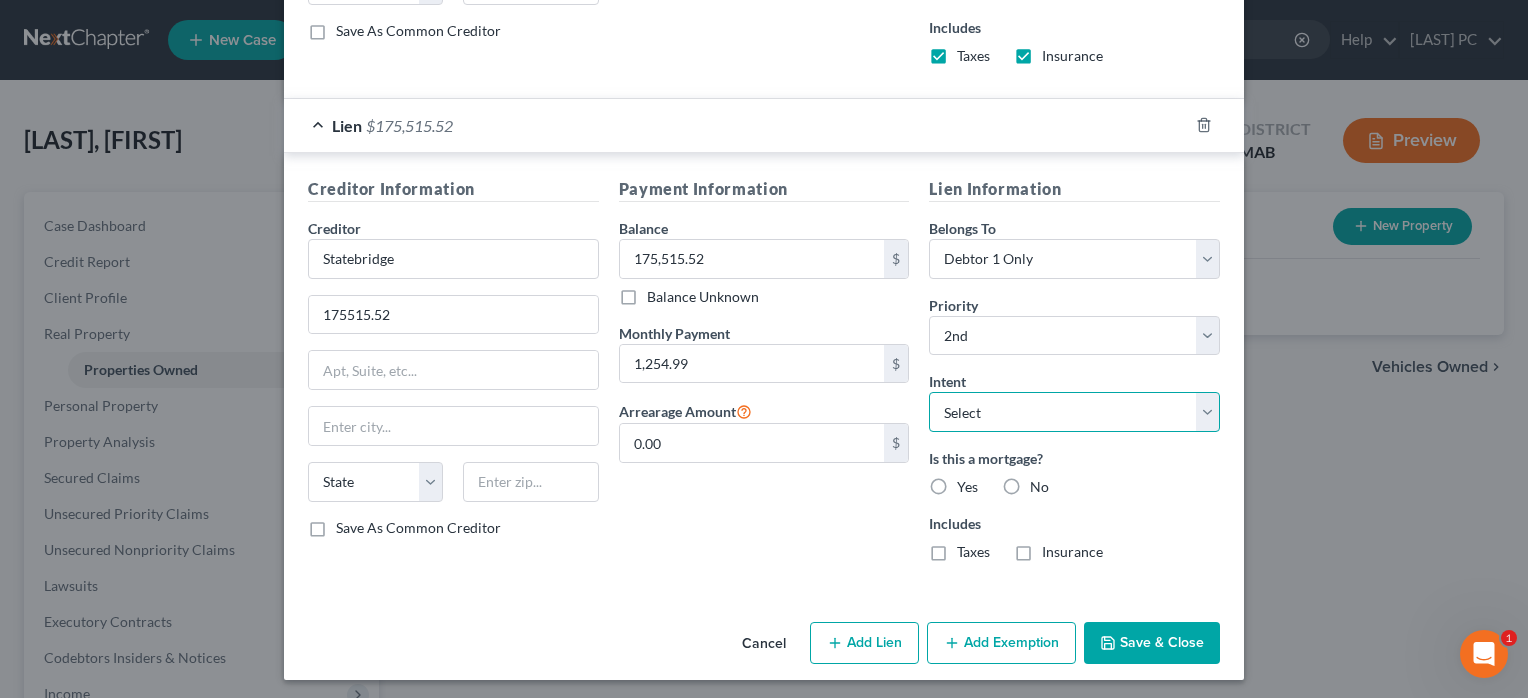 click on "Select Surrender Redeem Reaffirm Avoid Other" at bounding box center [1074, 412] 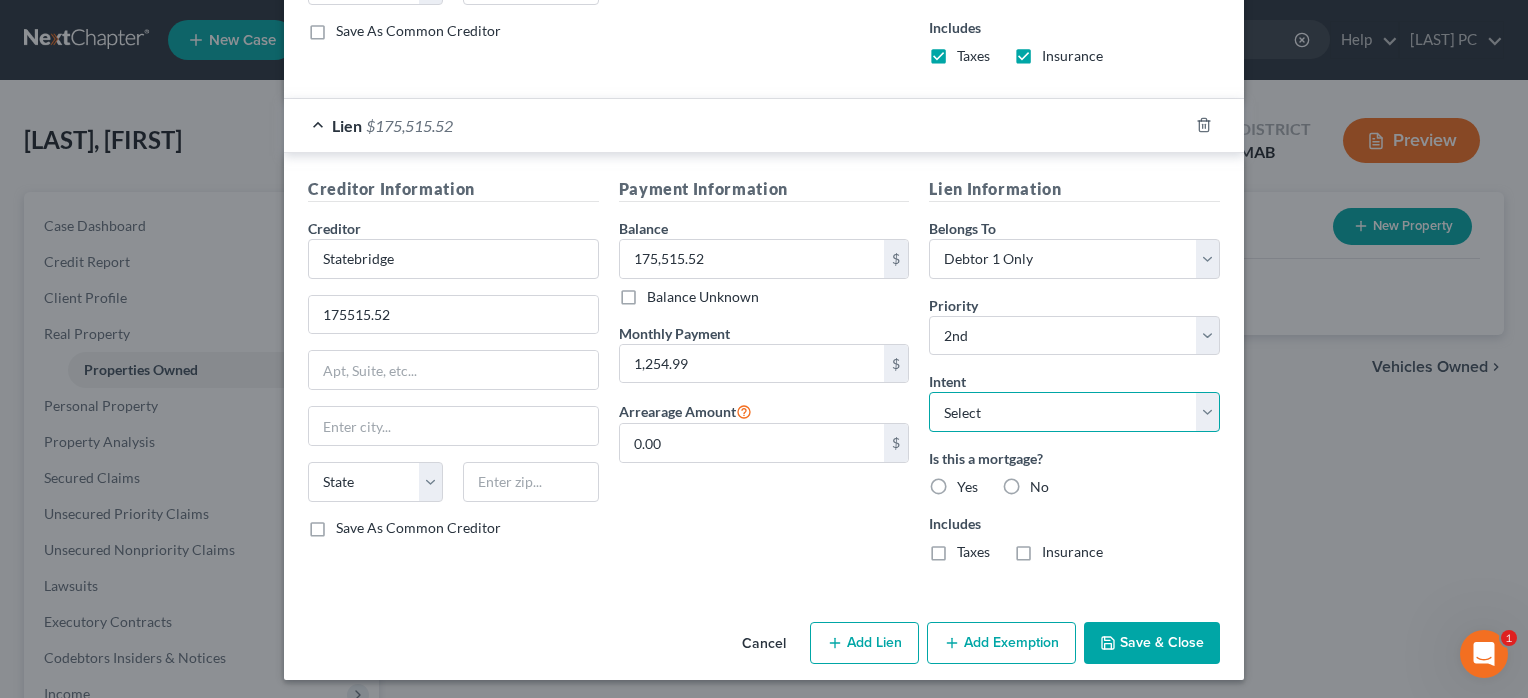 select on "2" 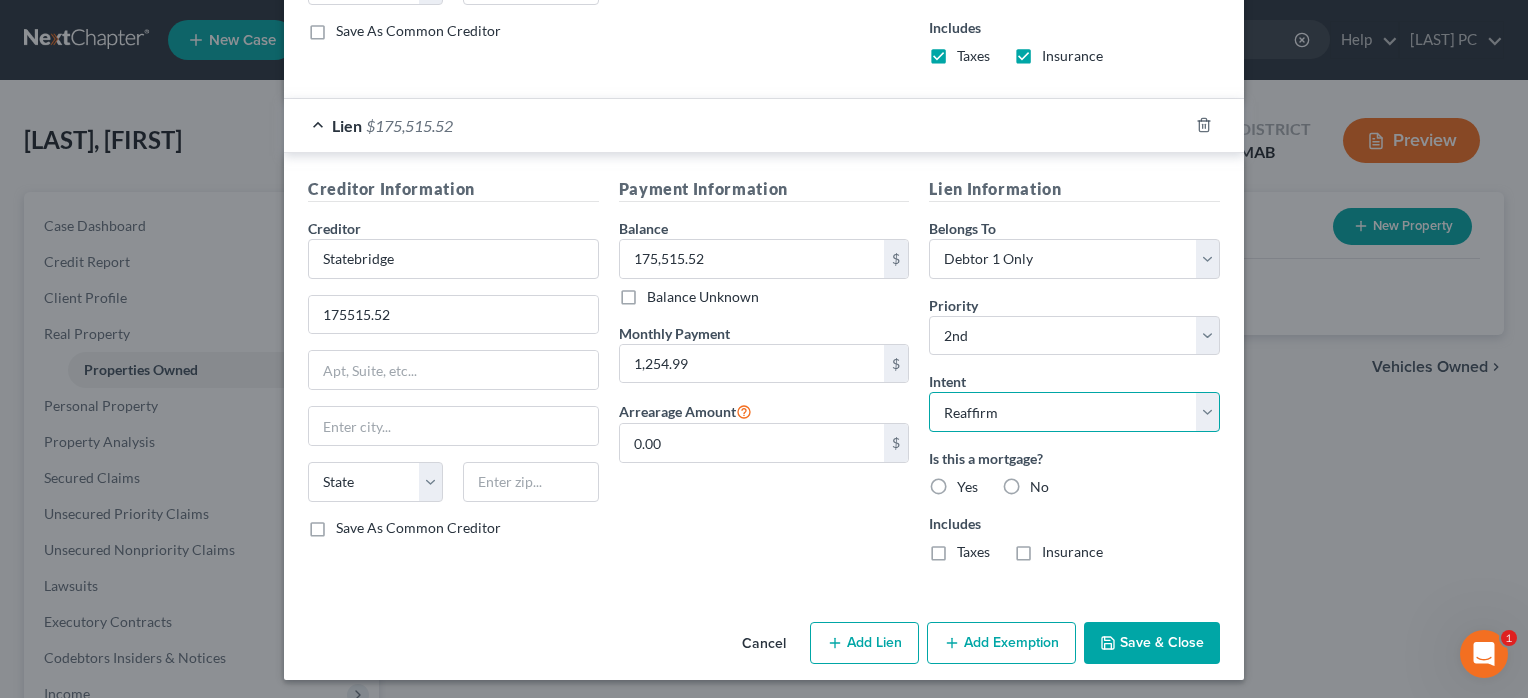 click on "Select Surrender Redeem Reaffirm Avoid Other" at bounding box center [1074, 412] 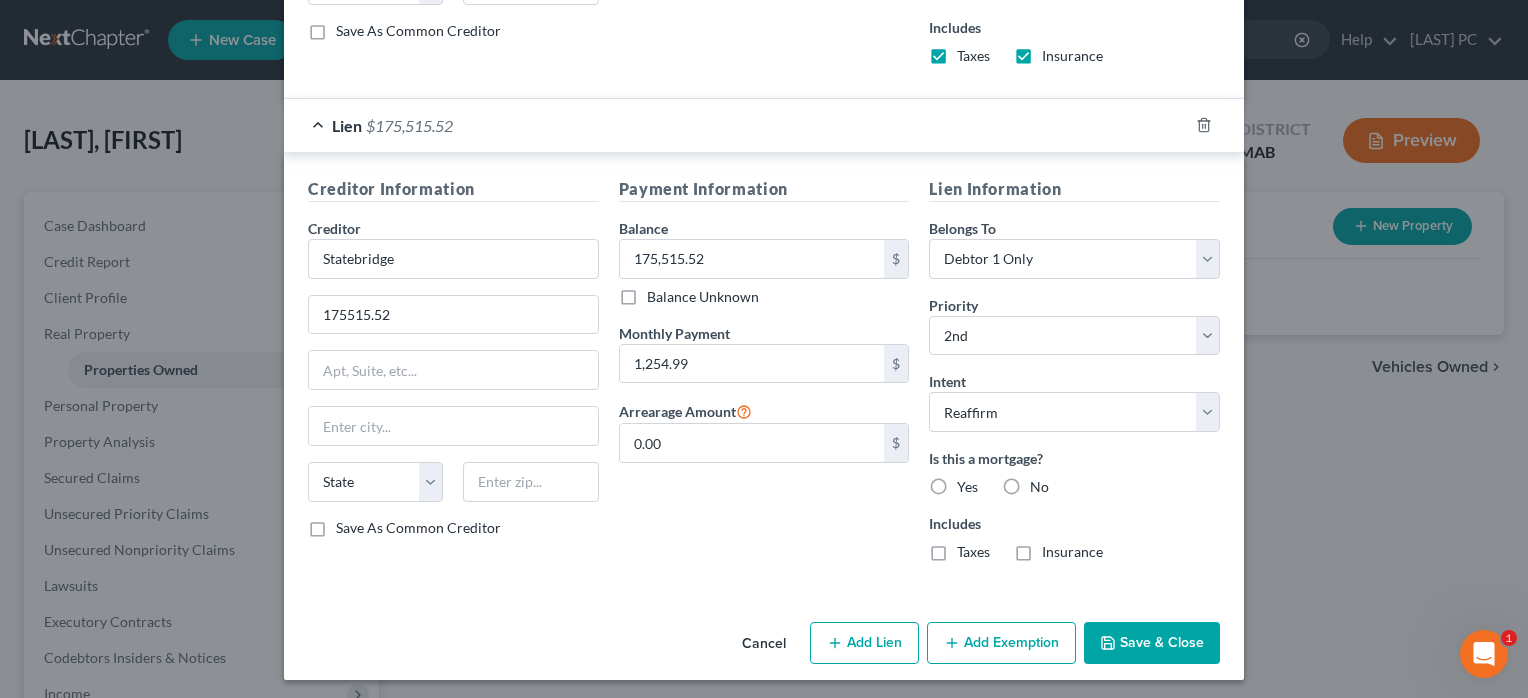 click on "Yes" at bounding box center (967, 487) 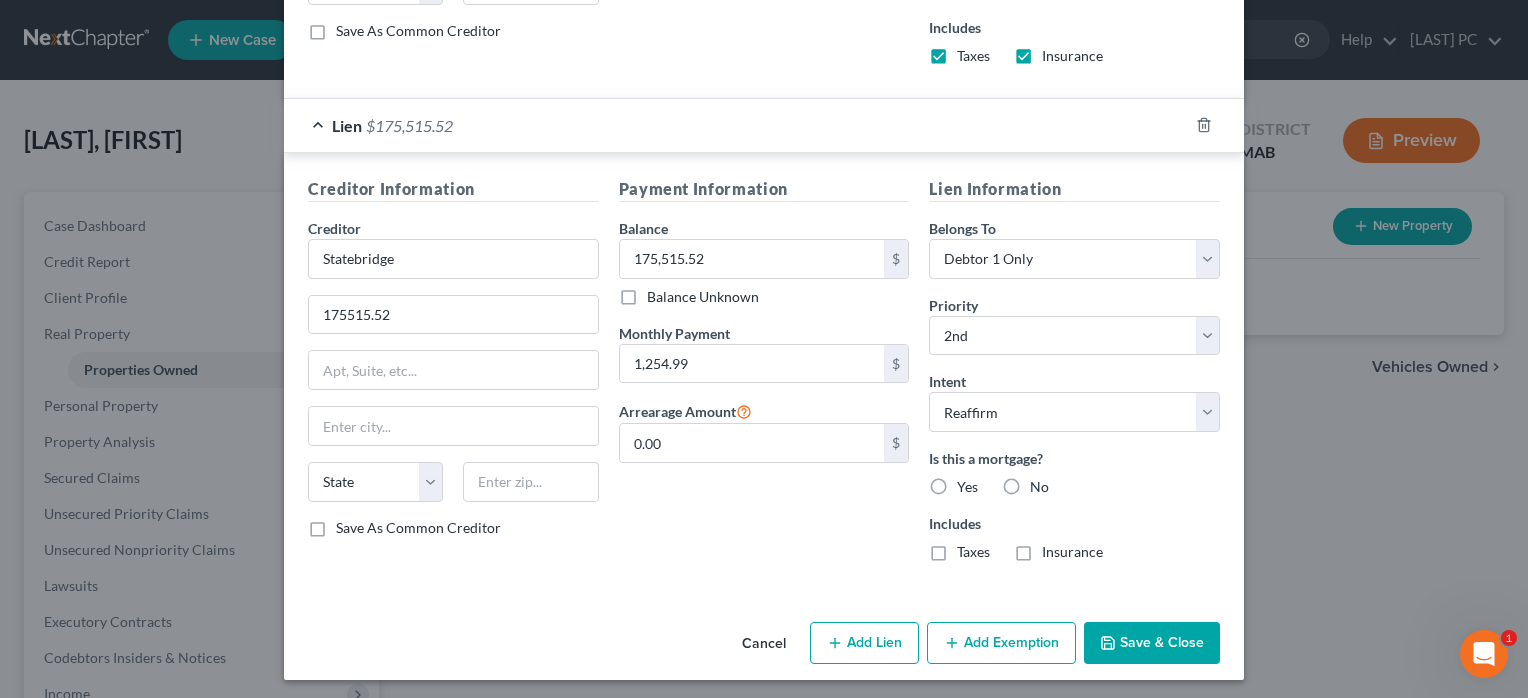 click on "Yes" at bounding box center (971, 483) 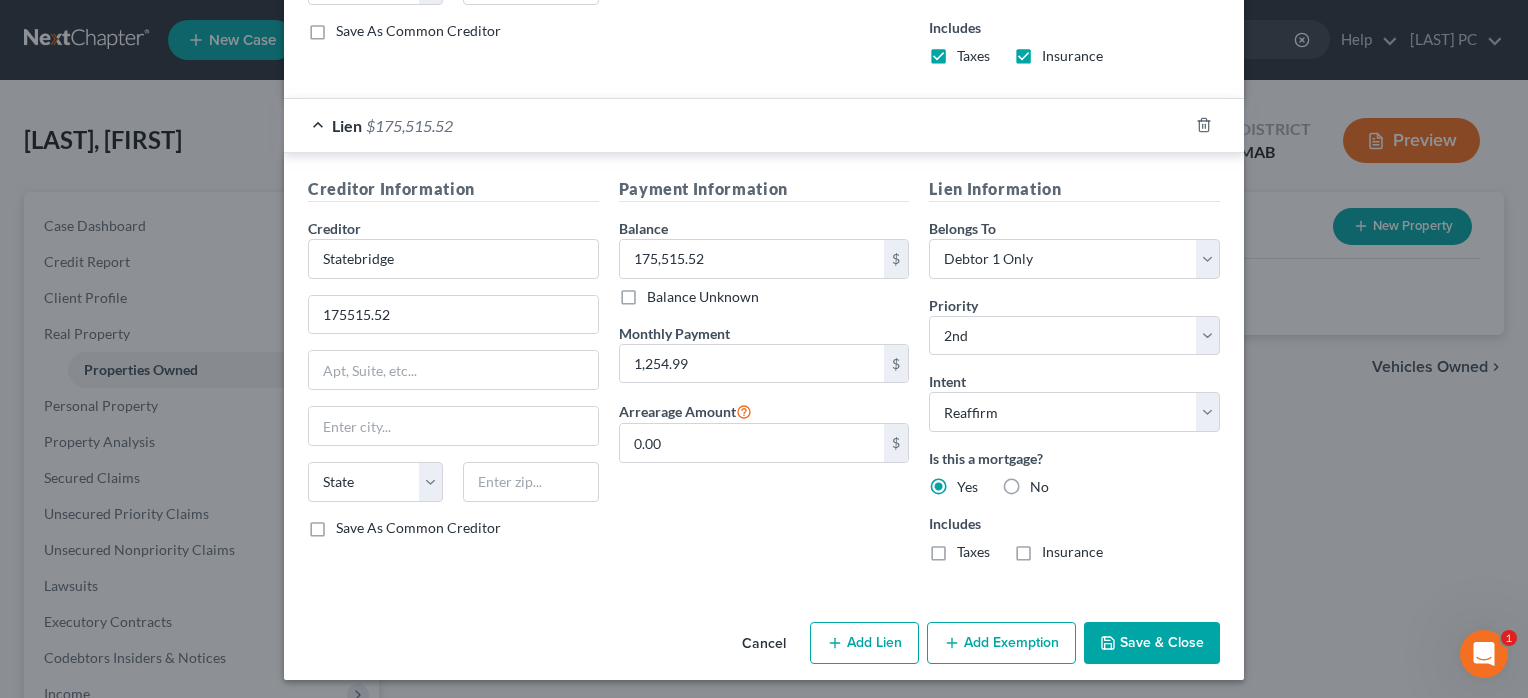 click on "Add Exemption" at bounding box center [1001, 643] 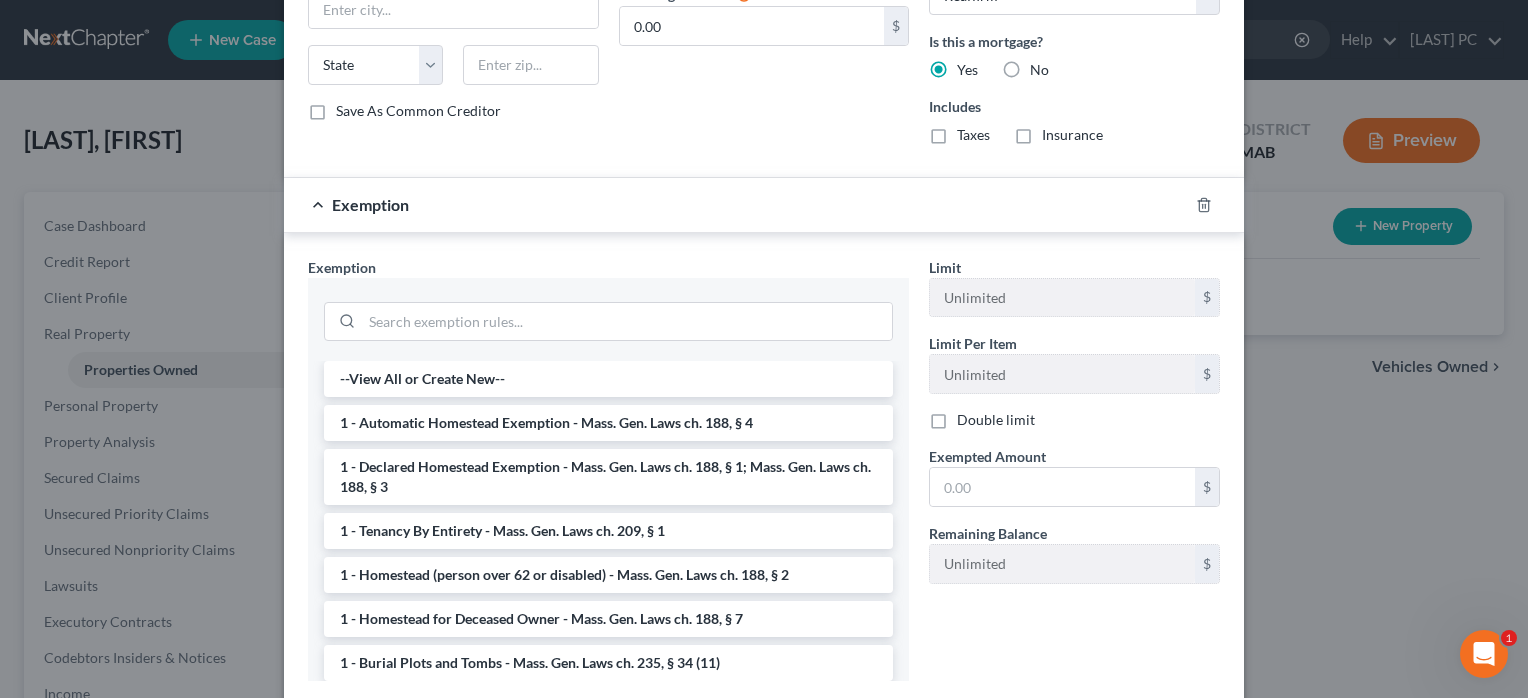 scroll, scrollTop: 1456, scrollLeft: 0, axis: vertical 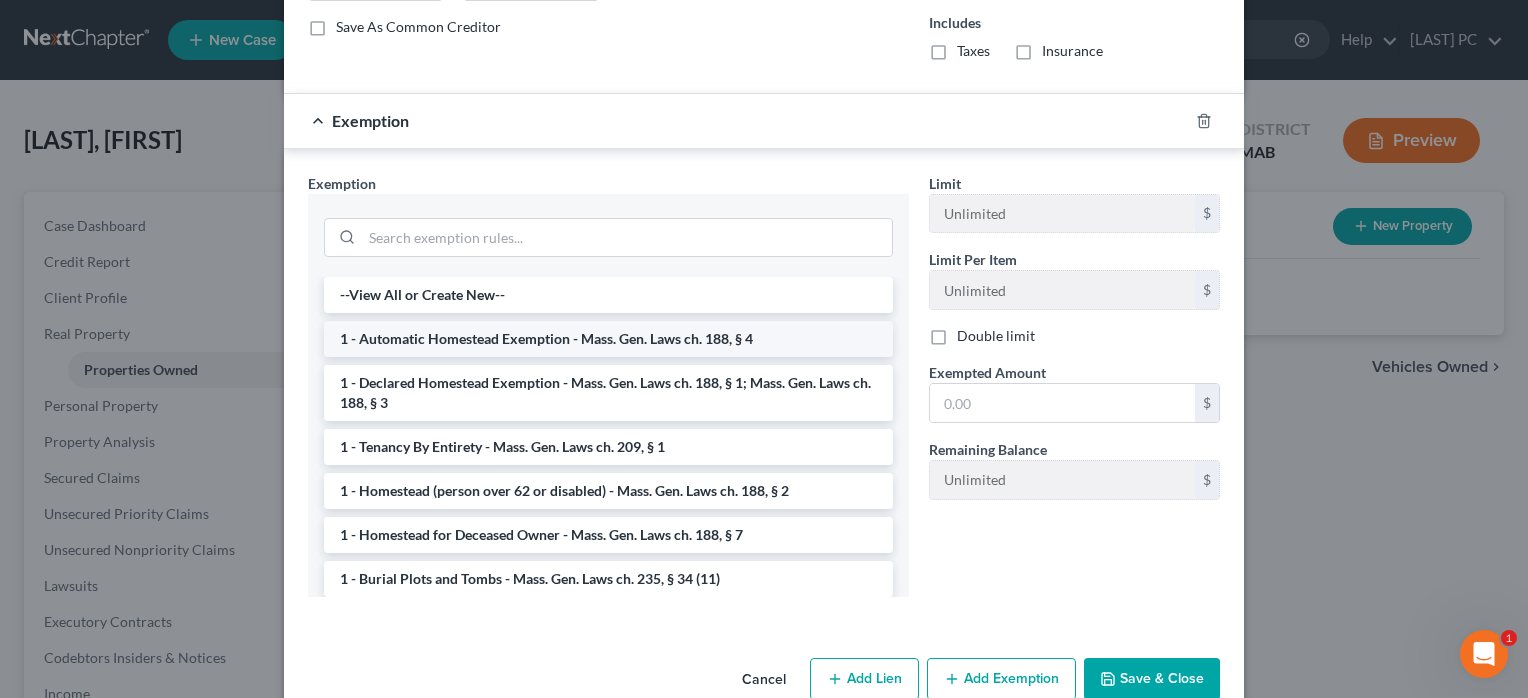 click on "1 - Automatic Homestead Exemption - Mass. Gen. Laws ch. 188, § 4" at bounding box center [608, 339] 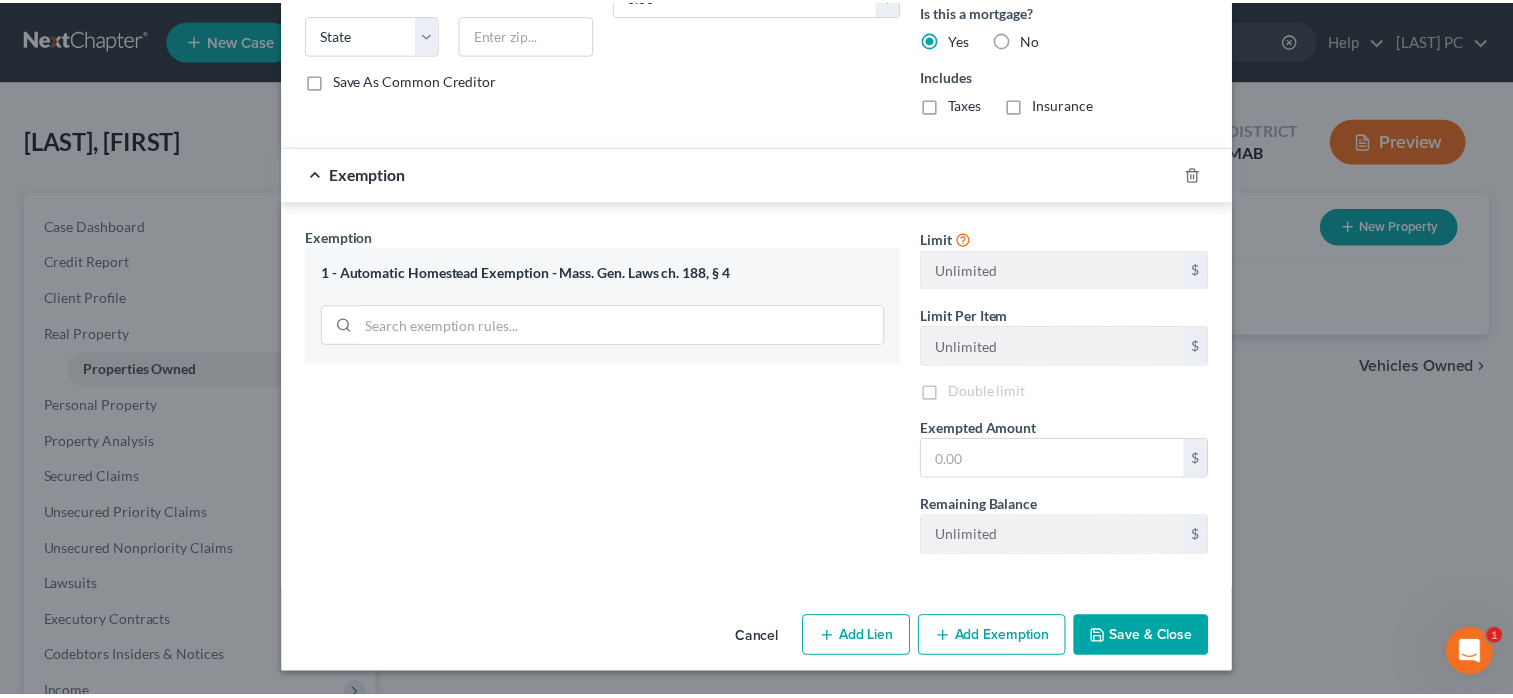 scroll, scrollTop: 1396, scrollLeft: 0, axis: vertical 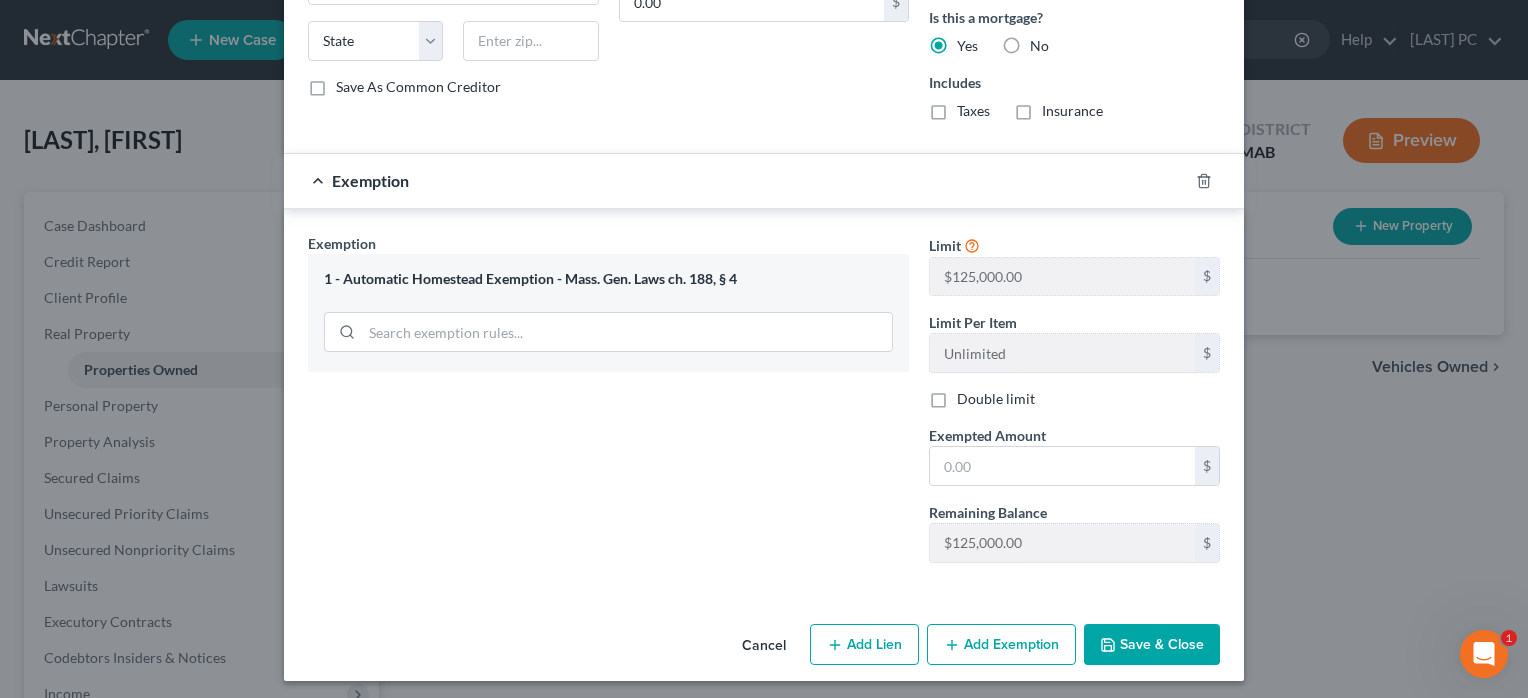 click on "1 - Automatic Homestead Exemption - Mass. Gen. Laws ch. 188, § 4" at bounding box center (608, 279) 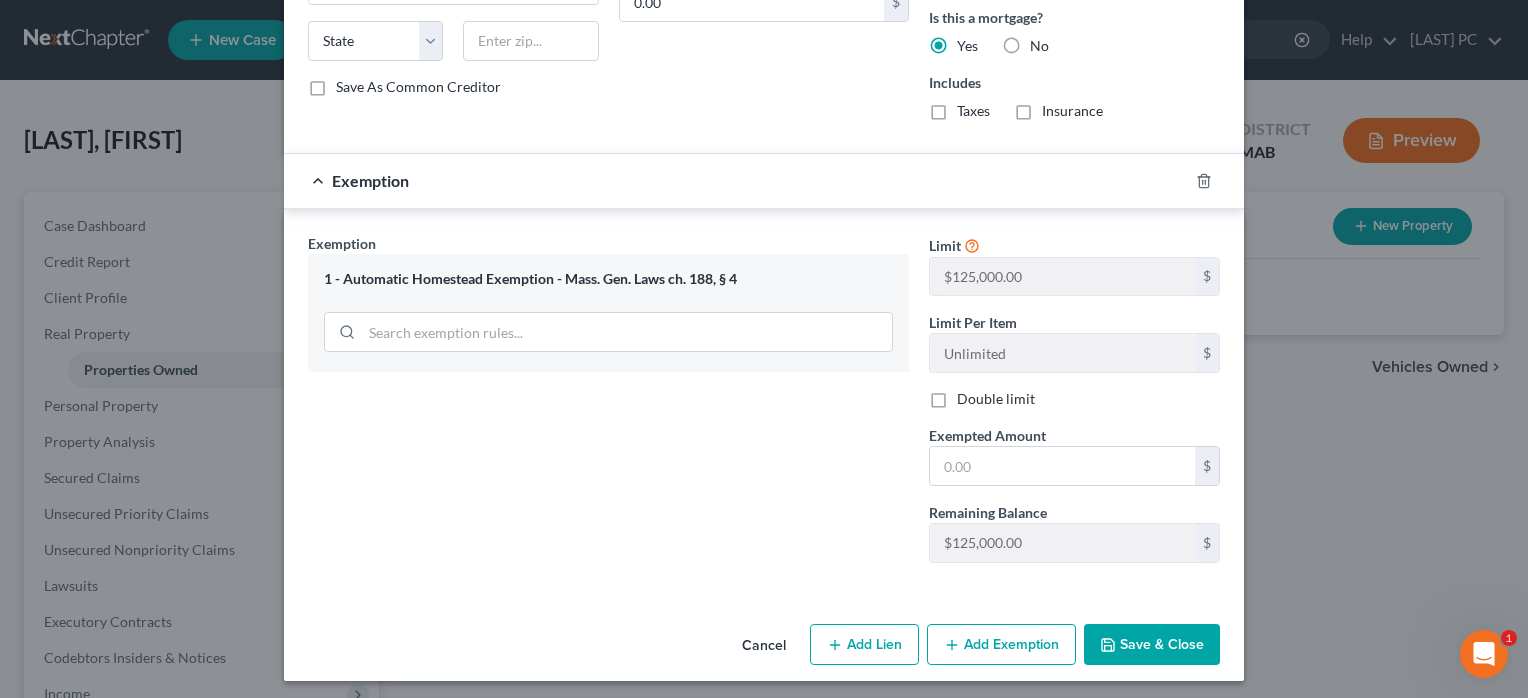 click on "Cancel" at bounding box center (764, 646) 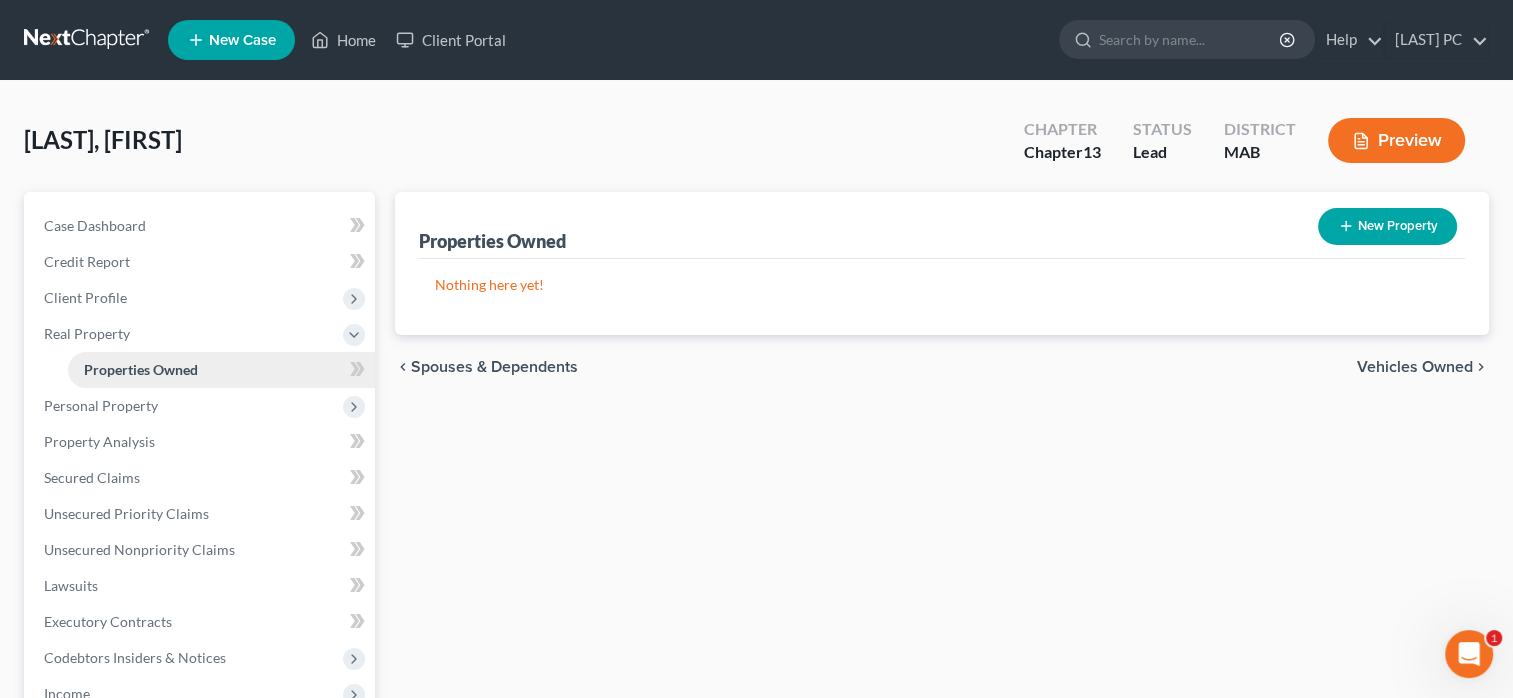 click on "Properties Owned" at bounding box center [141, 369] 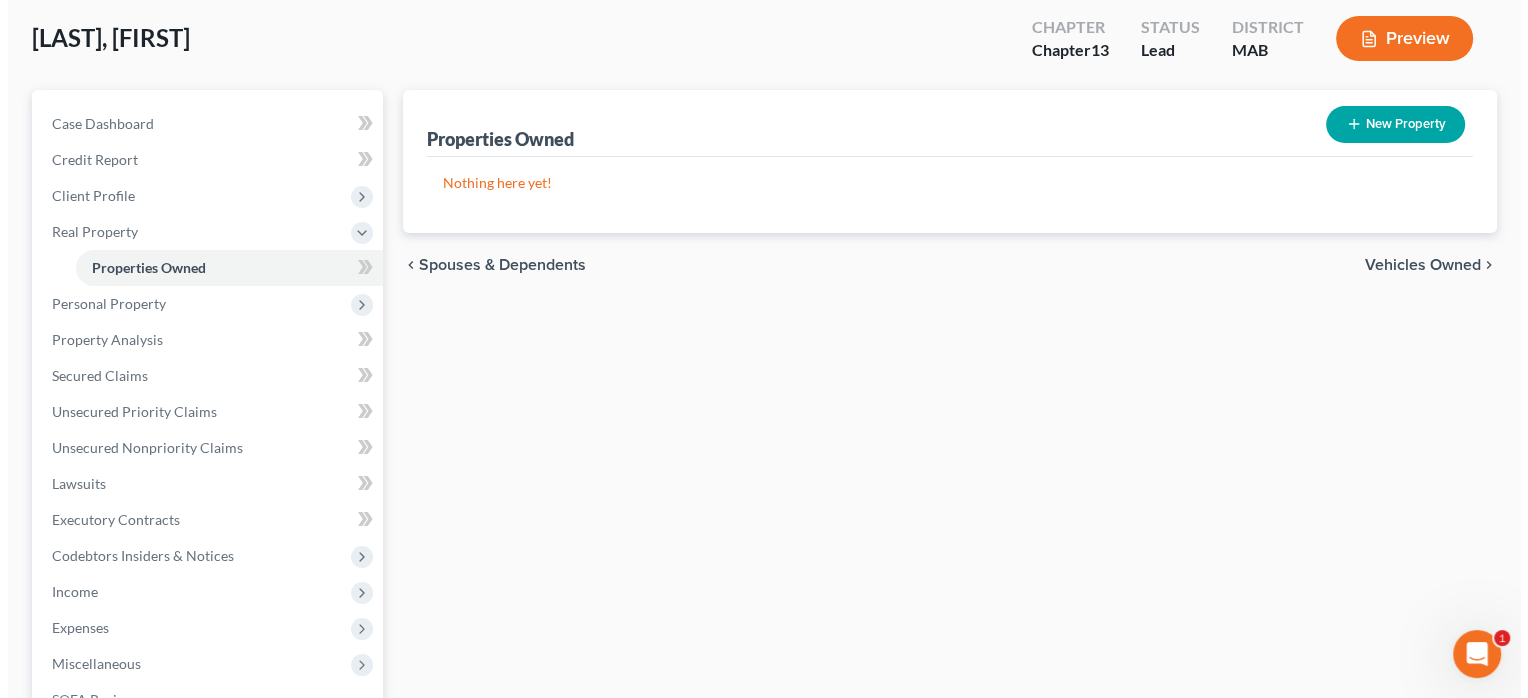 scroll, scrollTop: 0, scrollLeft: 0, axis: both 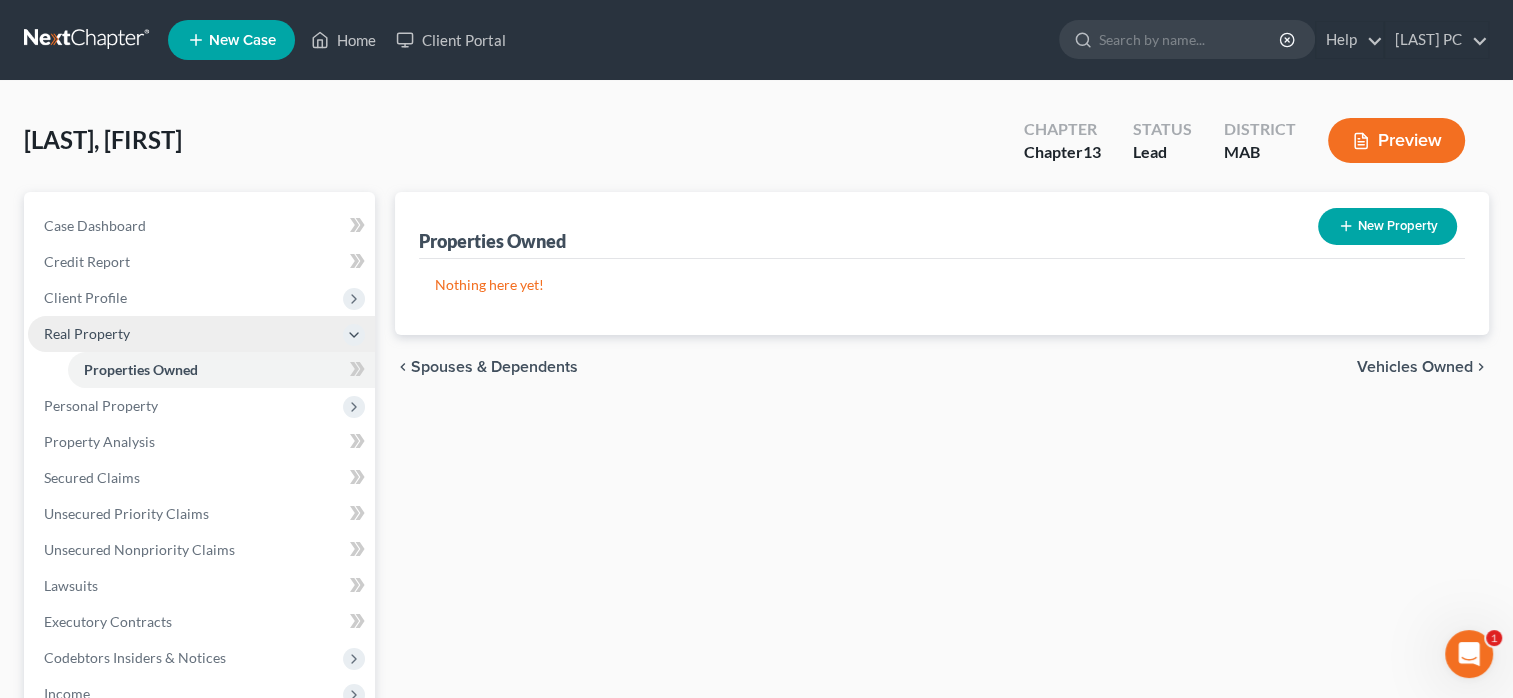 click on "Real Property" at bounding box center (87, 333) 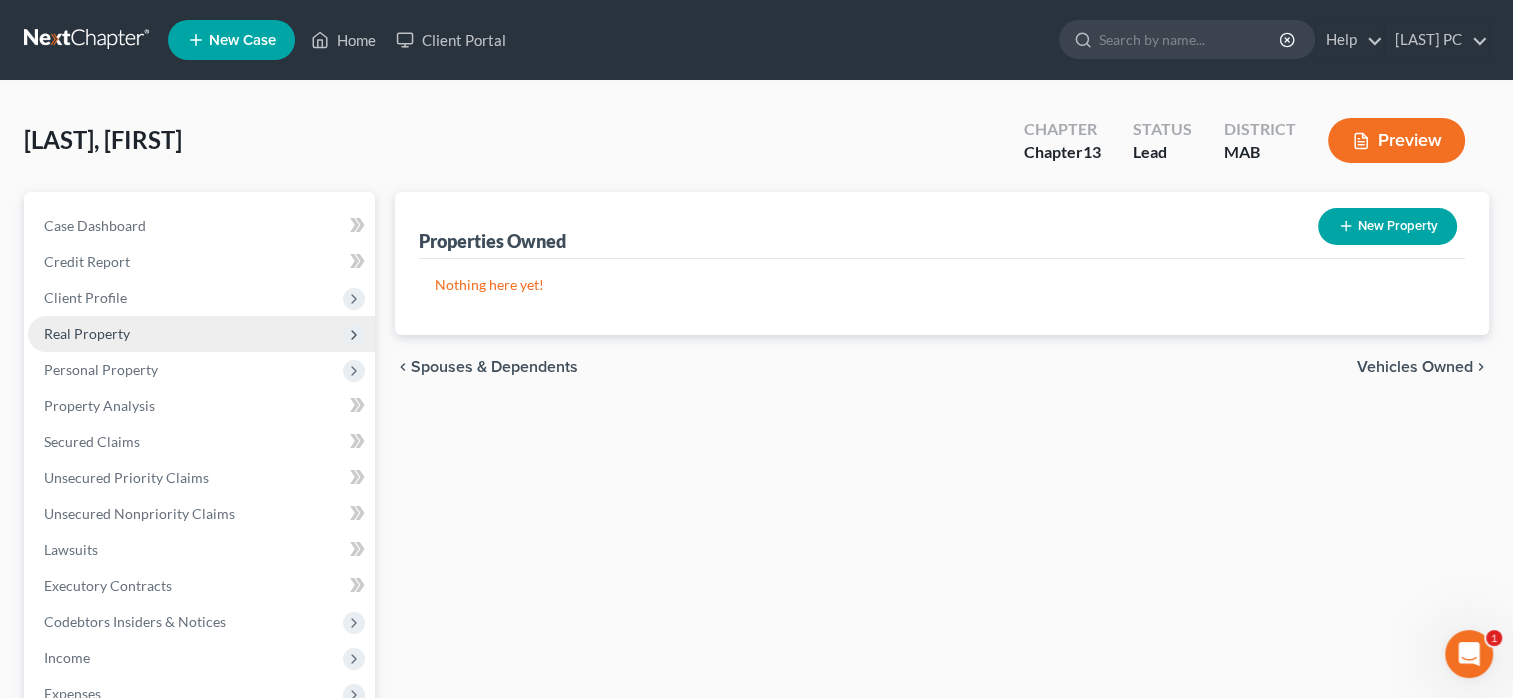 click on "Real Property" at bounding box center (87, 333) 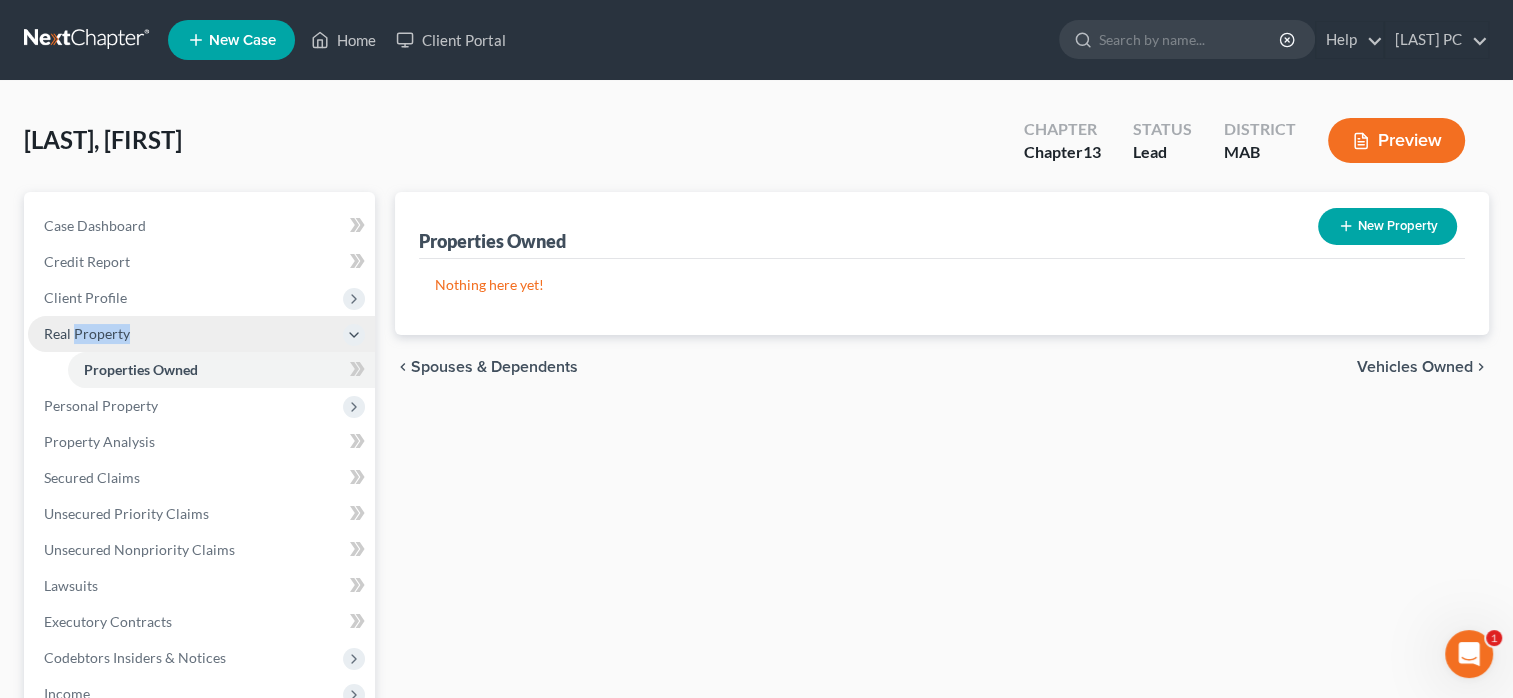 click on "Real Property" at bounding box center (87, 333) 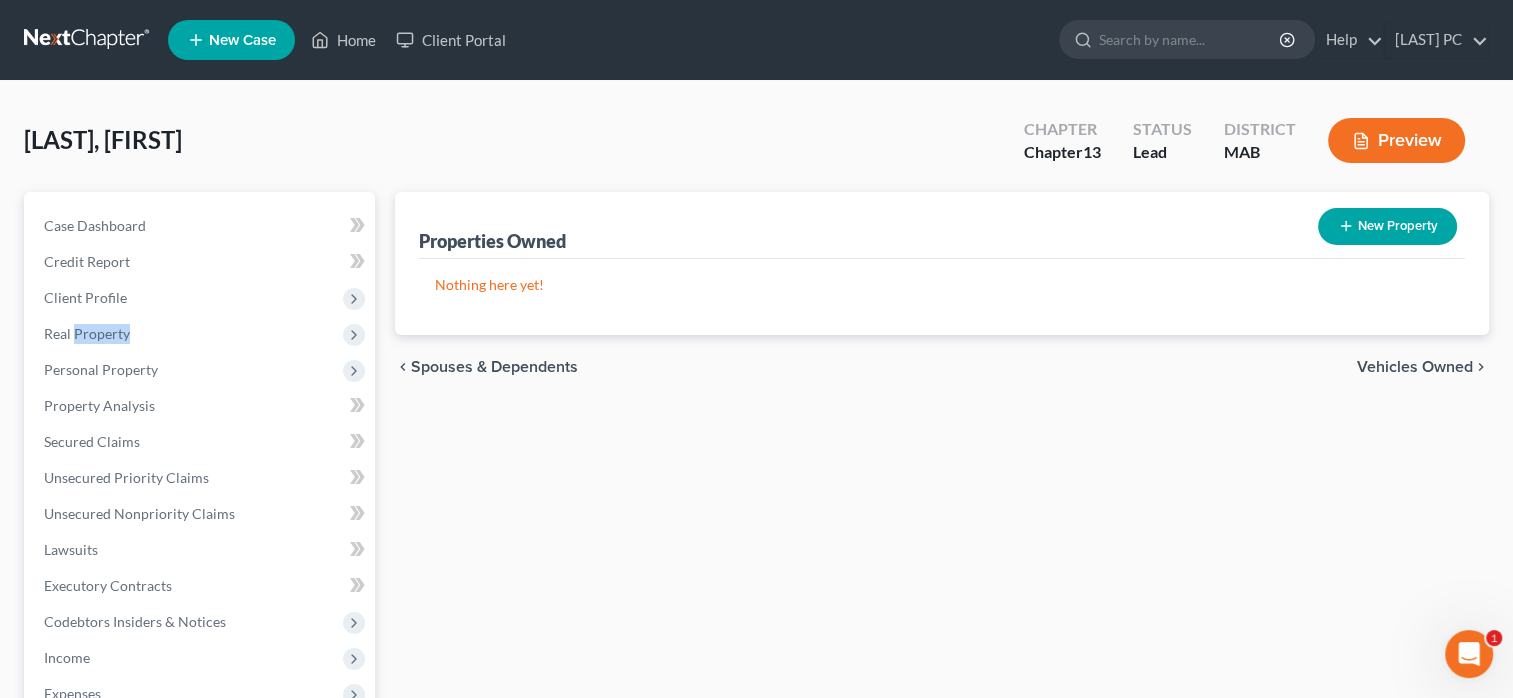 click on "Spouses & Dependents" at bounding box center [494, 367] 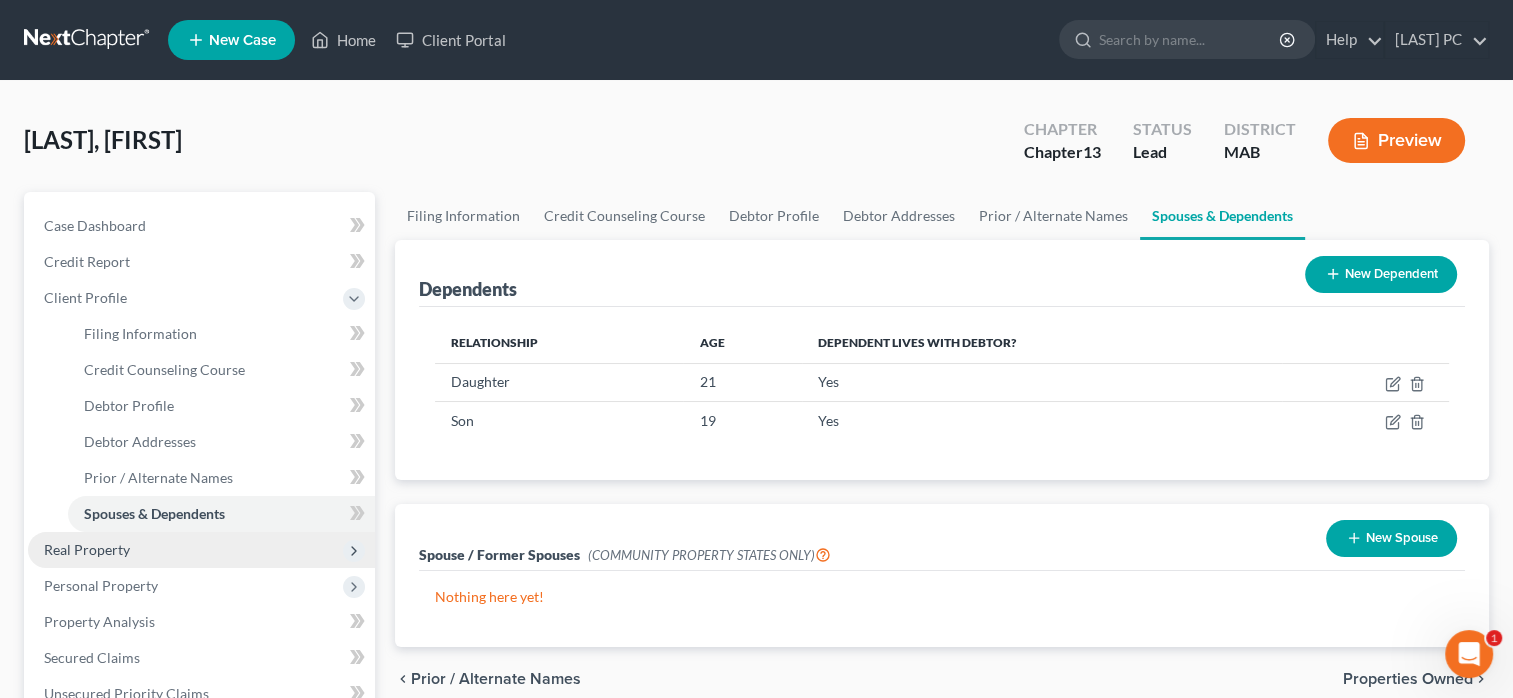 click on "Real Property" at bounding box center (87, 549) 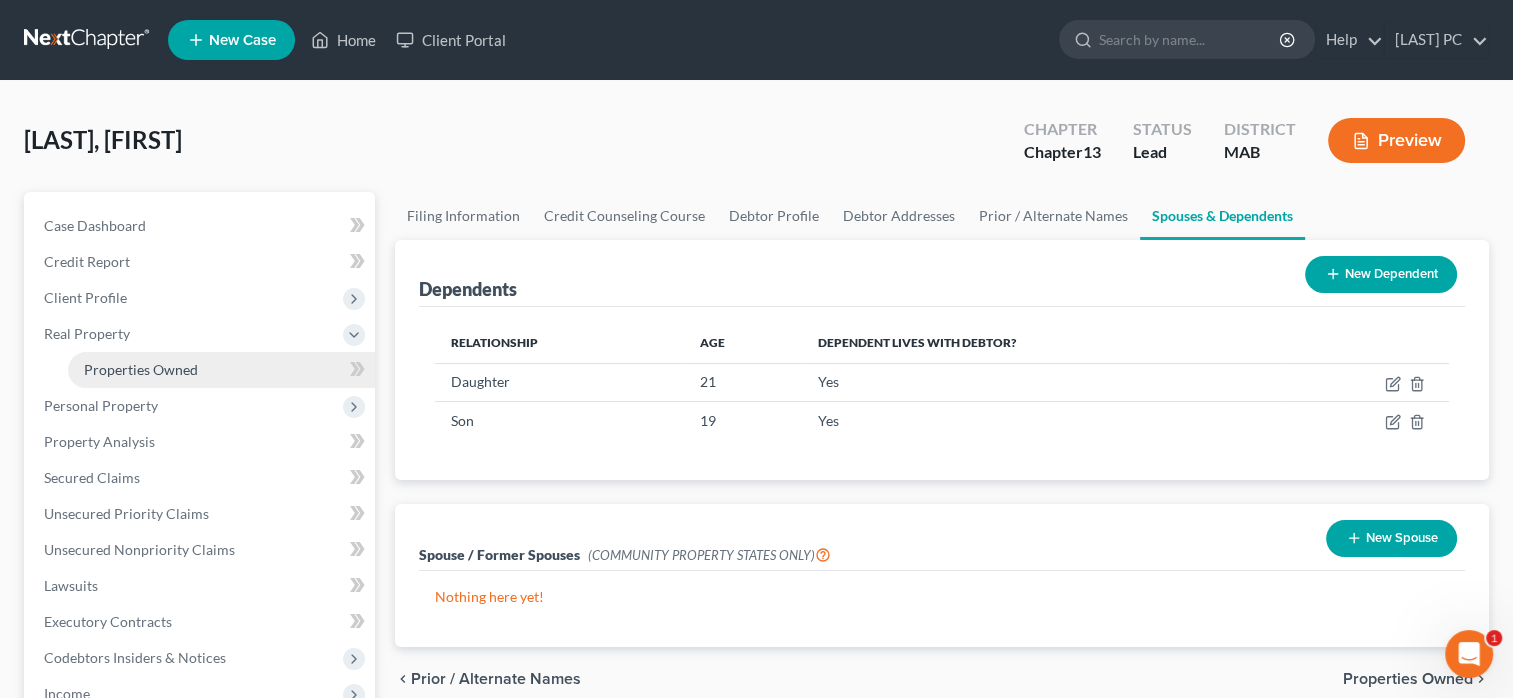 click on "Properties Owned" at bounding box center (141, 369) 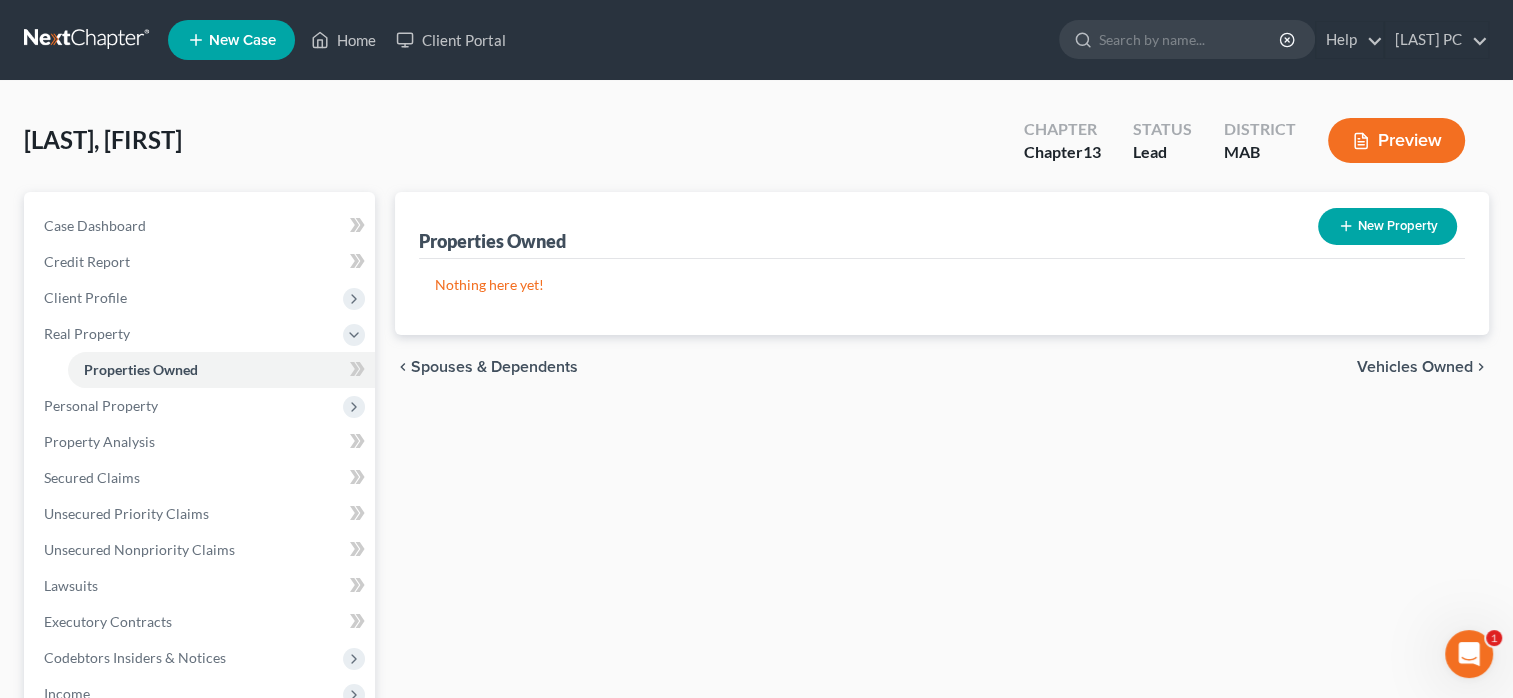click on "Nothing here yet!" at bounding box center (942, 285) 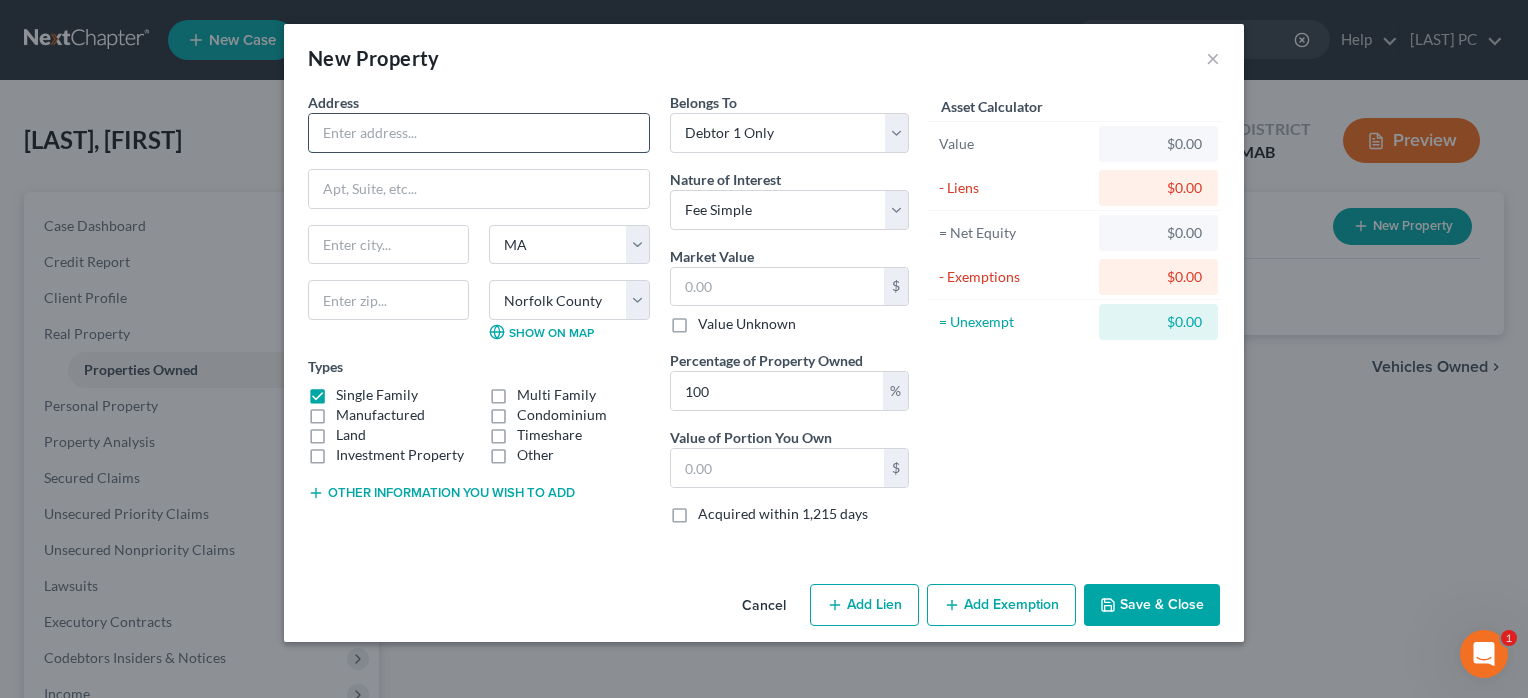 click at bounding box center [479, 133] 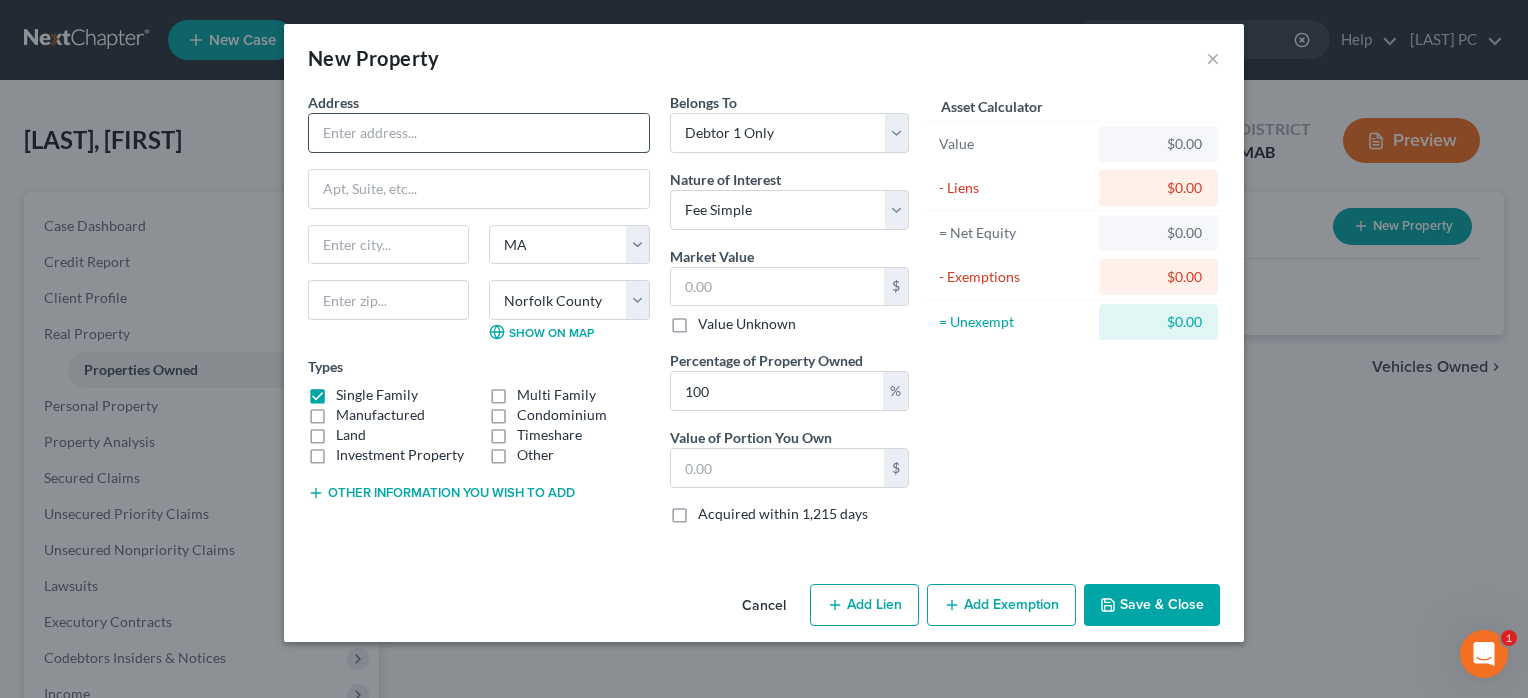 type on "[NUMBER] [STREET]" 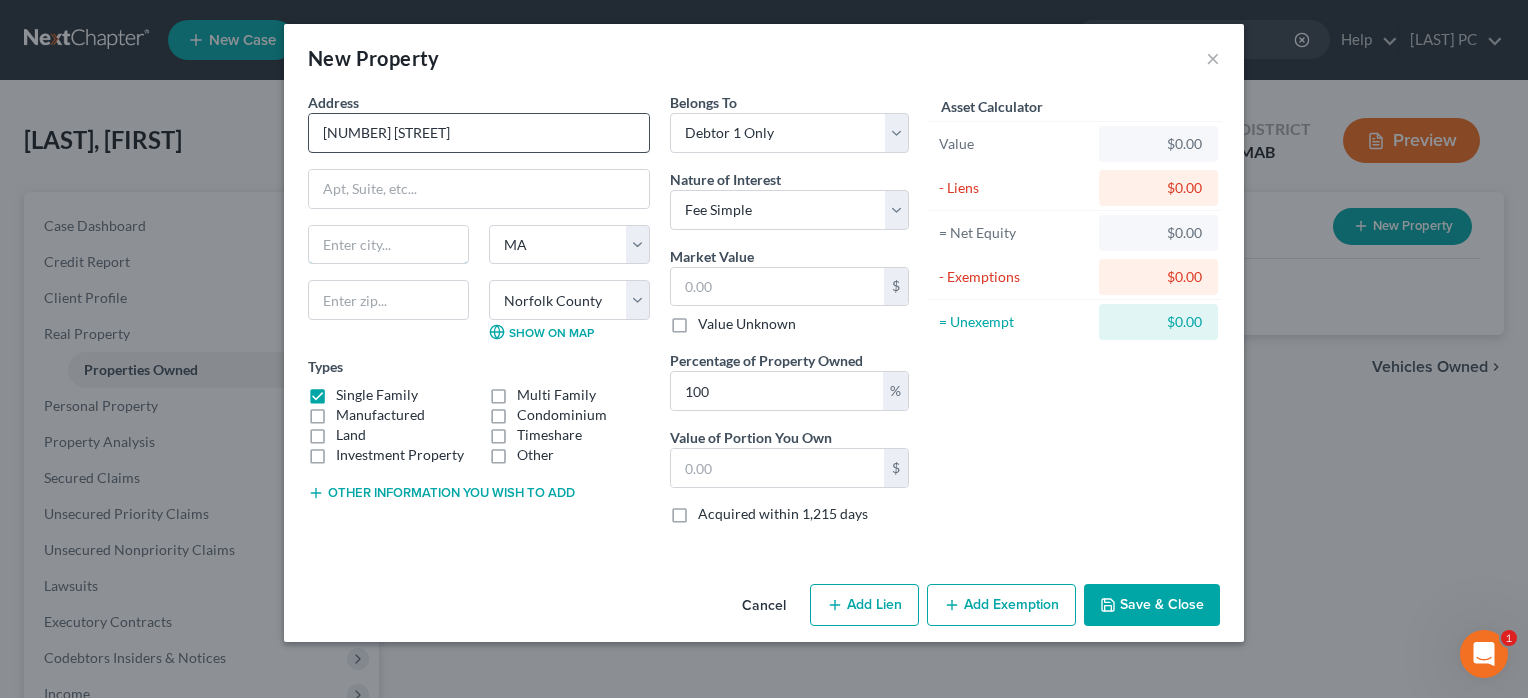 type on "[CITY]" 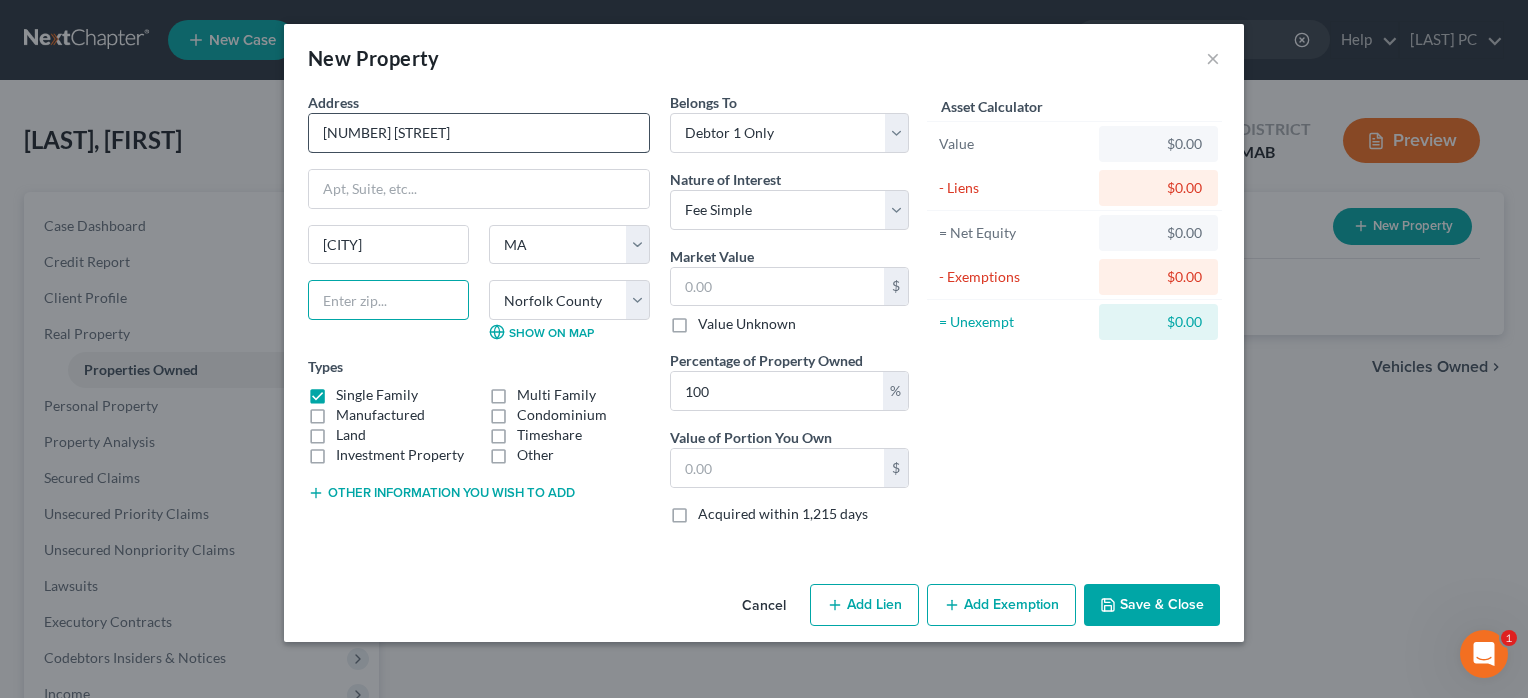 type on "02191" 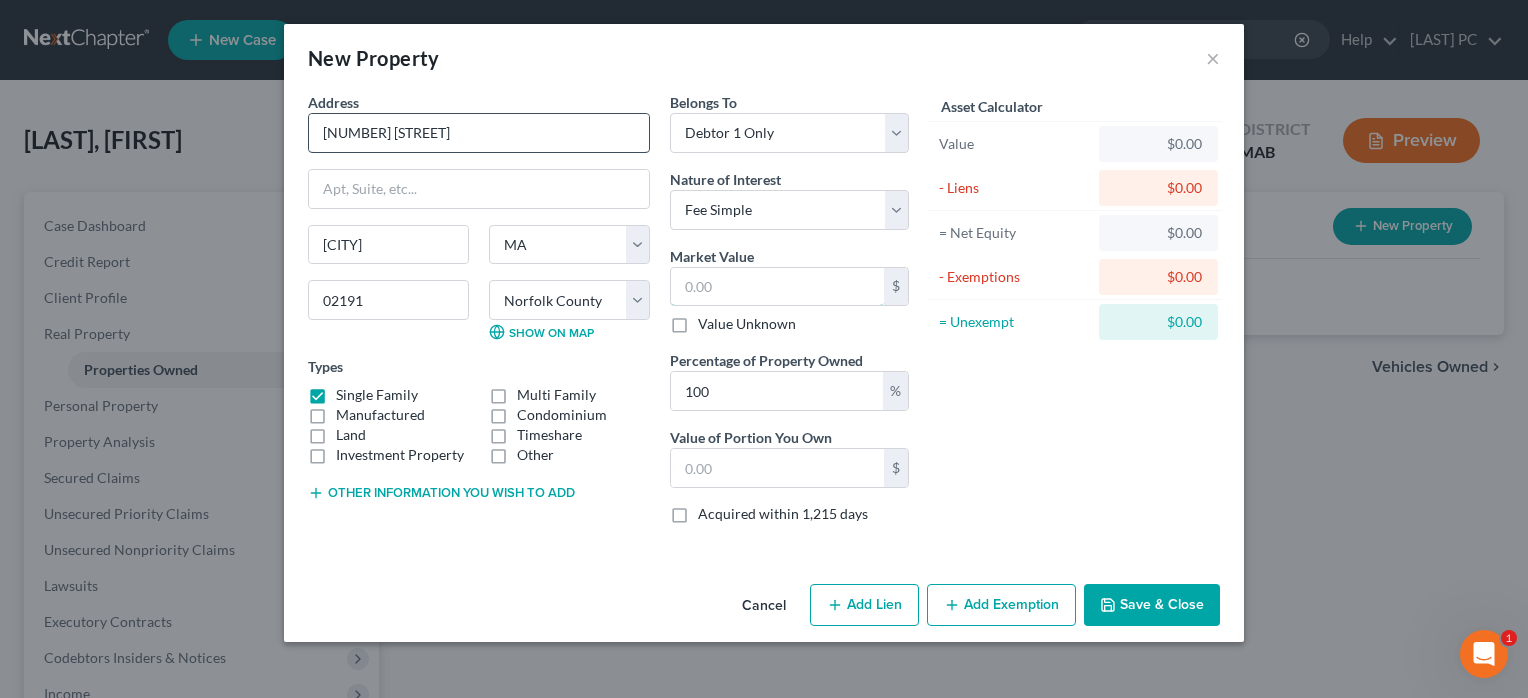 type on "583,650" 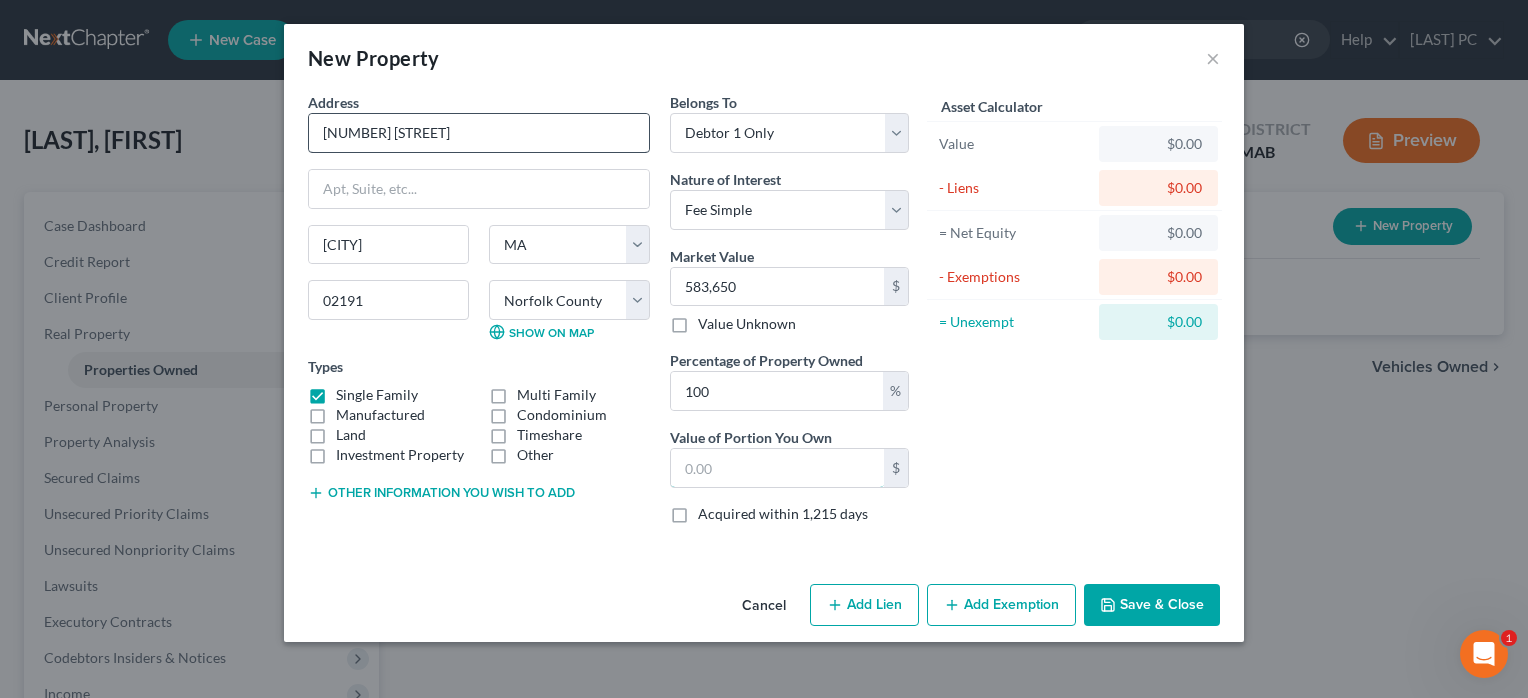 type on "583,650.00" 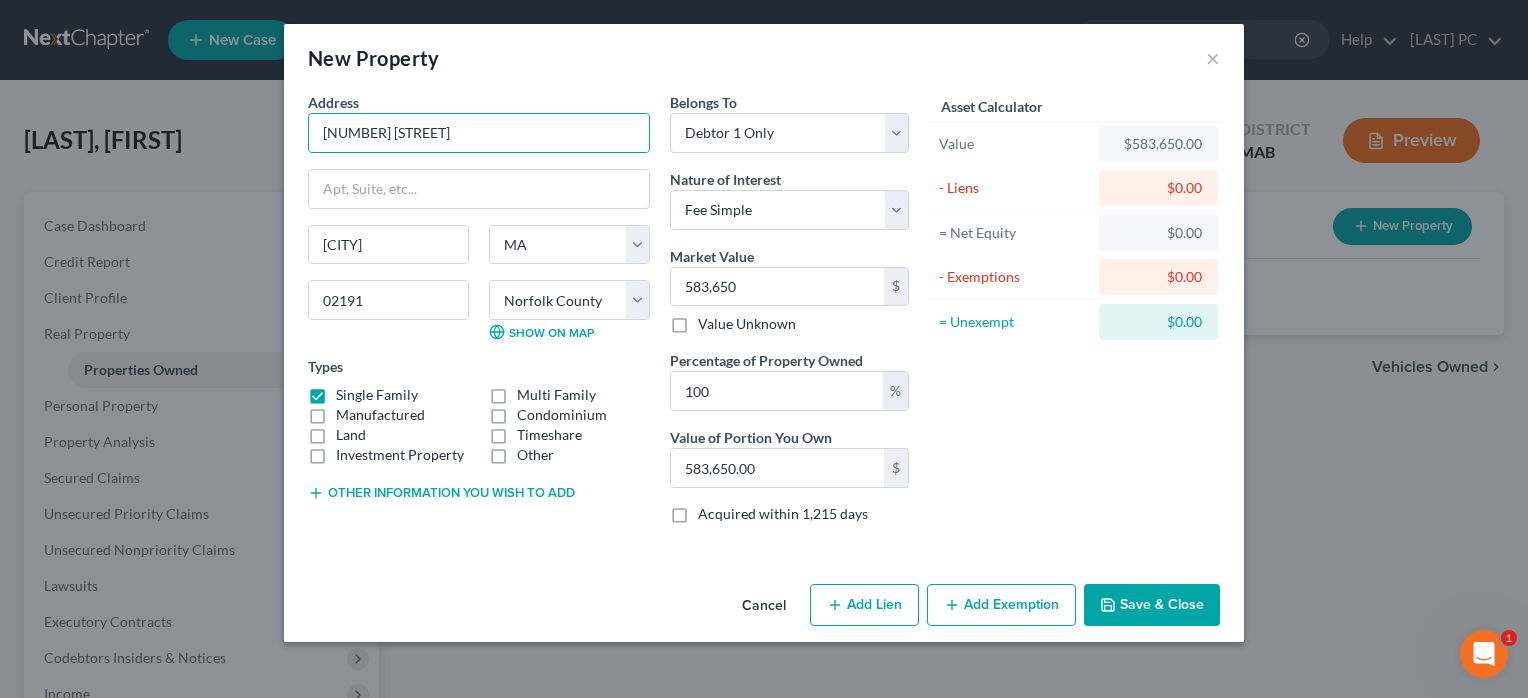 click on "Add Lien" at bounding box center (864, 605) 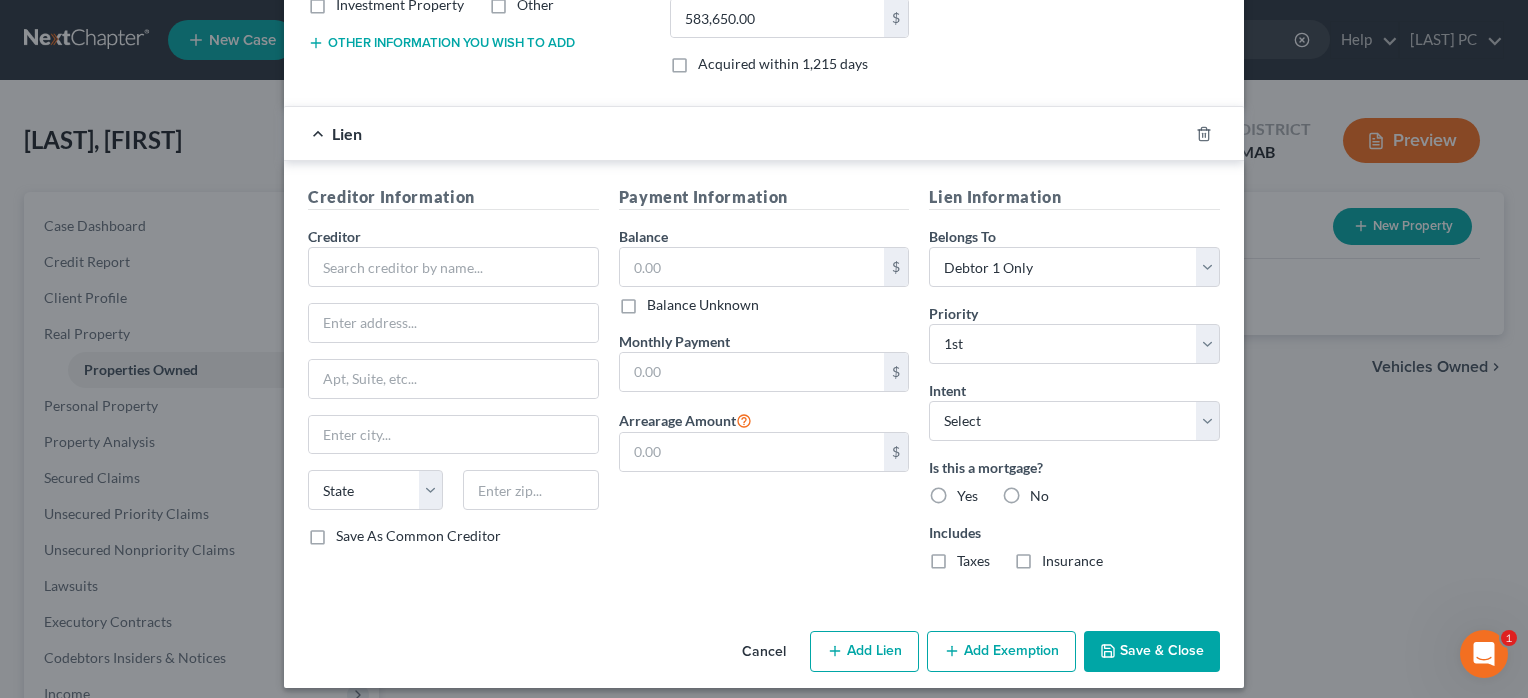 scroll, scrollTop: 456, scrollLeft: 0, axis: vertical 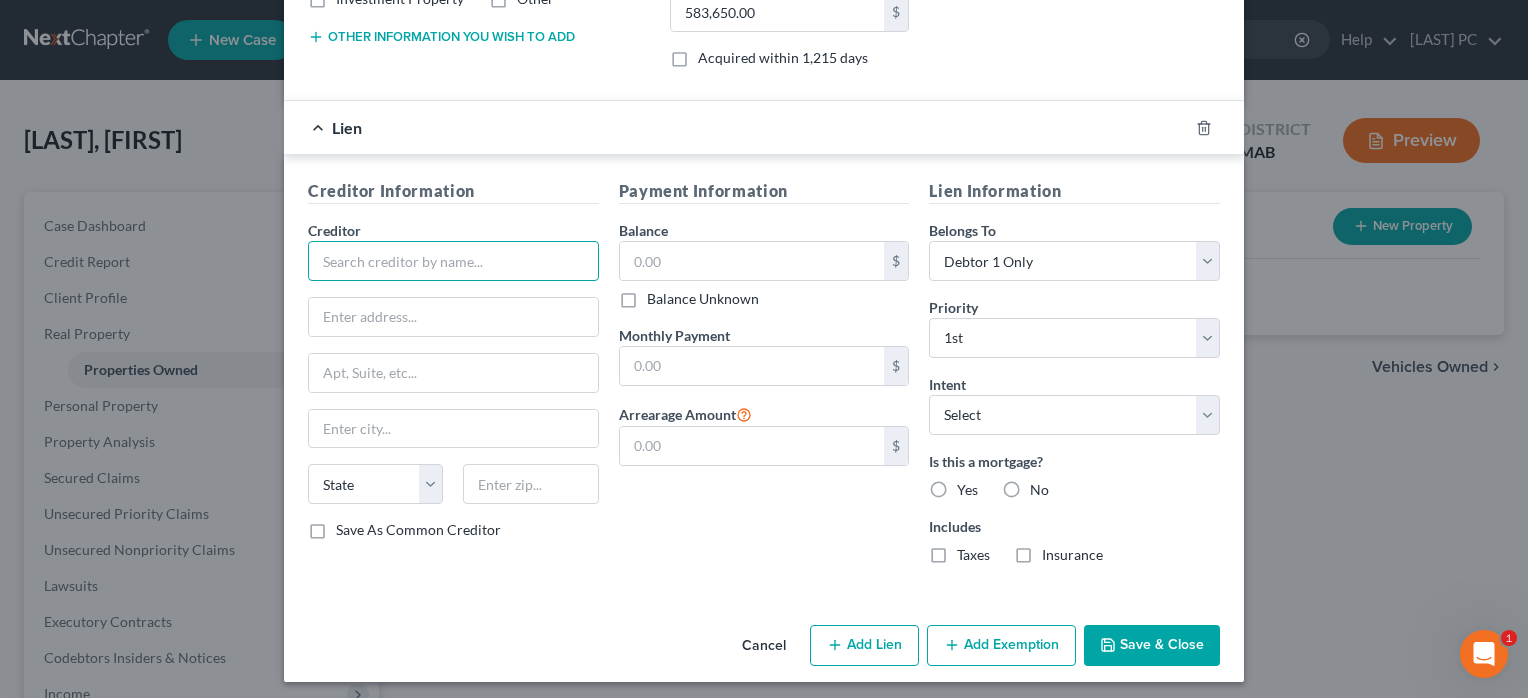 click at bounding box center [453, 261] 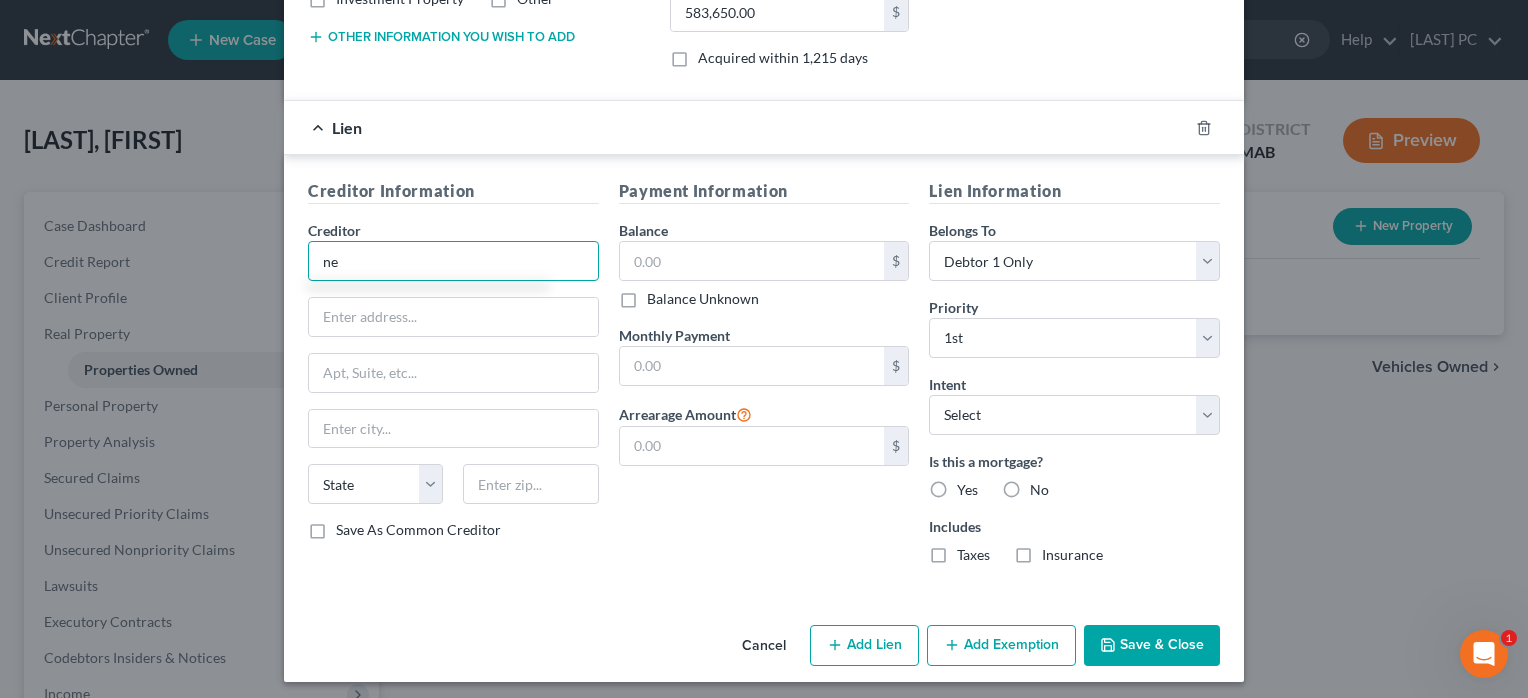 type on "n" 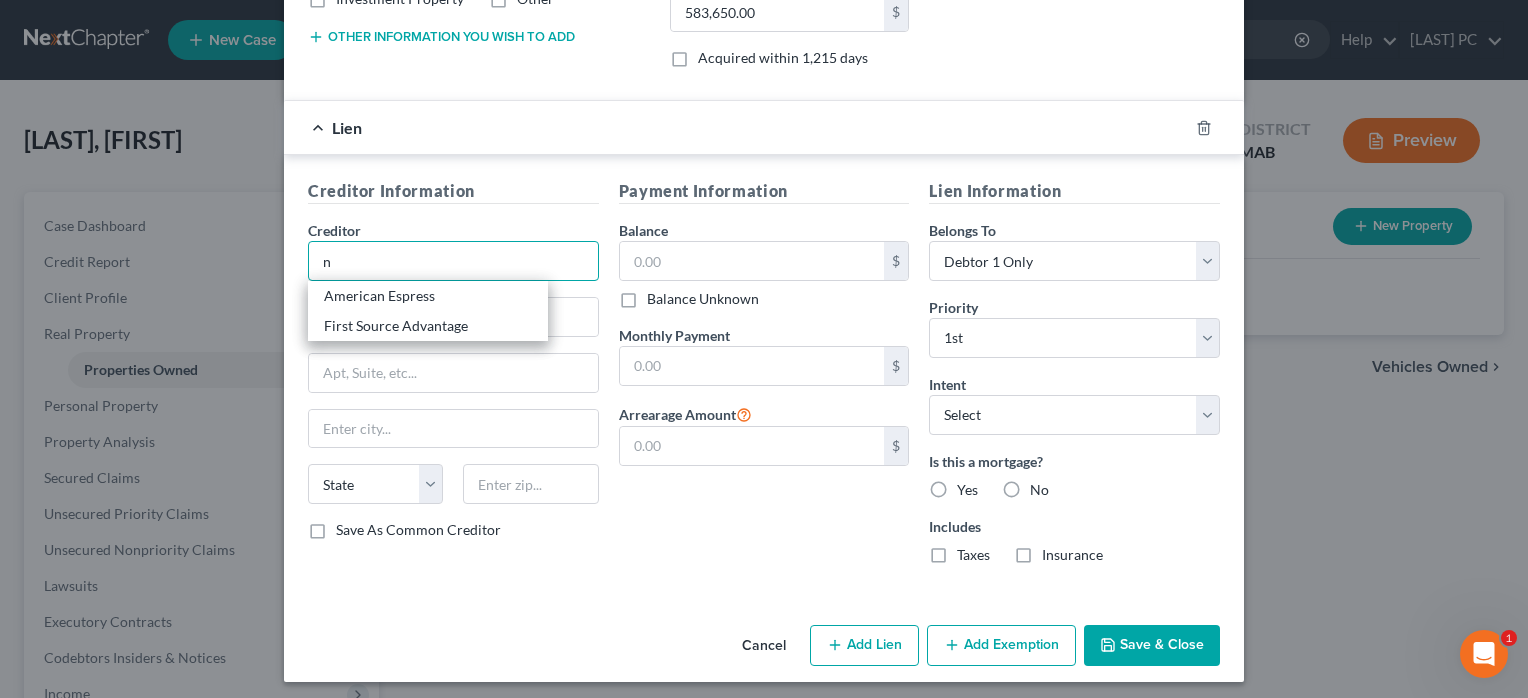 type 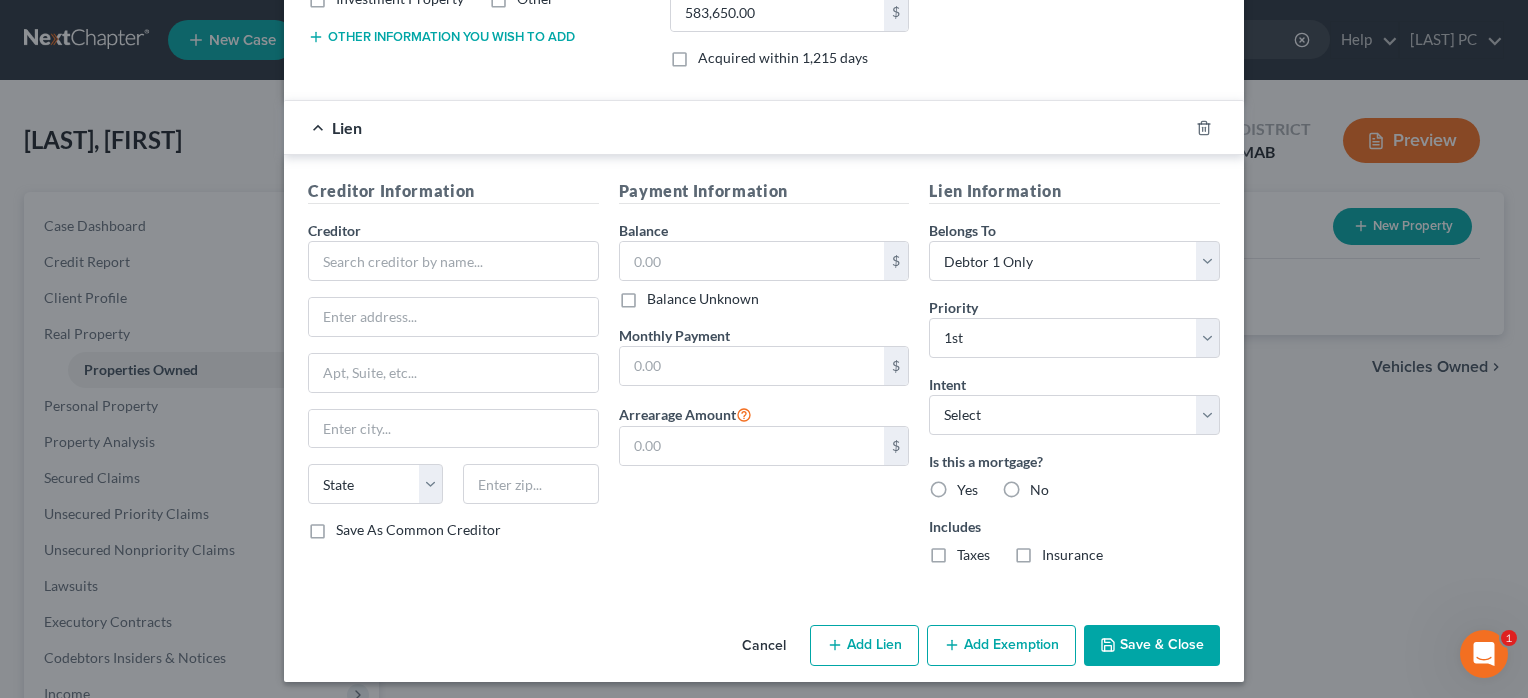 click on "Creditor Information Creditor *                         State AL AK AR AZ CA CO CT DE DC FL GA GU HI ID IL IN IA KS KY LA ME MD MA MI MN MS MO MT NC ND NE NV NH NJ NM NY OH OK OR PA PR RI SC SD TN TX UT VI VA VT WA WV WI WY Save As Common Creditor Payment Information Balance
$
Balance Unknown
Balance Undetermined
$
Balance Unknown
Monthly Payment $ Arrearage Amount  $ Lien Information
Belongs To
*
Select Debtor 1 Only Debtor 2 Only Debtor 1 And Debtor 2 Only At Least One Of The Debtors And Another Community Property
Priority
*
Select 1st 2nd 3rd 4th 5th 6th 7th 8th 9th 10th 11th 12th 13th 14th 15th 16th 17th 18th 19th 20th 21th 22th 23th 24th 25th 26th 27th 28th 29th 30th
Intent
Select Surrender Redeem Reaffirm Avoid Other
Is this a mortgage? Yes No Includes Taxes Insurance" at bounding box center [764, 375] 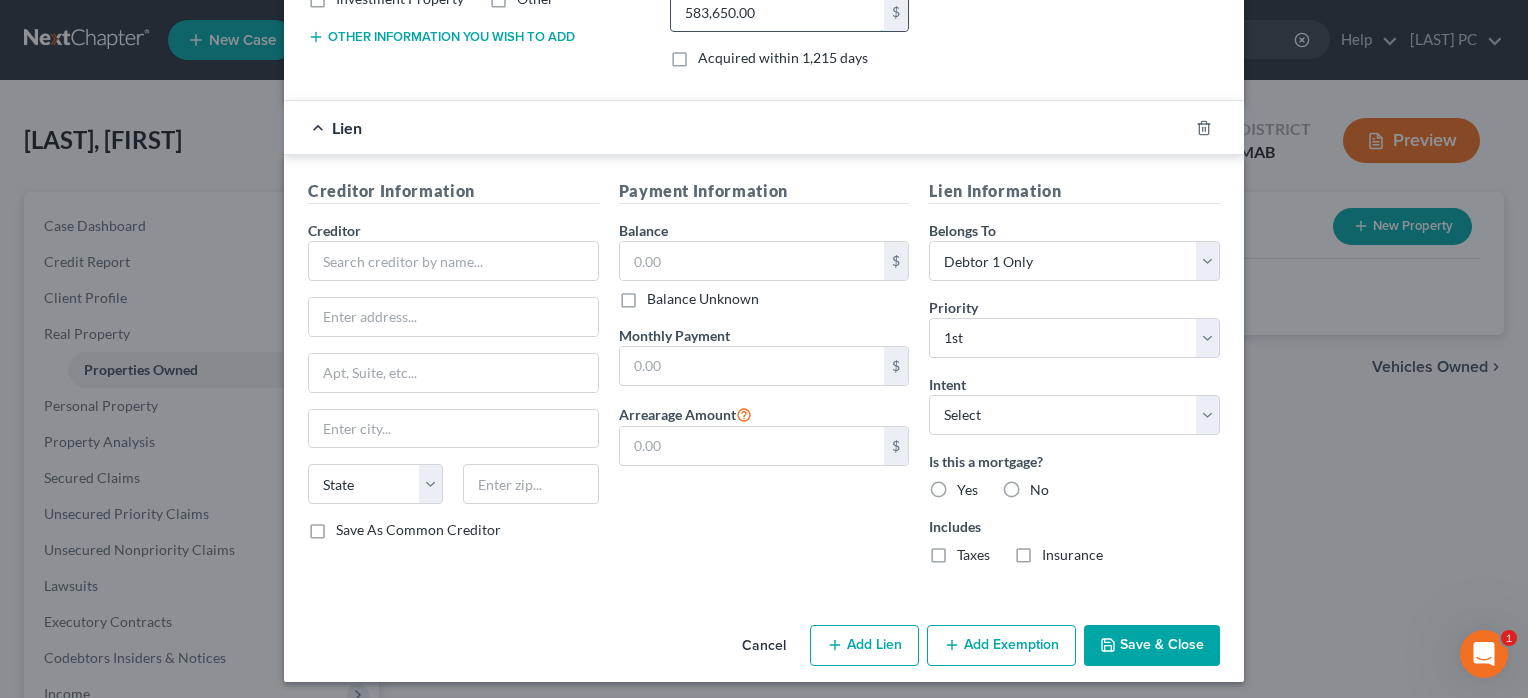 type on "0.01" 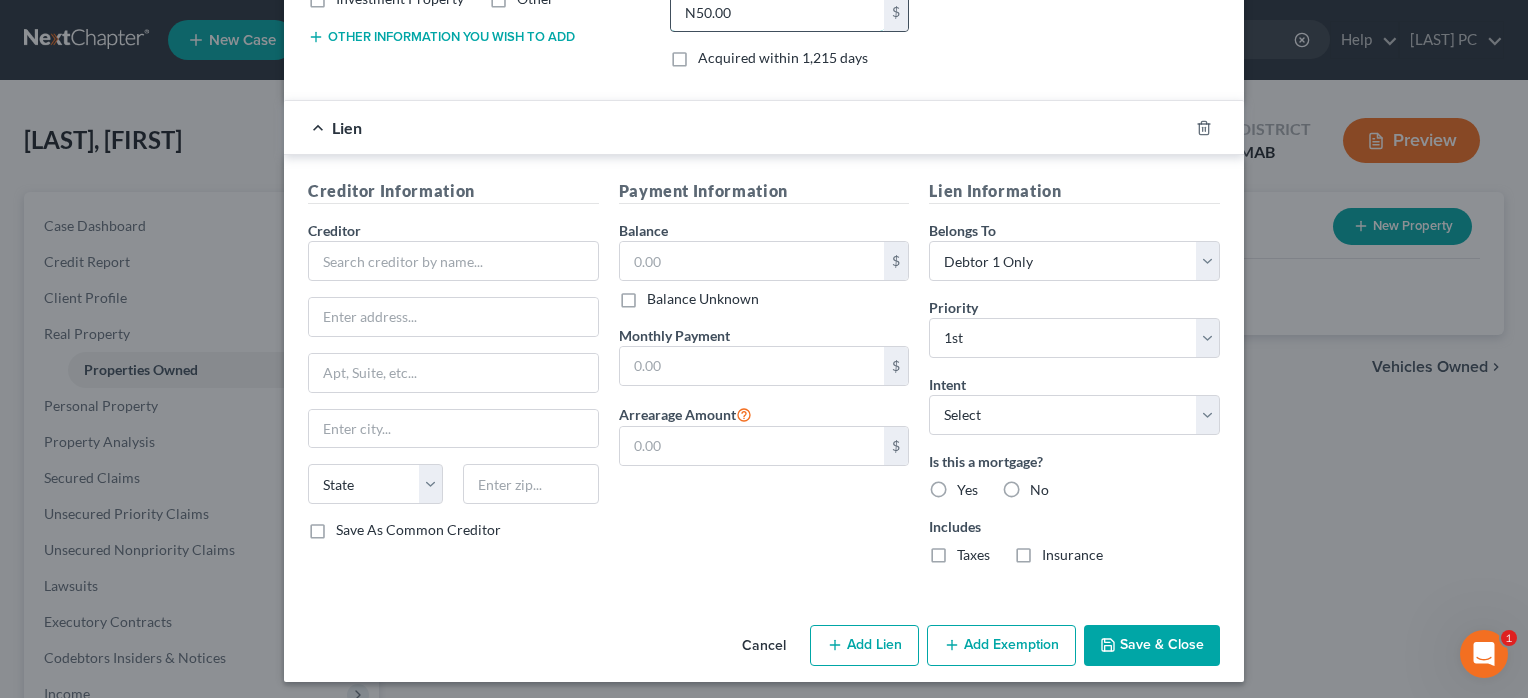 click on "N50.00" at bounding box center [777, 12] 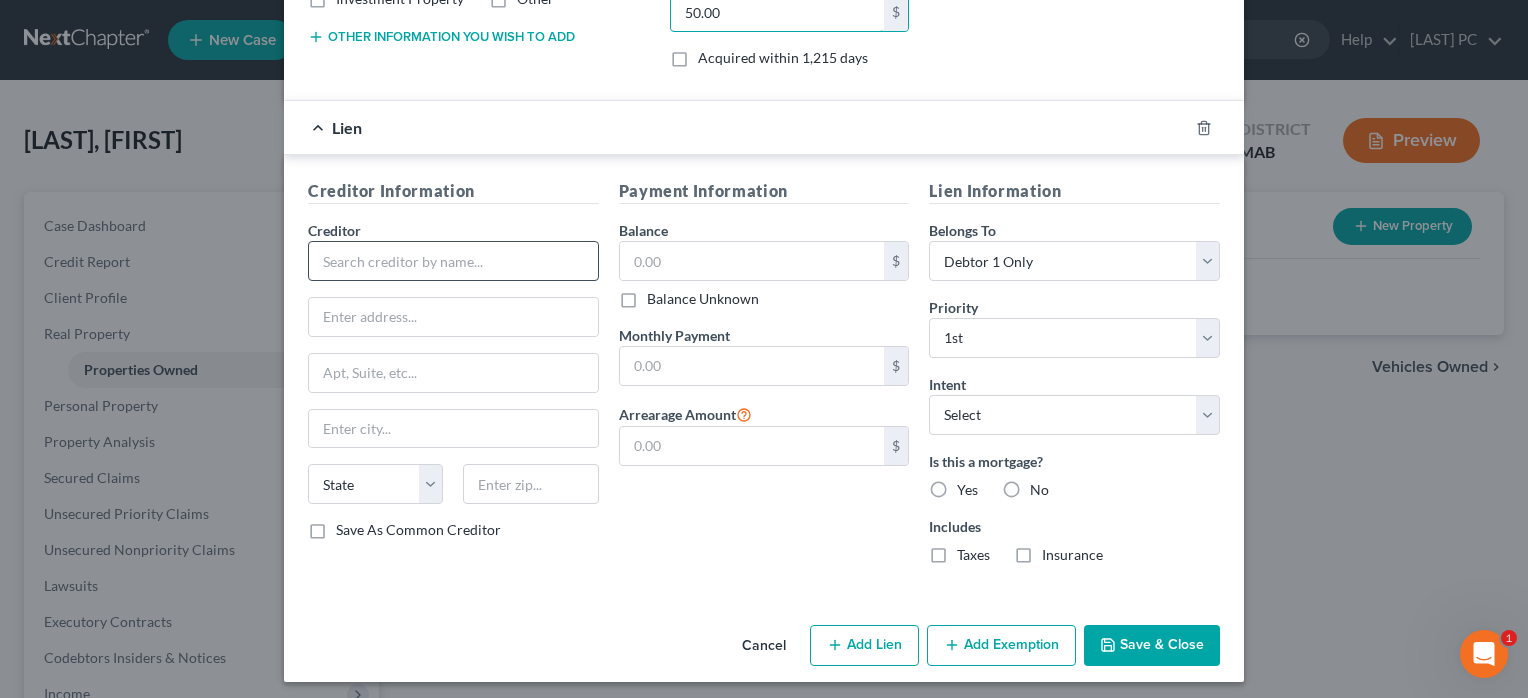 type on "50.00" 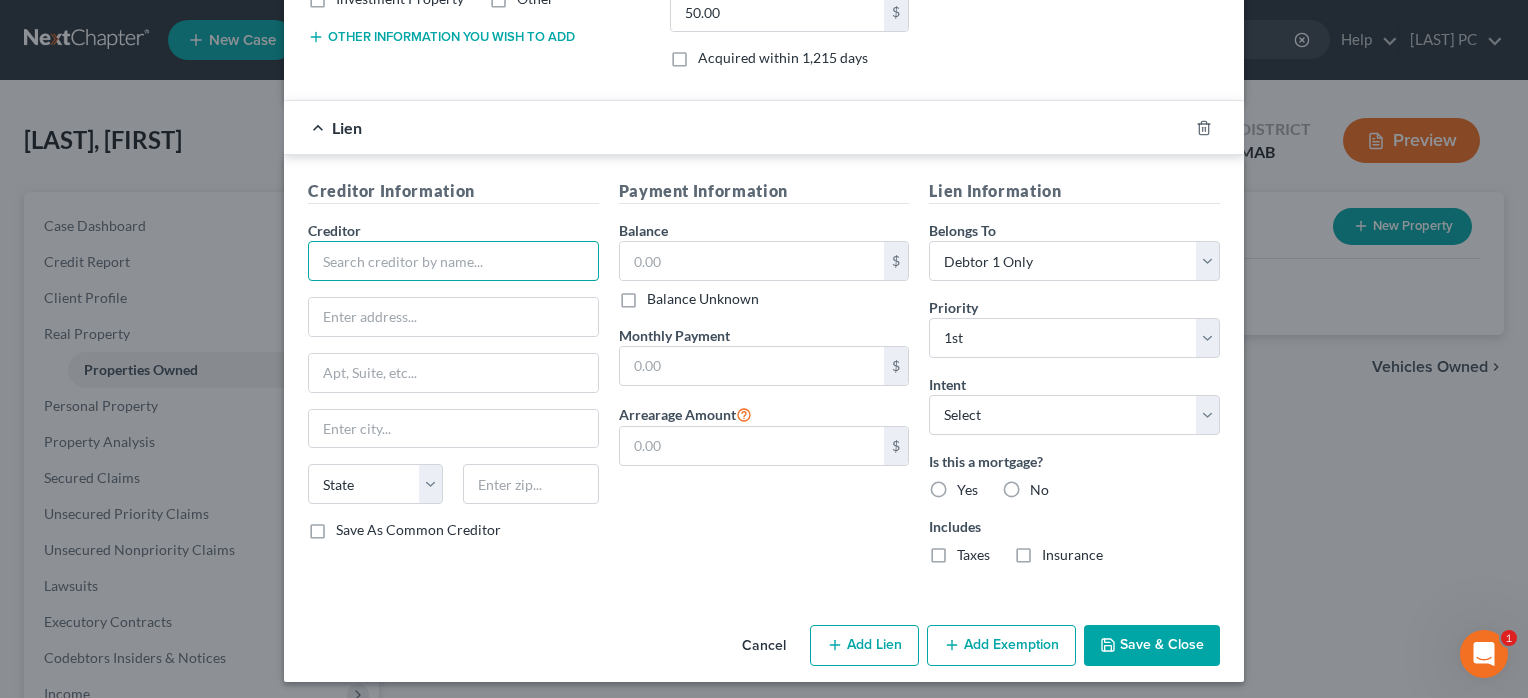 click at bounding box center [453, 261] 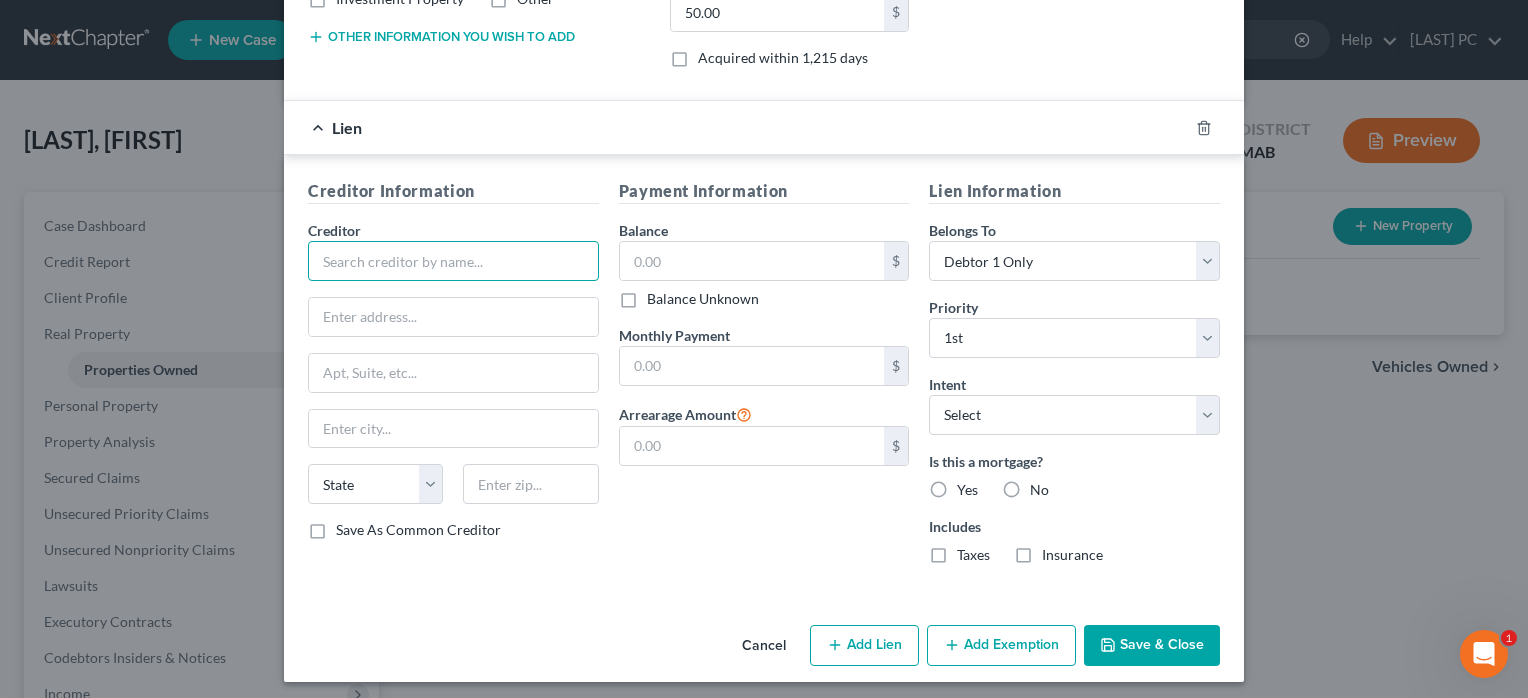 click at bounding box center [453, 261] 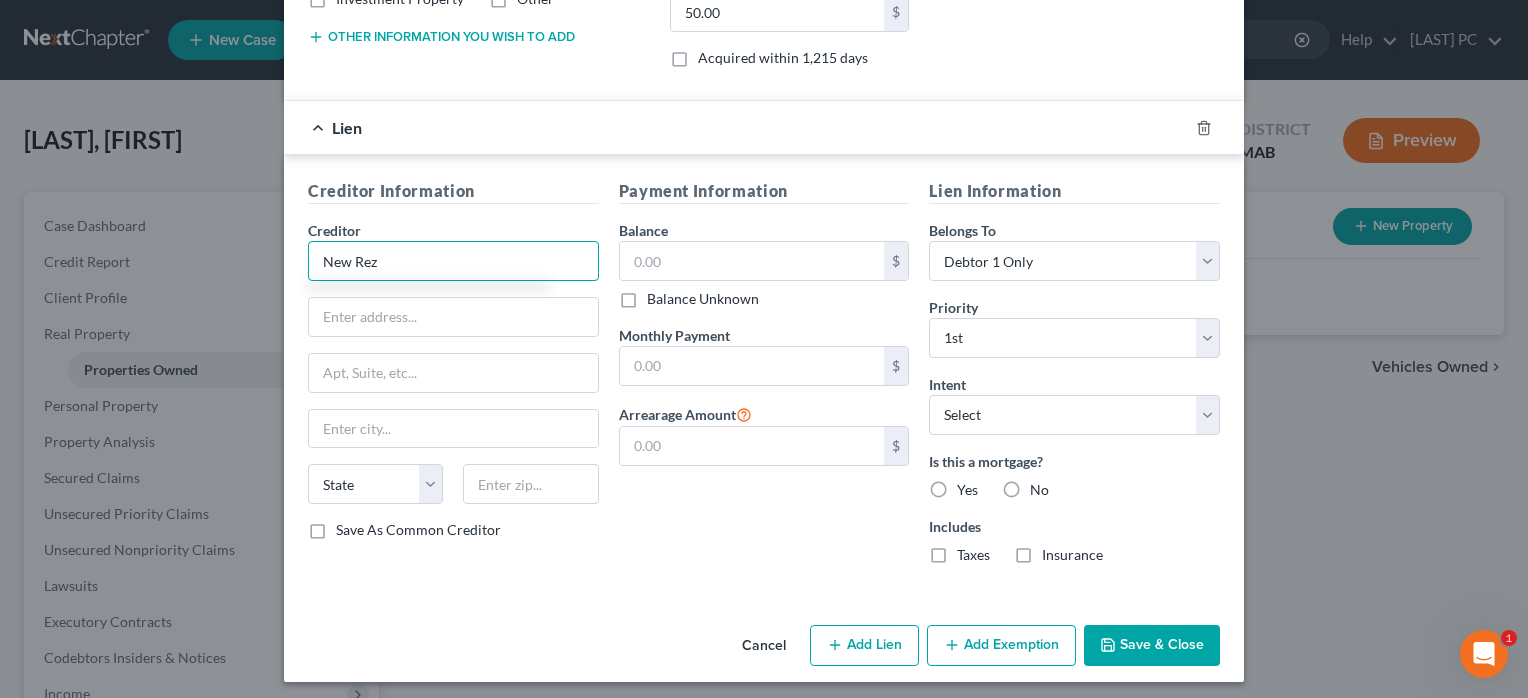 type on "New Rez" 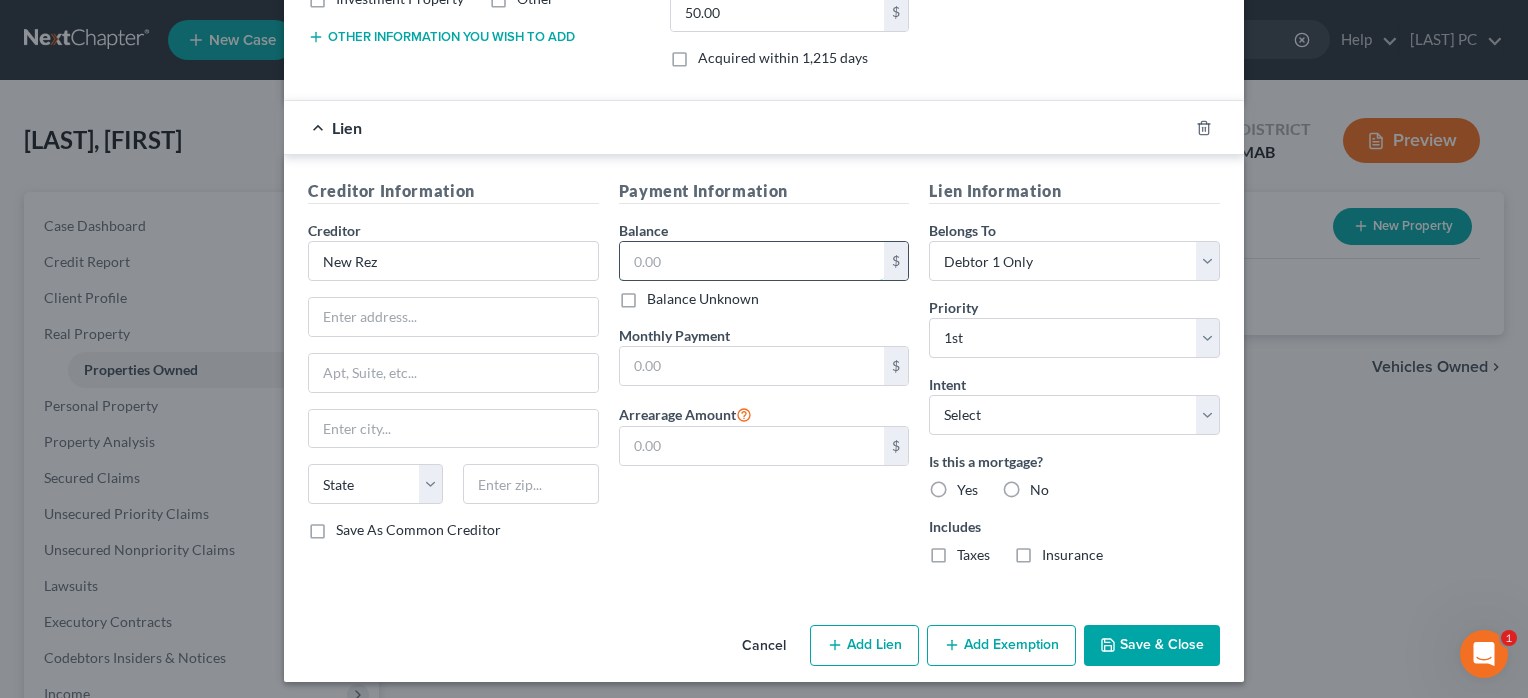 click at bounding box center (752, 261) 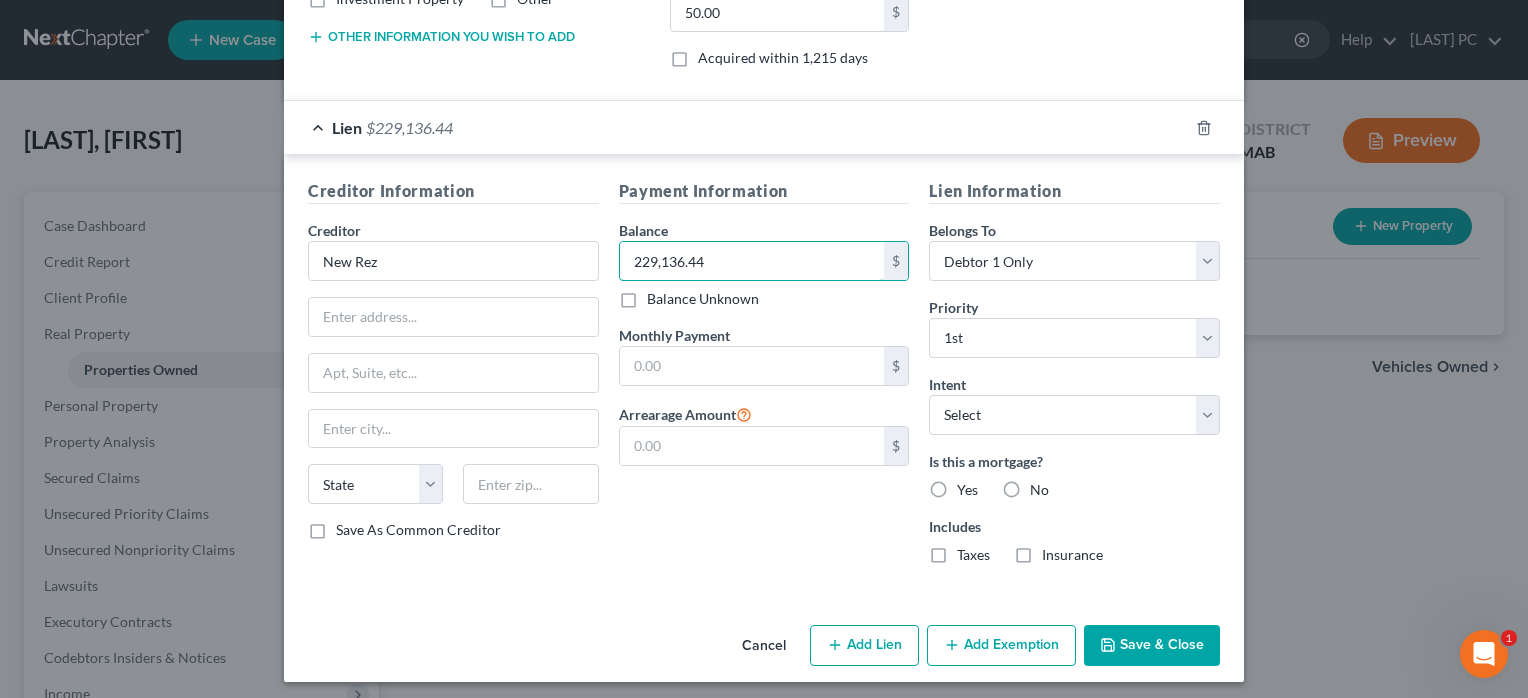 type on "229,136.44" 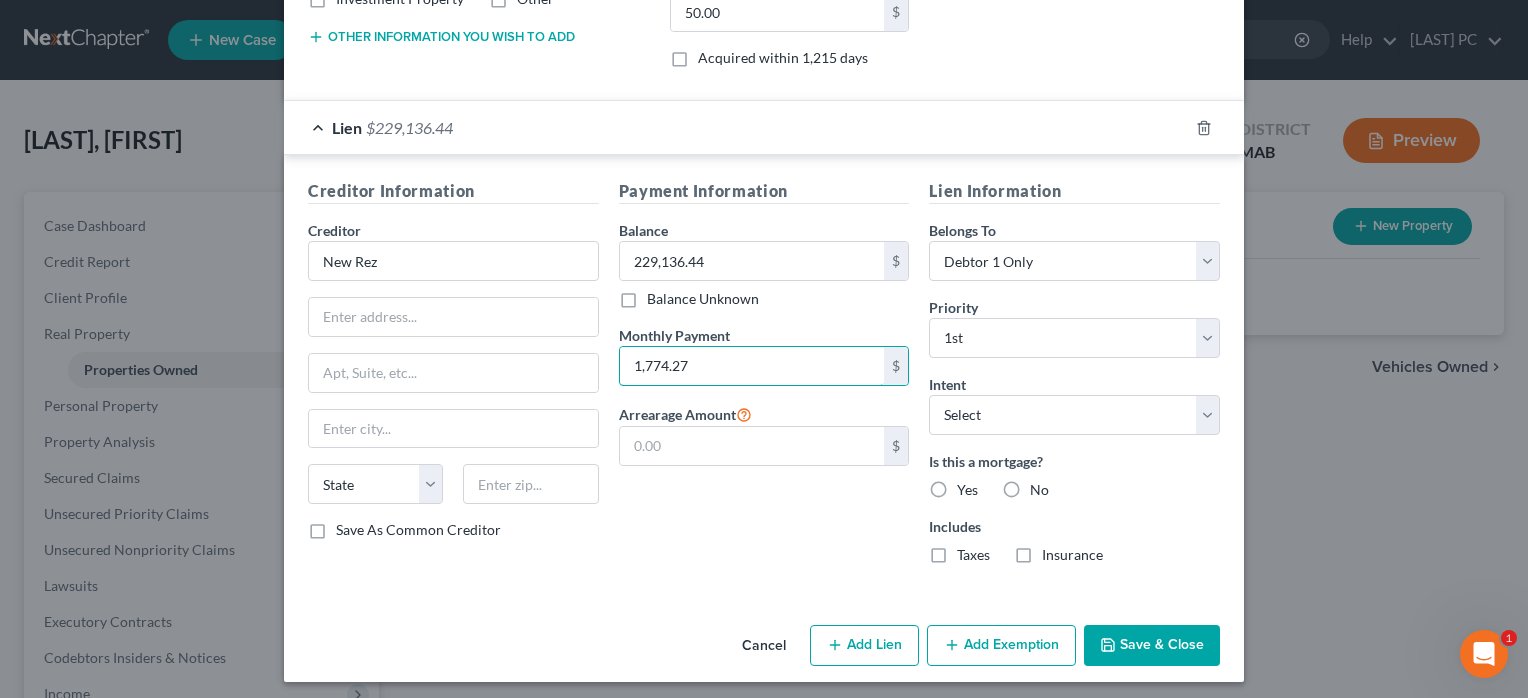 type on "1,774.27" 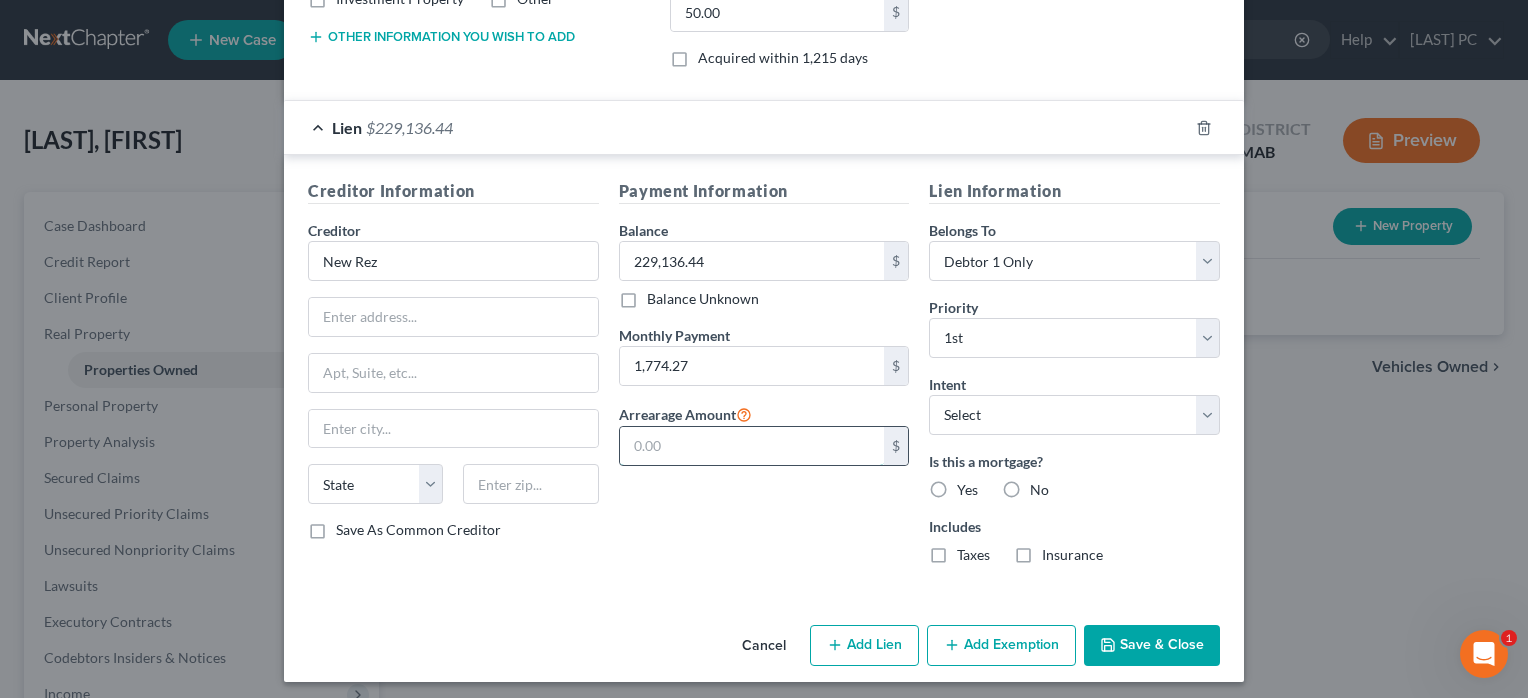 click at bounding box center (752, 446) 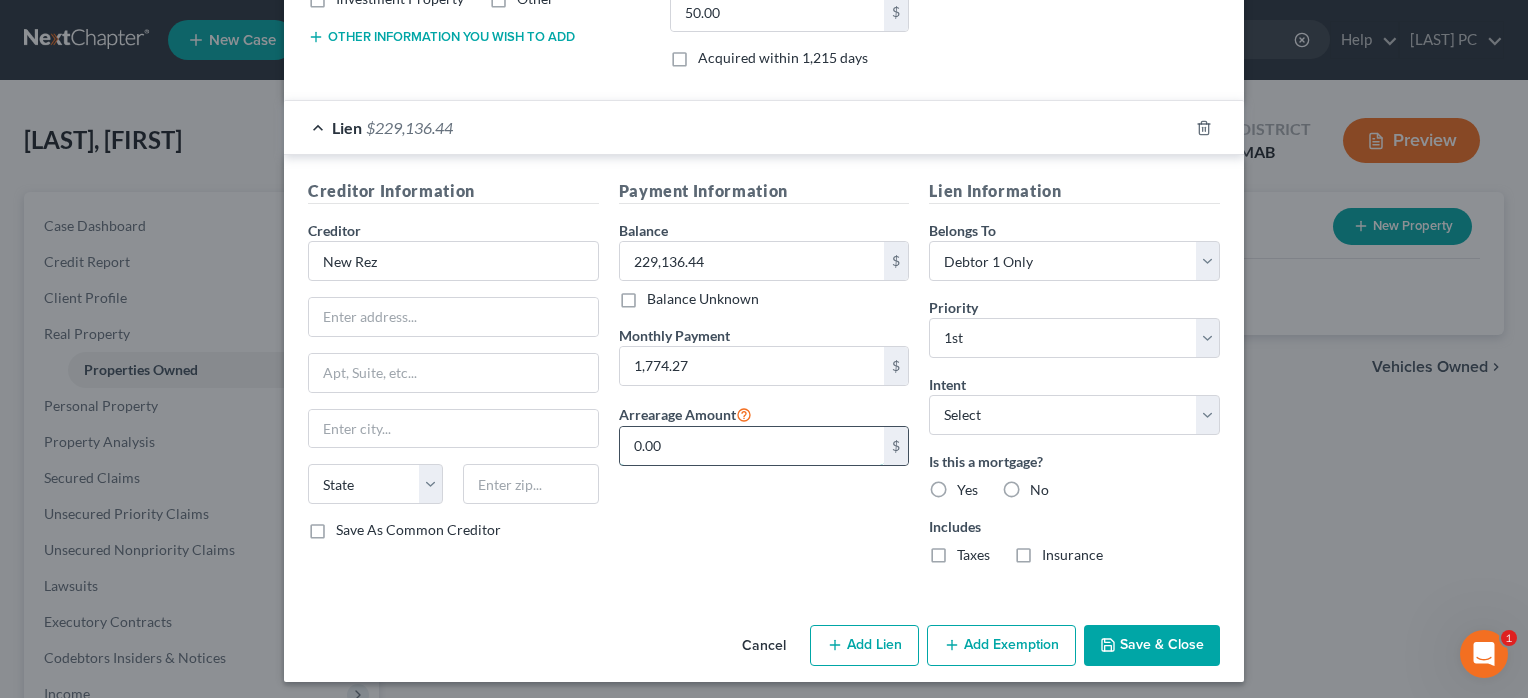type on "0.00" 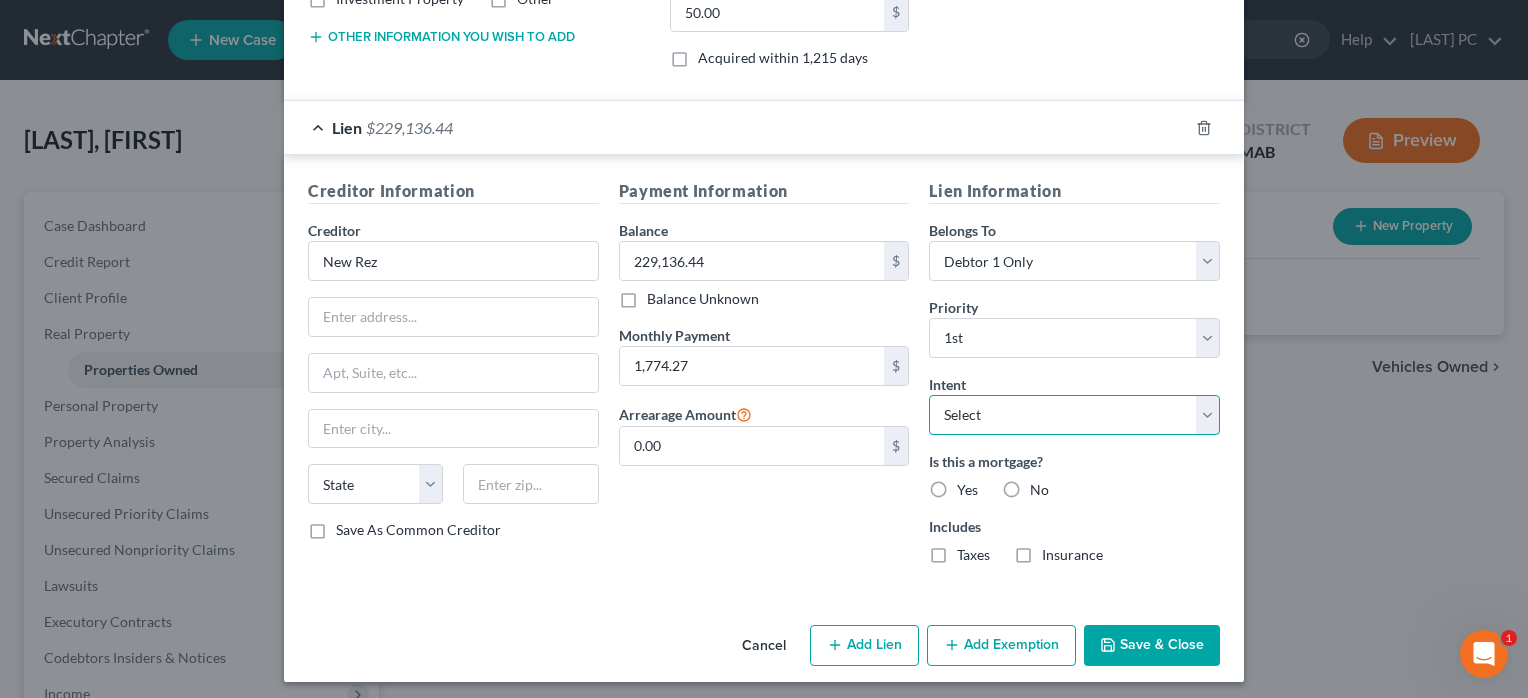 drag, startPoint x: 1191, startPoint y: 414, endPoint x: 1179, endPoint y: 423, distance: 15 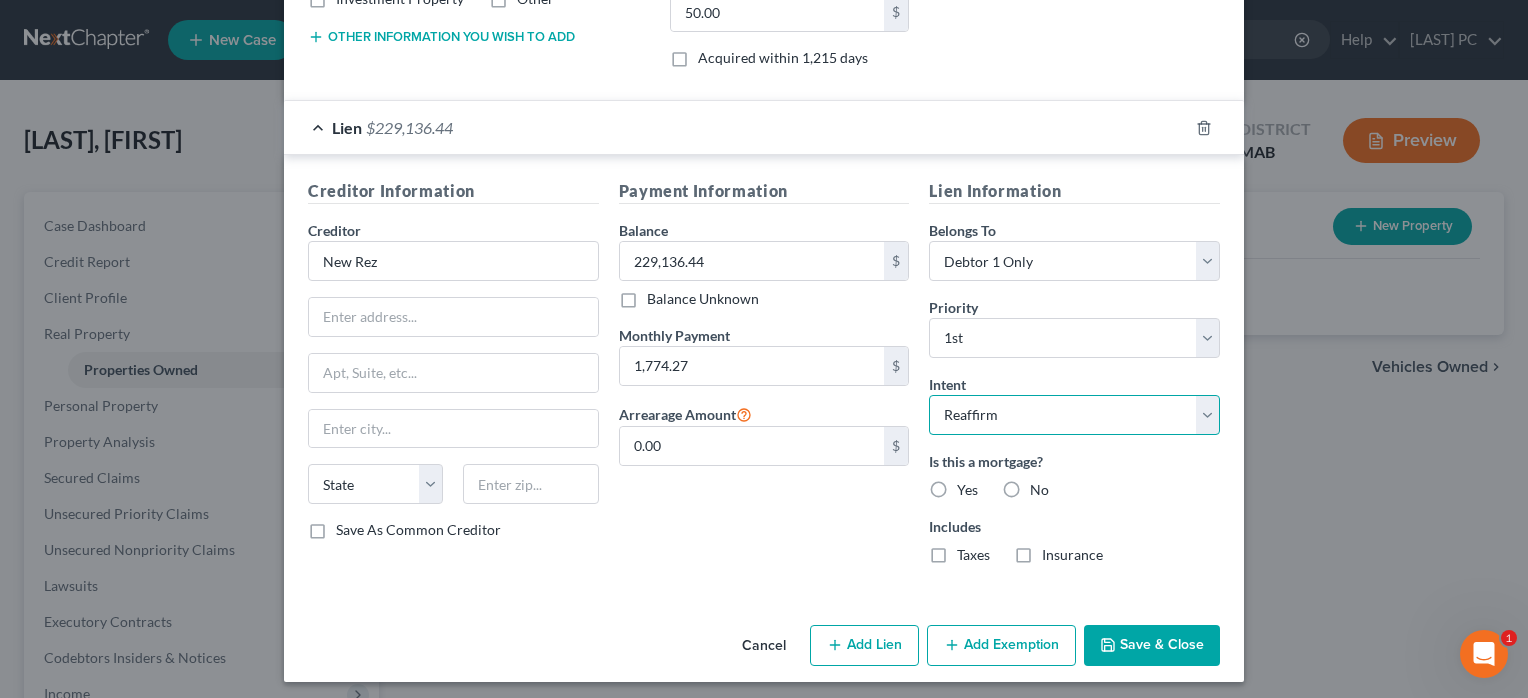 click on "Select Surrender Redeem Reaffirm Avoid Other" at bounding box center [1074, 415] 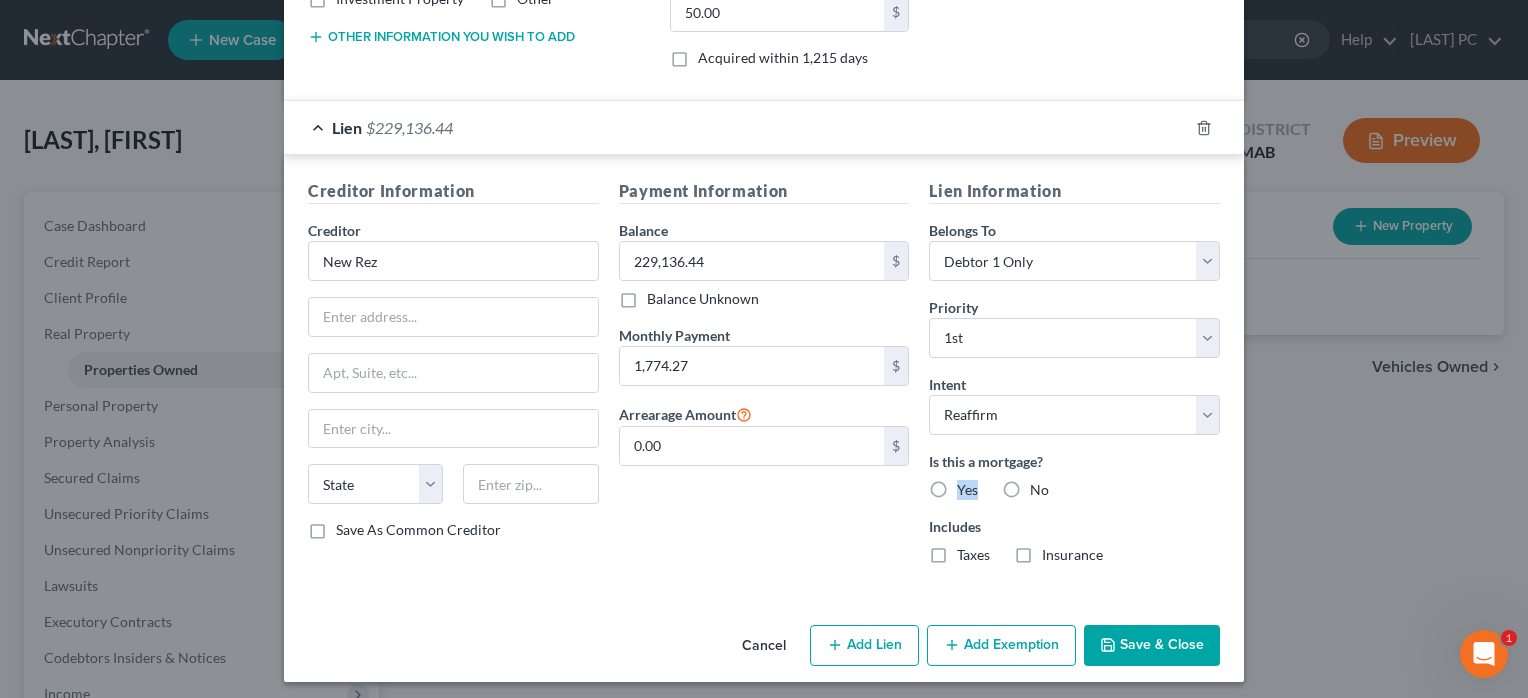 click on "Yes" at bounding box center (967, 490) 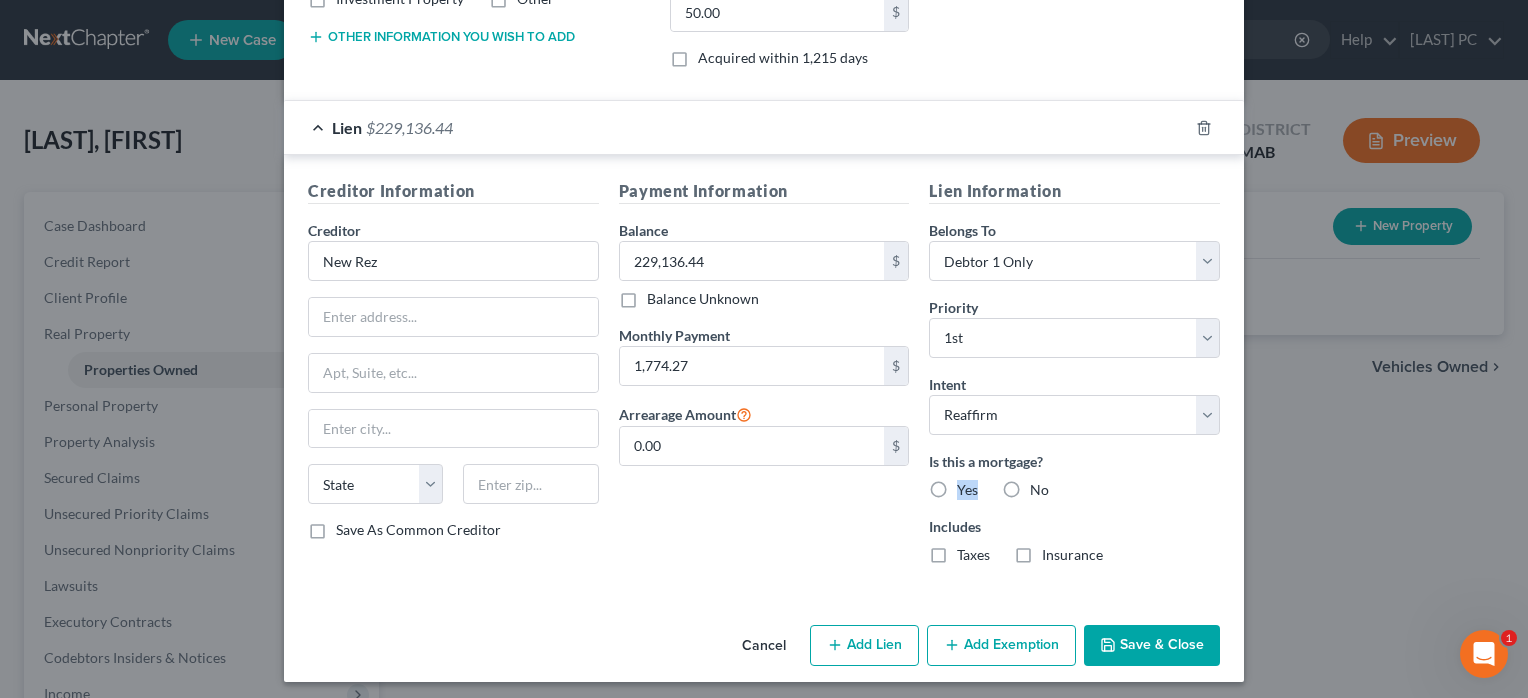 click on "Yes" at bounding box center [971, 486] 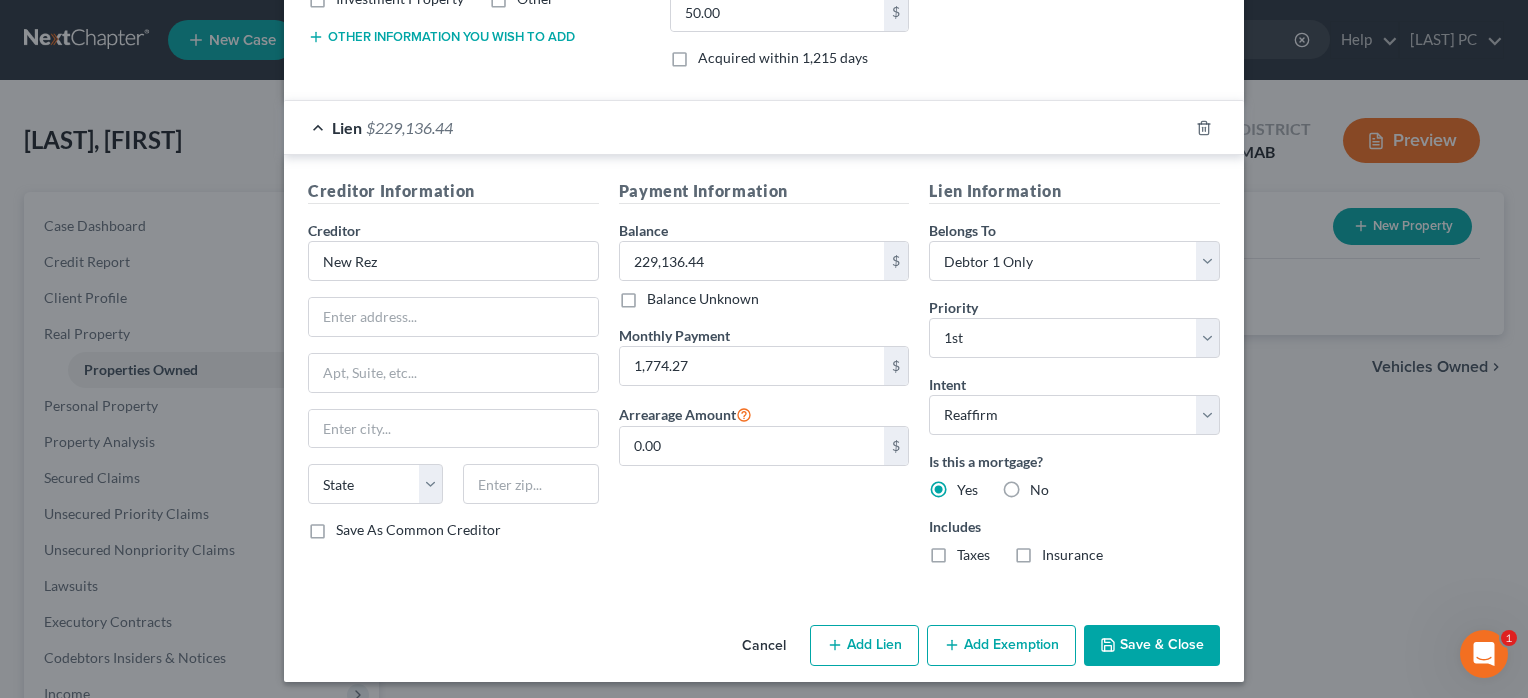 drag, startPoint x: 933, startPoint y: 550, endPoint x: 962, endPoint y: 551, distance: 29.017237 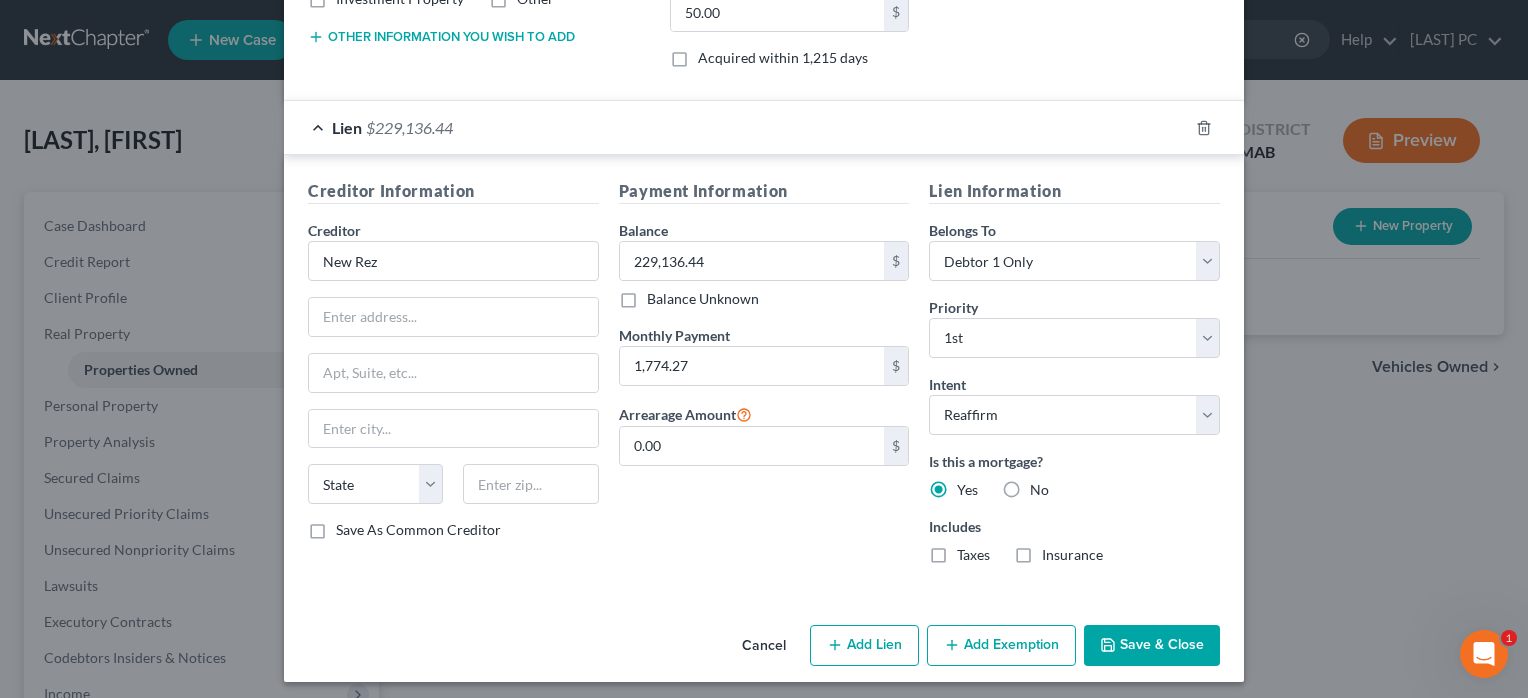 click on "Taxes" at bounding box center (971, 551) 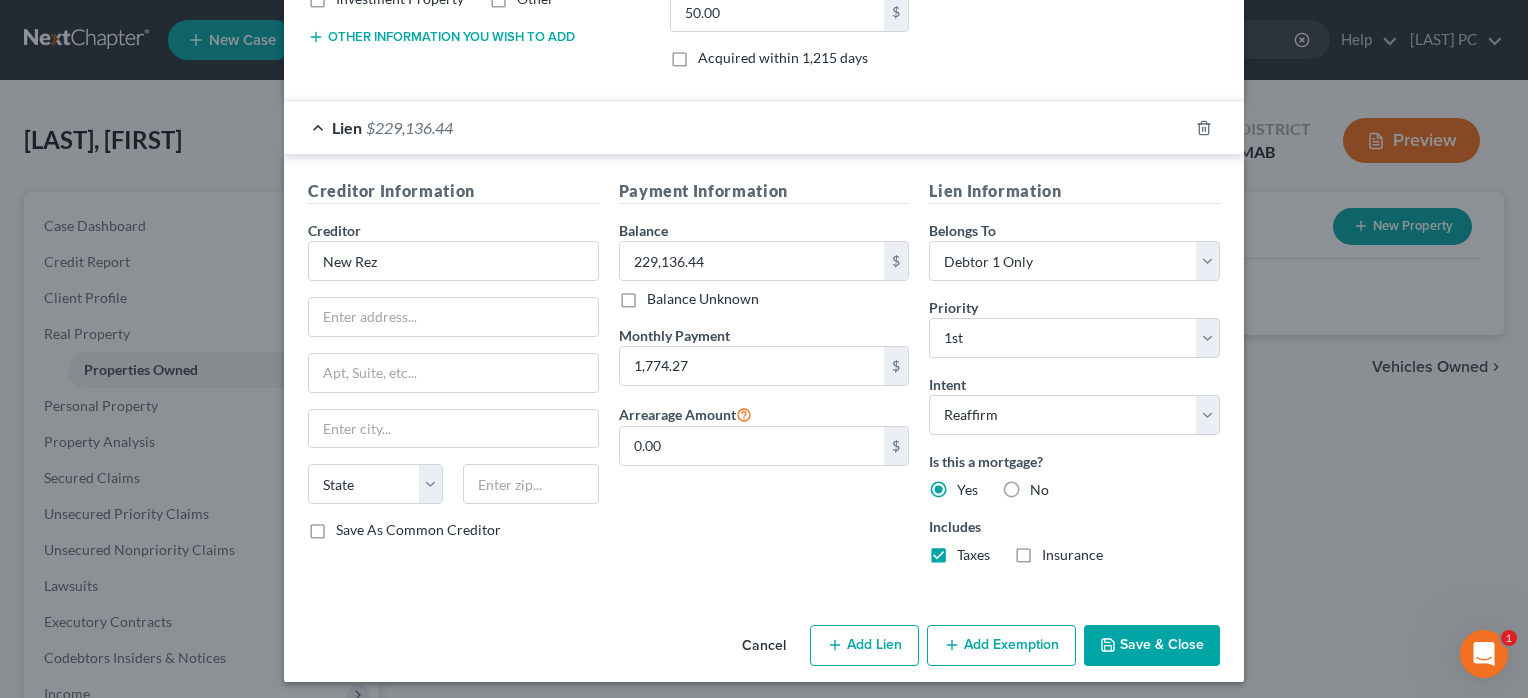 click on "Insurance" at bounding box center [1072, 555] 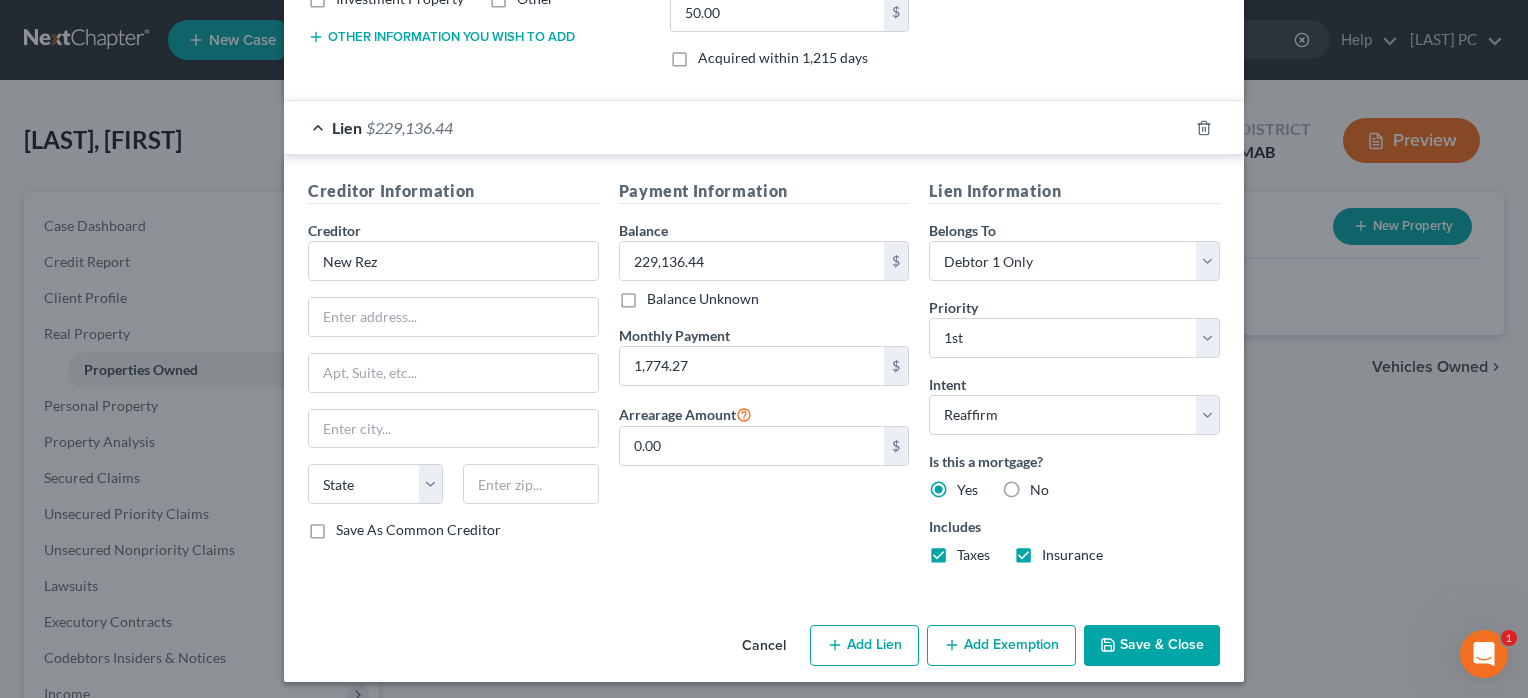 click on "Add Lien" at bounding box center [864, 646] 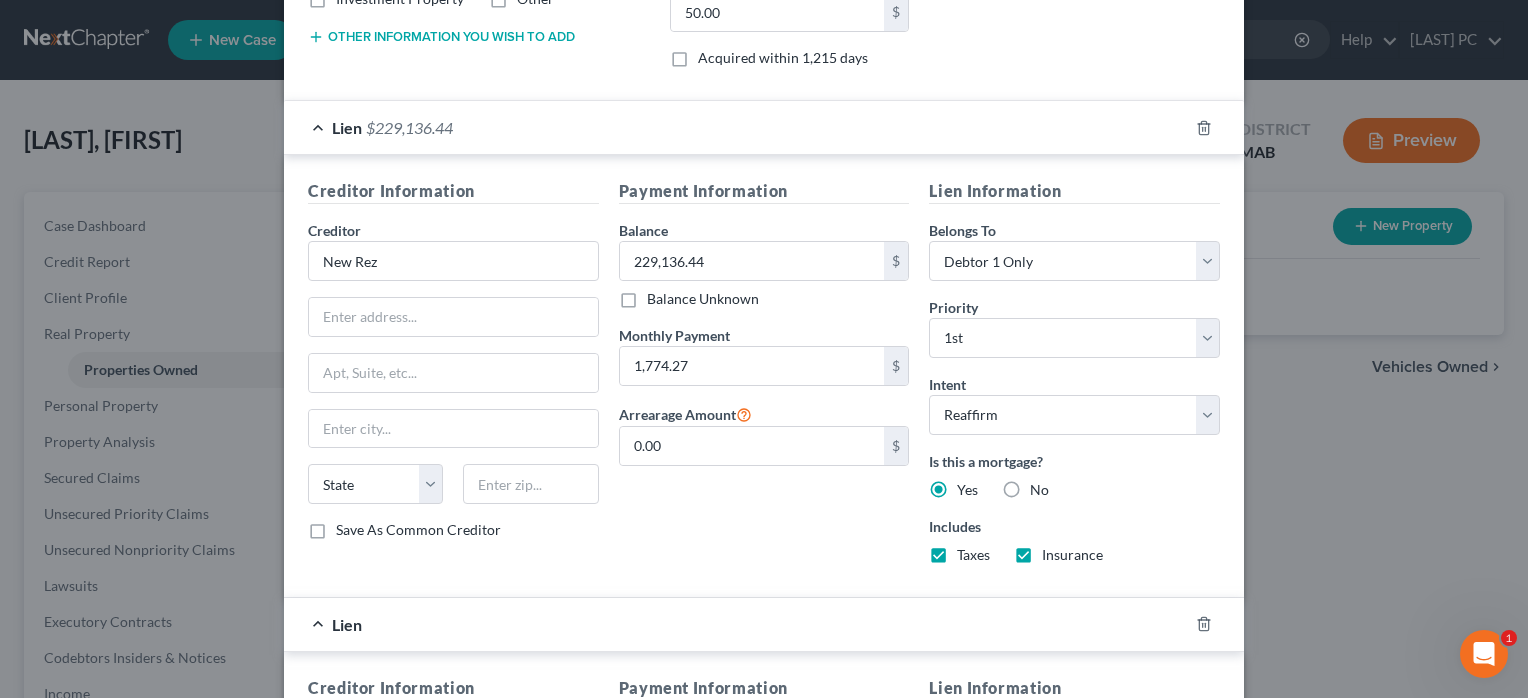 type 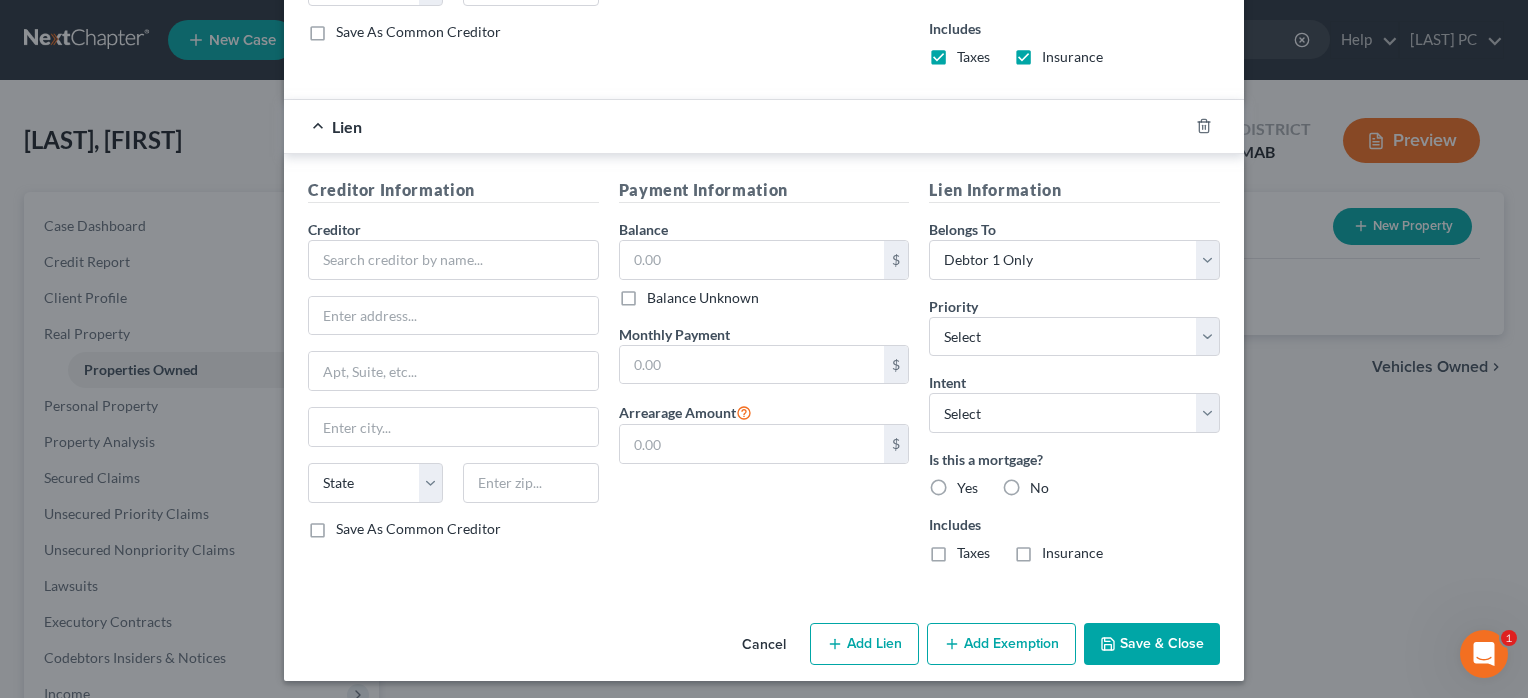 scroll, scrollTop: 955, scrollLeft: 0, axis: vertical 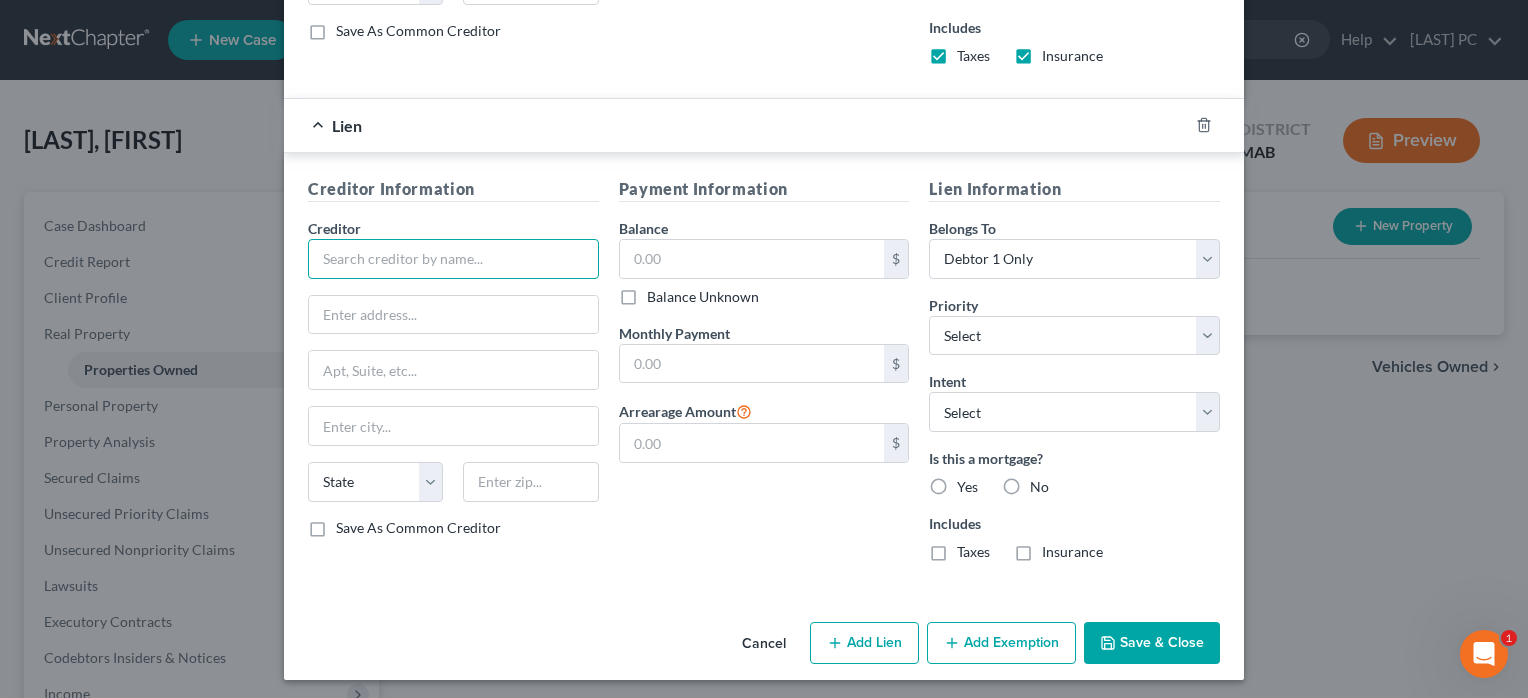click at bounding box center (453, 259) 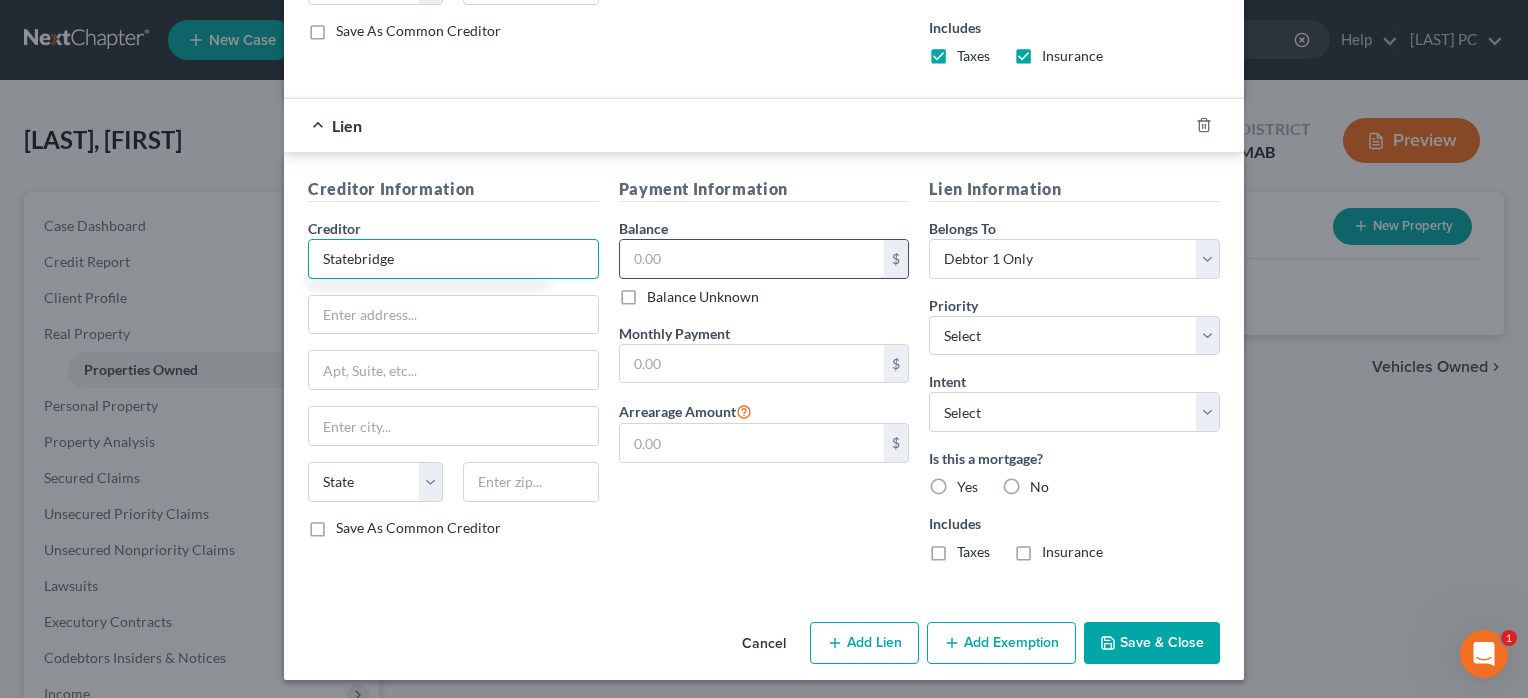 type on "Statebridge" 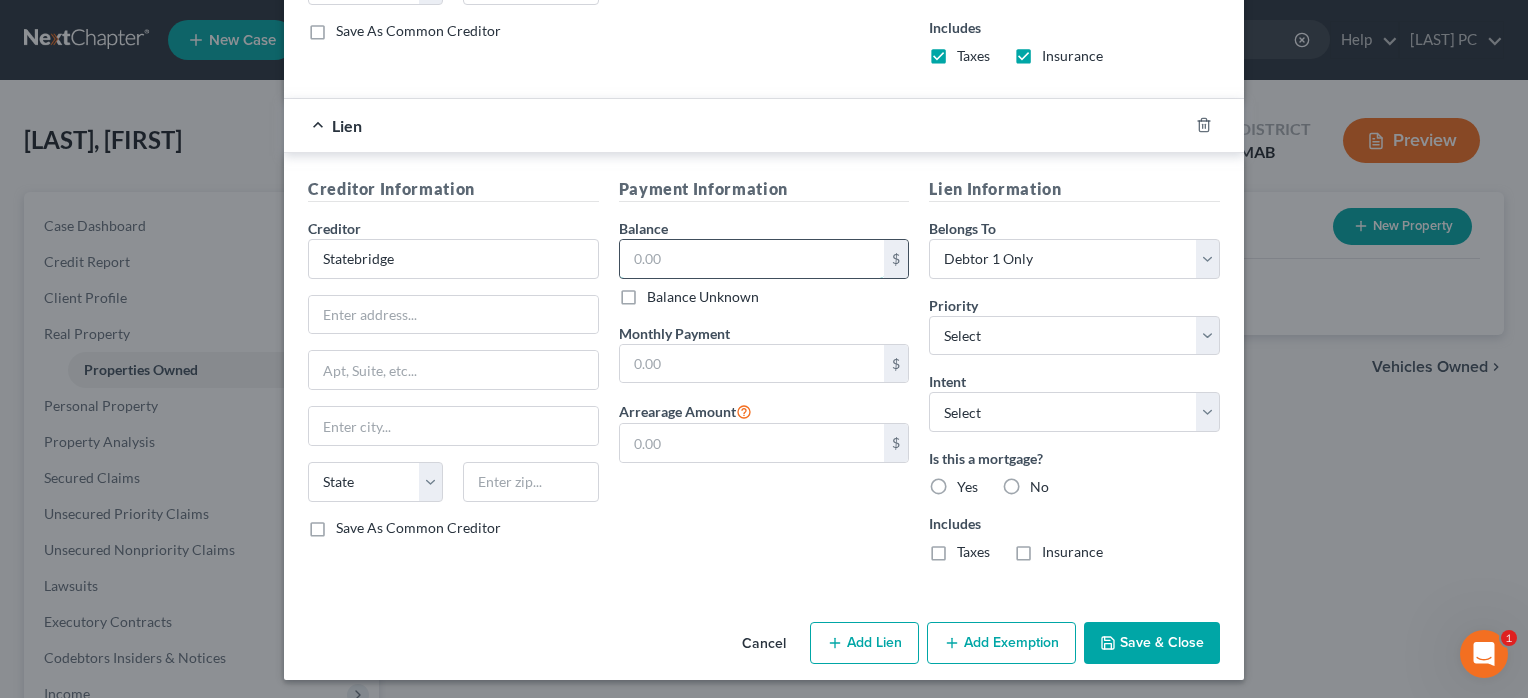 click at bounding box center (752, 259) 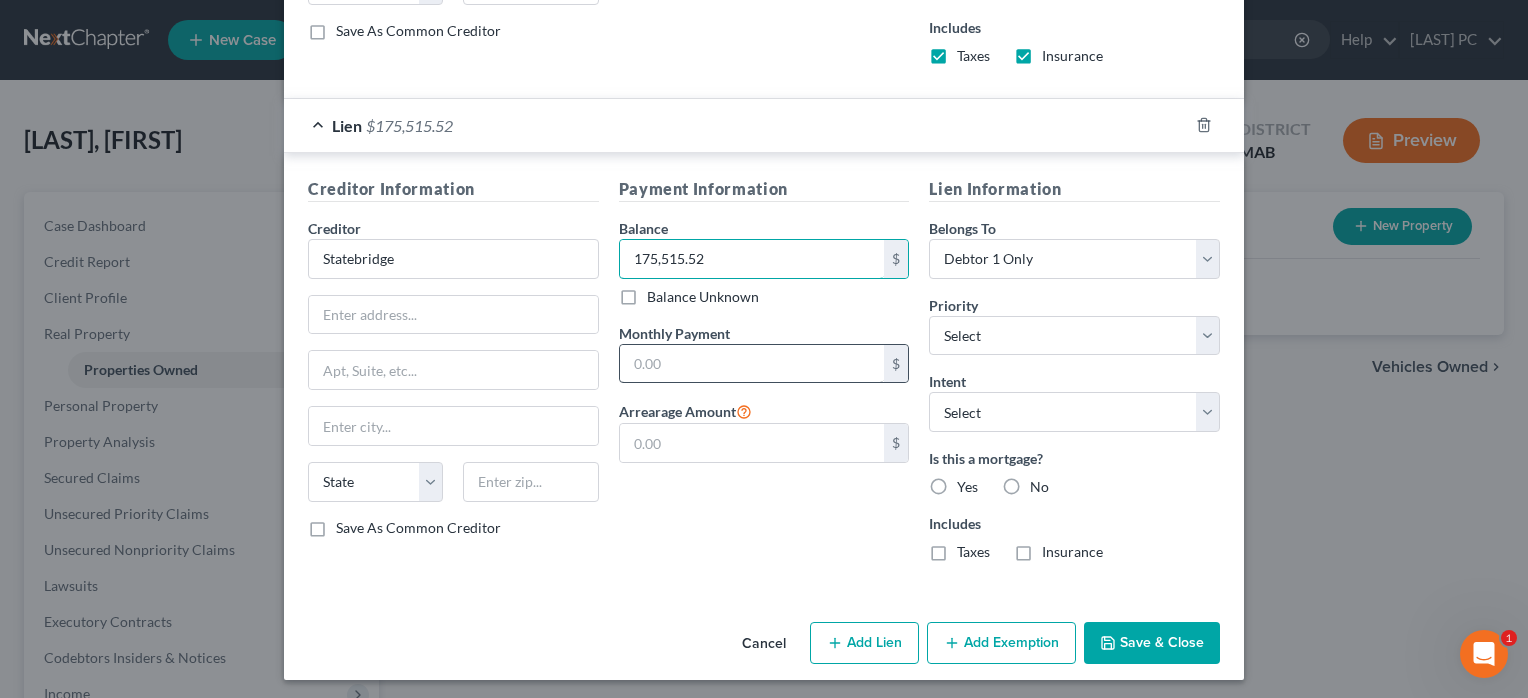type on "175,515.52" 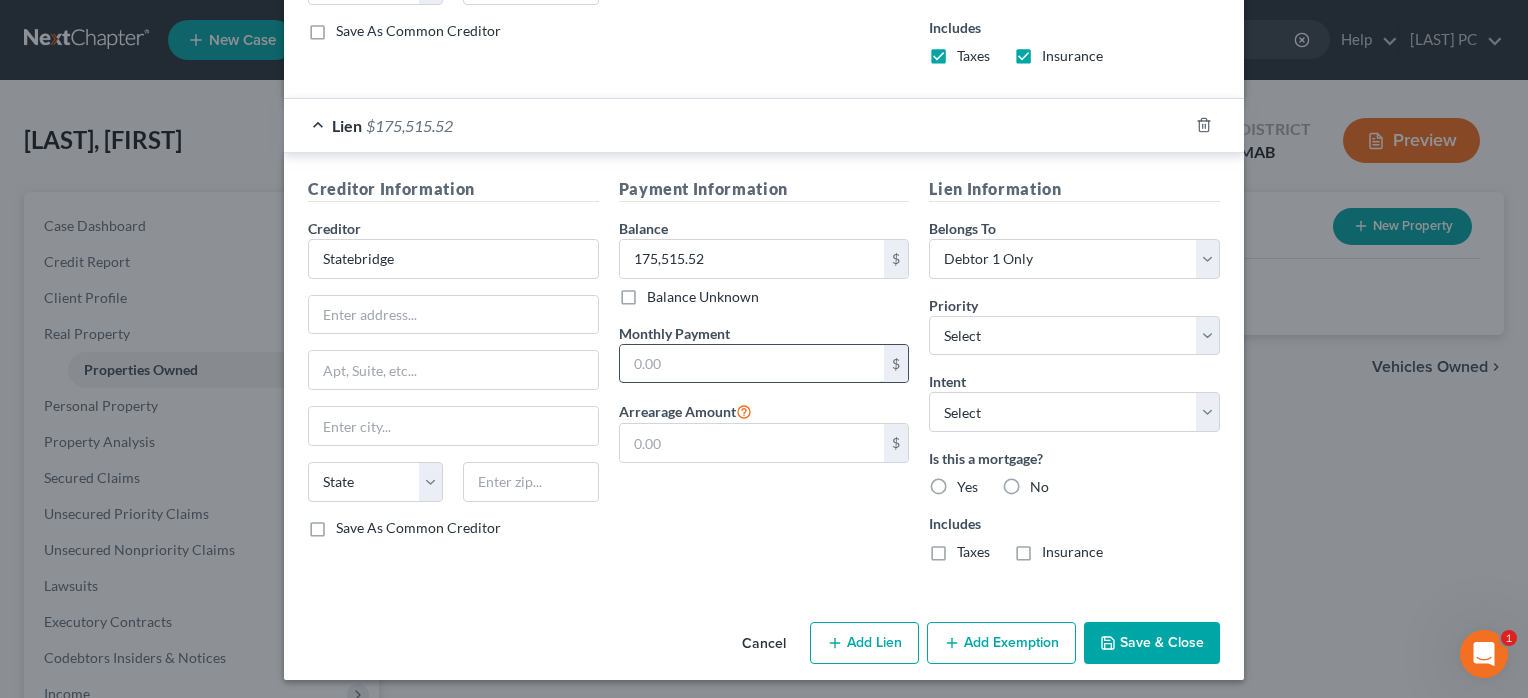 click at bounding box center (752, 364) 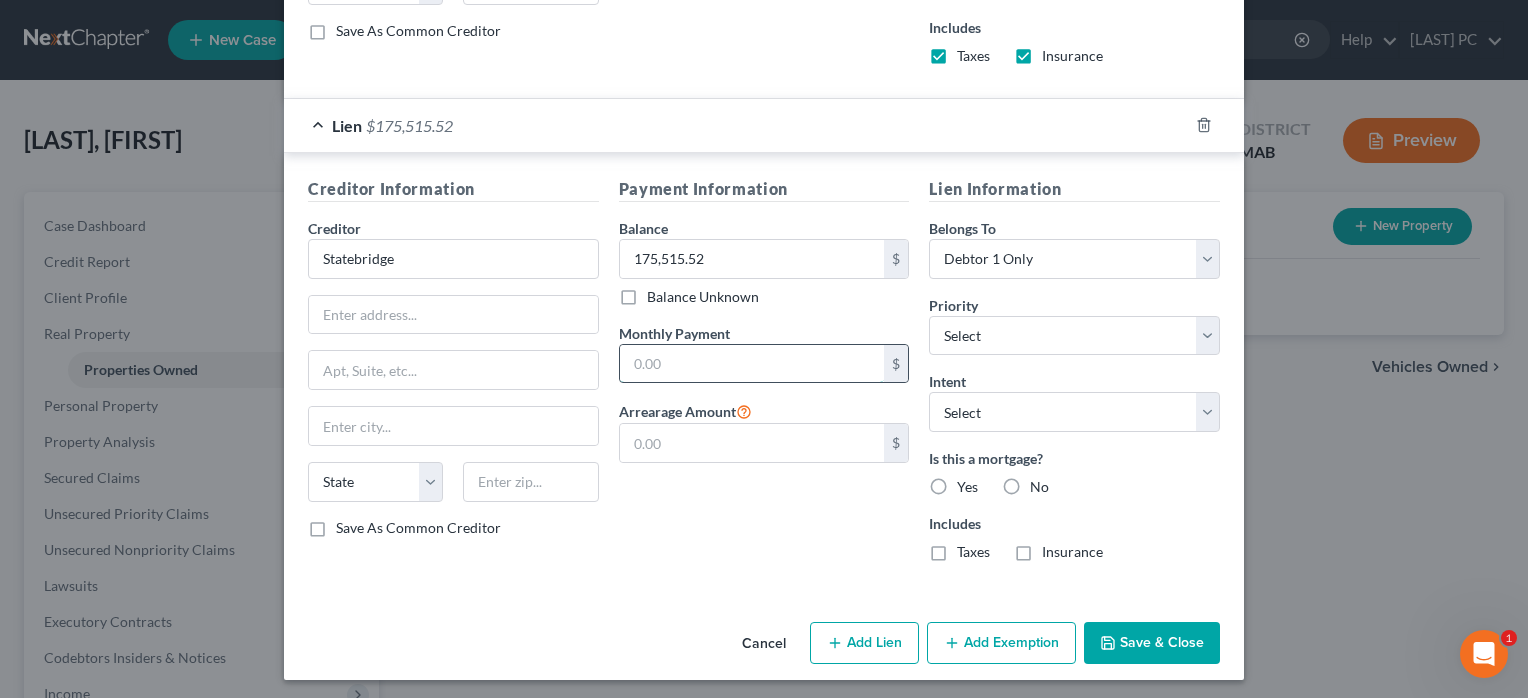 type on "1,254.99" 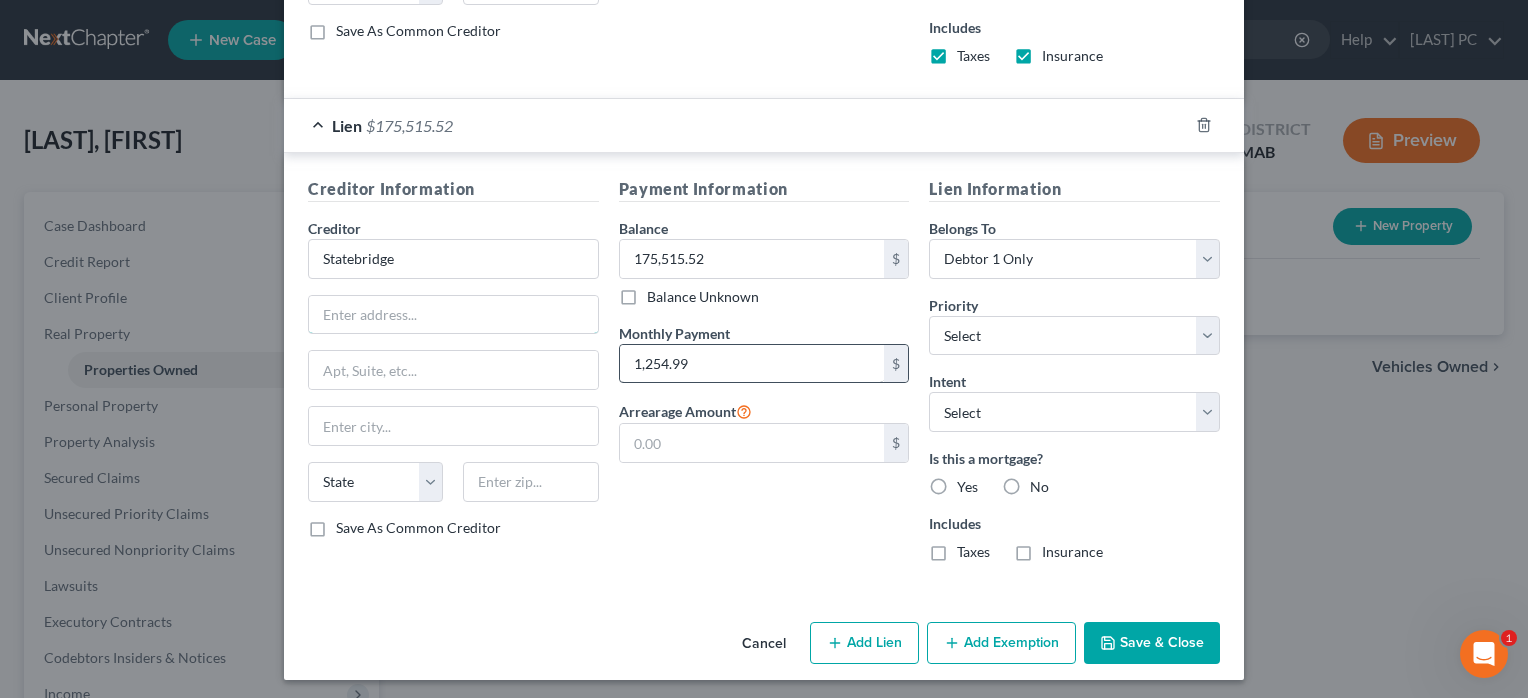 type on "175515.52" 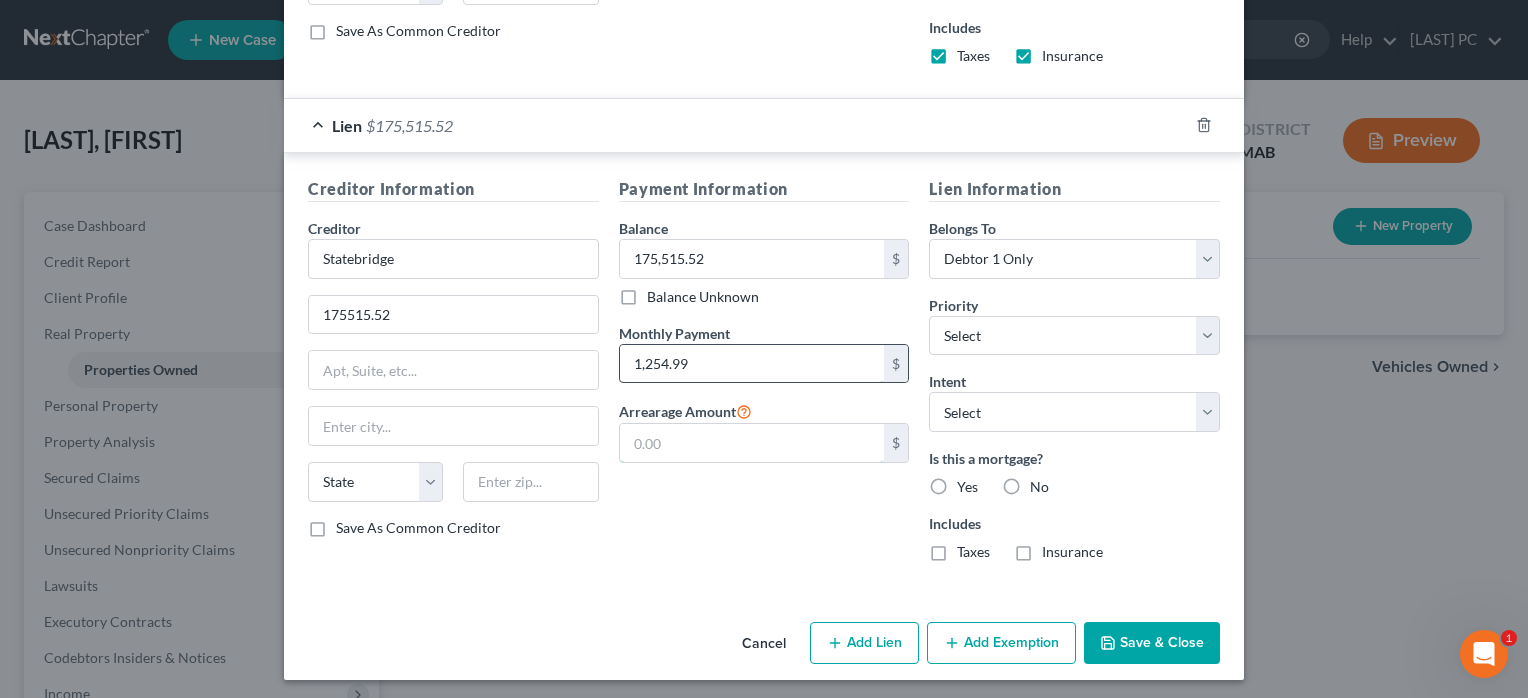 type on "0.00" 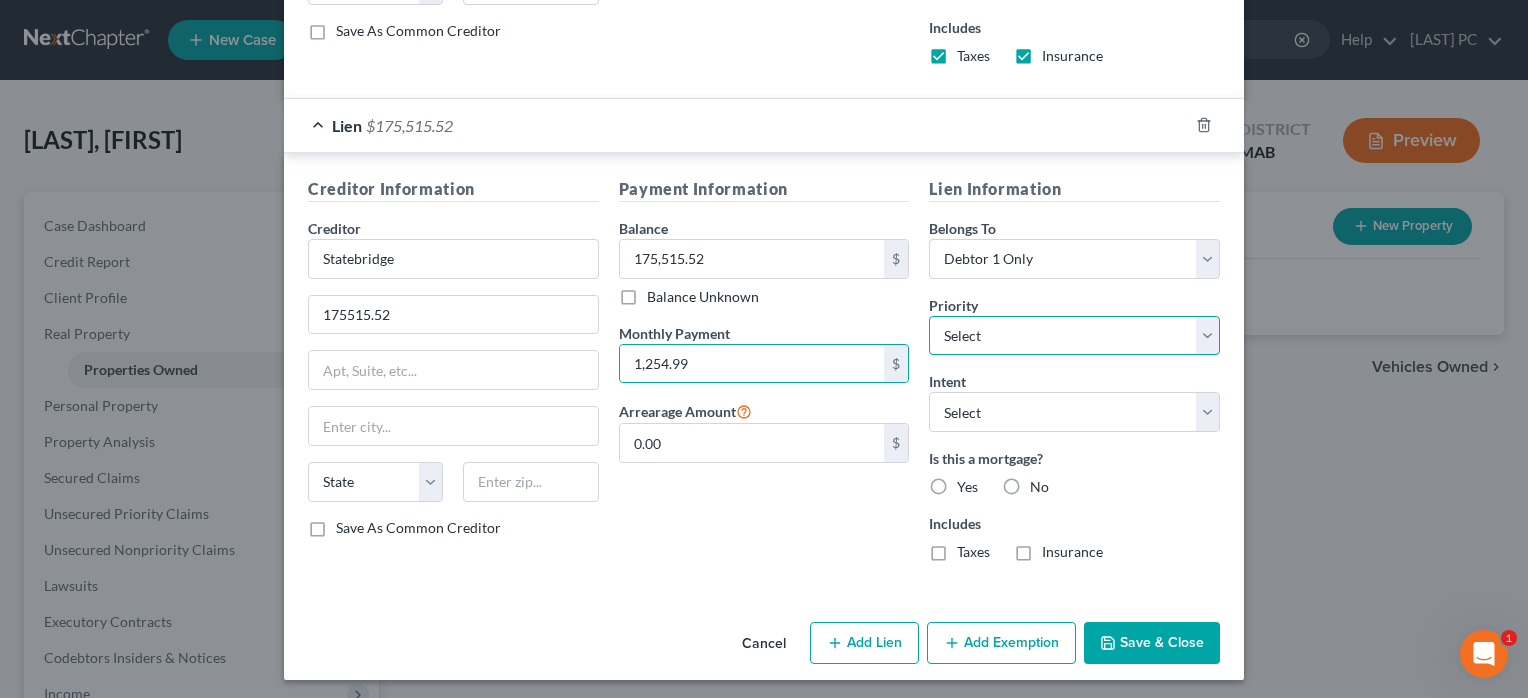 click on "Select 2nd 3rd 4th 5th 6th 7th 8th 9th 10th 11th 12th 13th 14th 15th 16th 17th 18th 19th 20th 21th 22th 23th 24th 25th 26th 27th 28th 29th 30th" at bounding box center (1074, 336) 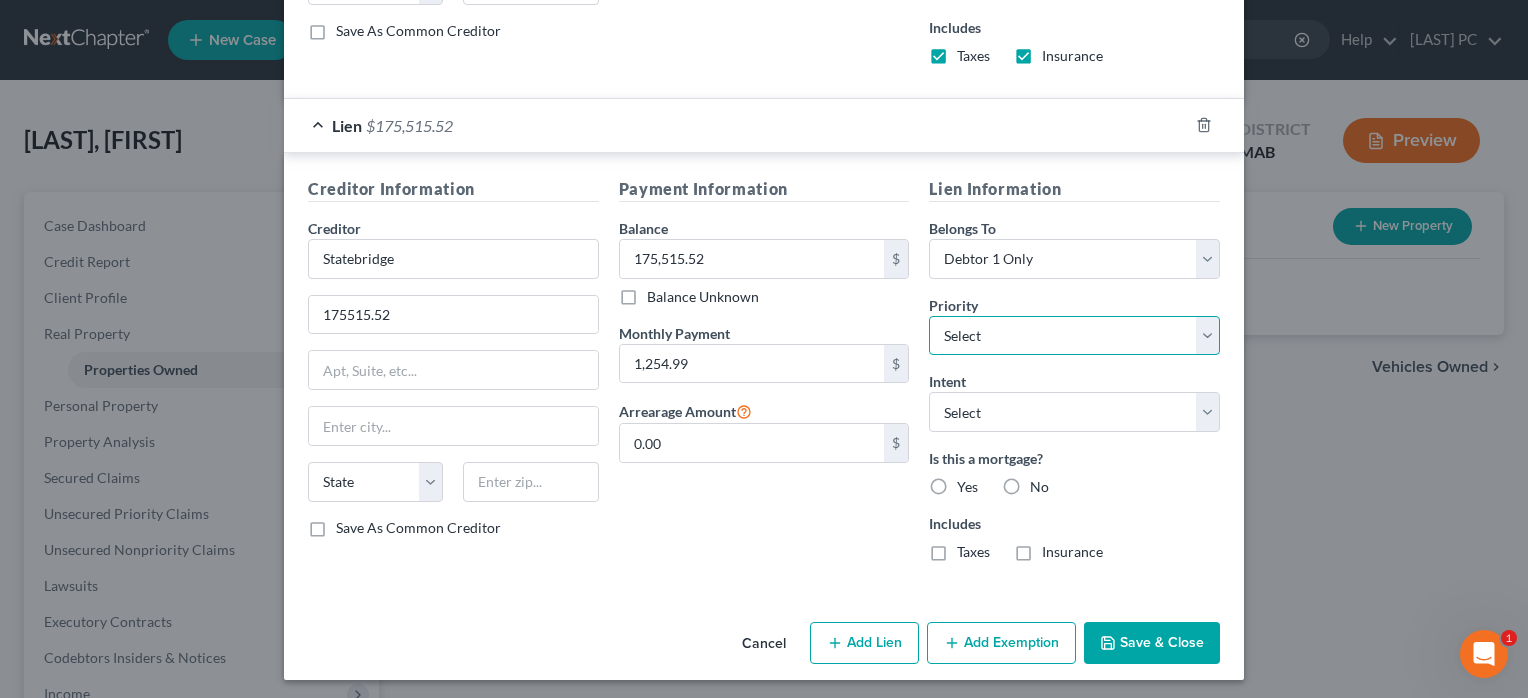 select on "0" 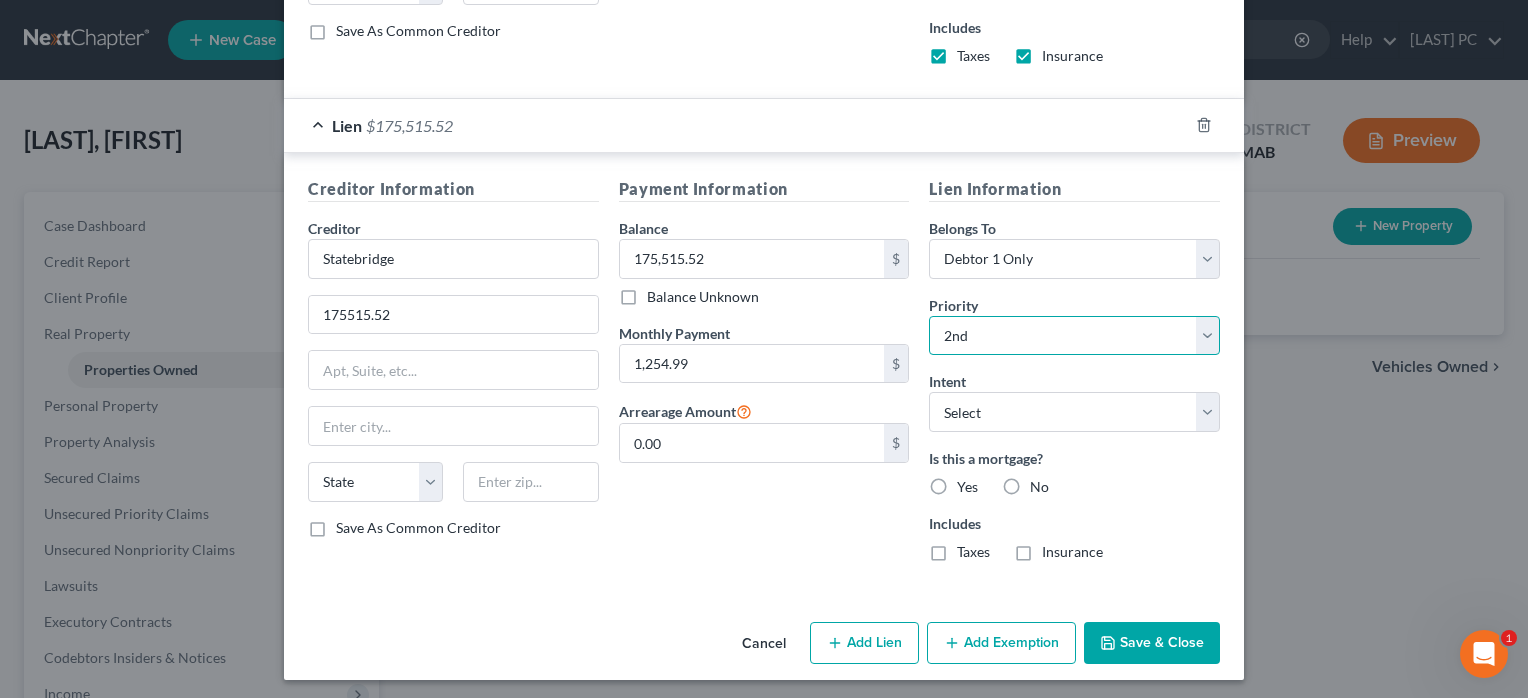 click on "Select 2nd 3rd 4th 5th 6th 7th 8th 9th 10th 11th 12th 13th 14th 15th 16th 17th 18th 19th 20th 21th 22th 23th 24th 25th 26th 27th 28th 29th 30th" at bounding box center [1074, 336] 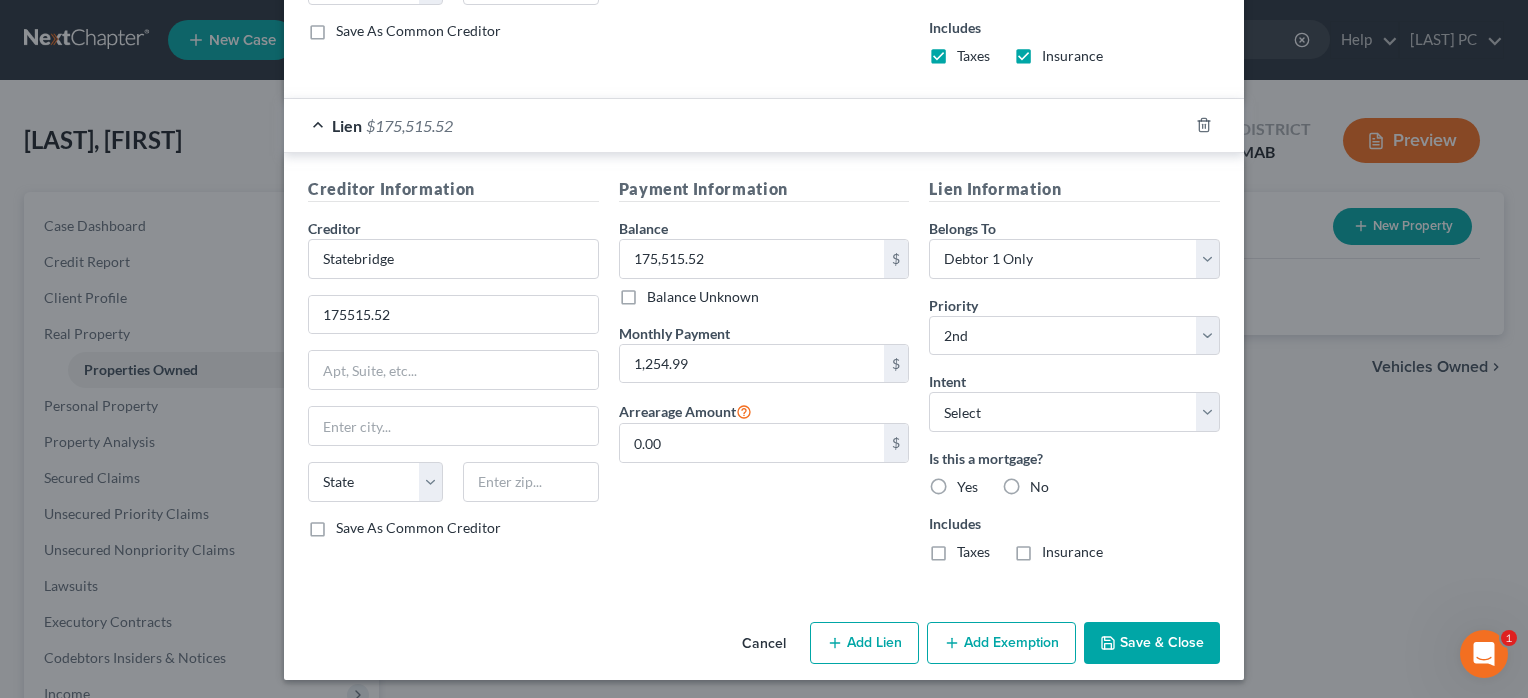 click on "Yes" at bounding box center [967, 487] 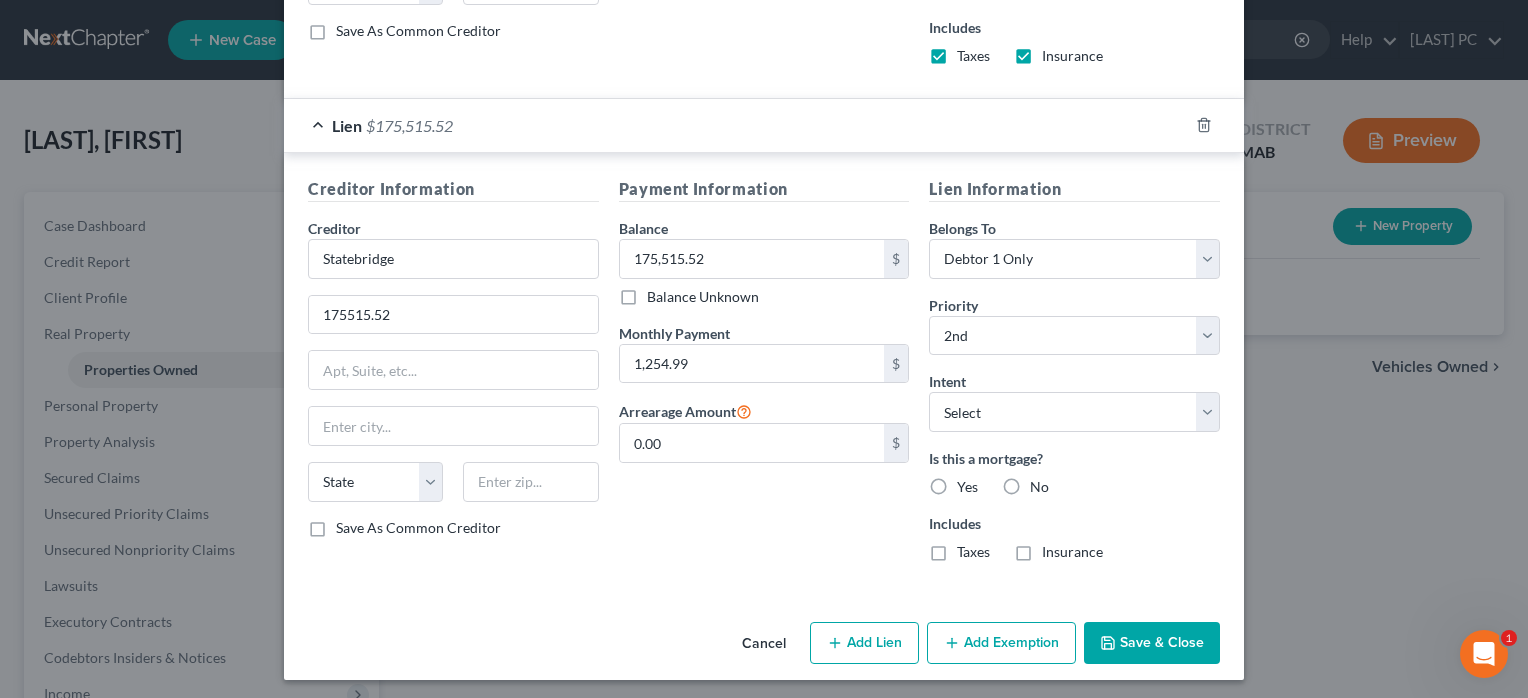 click on "Yes" at bounding box center (971, 483) 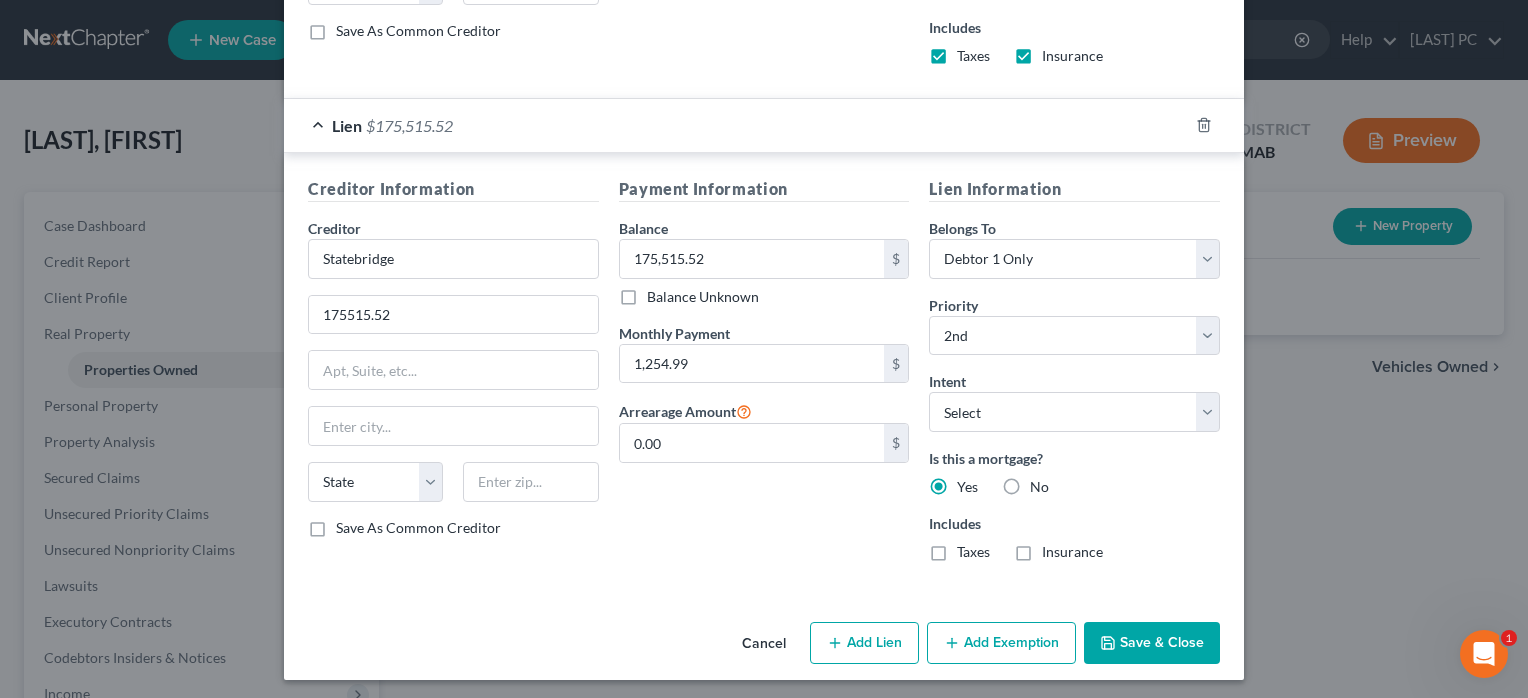 click on "Add Exemption" at bounding box center [1001, 643] 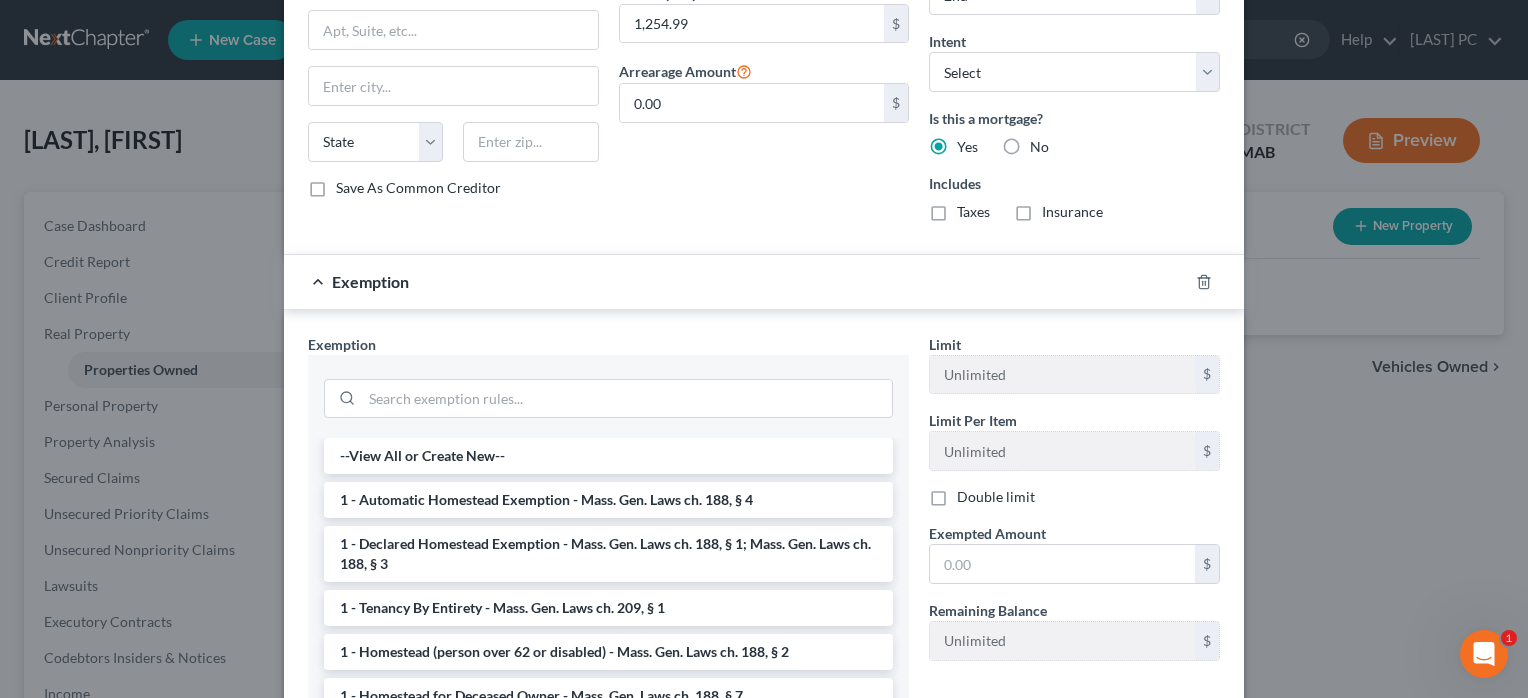 scroll, scrollTop: 1338, scrollLeft: 0, axis: vertical 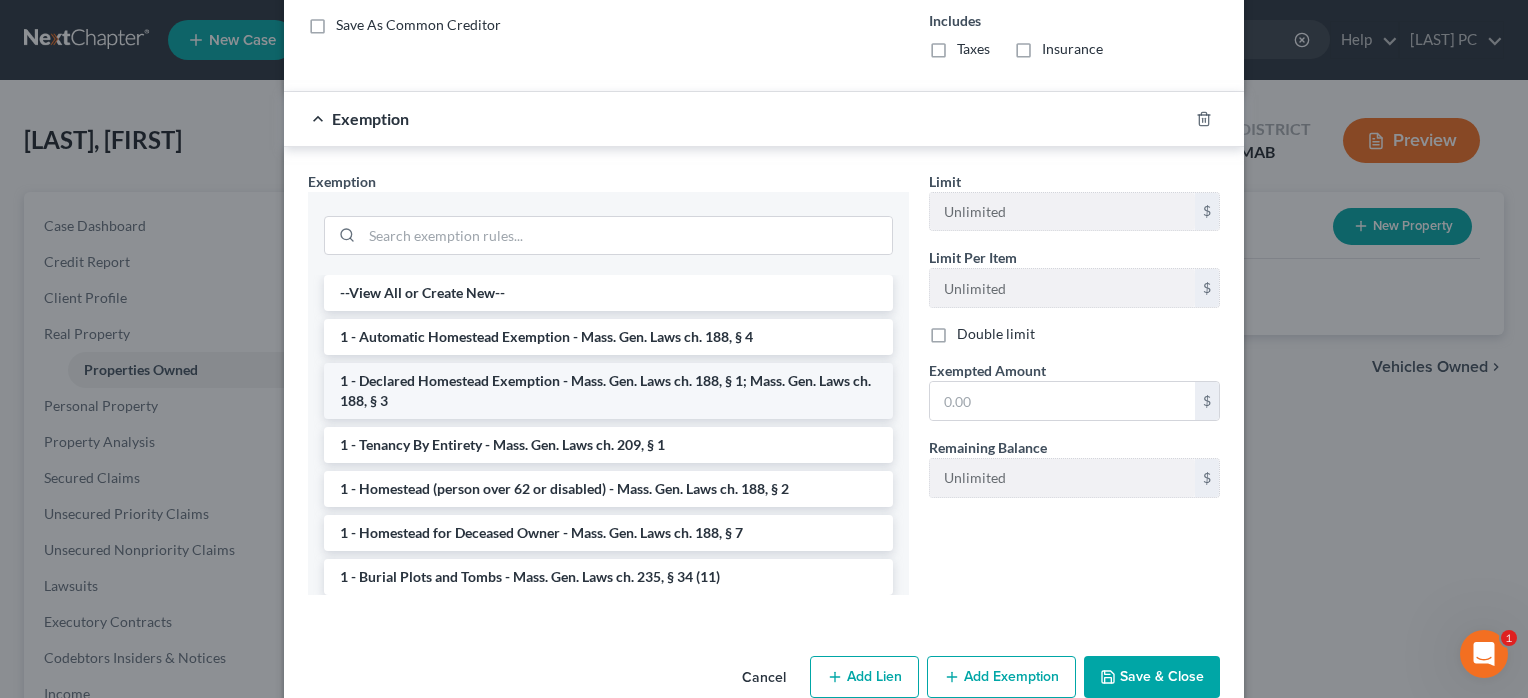 click on "1 - Declared Homestead Exemption - Mass. Gen. Laws ch. 188, § 1; Mass. Gen. Laws ch. 188, § 3" at bounding box center [608, 391] 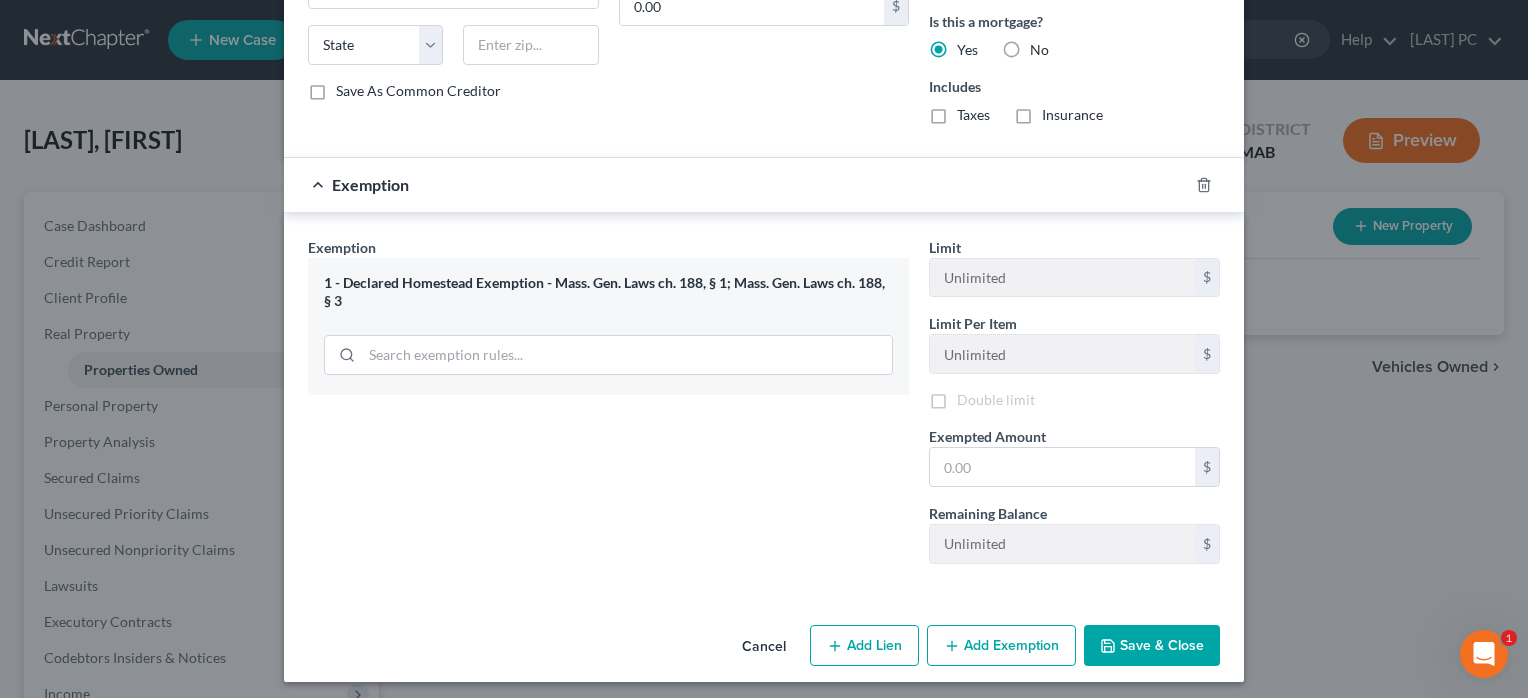 scroll, scrollTop: 1396, scrollLeft: 0, axis: vertical 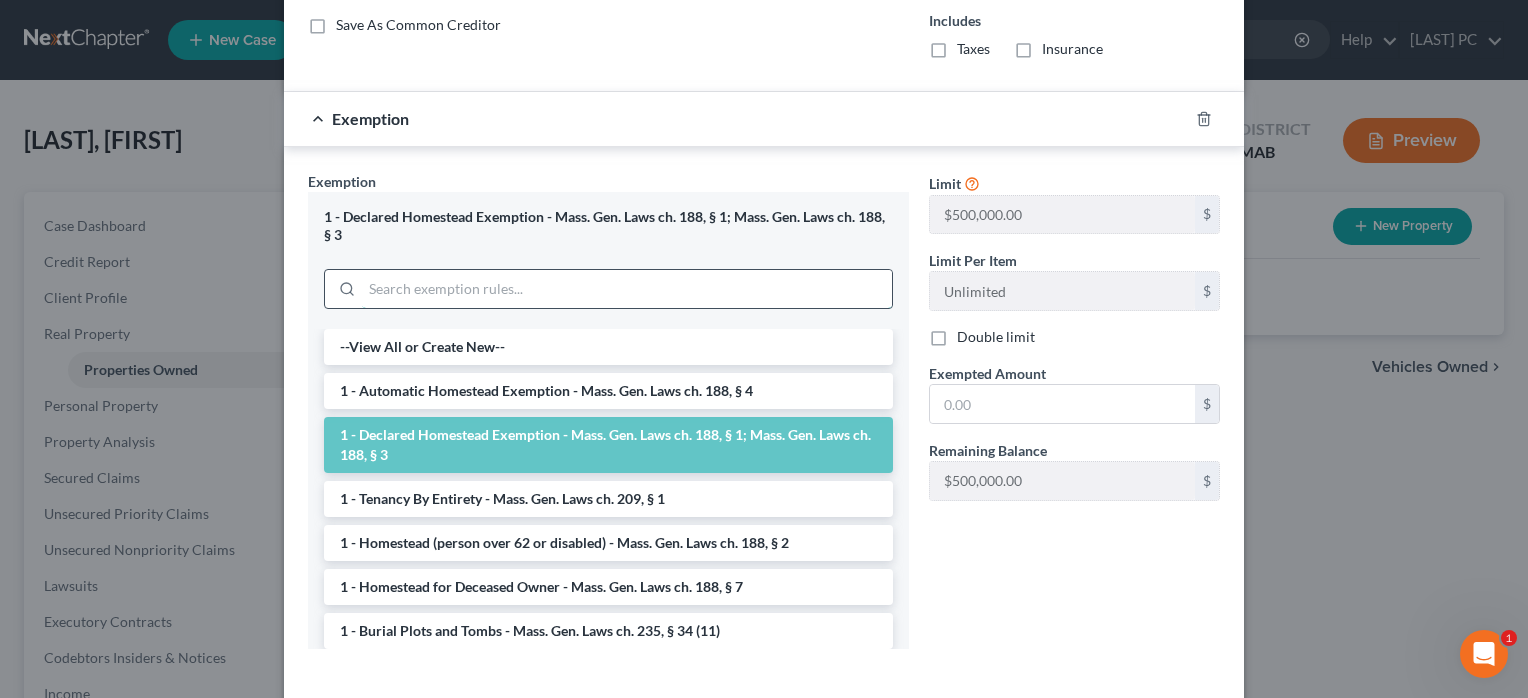click on "1 - Declared Homestead Exemption - Mass. Gen. Laws ch. 188, § 1; Mass. Gen. Laws ch. 188, § 3         --View All or Create New-- 1 - Automatic Homestead Exemption - Mass. Gen. Laws ch. 188, § 4 1 - Declared Homestead Exemption - Mass. Gen. Laws ch. 188, § 1; Mass. Gen. Laws ch. 188, § 3 1 - Tenancy By Entirety - Mass. Gen. Laws ch. 209, § 1   1 - Homestead (person over 62 or disabled) - Mass. Gen. Laws ch. 188, § 2   1 - Homestead for Deceased Owner - Mass. Gen. Laws ch. 188, § 7   1 - Burial Plots and Tombs - Mass. Gen. Laws ch. 235, § 34 (11) 14 - Food or Cash for Food - Mass. Gen. Laws ch. 235, § 34 (7) 14 - Wildcard - $1,000 plus up to $5,000 unused  car, furniture, trade tools exemptions - Mass. Gen. Laws ch. 235, § 34 (17) 22 - Cash for Rent - in lieu of homestead - Mass. Gen. Laws ch. 235, § 34 (14) 1 - Automatic Homestead Exemption - Mass. Gen. Laws ch. 188, § 4 1 - Tenancy By Entirety - Mass. Gen. Laws ch. 209, § 1   1 - Homestead for Deceased Owner - Mass. Gen. Laws ch. 188, § 7" at bounding box center (608, 420) 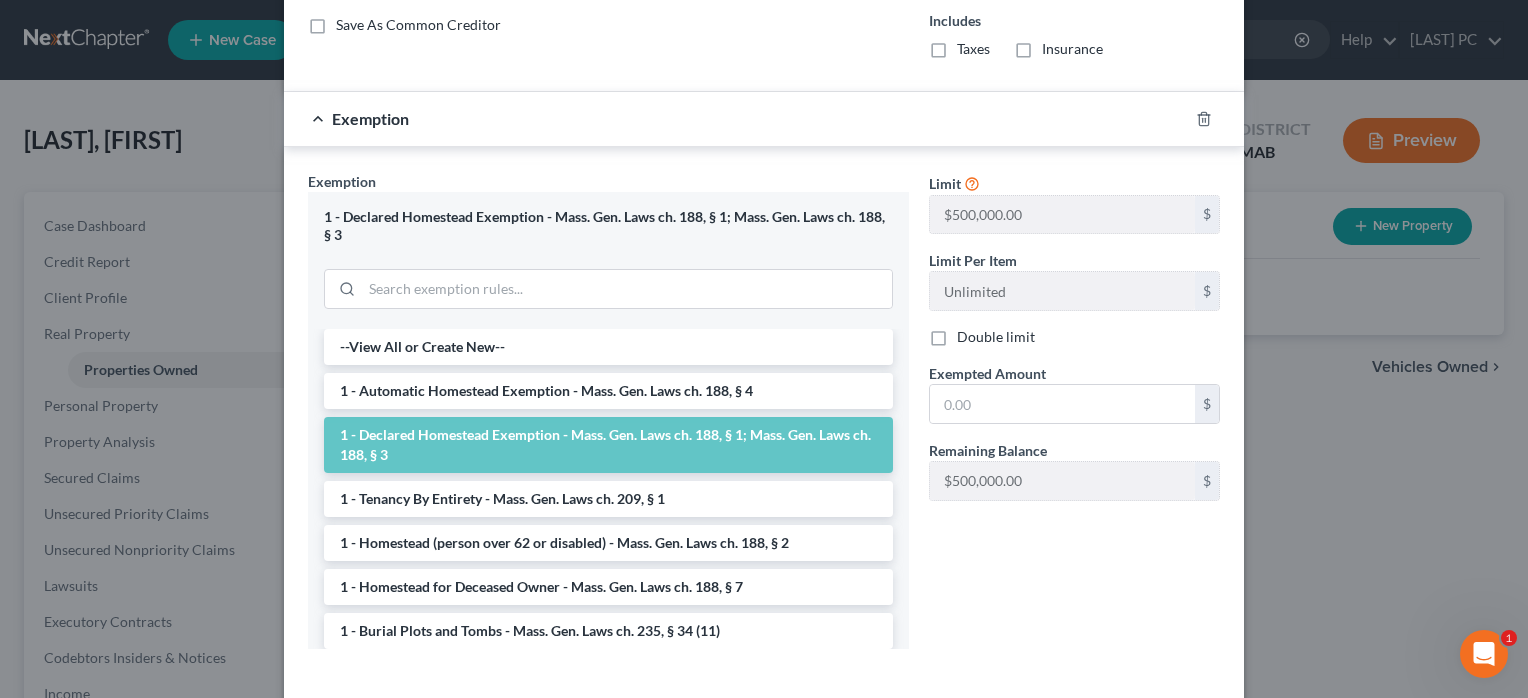 click on "1 - Declared Homestead Exemption - Mass. Gen. Laws ch. 188, § 1; Mass. Gen. Laws ch. 188, § 3" at bounding box center (608, 445) 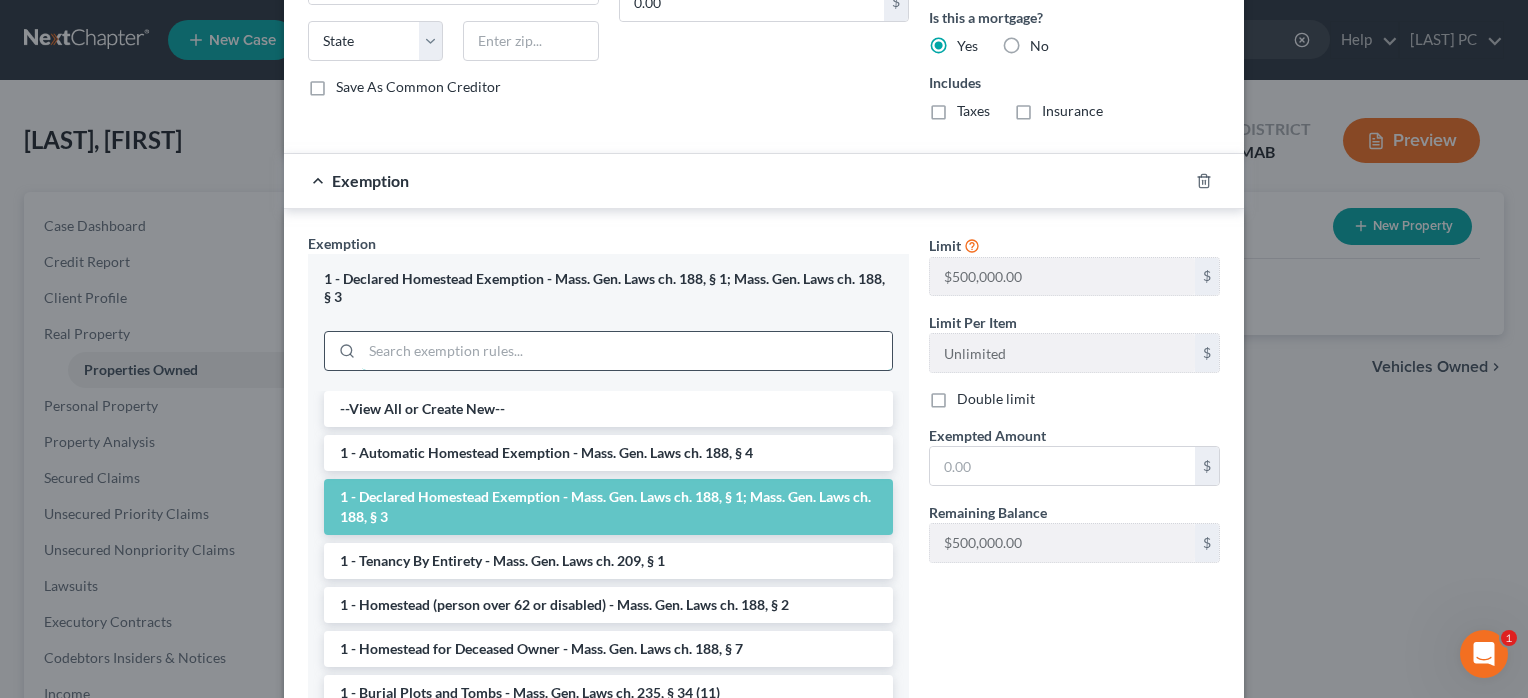 scroll, scrollTop: 1458, scrollLeft: 0, axis: vertical 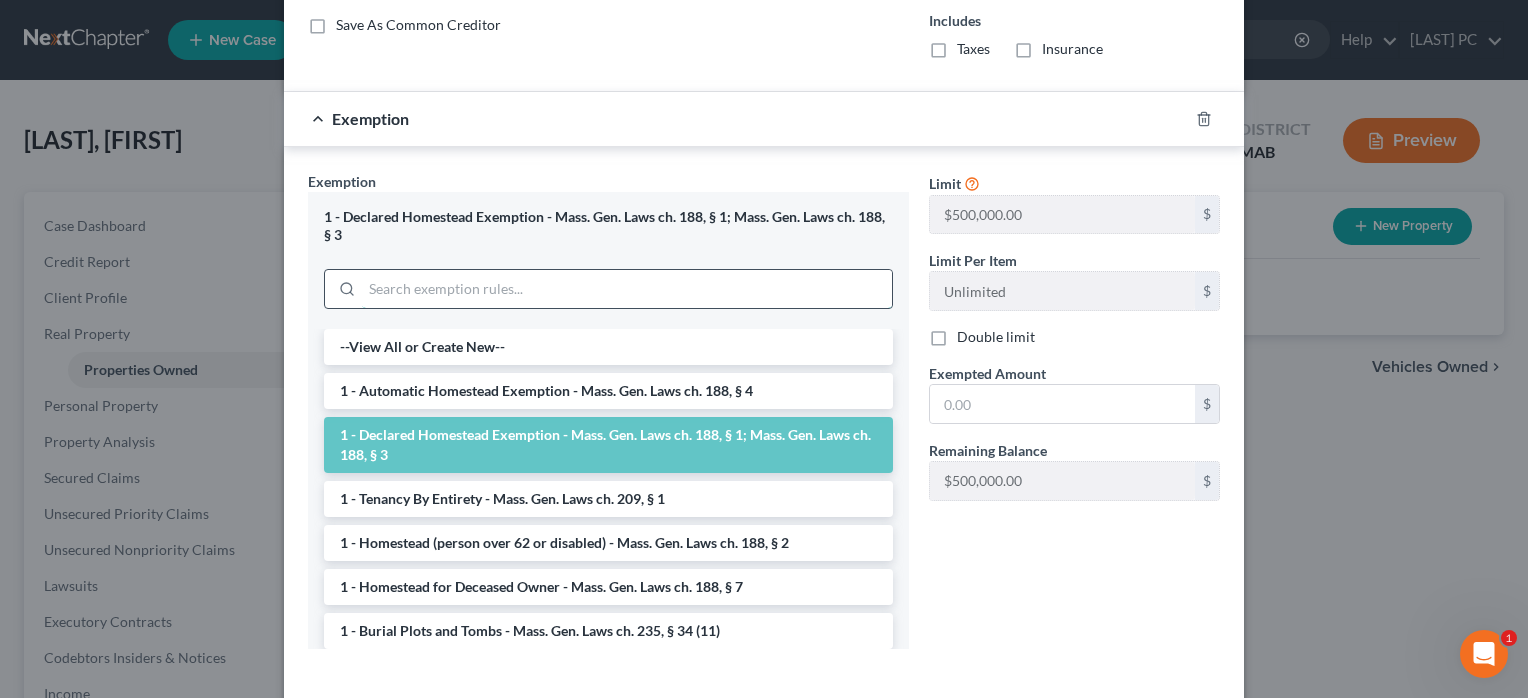 click on "1 - Declared Homestead Exemption - Mass. Gen. Laws ch. 188, § 1; Mass. Gen. Laws ch. 188, § 3         --View All or Create New-- 1 - Automatic Homestead Exemption - Mass. Gen. Laws ch. 188, § 4 1 - Declared Homestead Exemption - Mass. Gen. Laws ch. 188, § 1; Mass. Gen. Laws ch. 188, § 3 1 - Tenancy By Entirety - Mass. Gen. Laws ch. 209, § 1   1 - Homestead (person over 62 or disabled) - Mass. Gen. Laws ch. 188, § 2   1 - Homestead for Deceased Owner - Mass. Gen. Laws ch. 188, § 7   1 - Burial Plots and Tombs - Mass. Gen. Laws ch. 235, § 34 (11) 14 - Food or Cash for Food - Mass. Gen. Laws ch. 235, § 34 (7) 14 - Wildcard - $1,000 plus up to $5,000 unused  car, furniture, trade tools exemptions - Mass. Gen. Laws ch. 235, § 34 (17) 22 - Cash for Rent - in lieu of homestead - Mass. Gen. Laws ch. 235, § 34 (14) 1 - Automatic Homestead Exemption - Mass. Gen. Laws ch. 188, § 4 1 - Tenancy By Entirety - Mass. Gen. Laws ch. 209, § 1   1 - Homestead for Deceased Owner - Mass. Gen. Laws ch. 188, § 7" at bounding box center (608, 420) 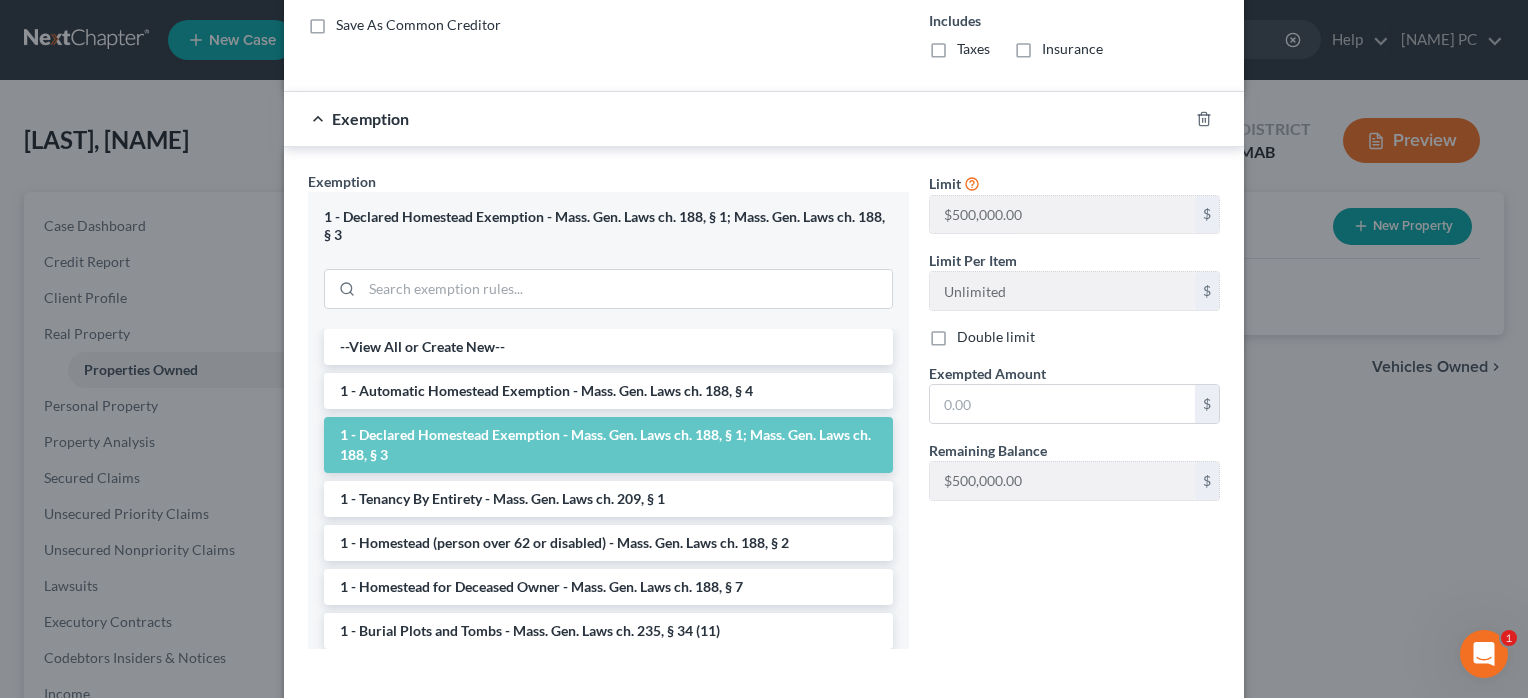 click on "1 - Declared Homestead Exemption - Mass. Gen. Laws ch. 188, § 1; Mass. Gen. Laws ch. 188, § 3" at bounding box center (608, 445) 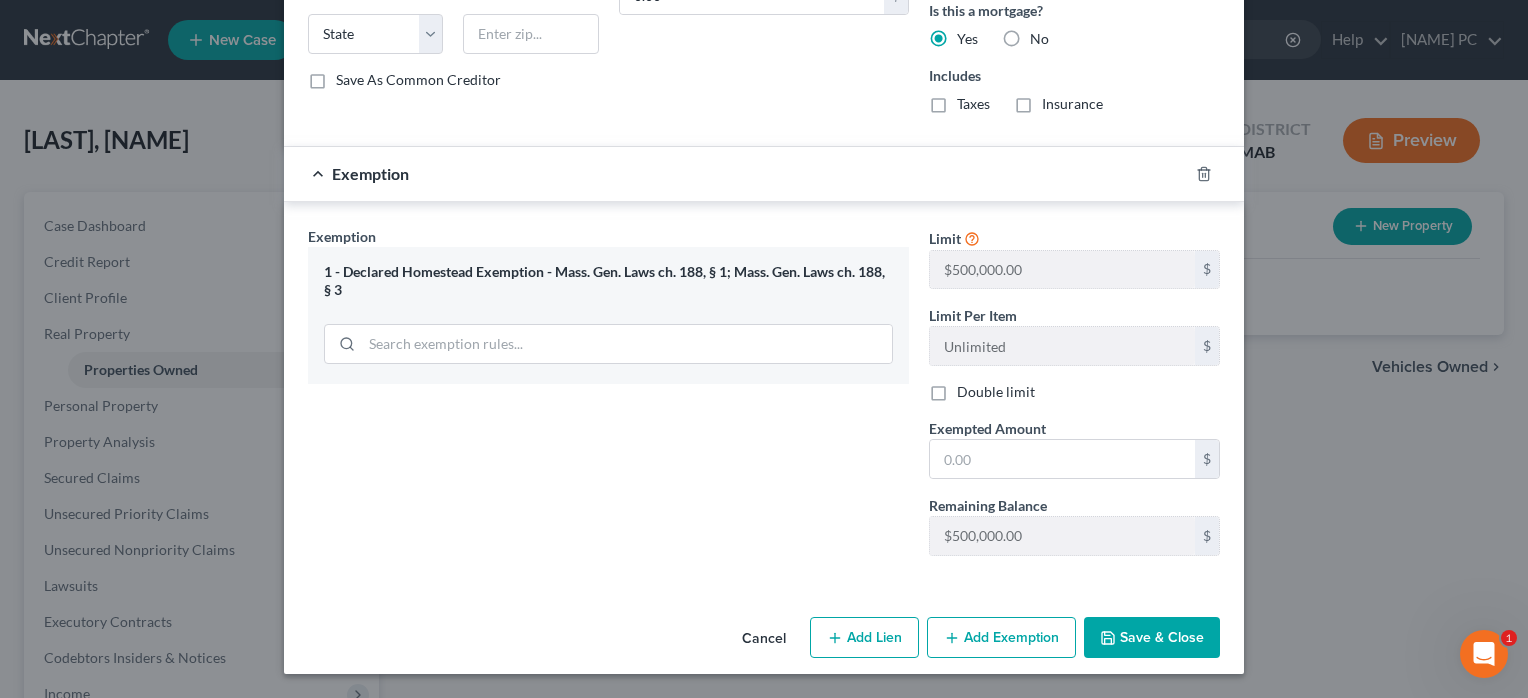 scroll, scrollTop: 1396, scrollLeft: 0, axis: vertical 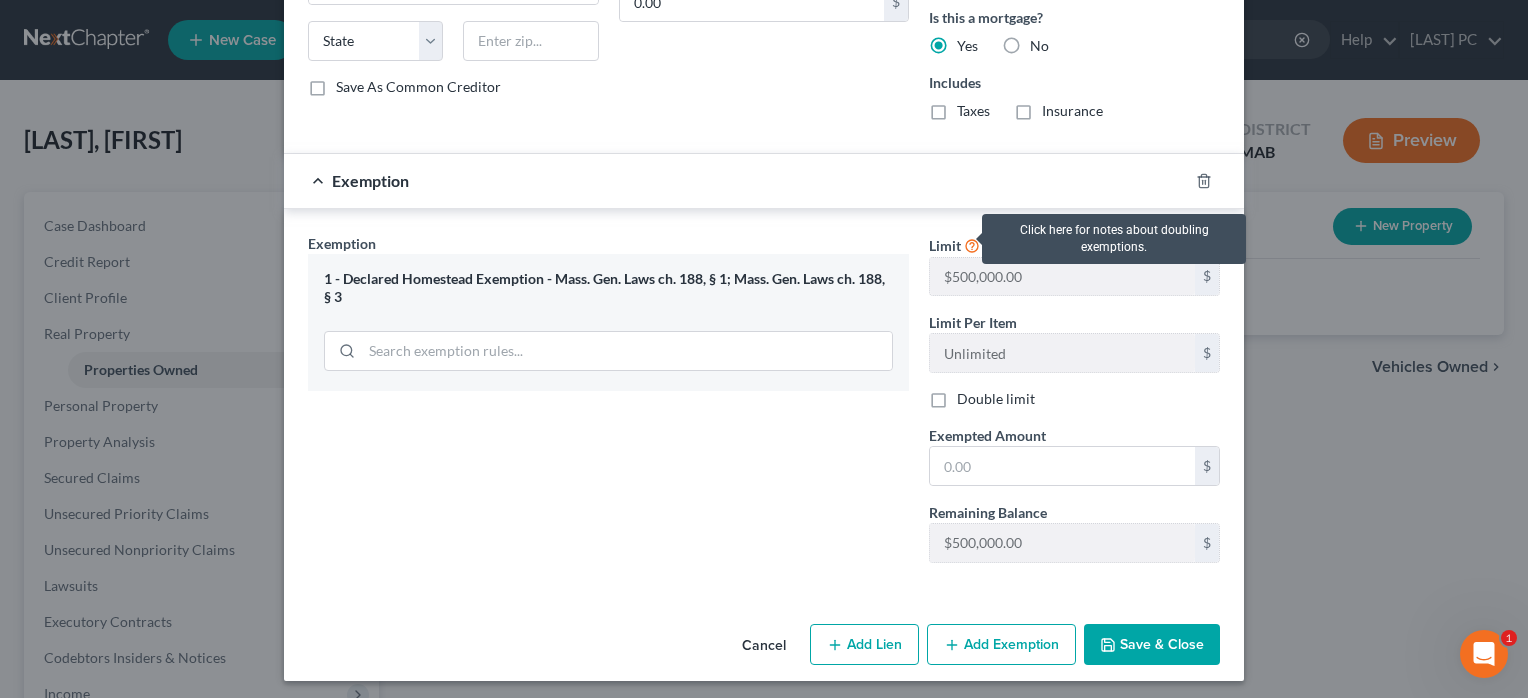 click at bounding box center [972, 244] 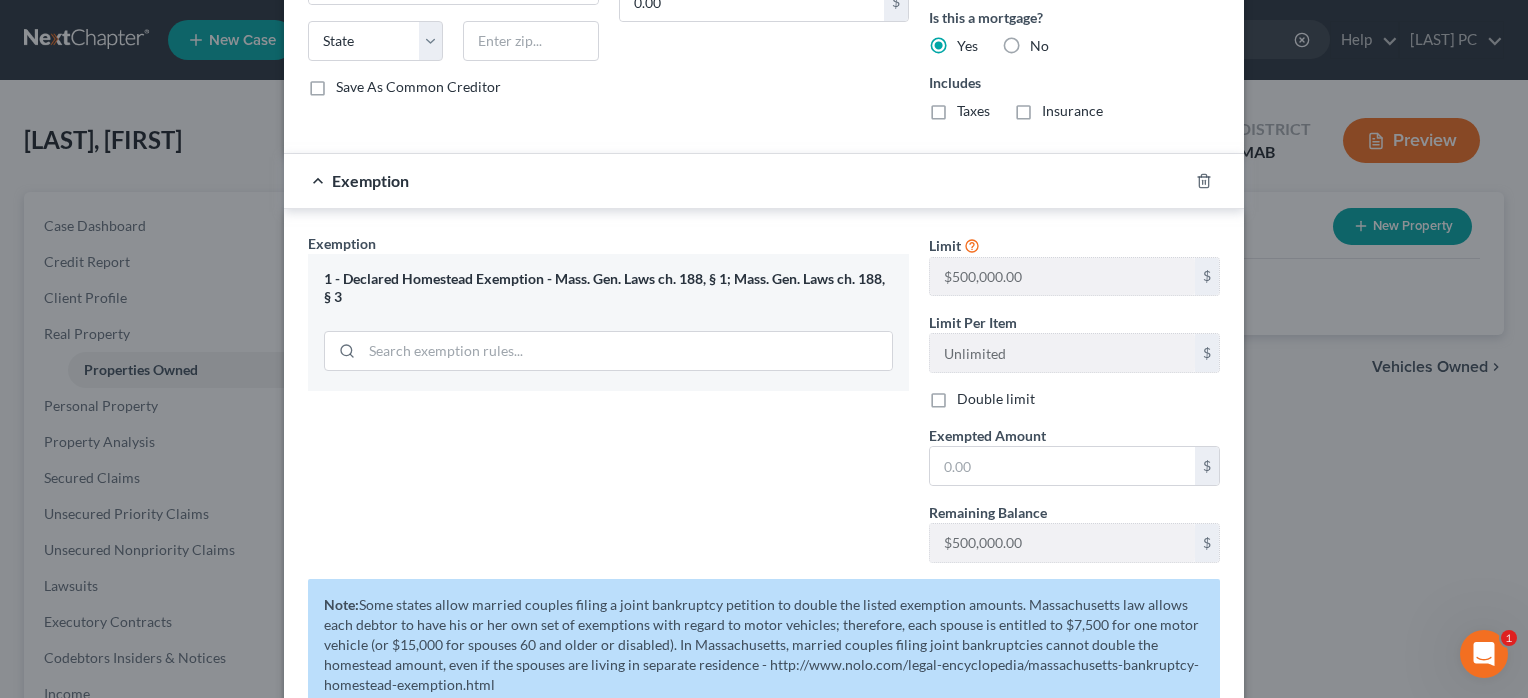 scroll, scrollTop: 1458, scrollLeft: 0, axis: vertical 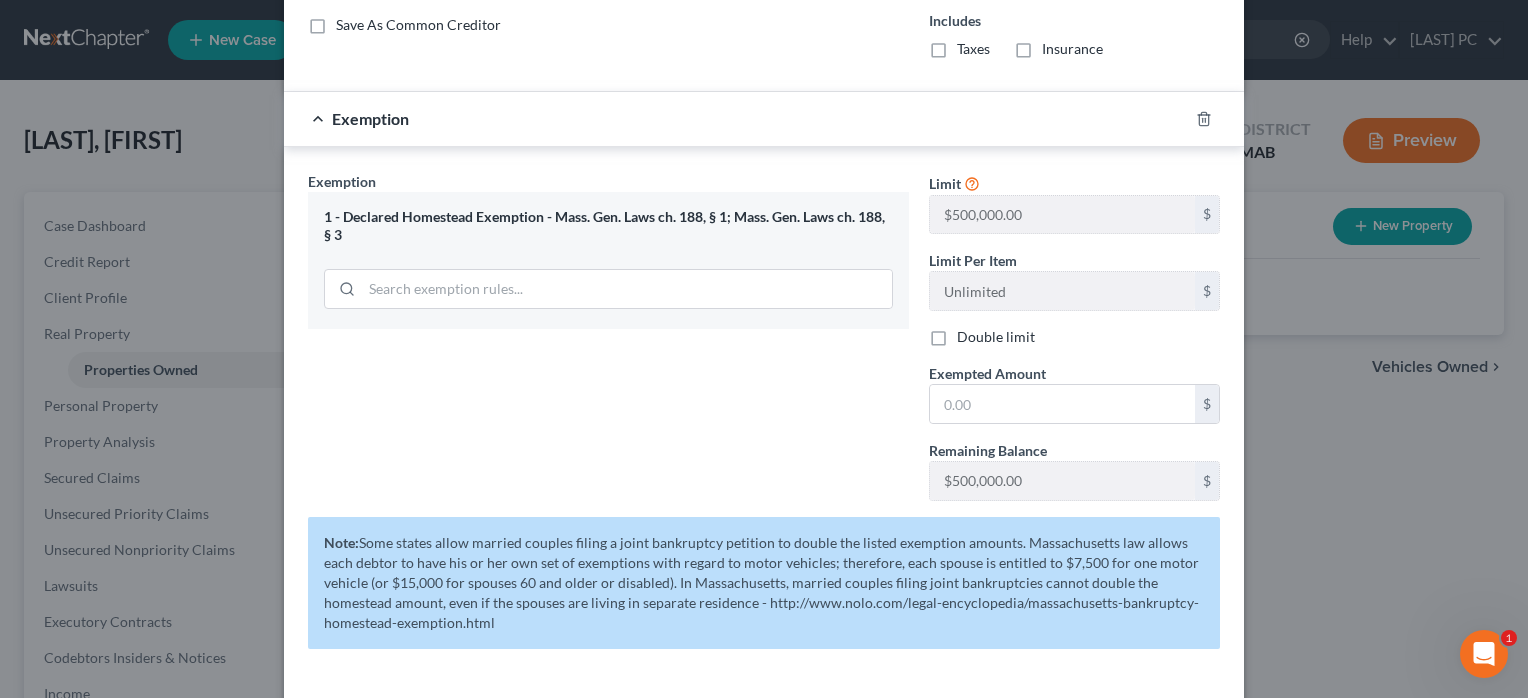 click on "1 - Declared Homestead Exemption - Mass. Gen. Laws ch. 188, § 1; Mass. Gen. Laws ch. 188, § 3" at bounding box center [608, 344] 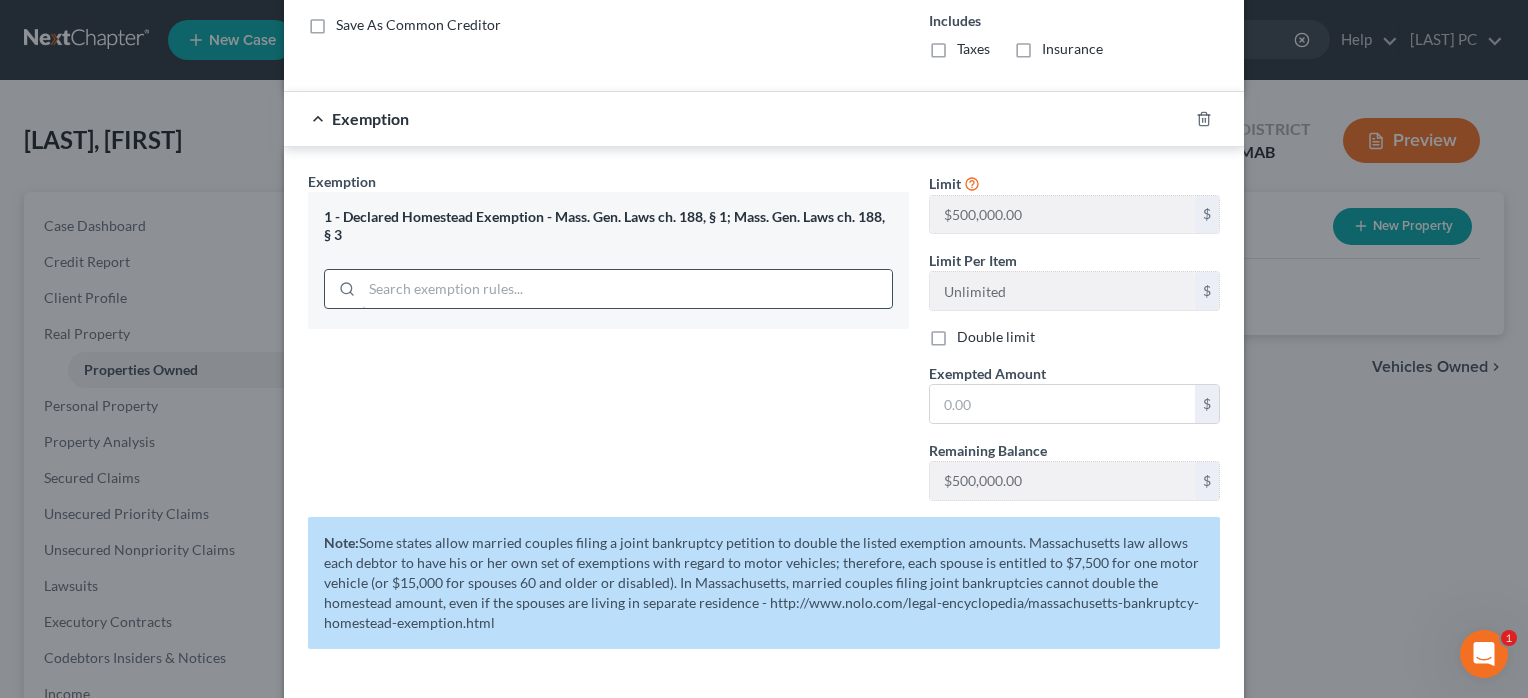 click at bounding box center (627, 289) 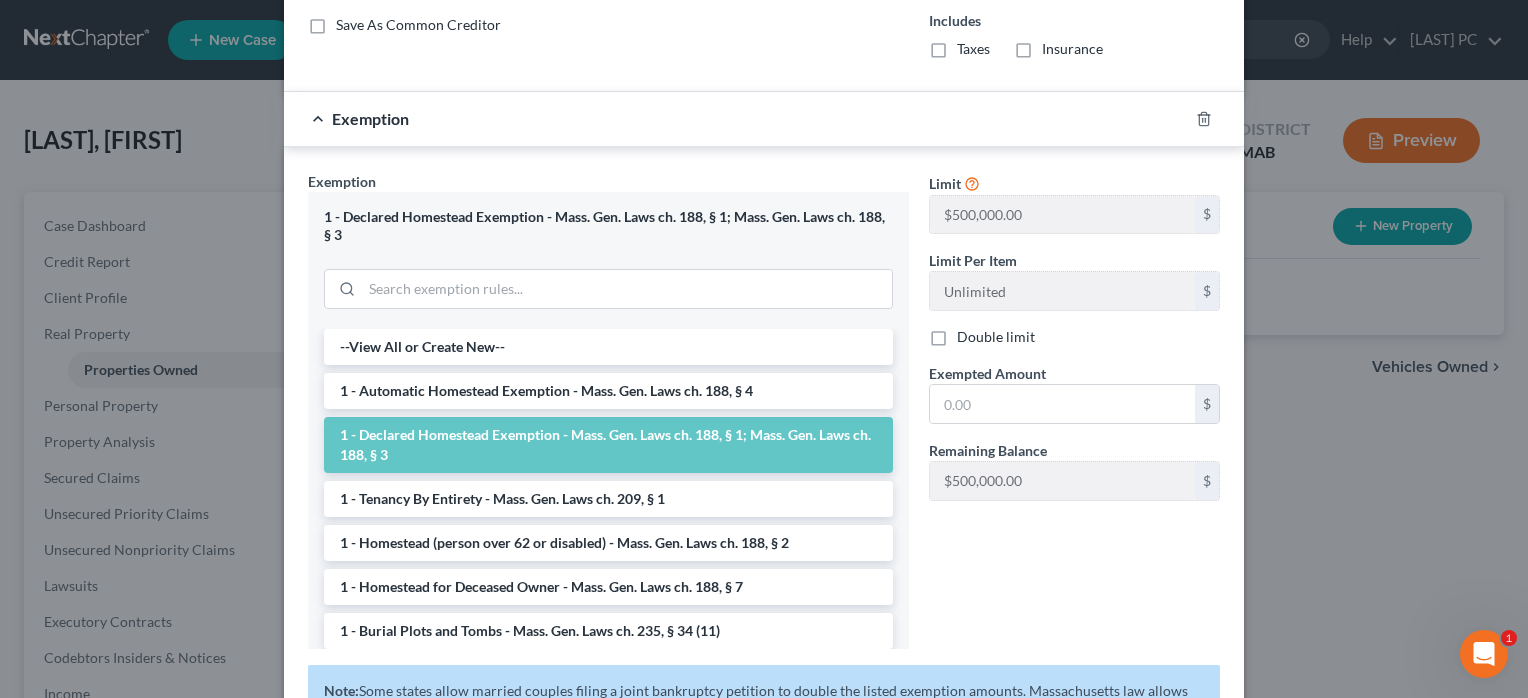 click on "1 - Declared Homestead Exemption - Mass. Gen. Laws ch. 188, § 1; Mass. Gen. Laws ch. 188, § 3" at bounding box center [608, 445] 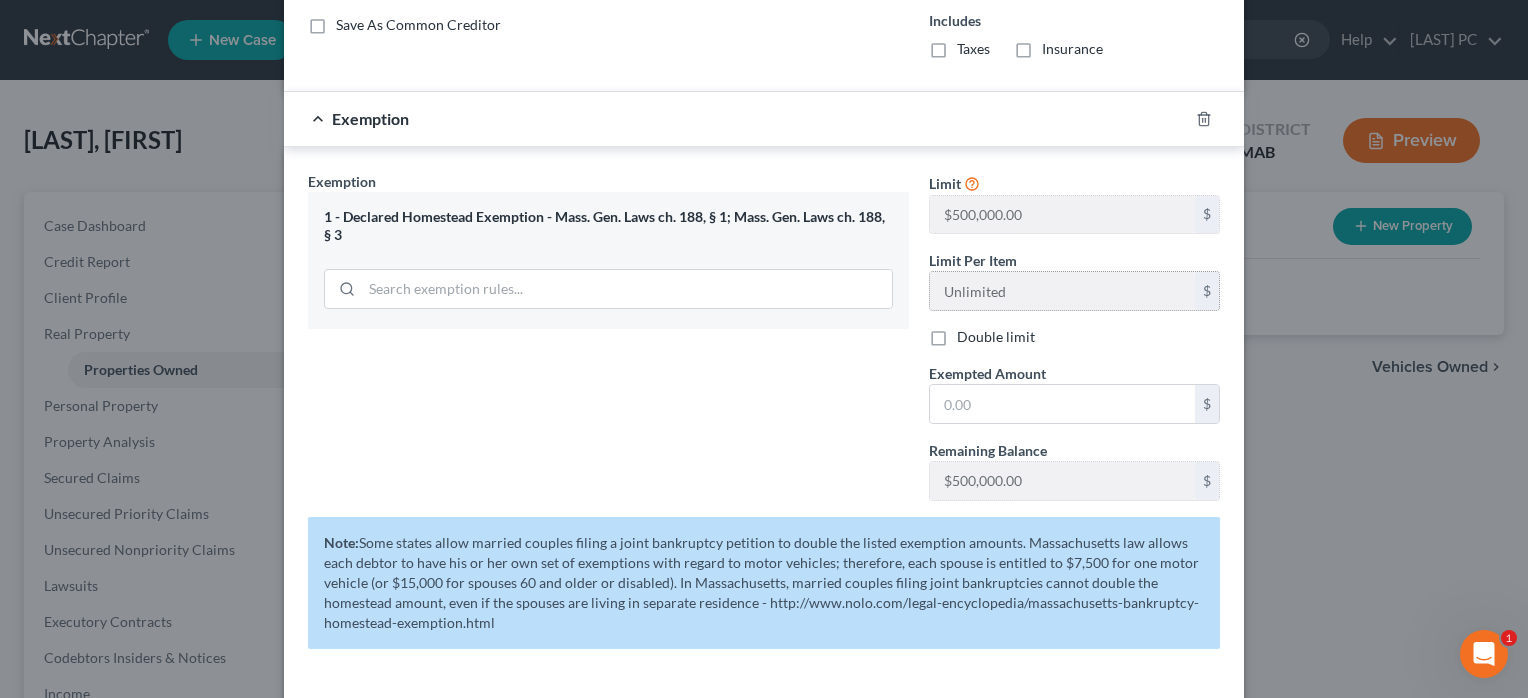 scroll, scrollTop: 0, scrollLeft: 0, axis: both 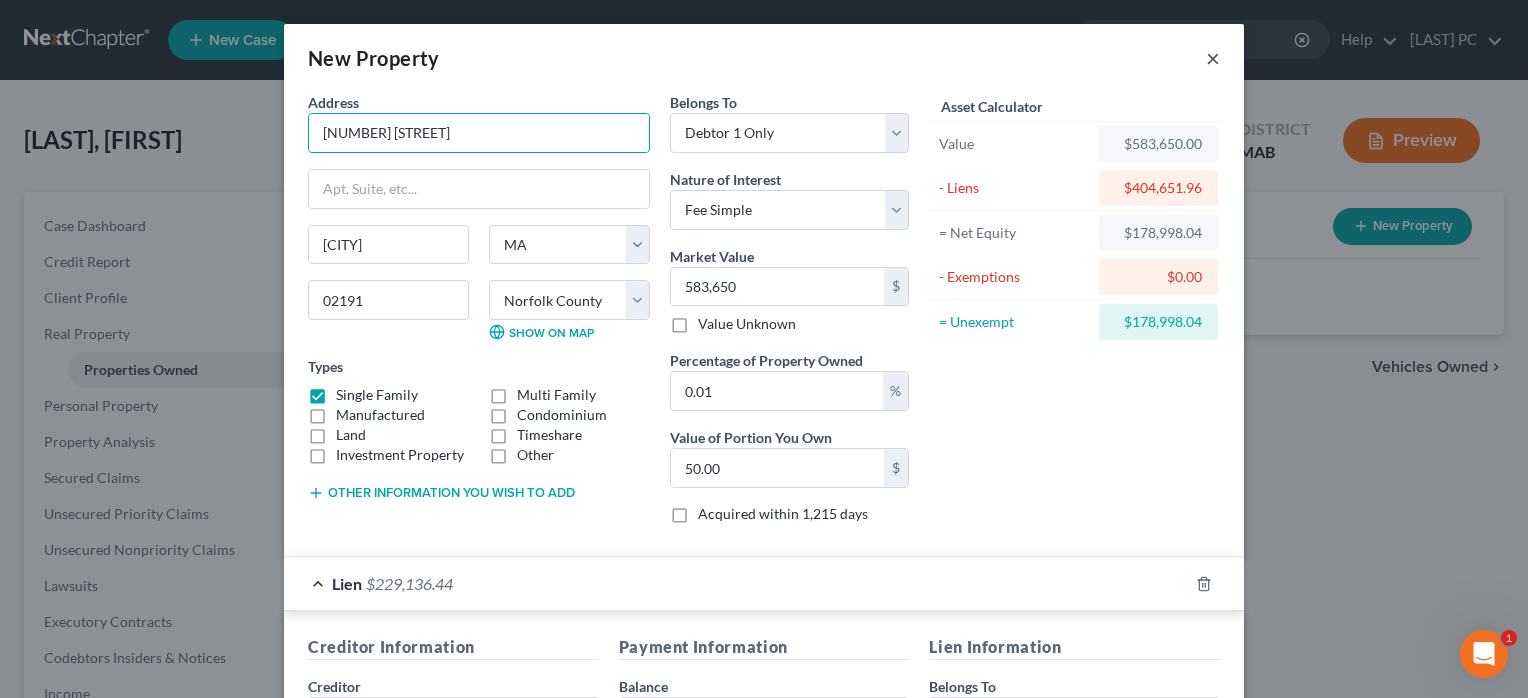 type 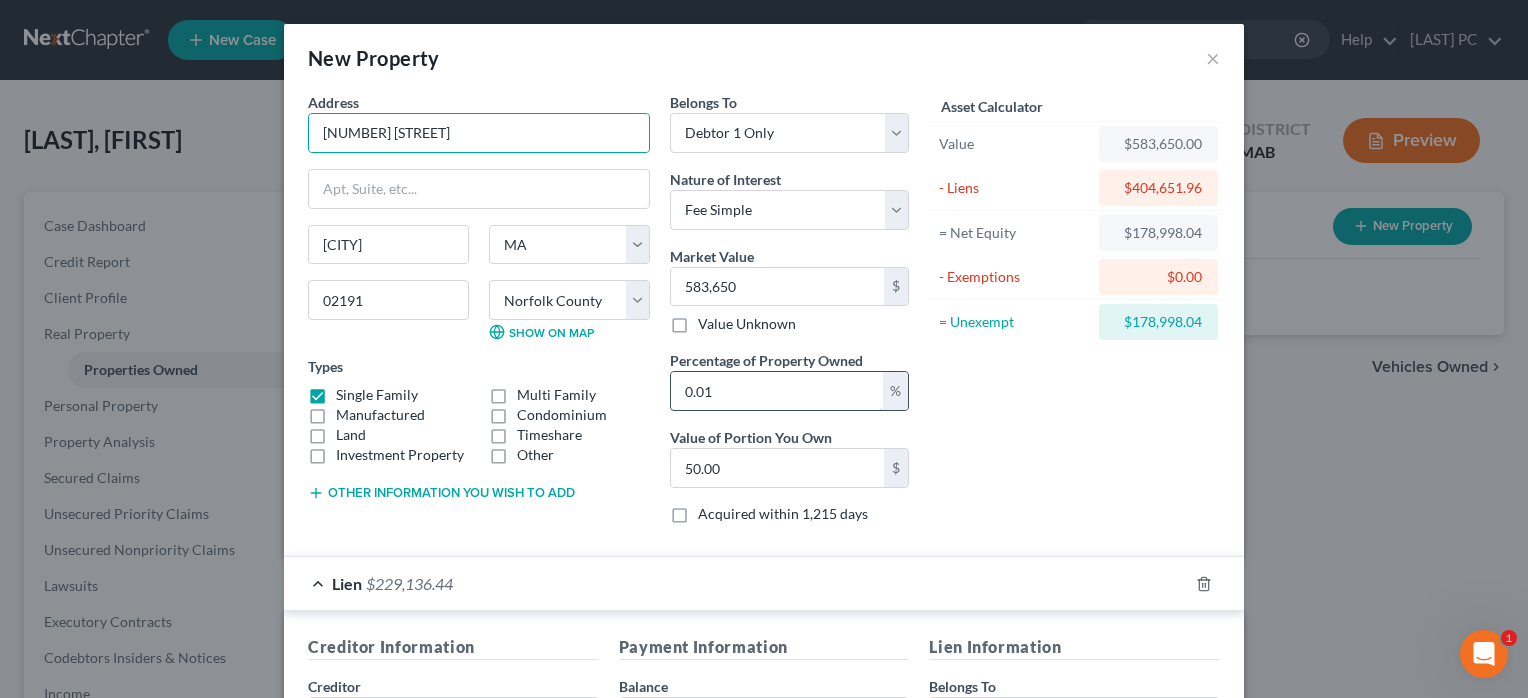 click on "0.01" at bounding box center (777, 391) 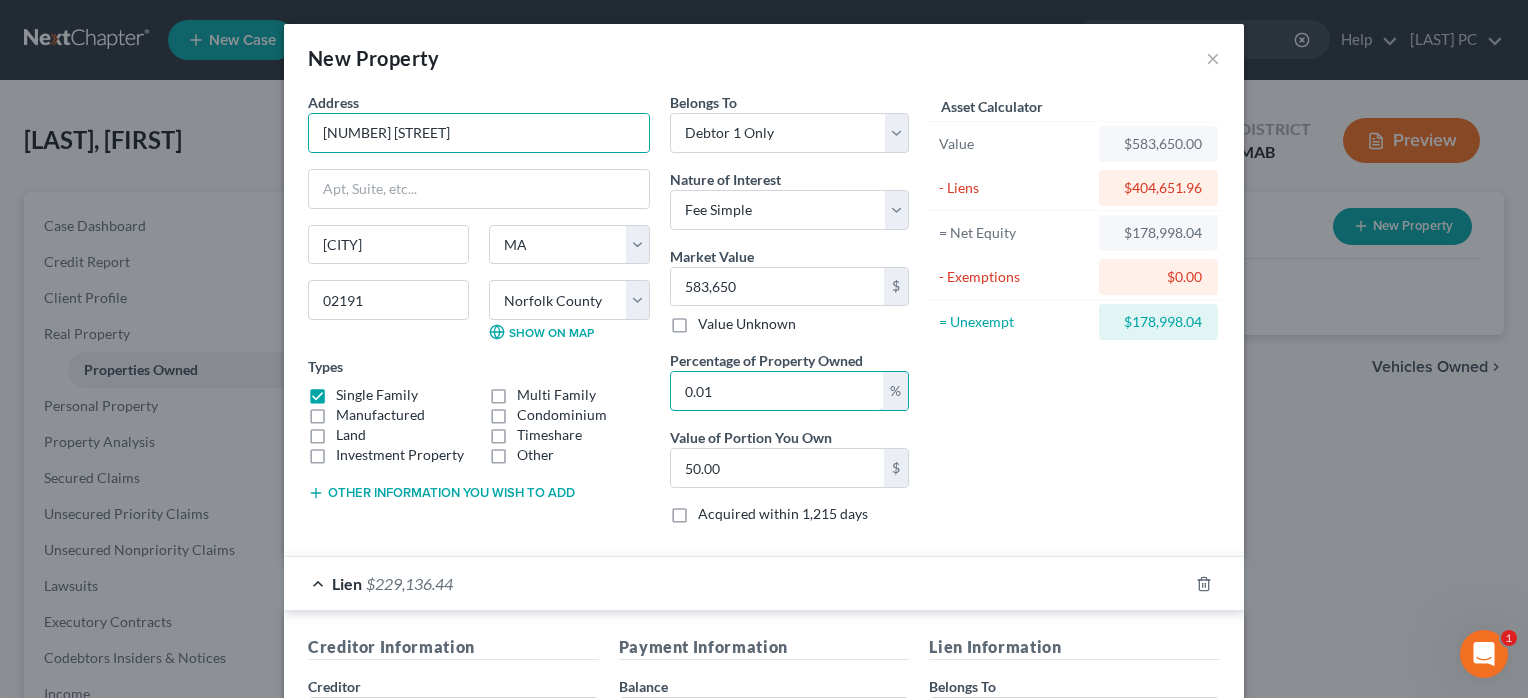 type on "0.0" 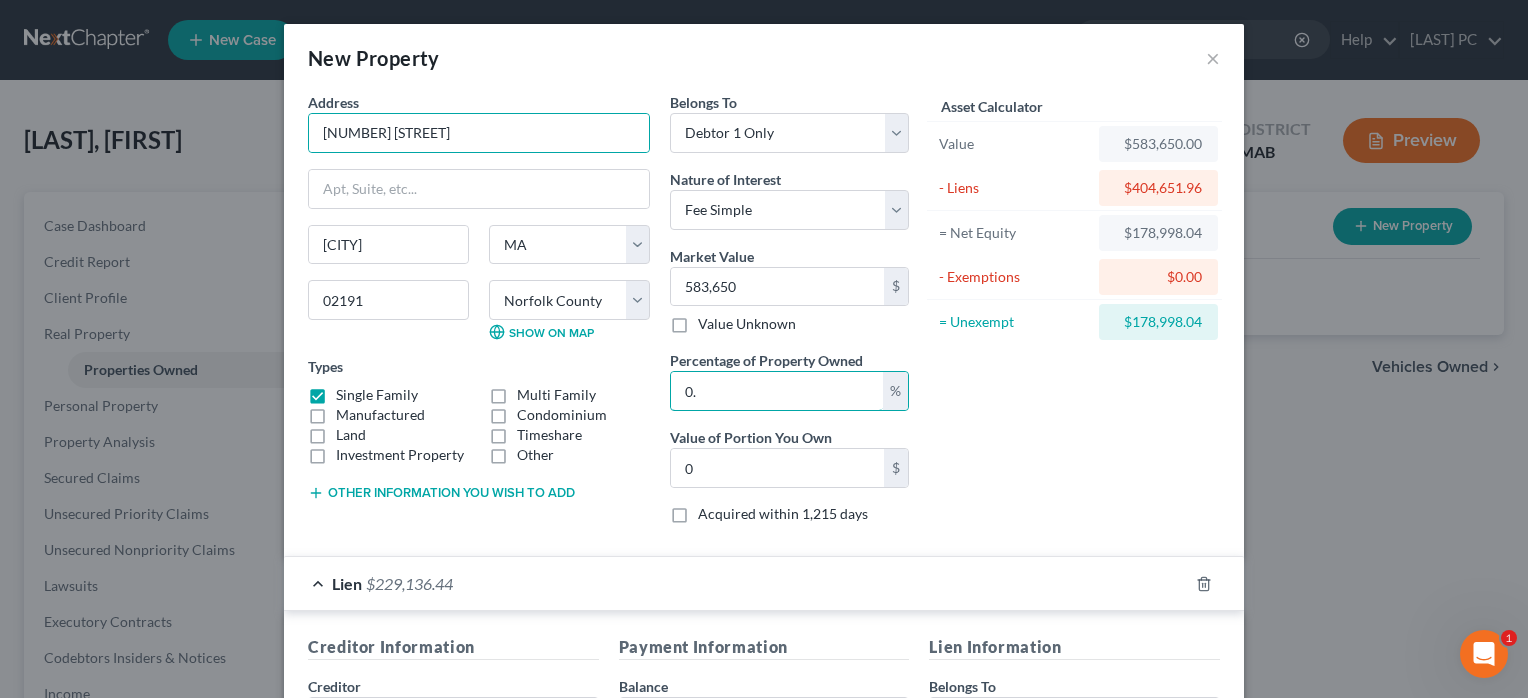 type on "0" 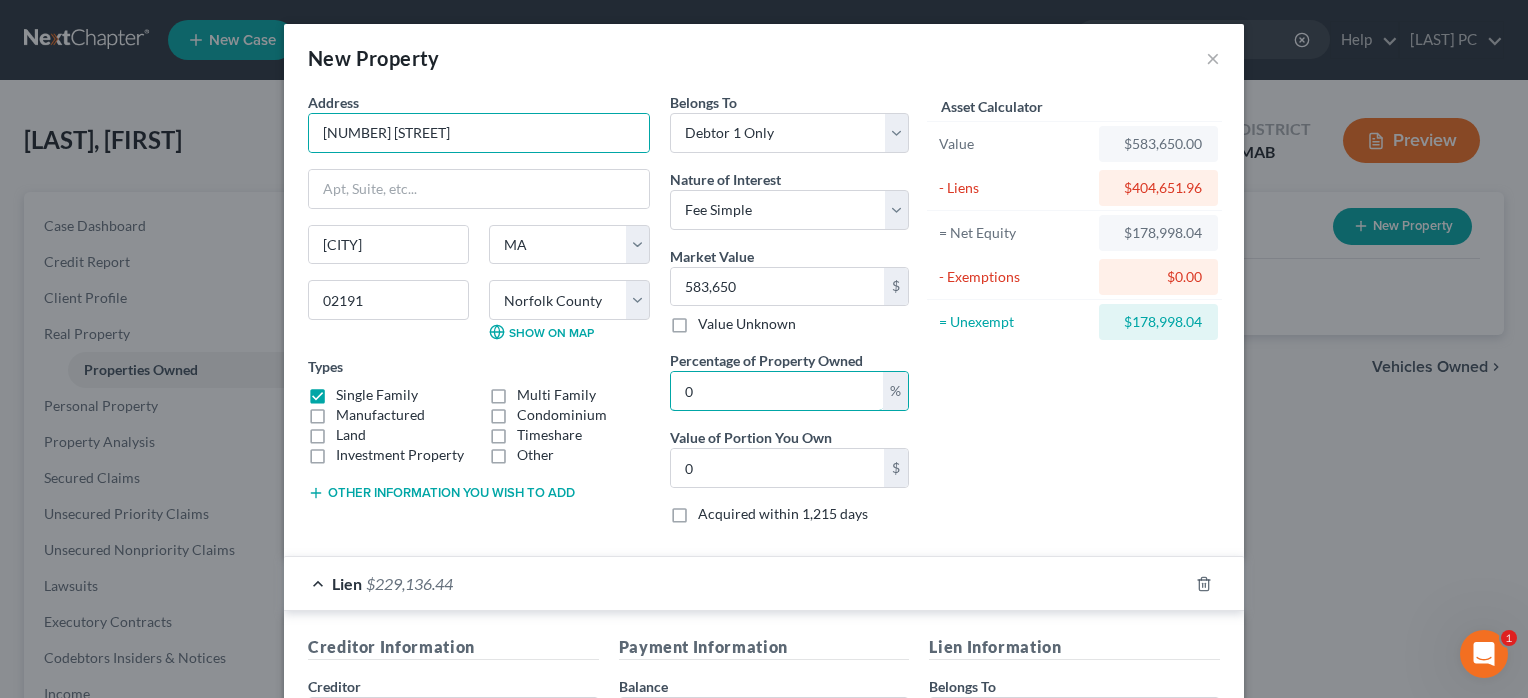 type 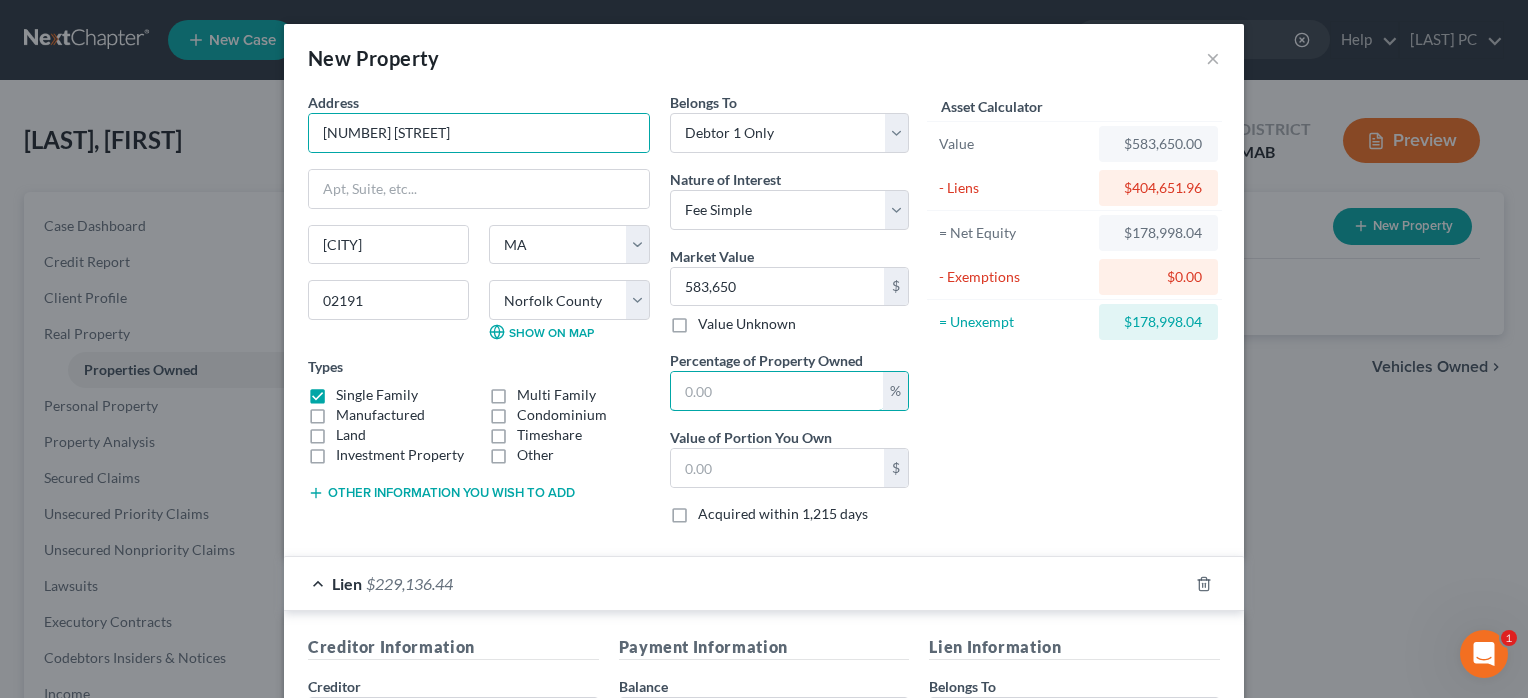 type on "1" 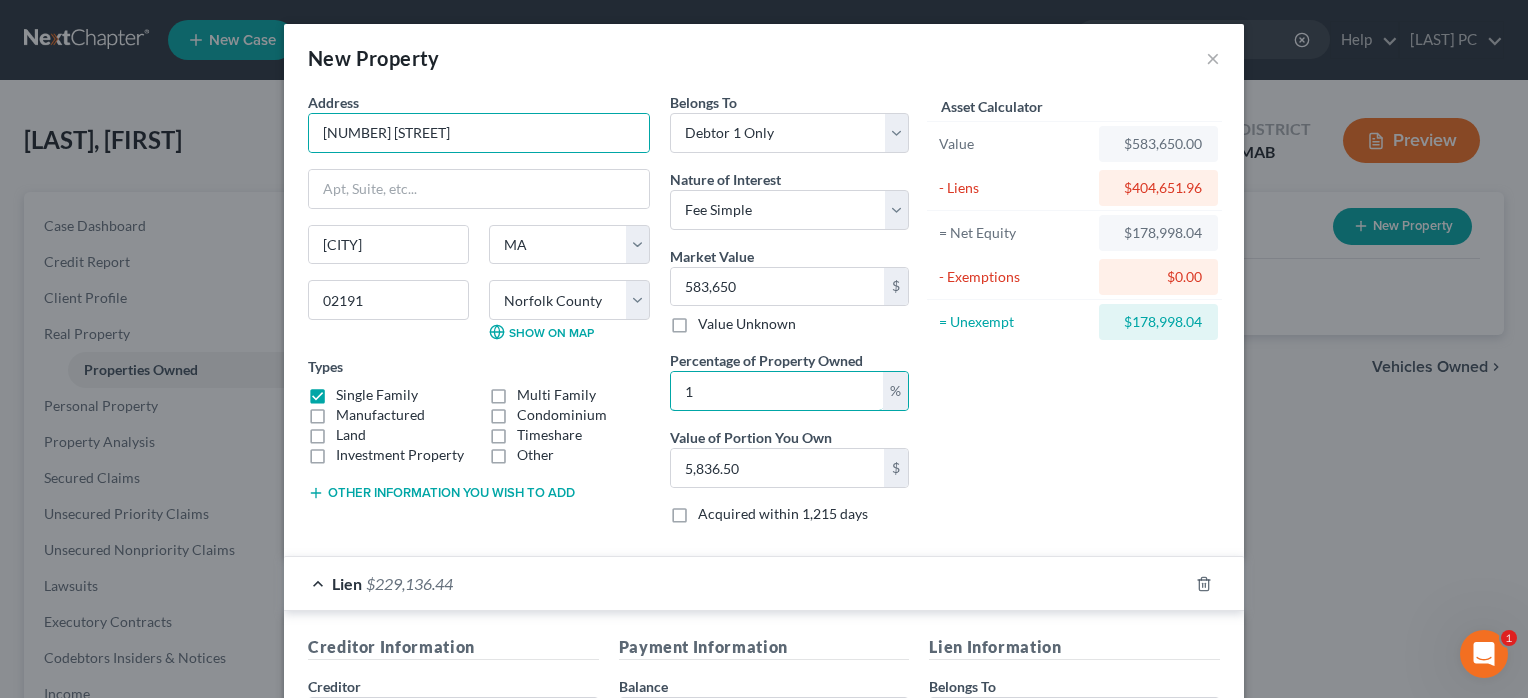 type on "10" 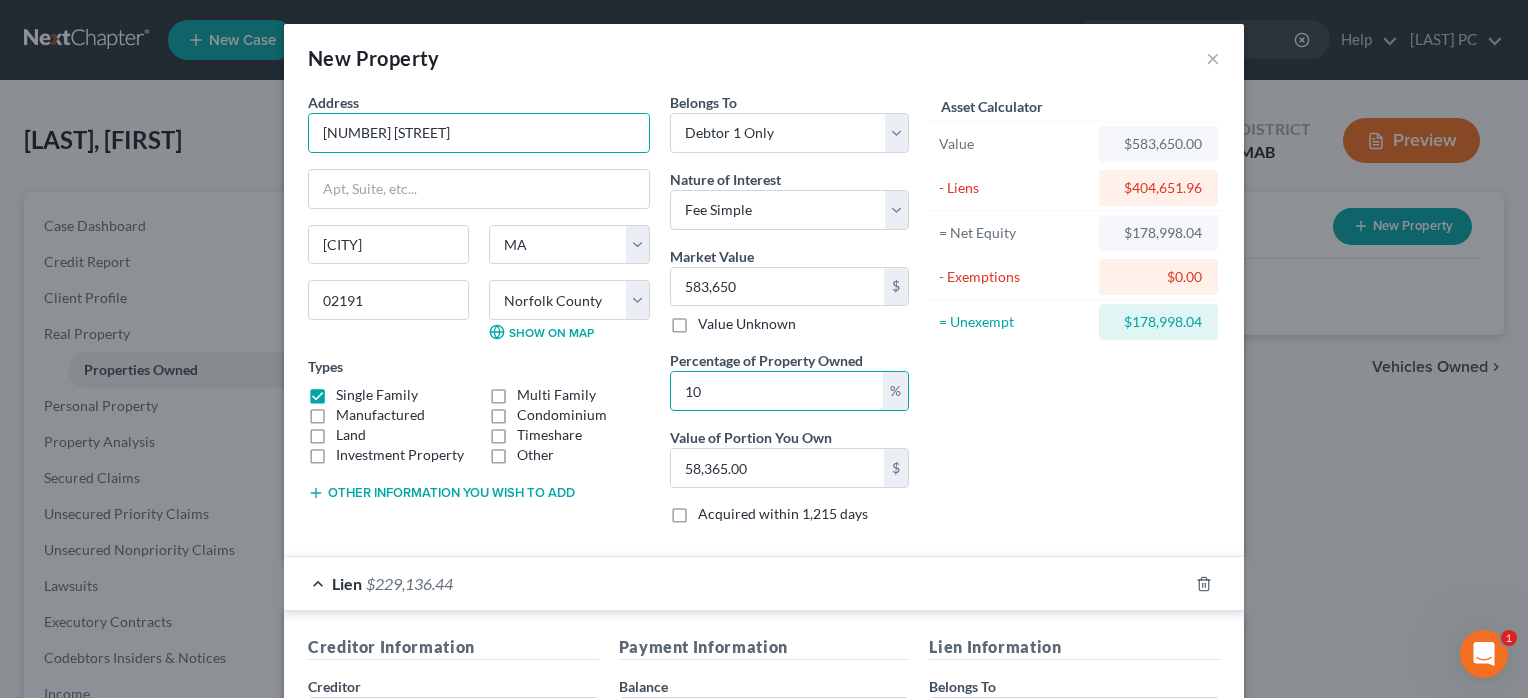 type on "100" 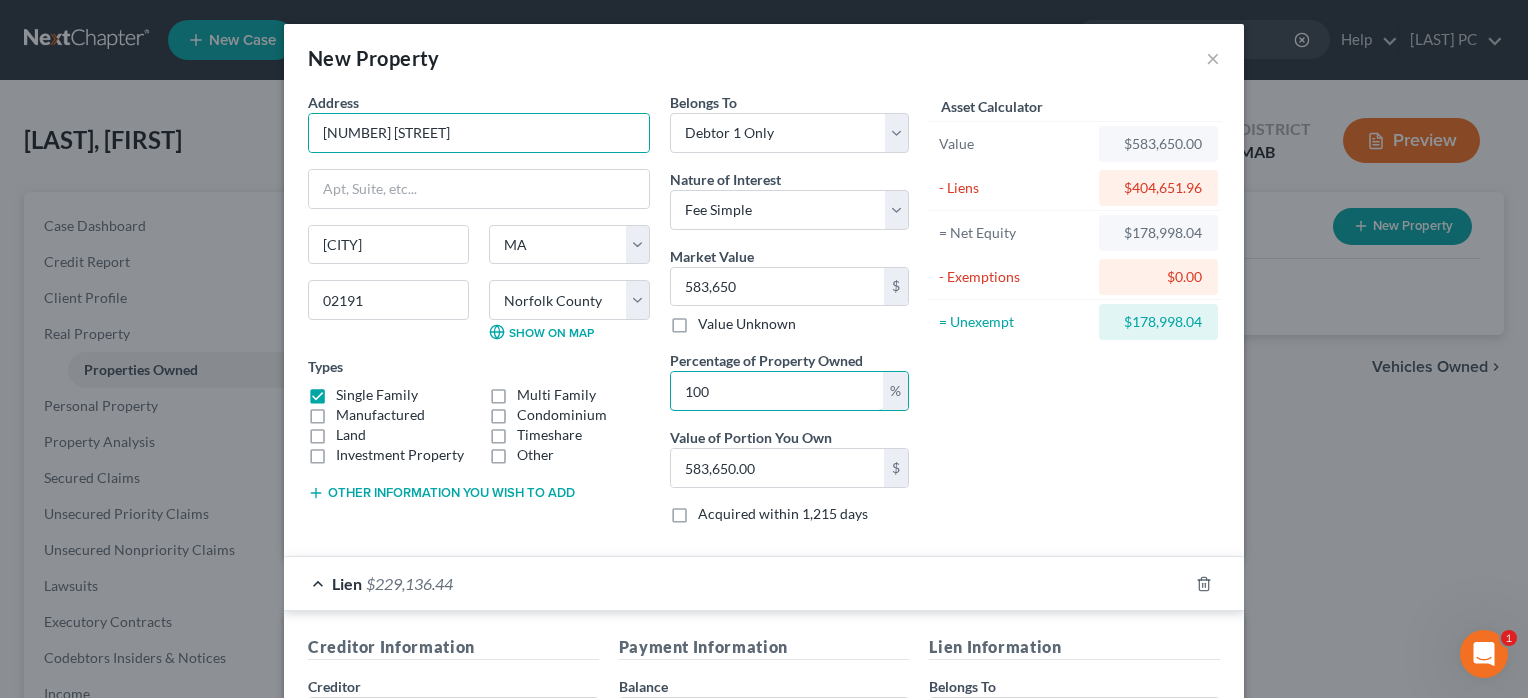 type on "100" 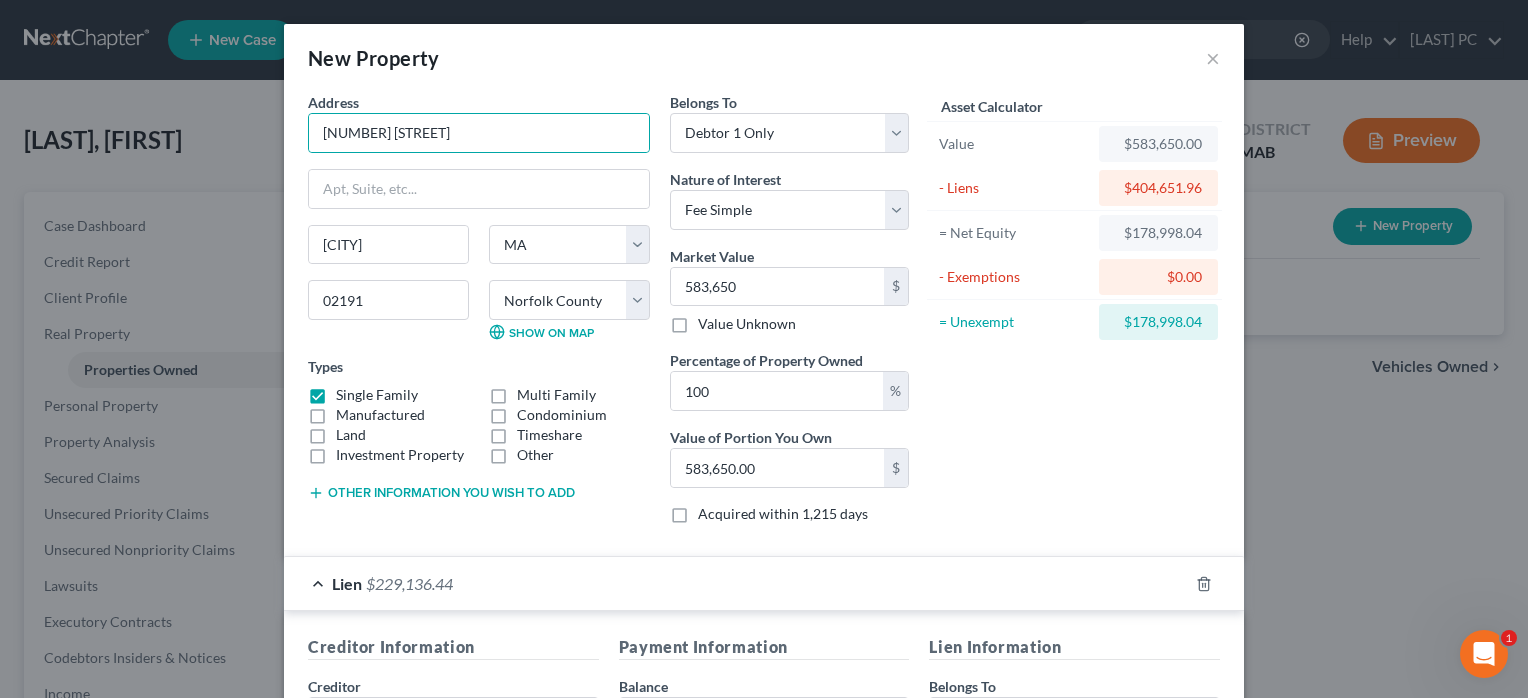 click on "$0.00" at bounding box center (1158, 277) 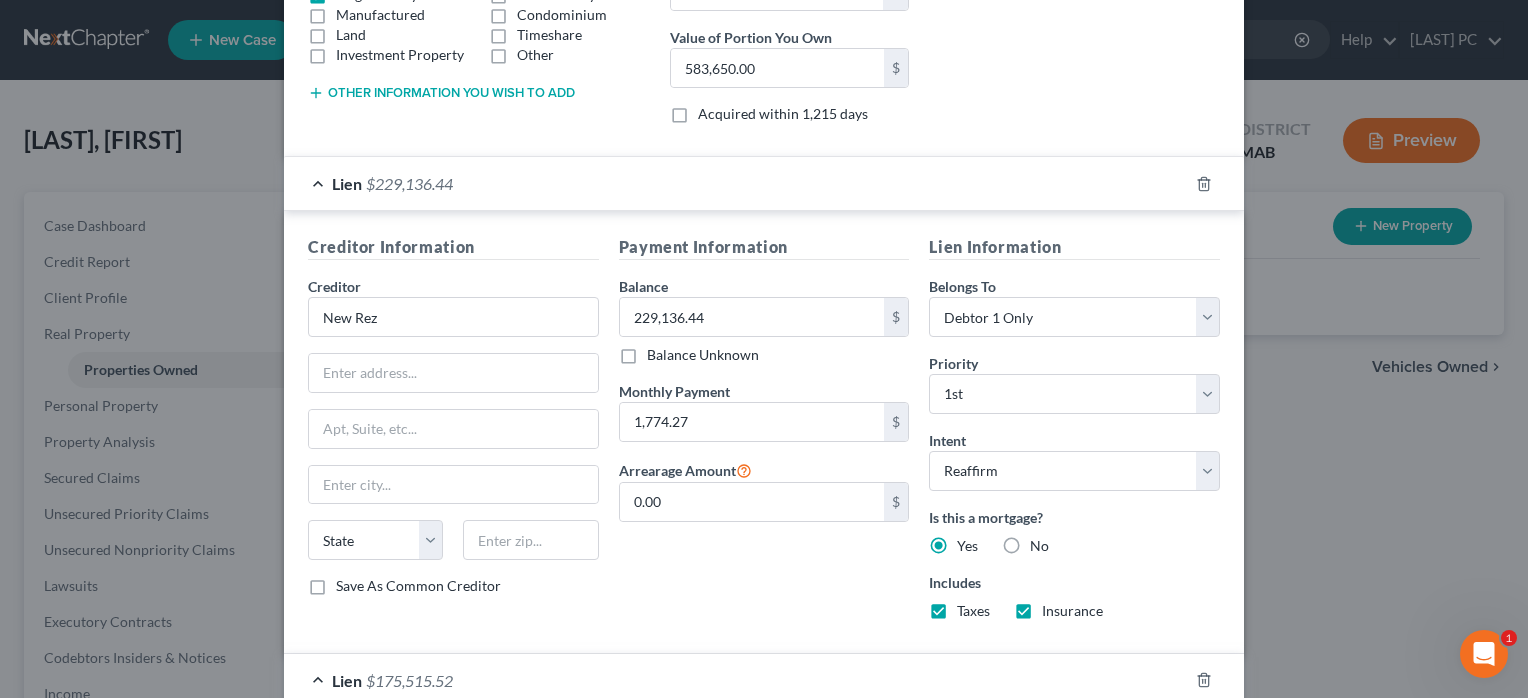 scroll, scrollTop: 402, scrollLeft: 0, axis: vertical 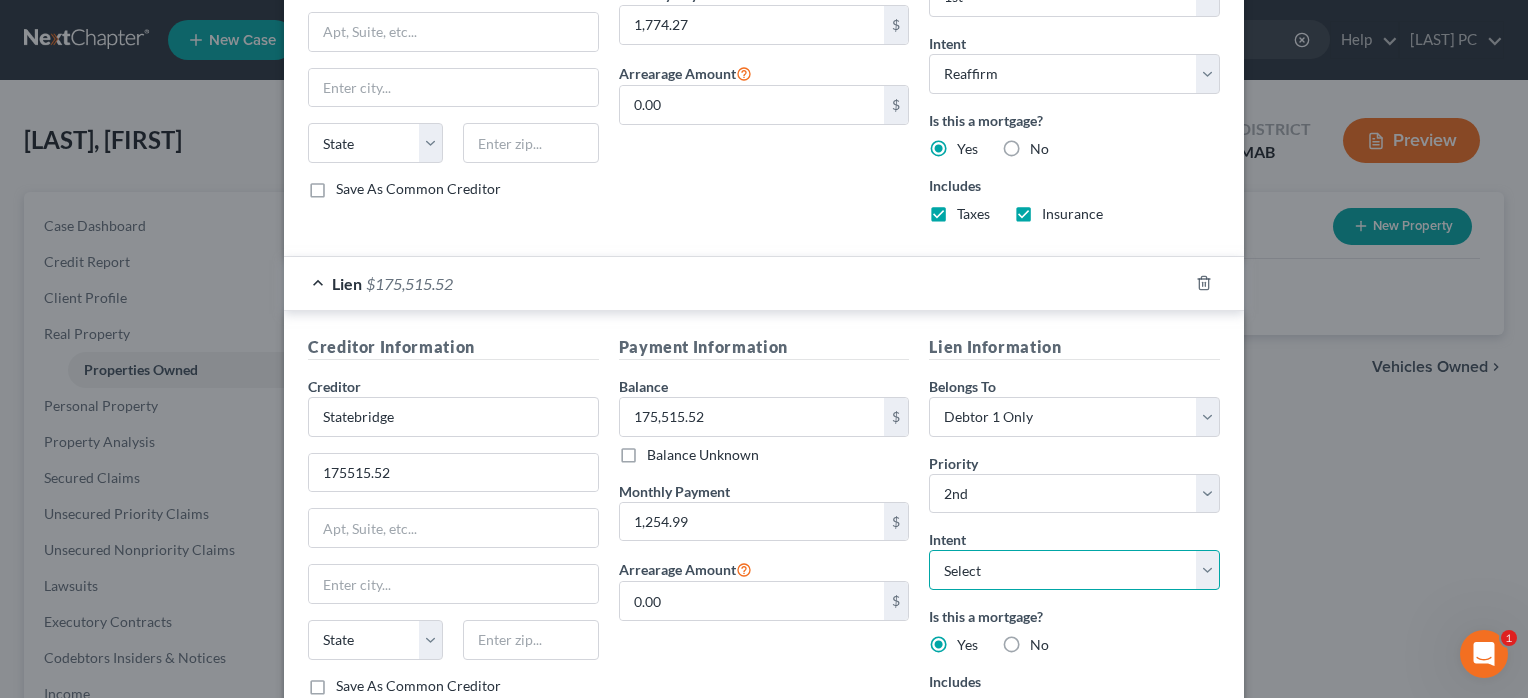 click on "Select Surrender Redeem Reaffirm Avoid Other" at bounding box center [1074, 570] 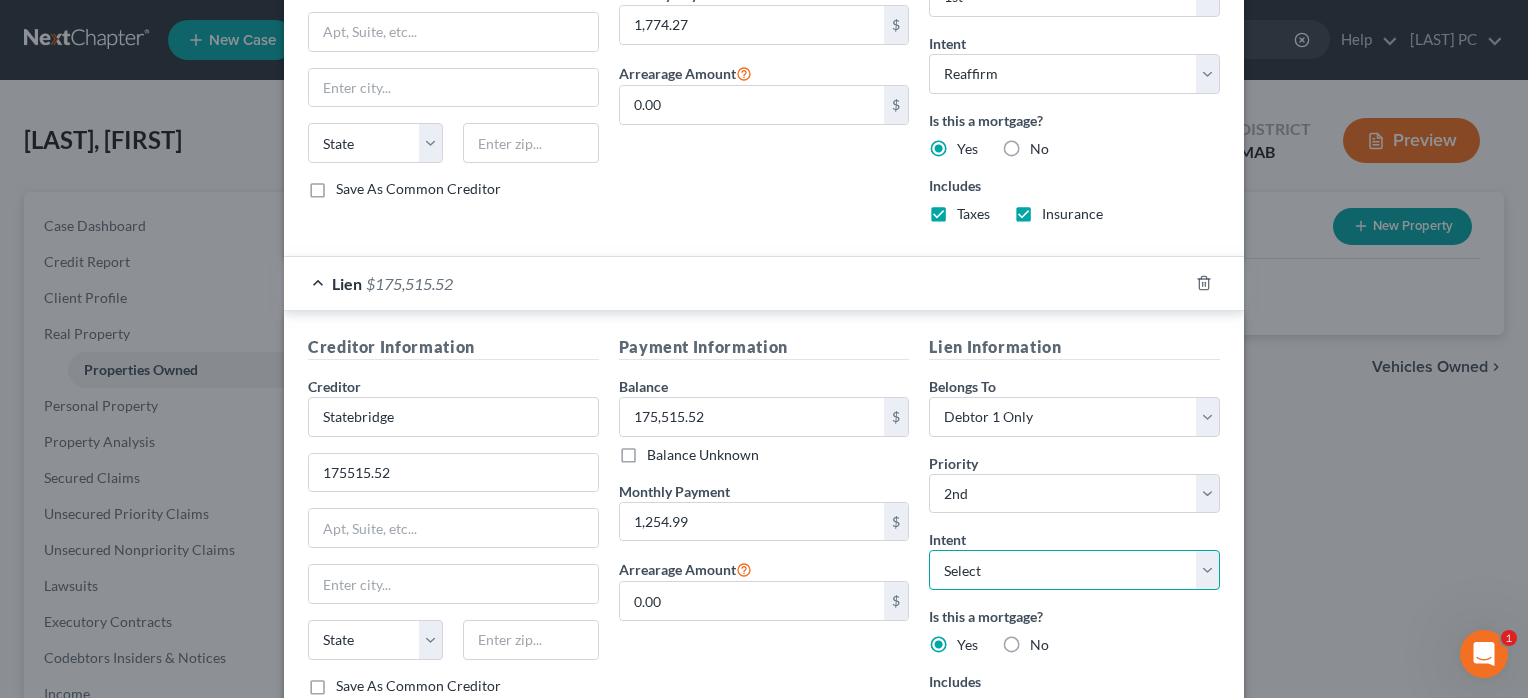 select on "2" 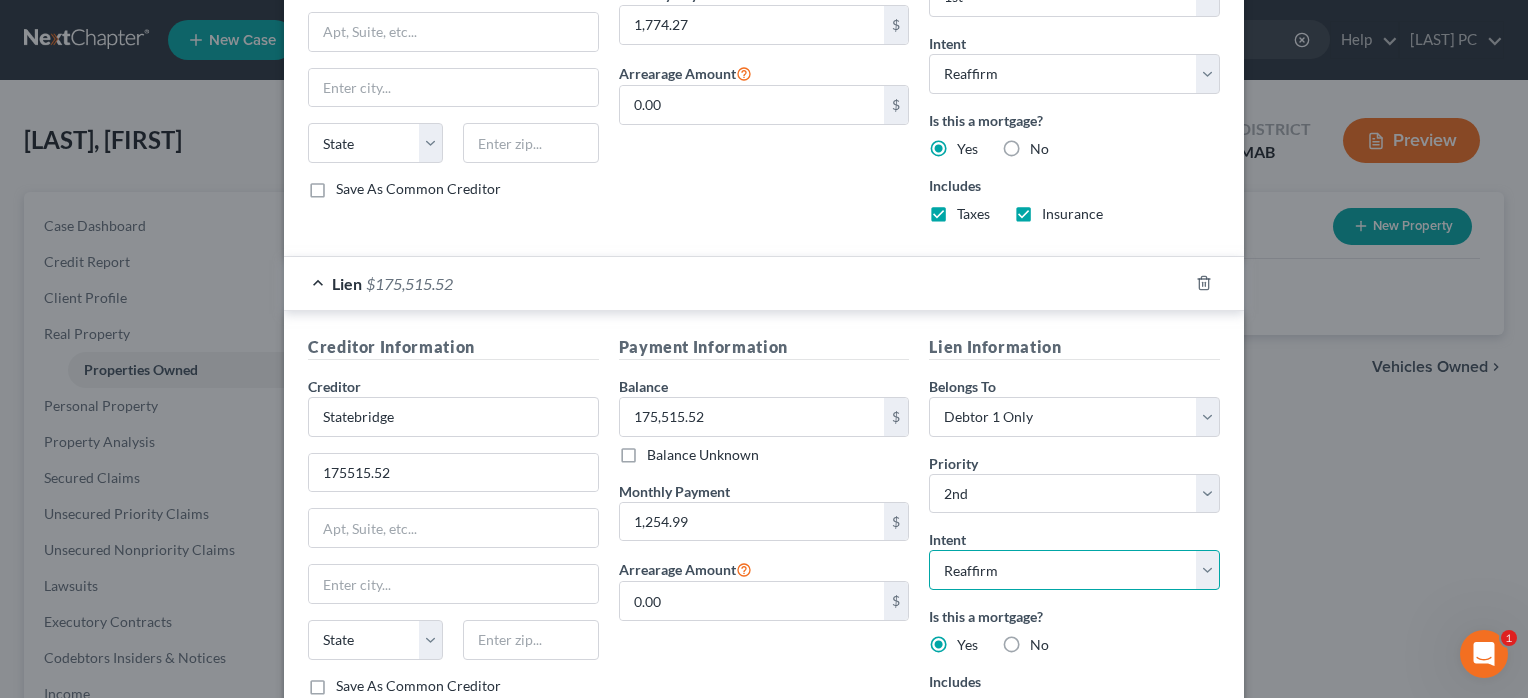 click on "Select Surrender Redeem Reaffirm Avoid Other" at bounding box center [1074, 570] 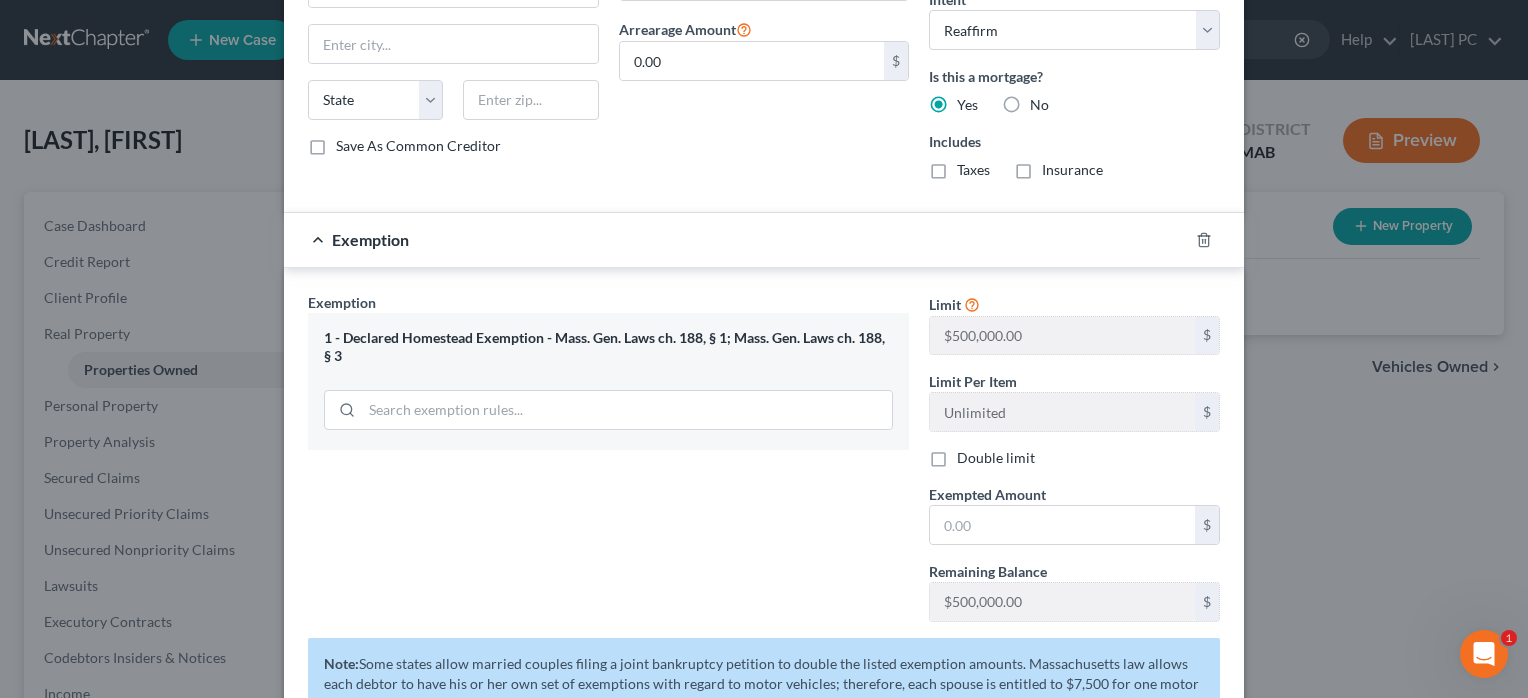 scroll, scrollTop: 1340, scrollLeft: 0, axis: vertical 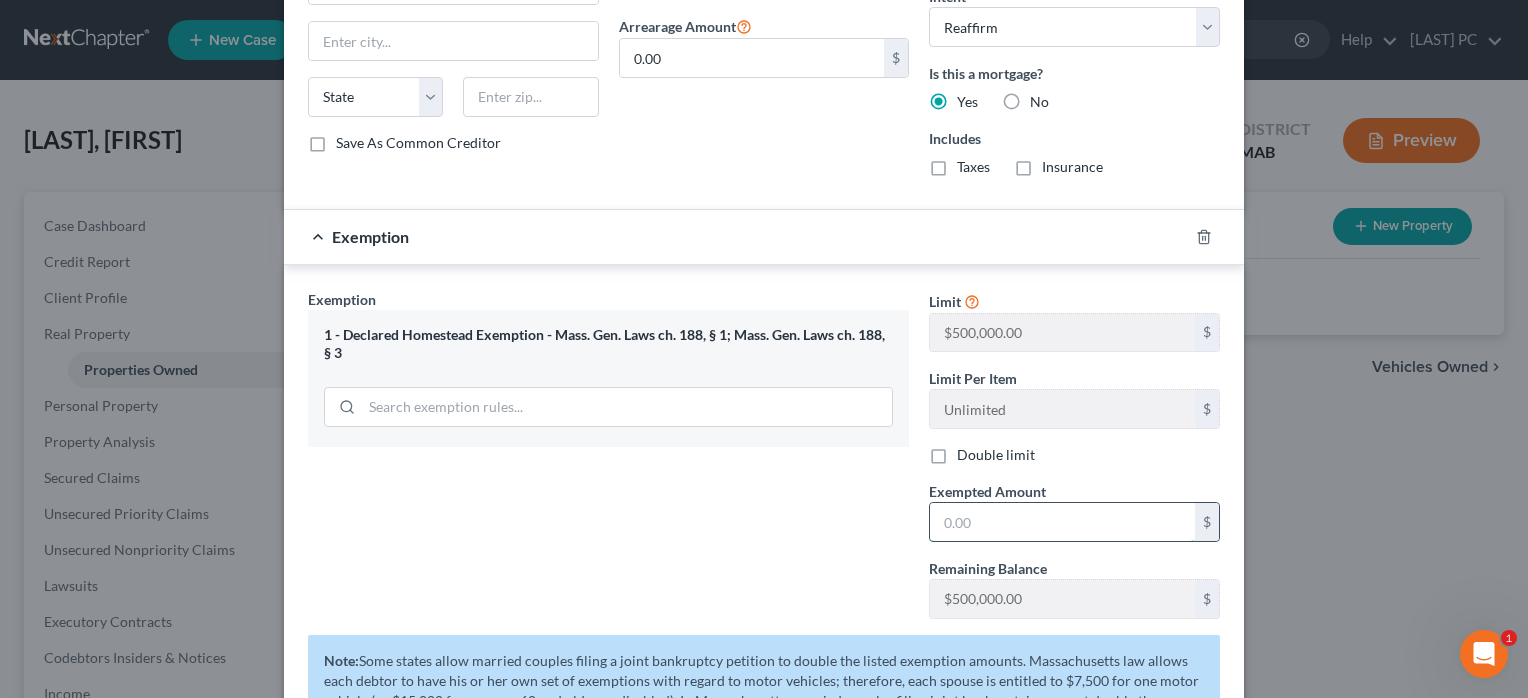 click at bounding box center [1062, 522] 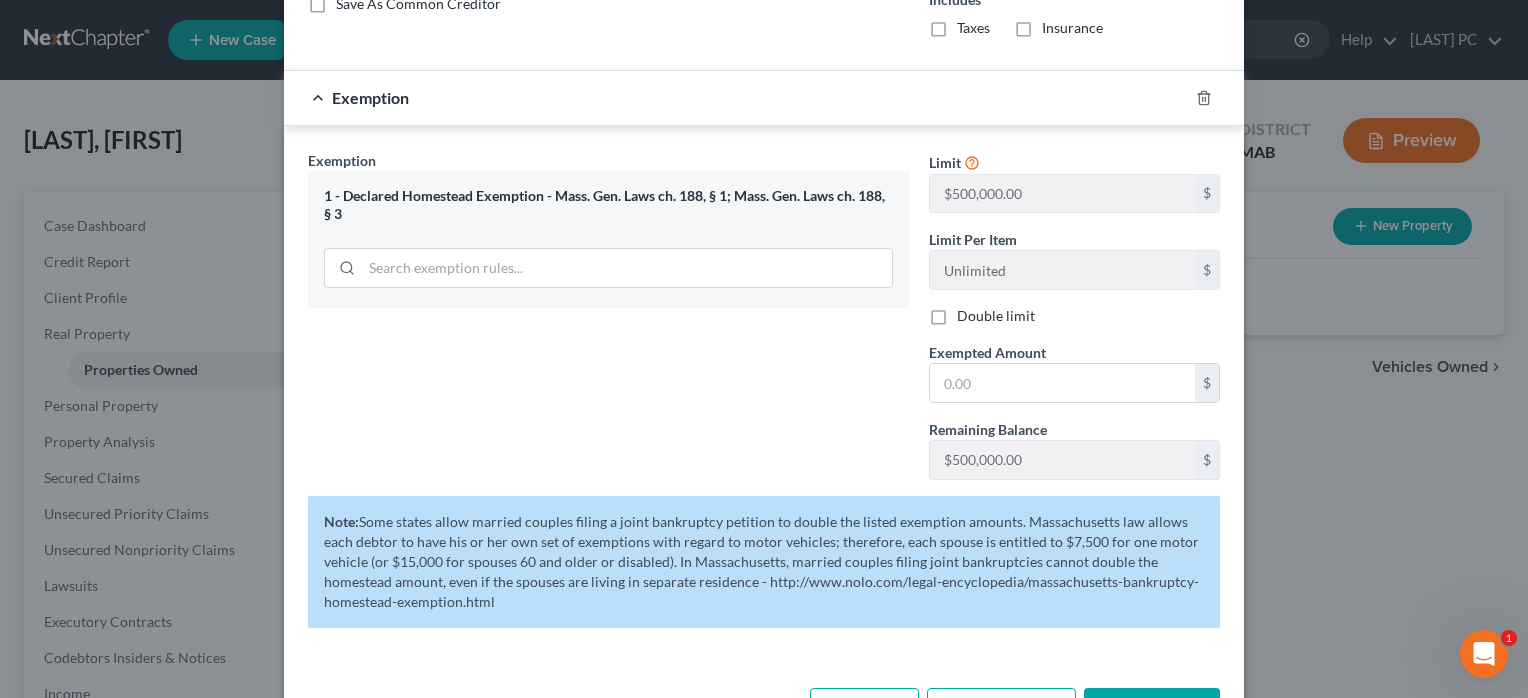 scroll, scrollTop: 1490, scrollLeft: 0, axis: vertical 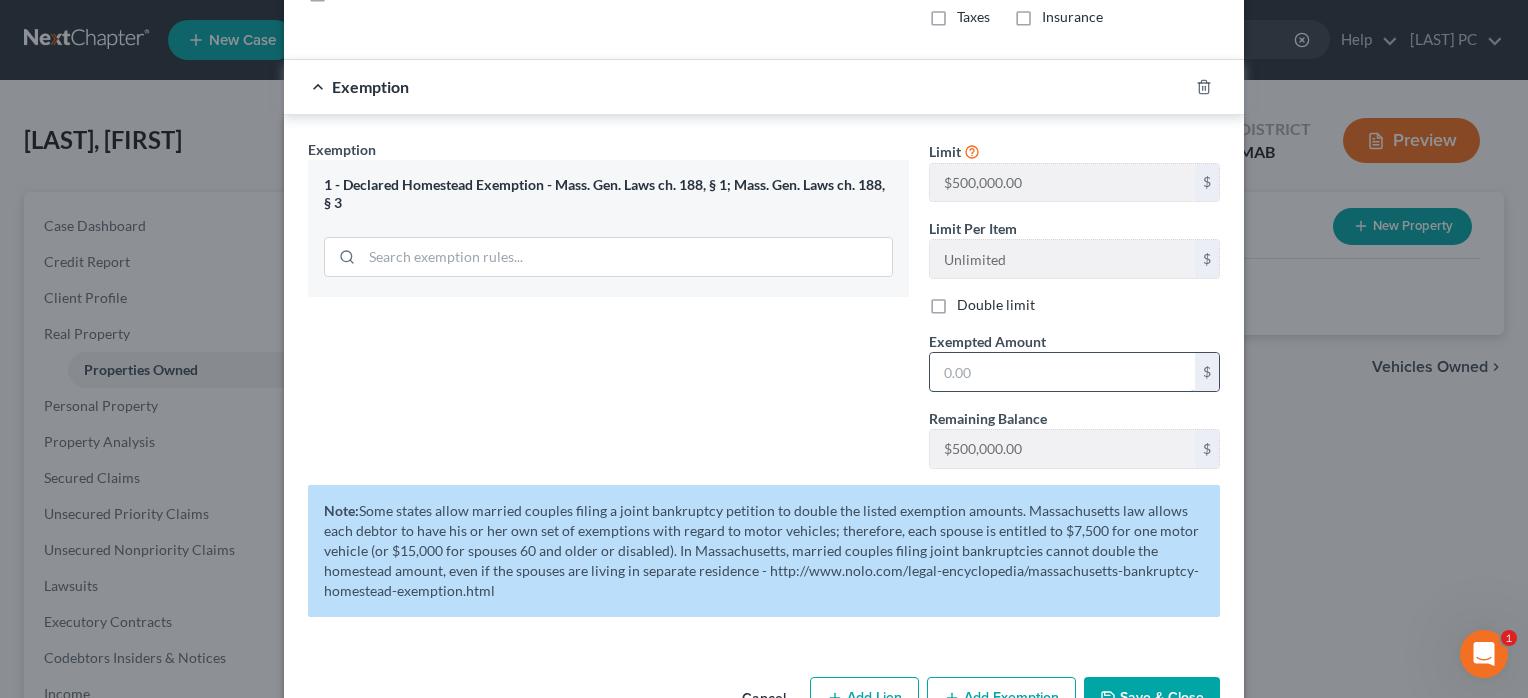 click at bounding box center (1062, 372) 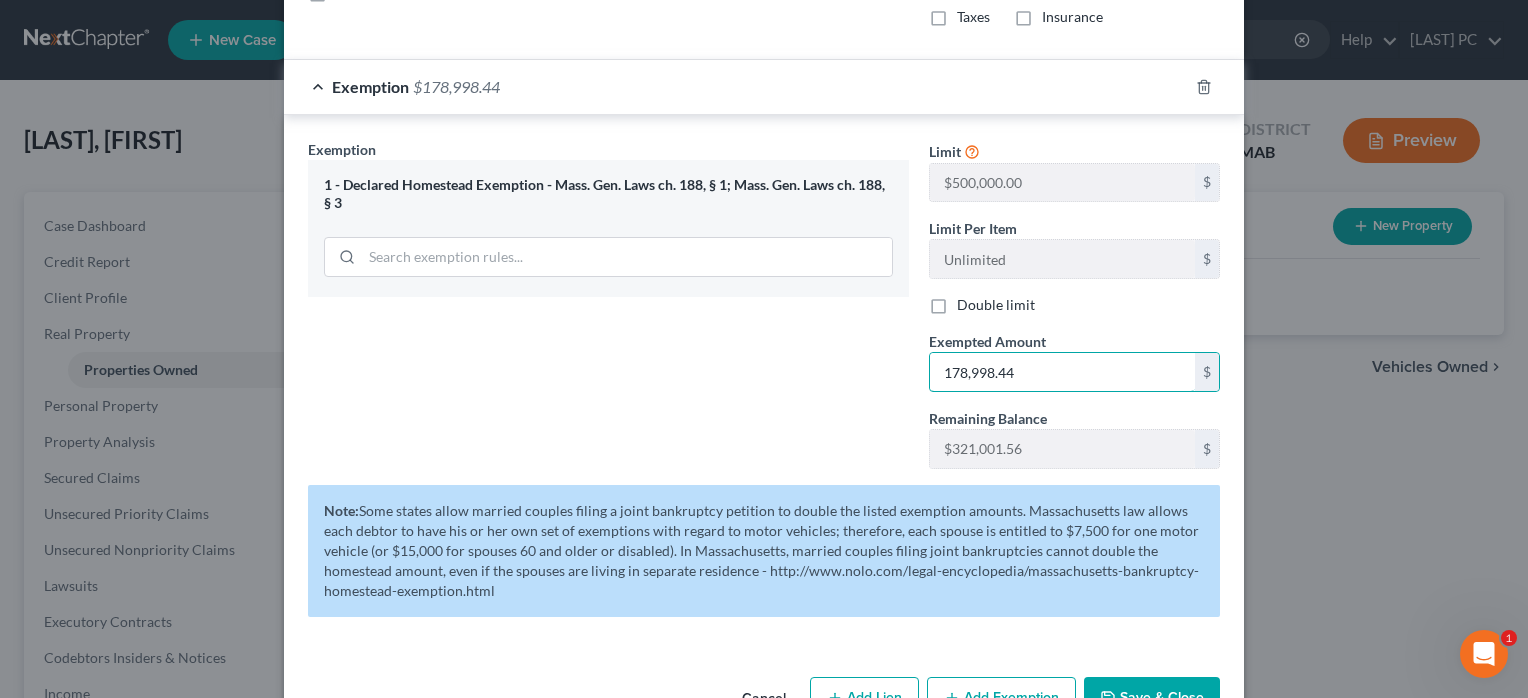 type on "178,998.44" 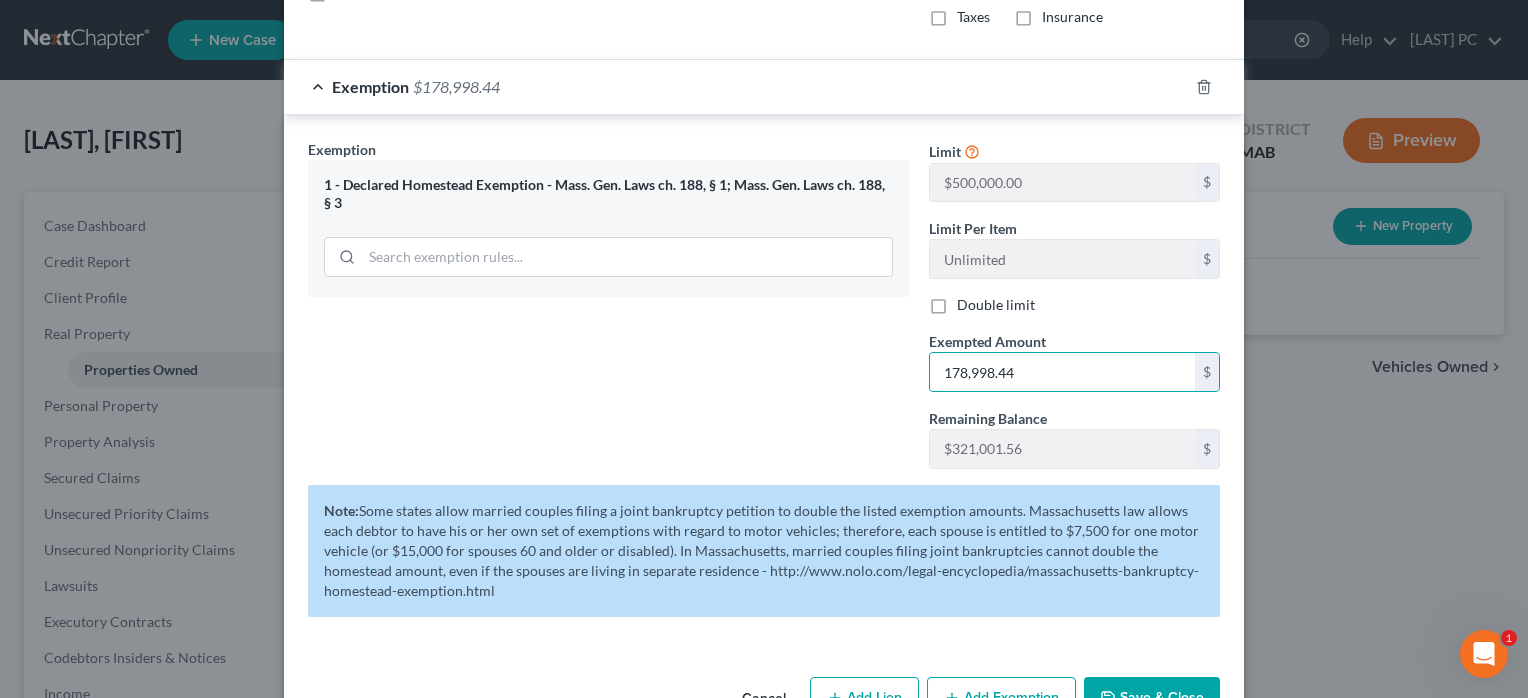 scroll, scrollTop: 1502, scrollLeft: 0, axis: vertical 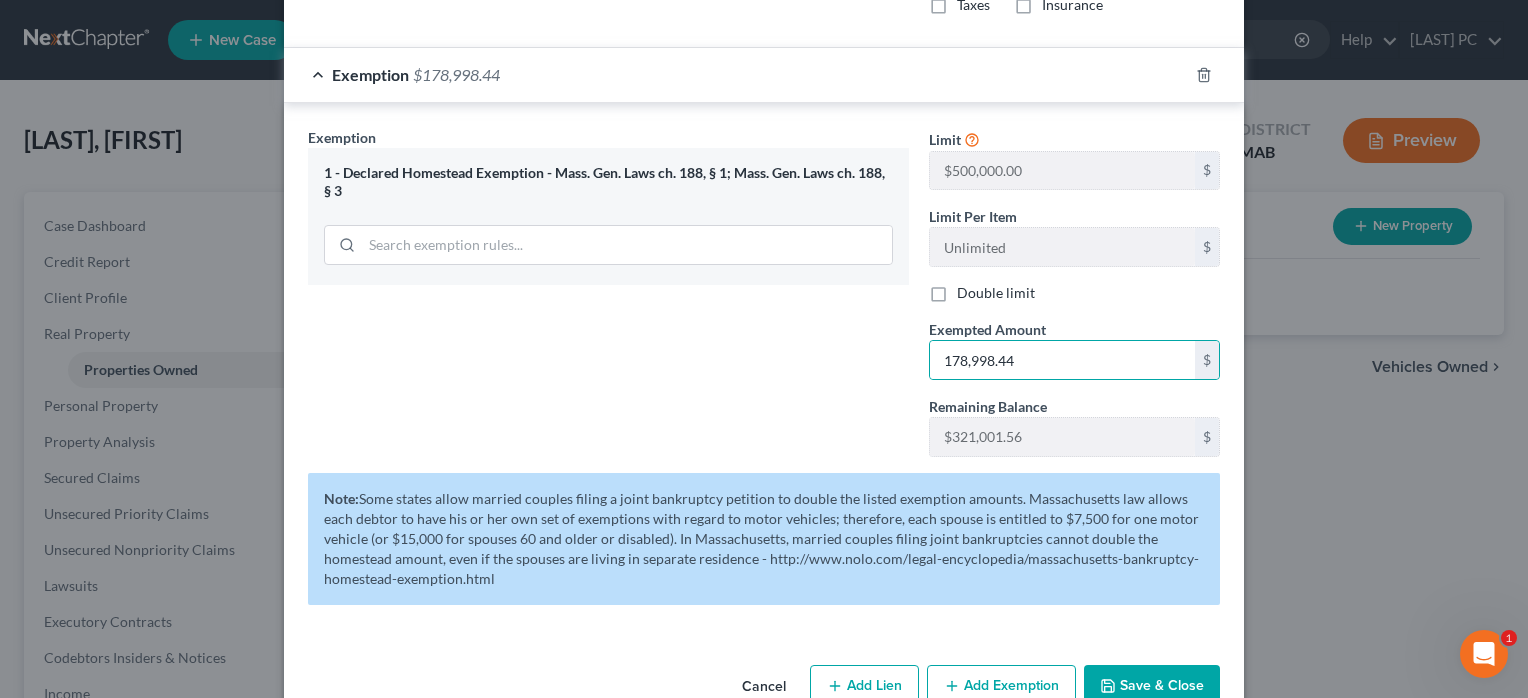 type 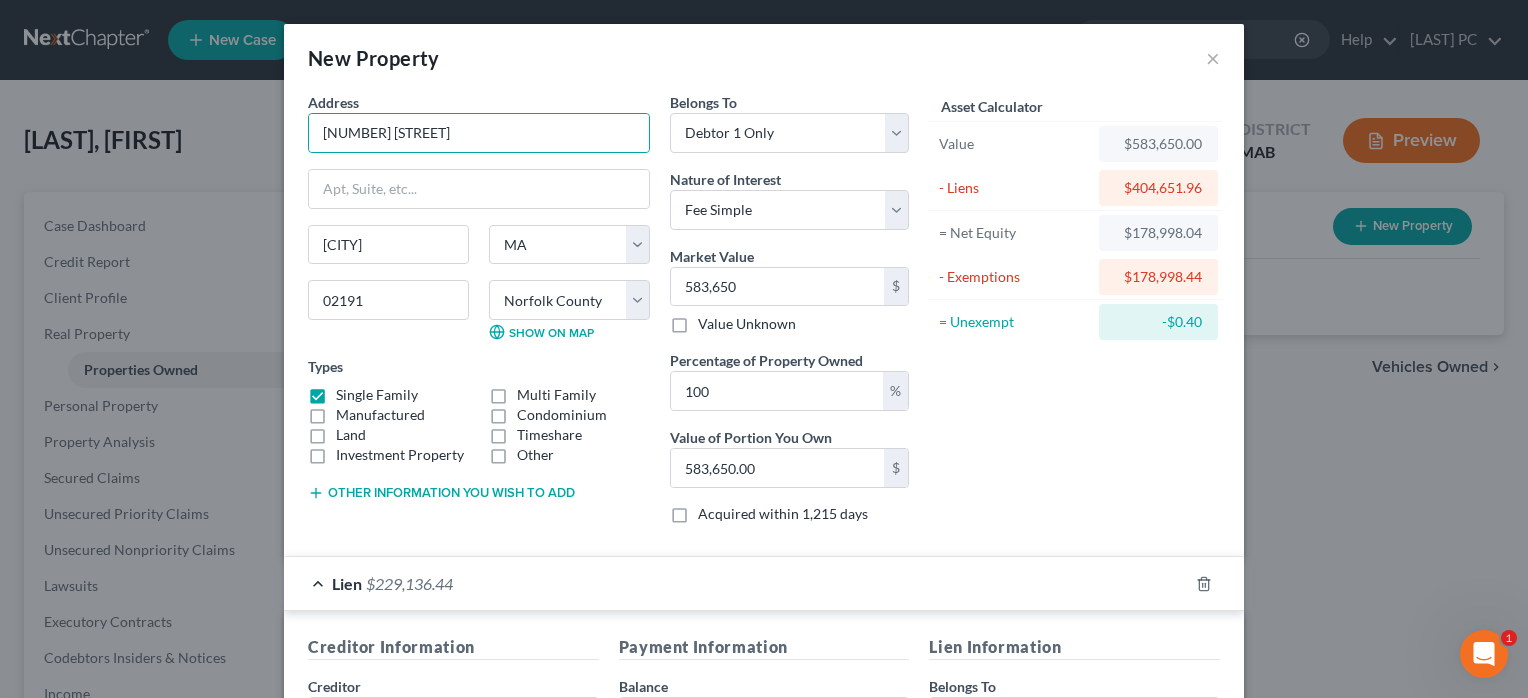 scroll, scrollTop: 44, scrollLeft: 0, axis: vertical 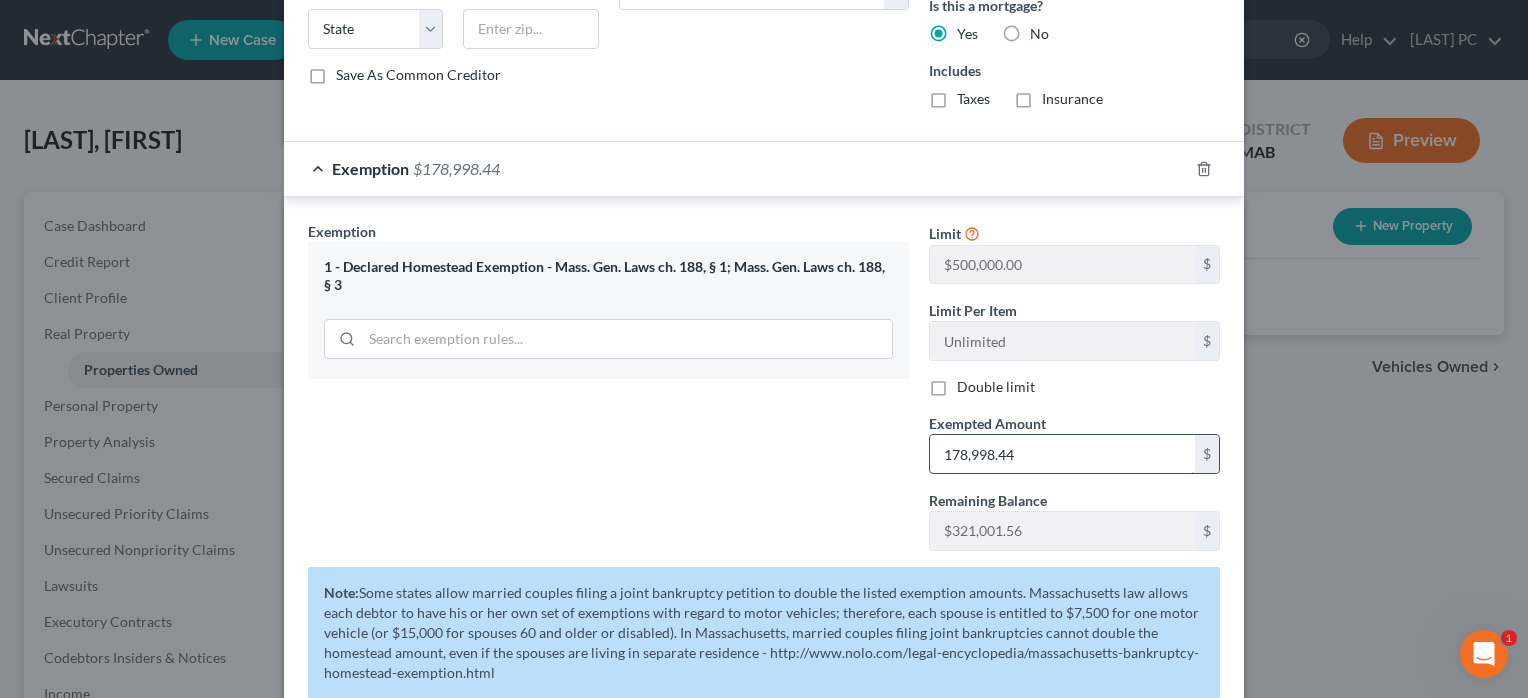 click on "178,998.44" at bounding box center [1062, 454] 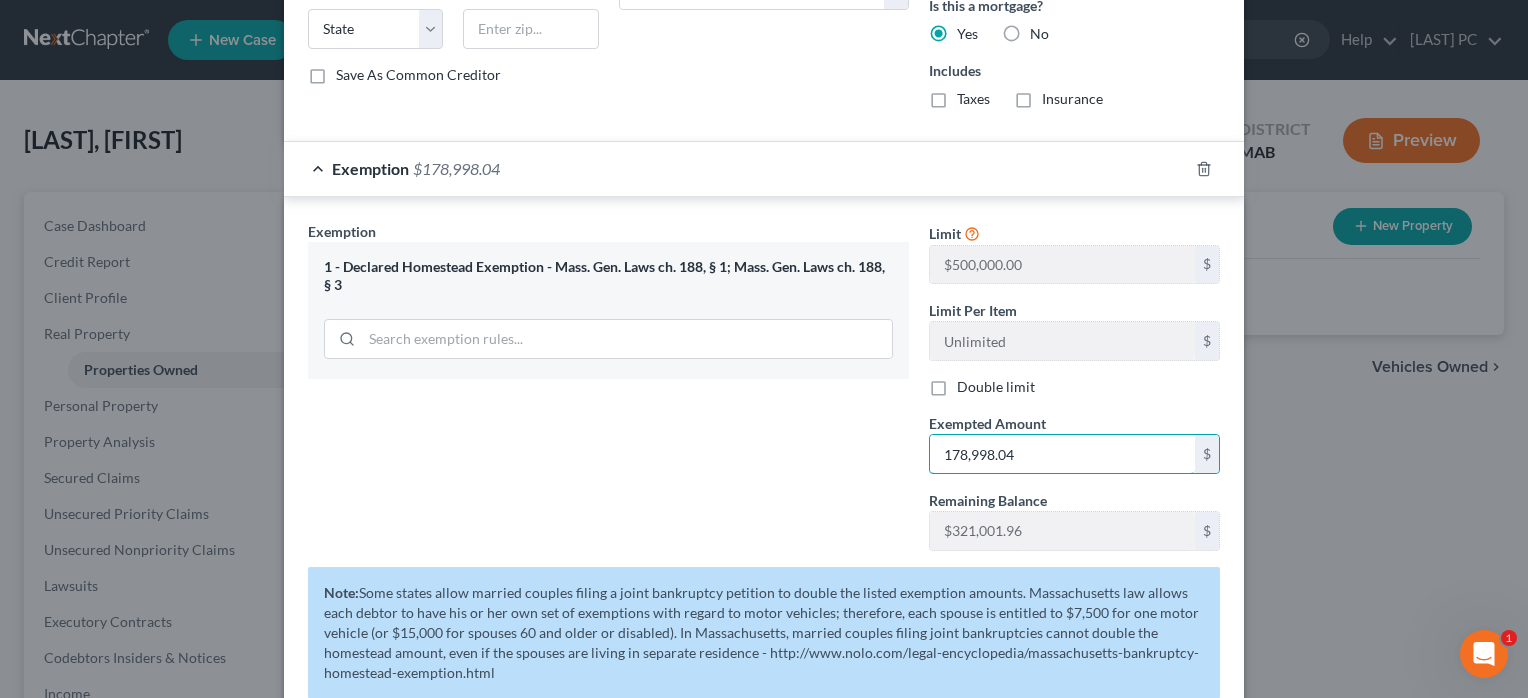 type on "178,998.04" 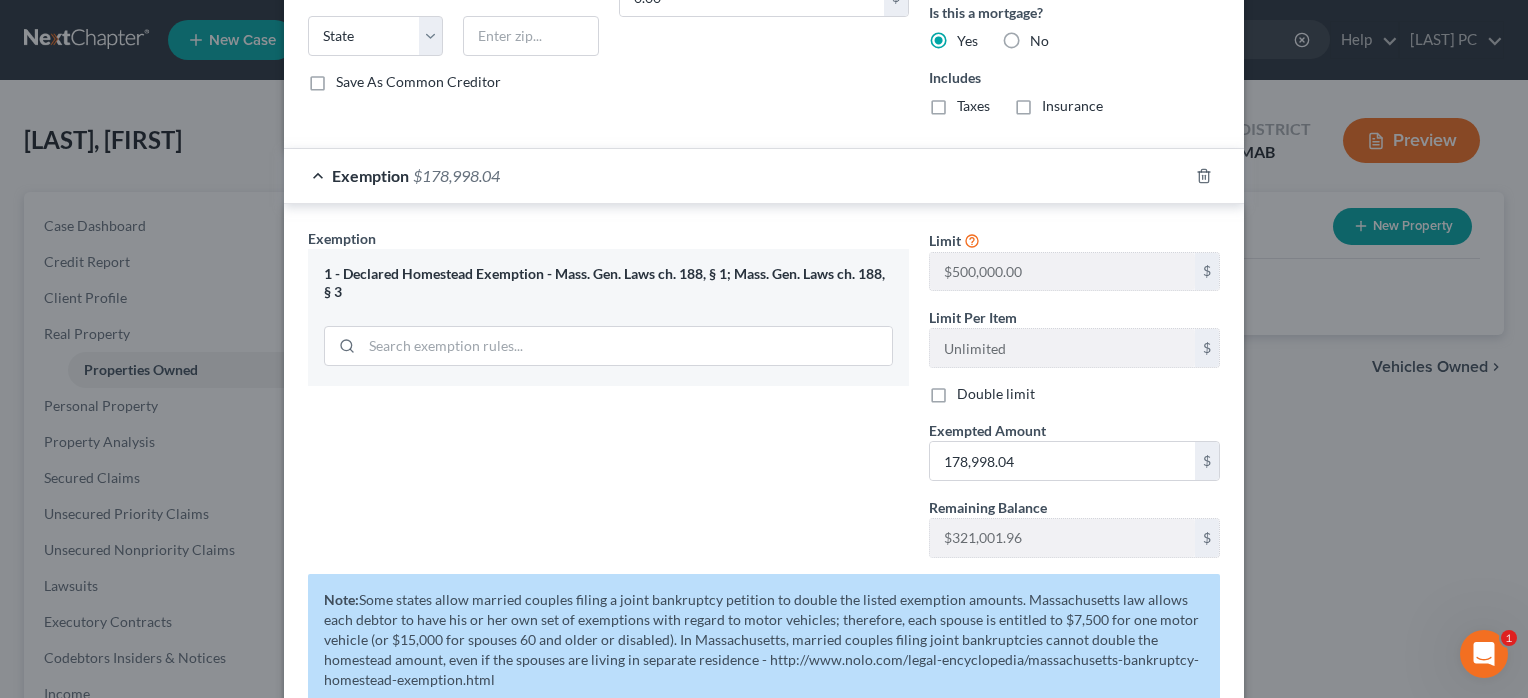 scroll, scrollTop: 1435, scrollLeft: 0, axis: vertical 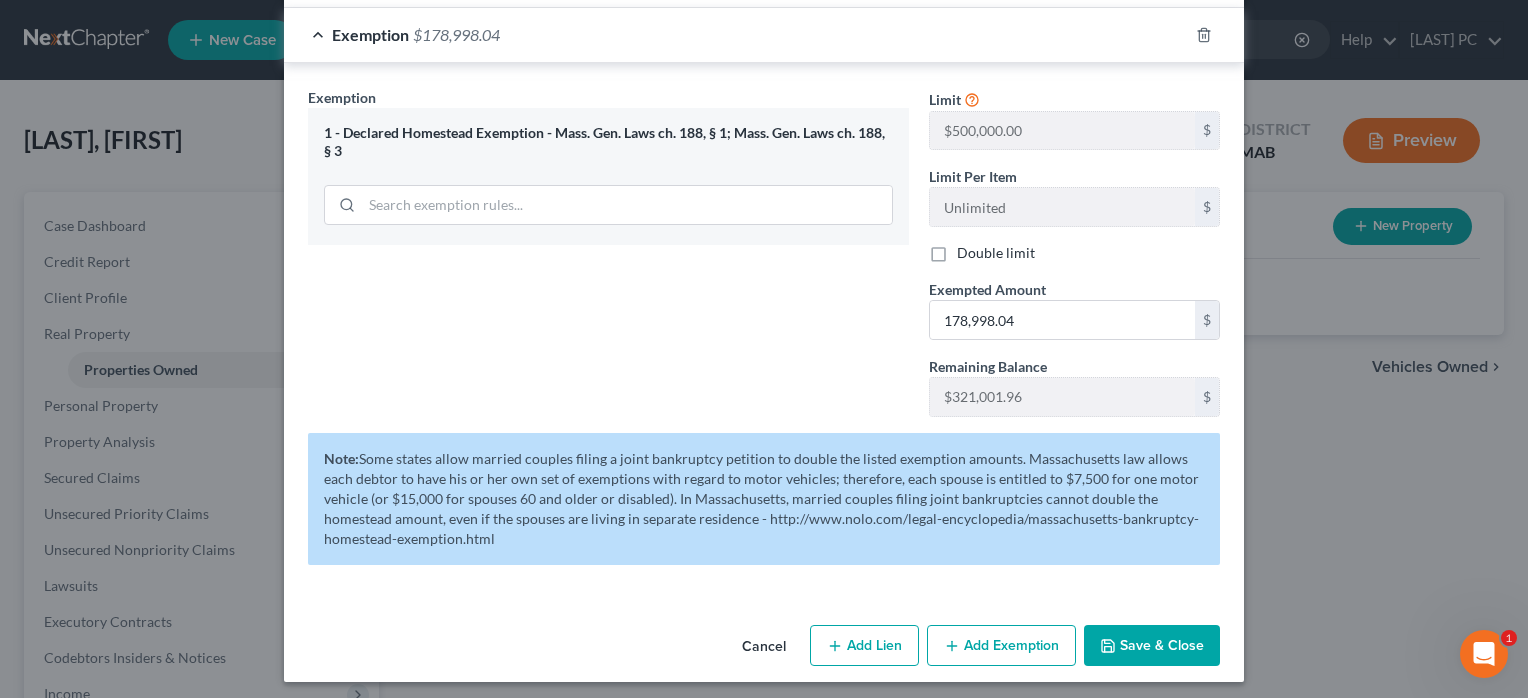 click on "Save & Close" at bounding box center [1152, 646] 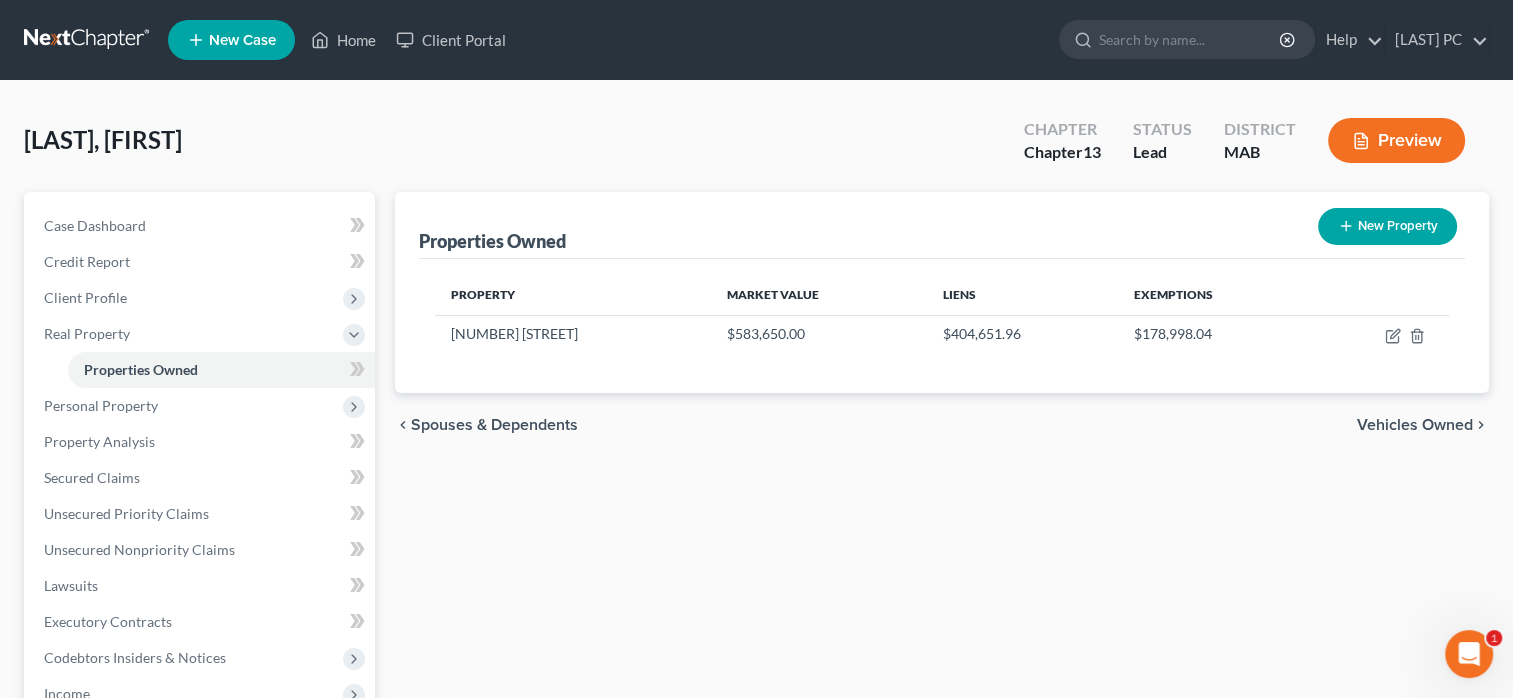 click on "Preview" at bounding box center [1396, 140] 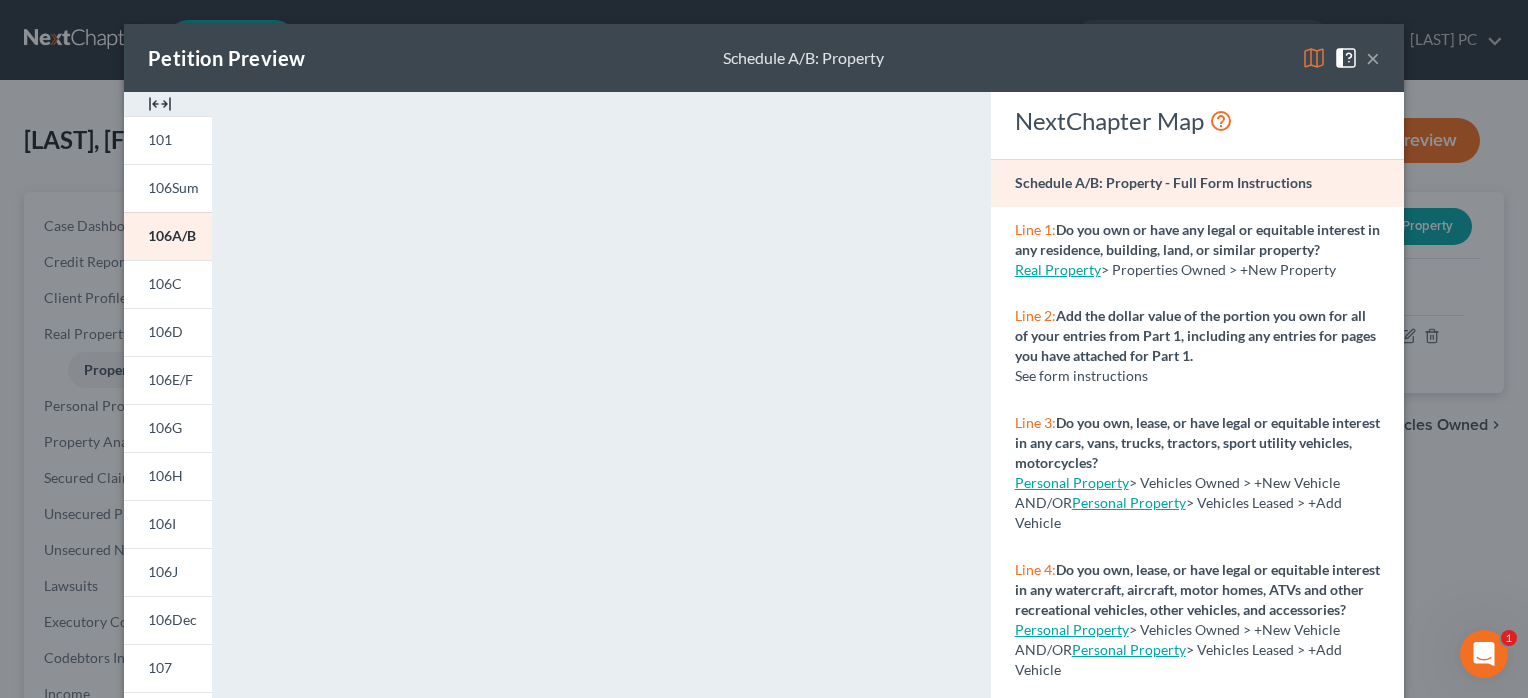 click on "×" at bounding box center [1373, 58] 